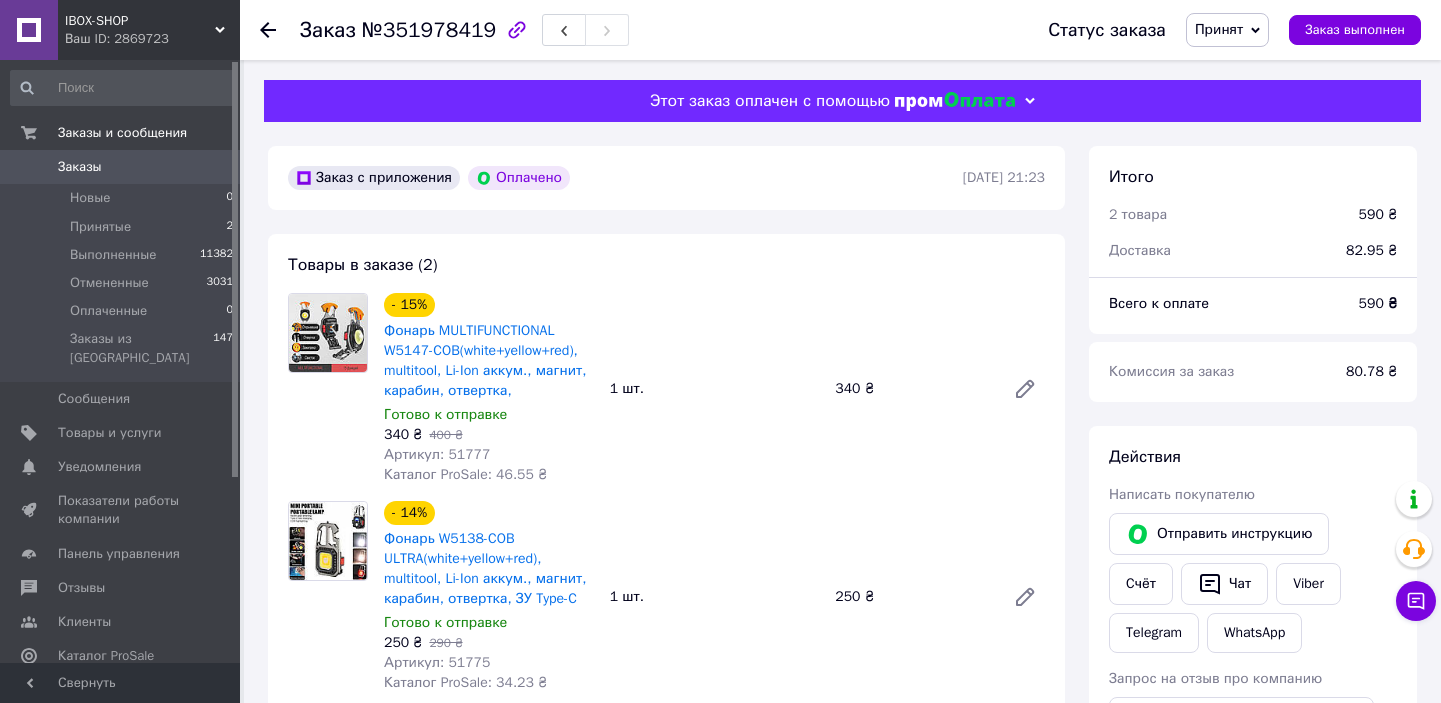 scroll, scrollTop: 0, scrollLeft: 0, axis: both 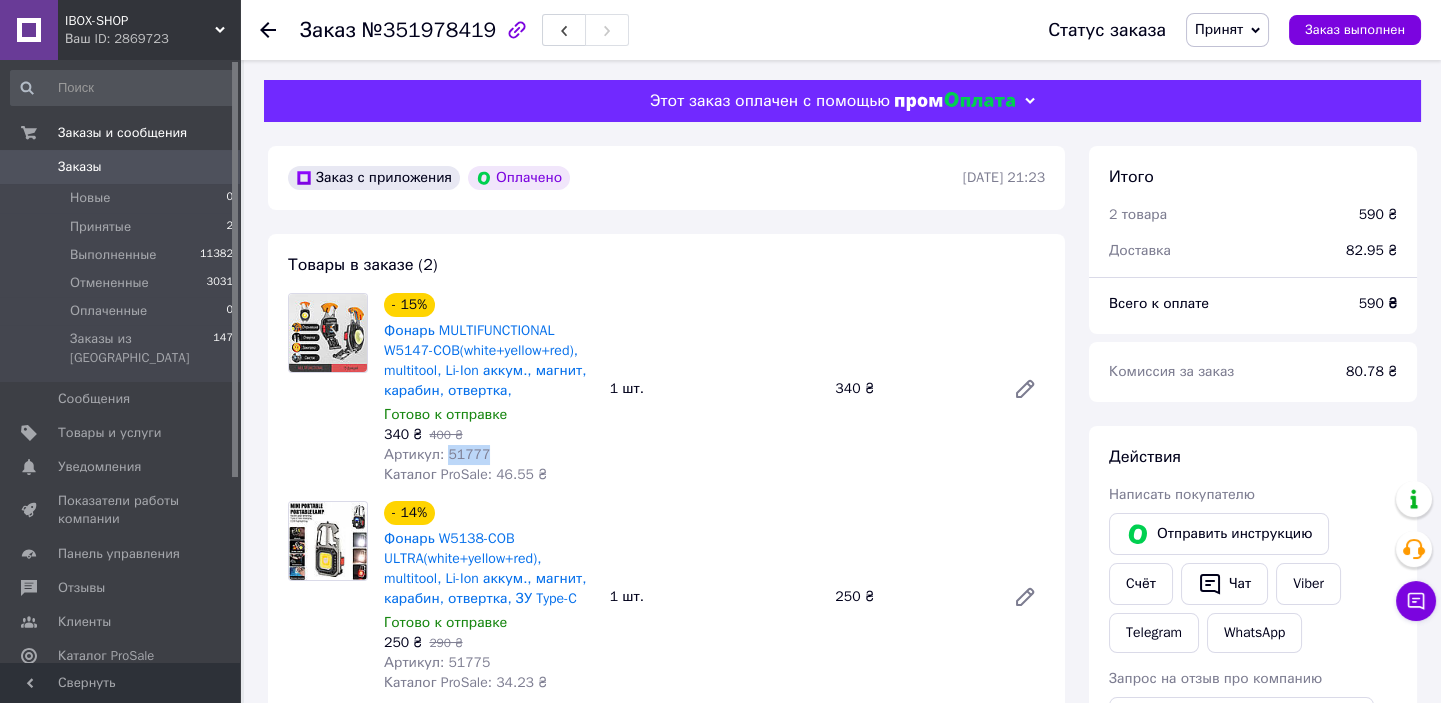click 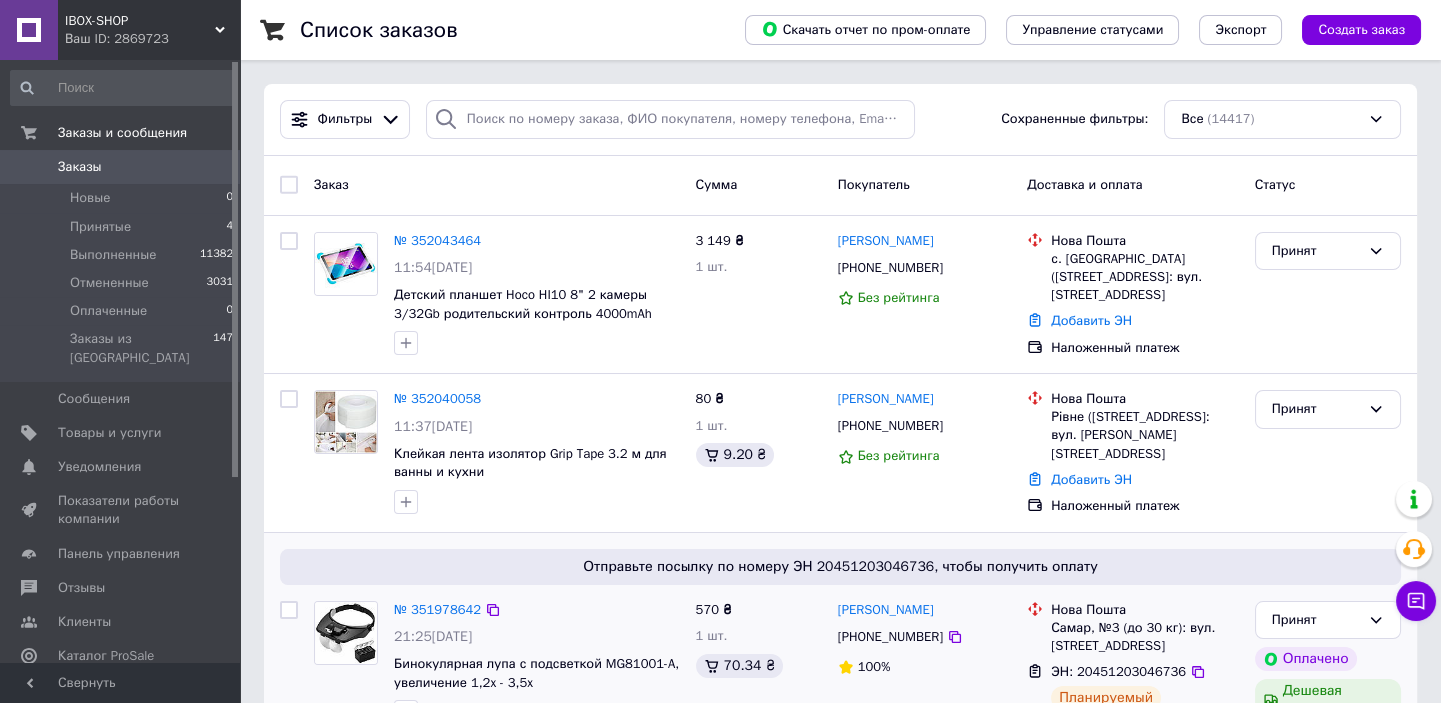 scroll, scrollTop: 272, scrollLeft: 0, axis: vertical 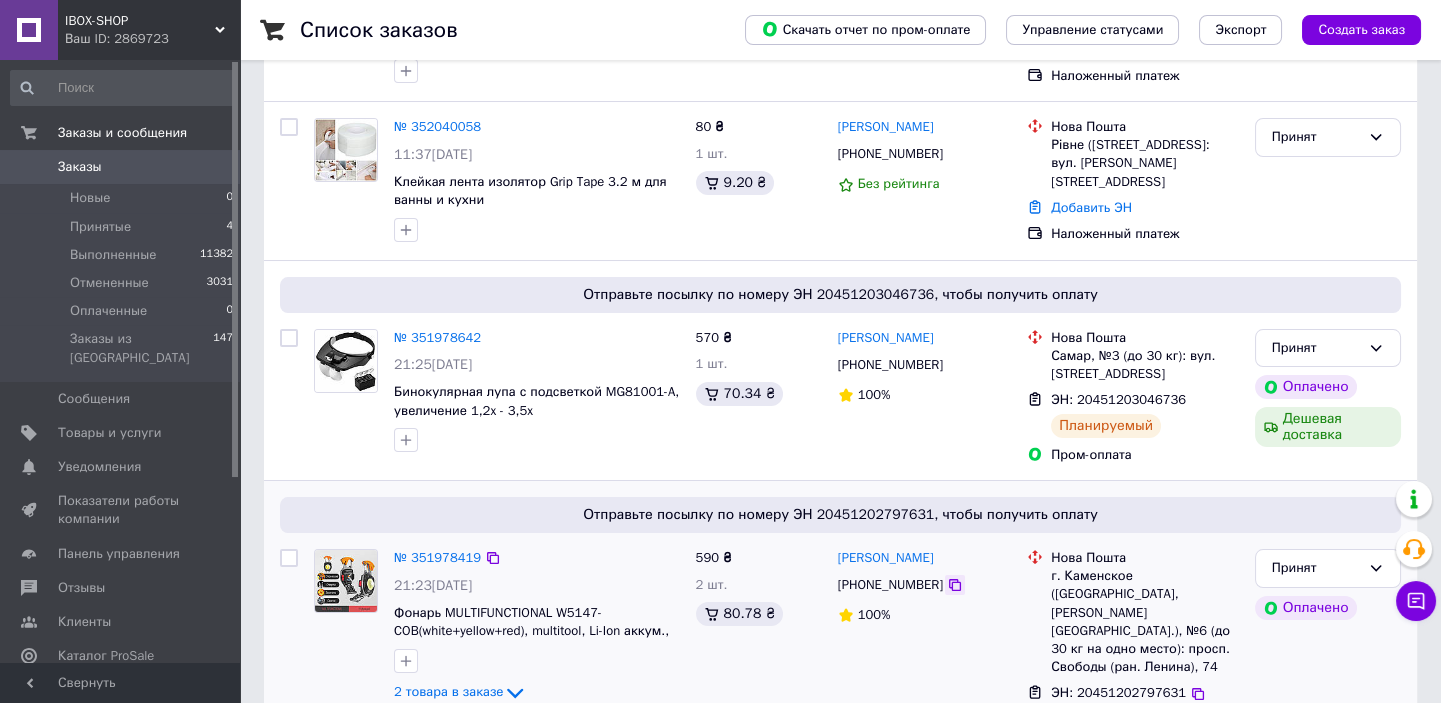 click 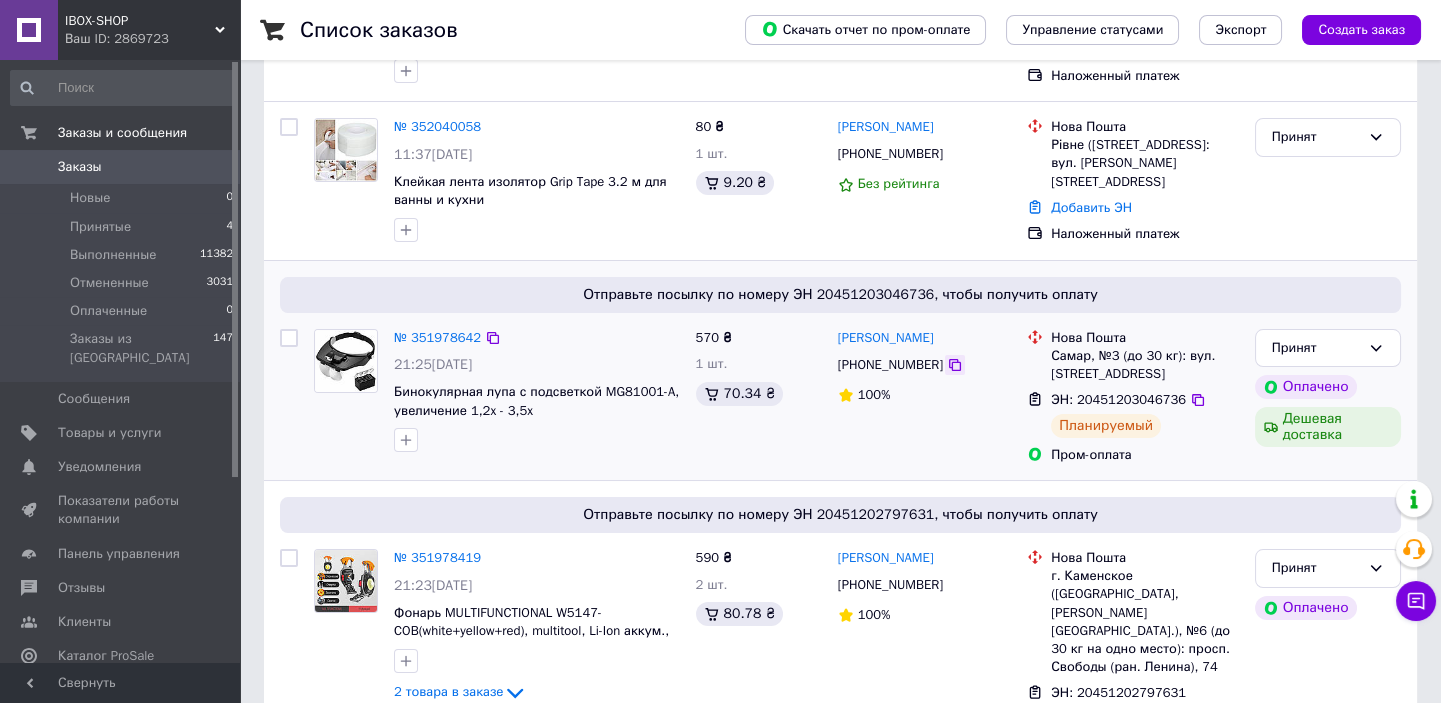 click 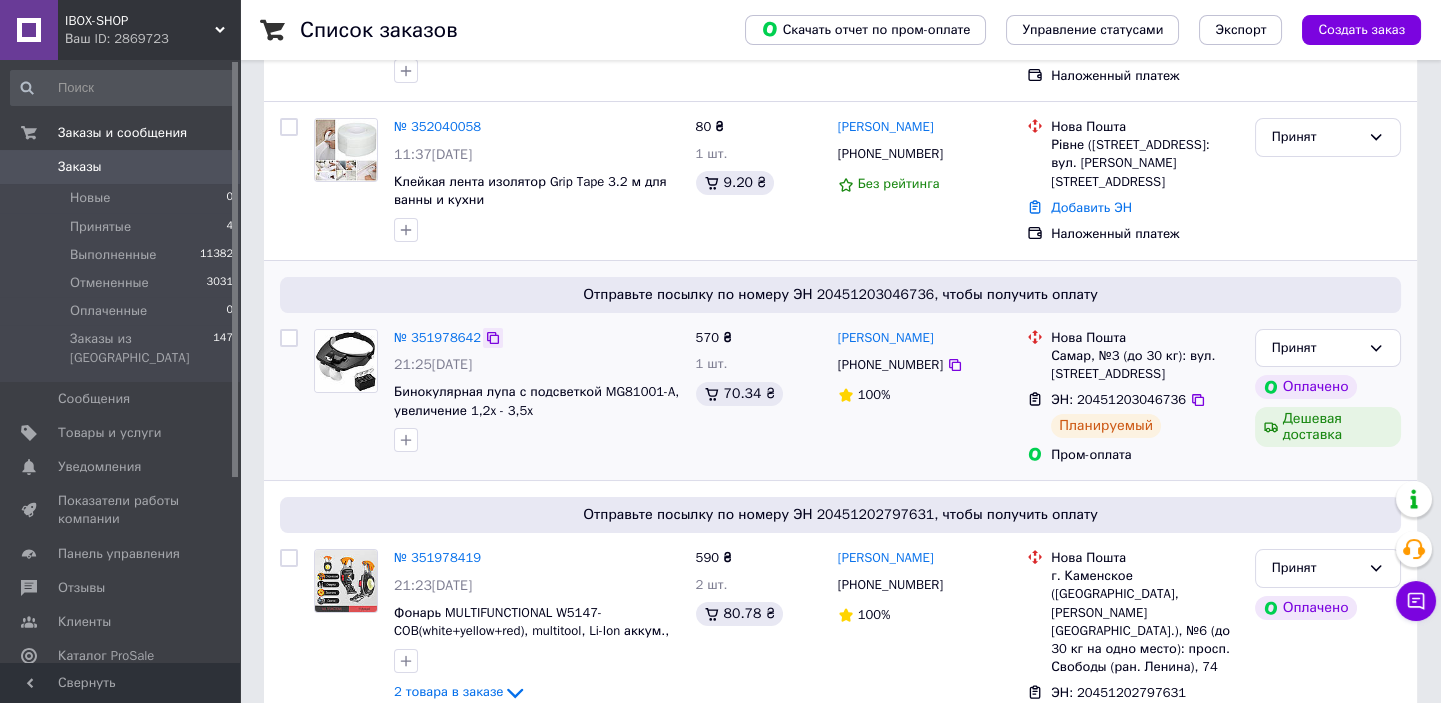 click 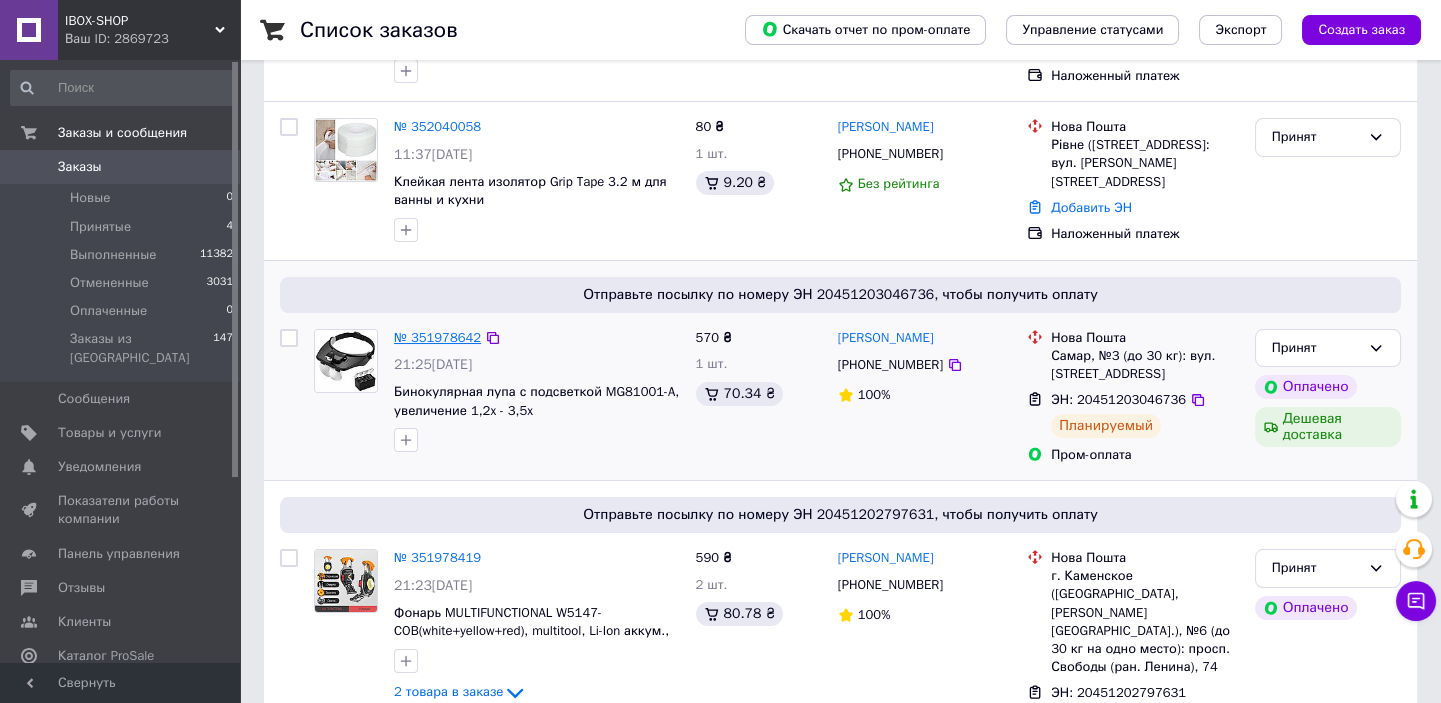 click on "№ 351978642" at bounding box center (437, 337) 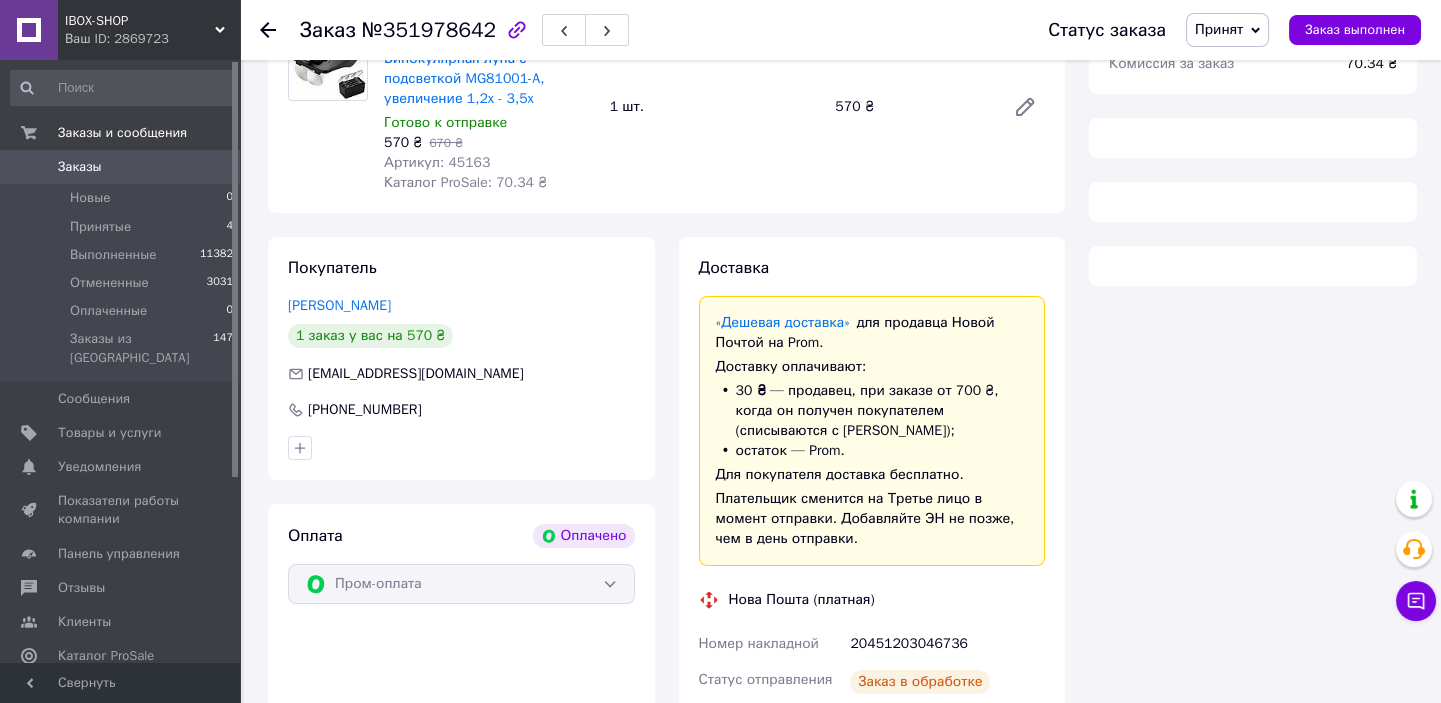 scroll, scrollTop: 0, scrollLeft: 0, axis: both 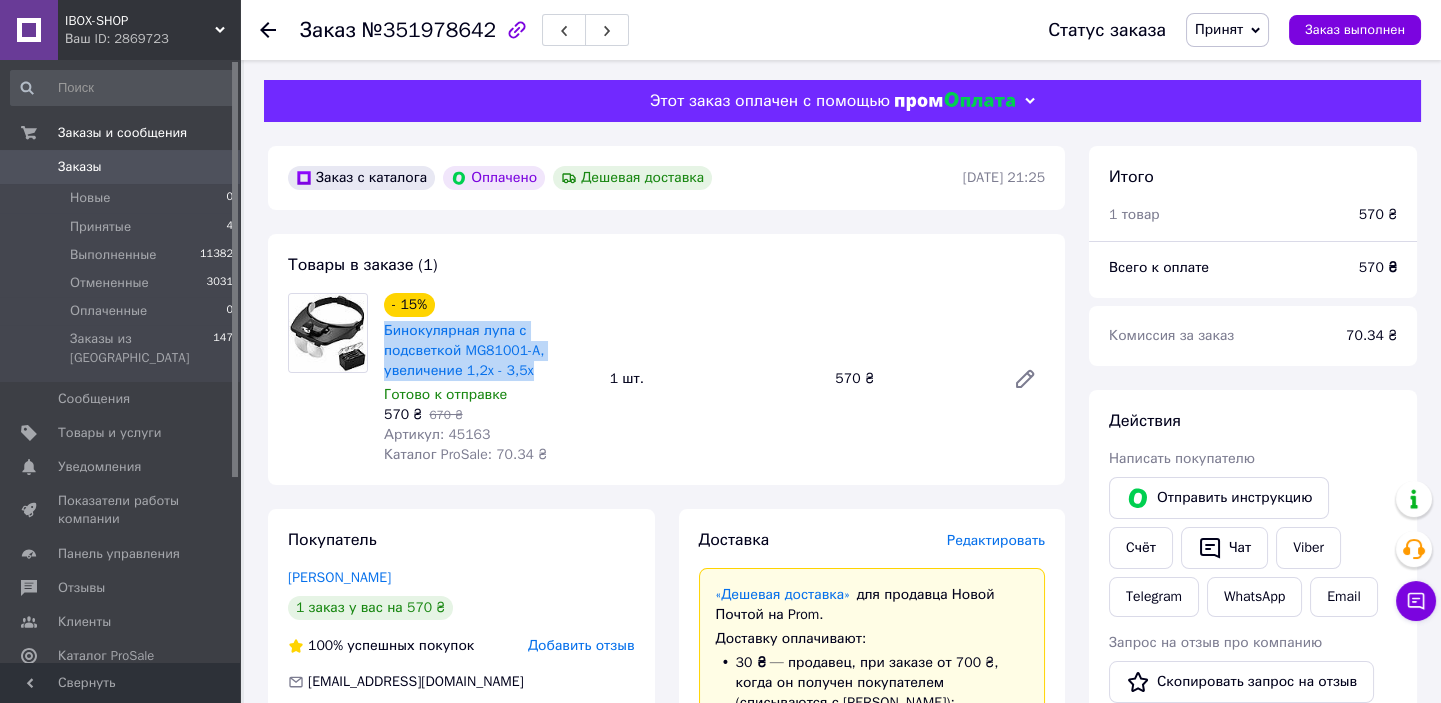 drag, startPoint x: 378, startPoint y: 332, endPoint x: 544, endPoint y: 367, distance: 169.64964 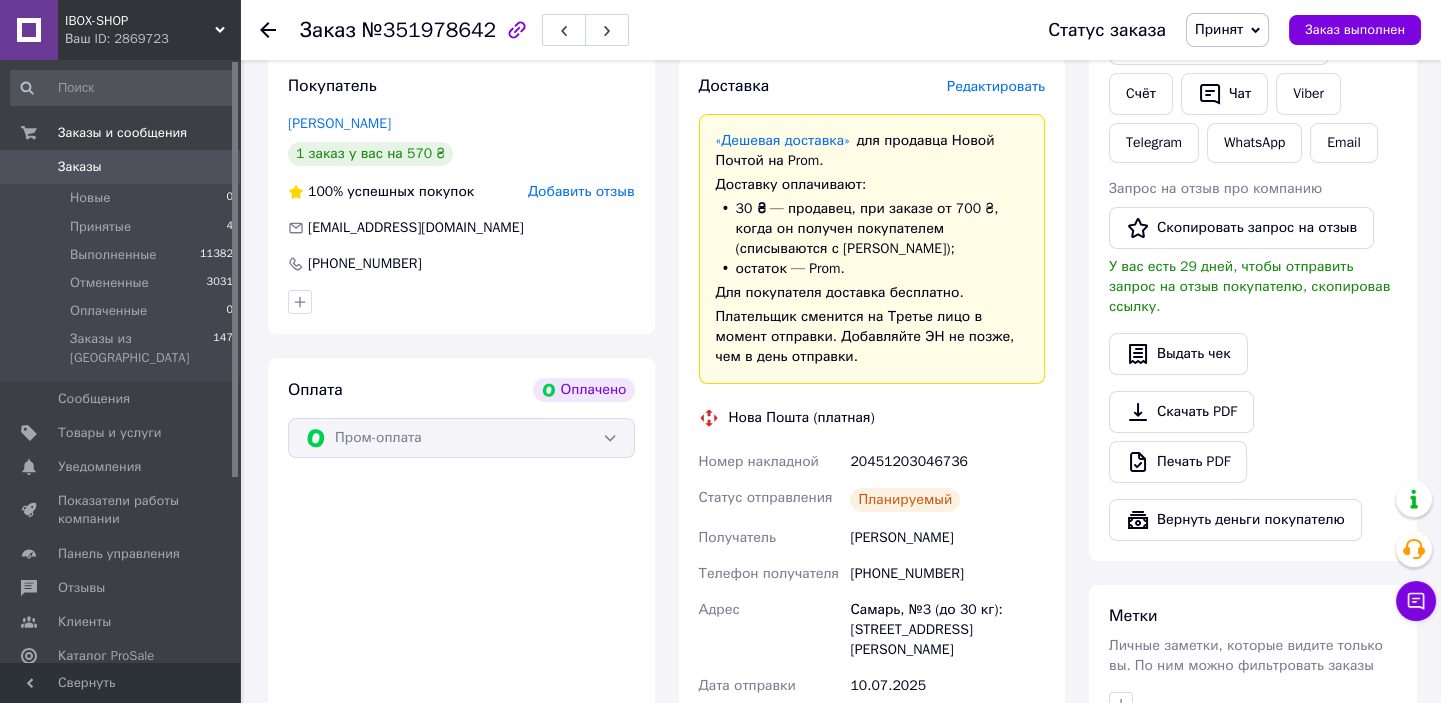click on "20451203046736" at bounding box center (947, 462) 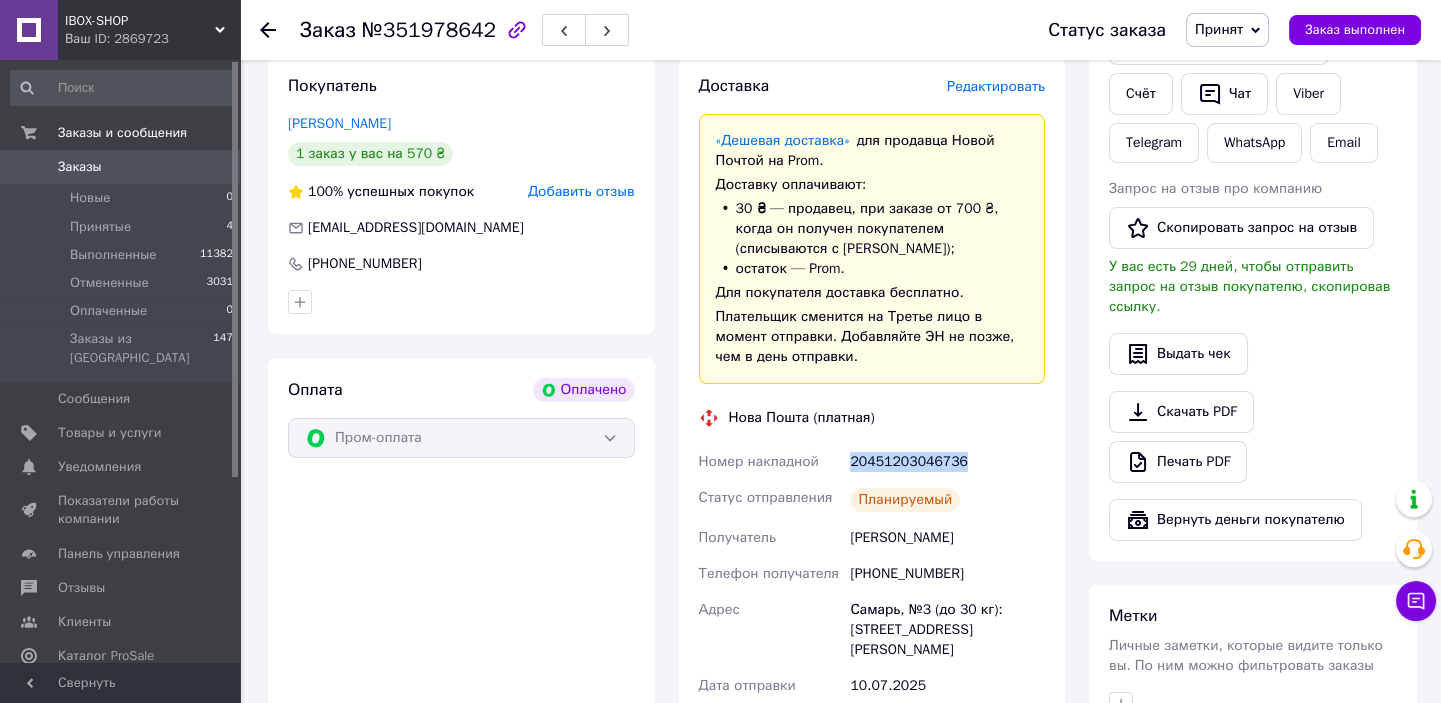 click on "20451203046736" at bounding box center (947, 462) 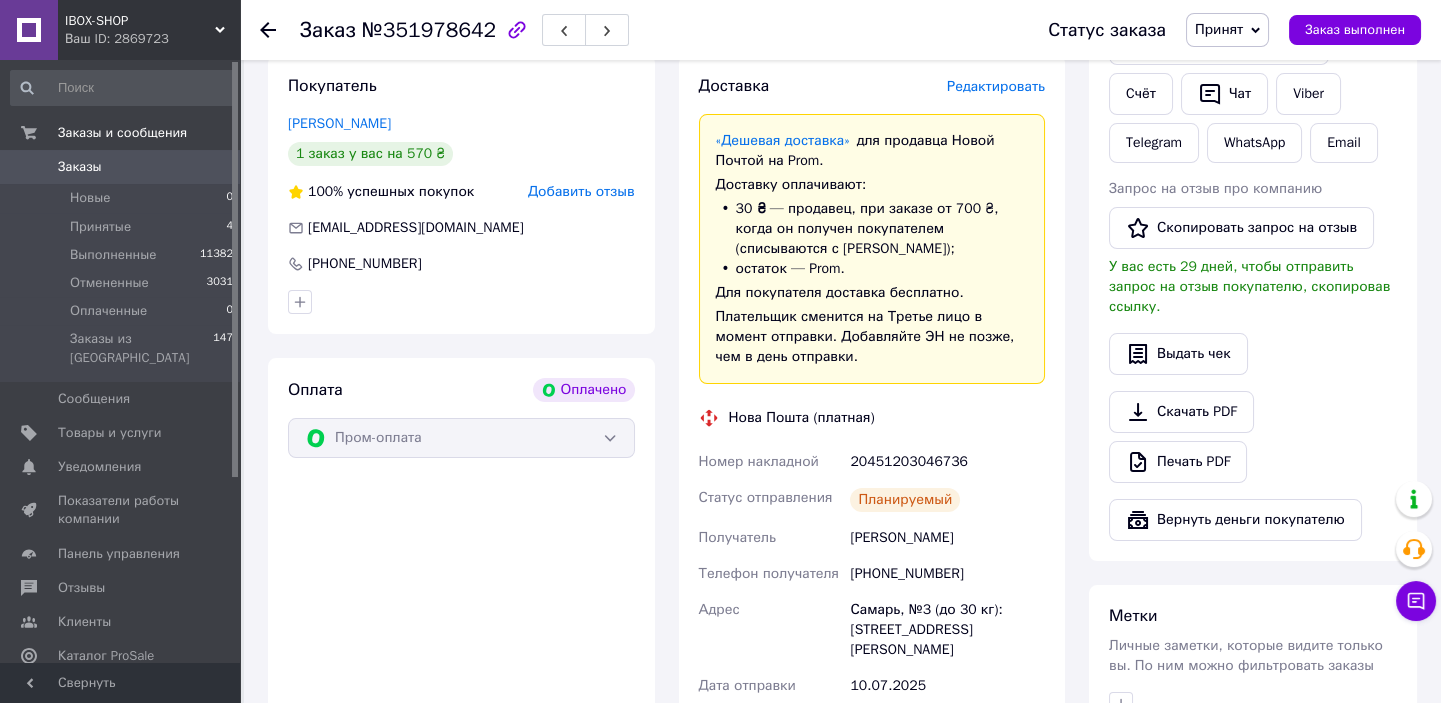 click 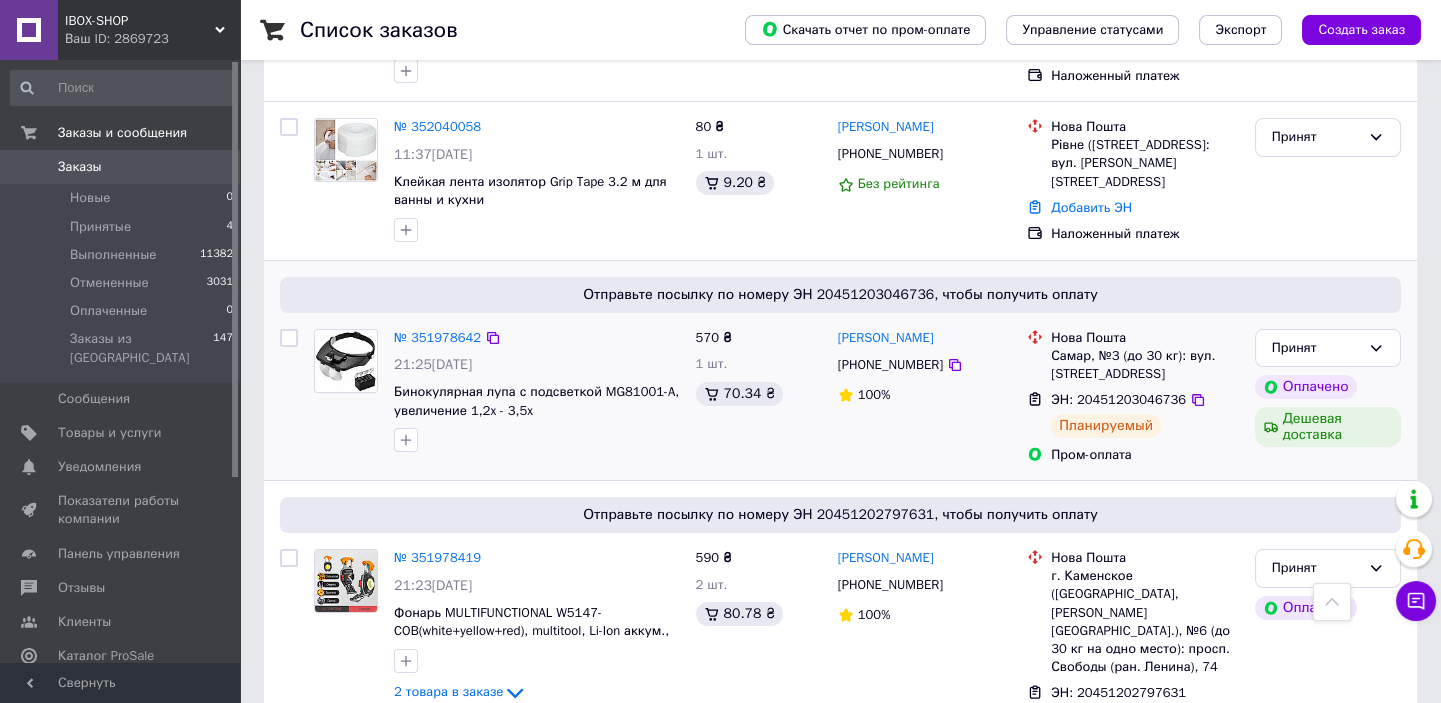 scroll, scrollTop: 181, scrollLeft: 0, axis: vertical 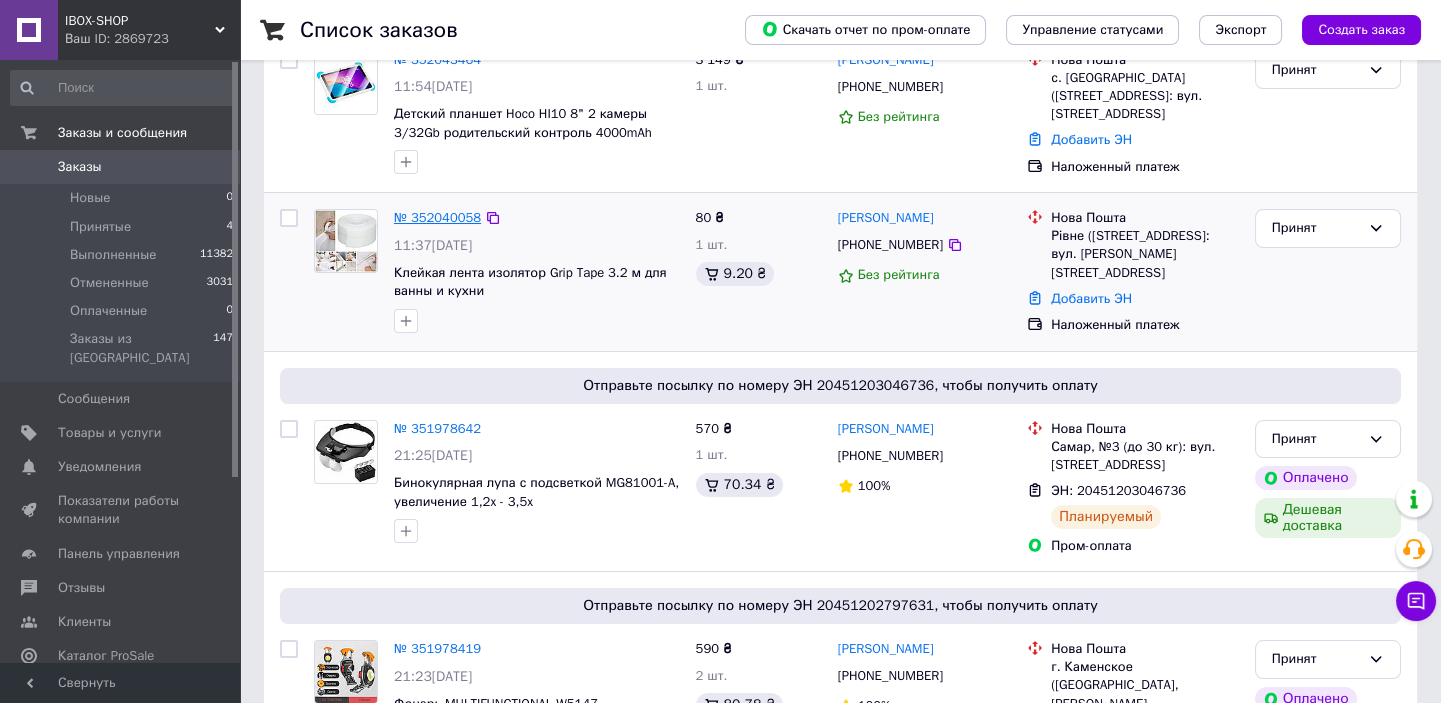 click on "№ 352040058" at bounding box center (437, 217) 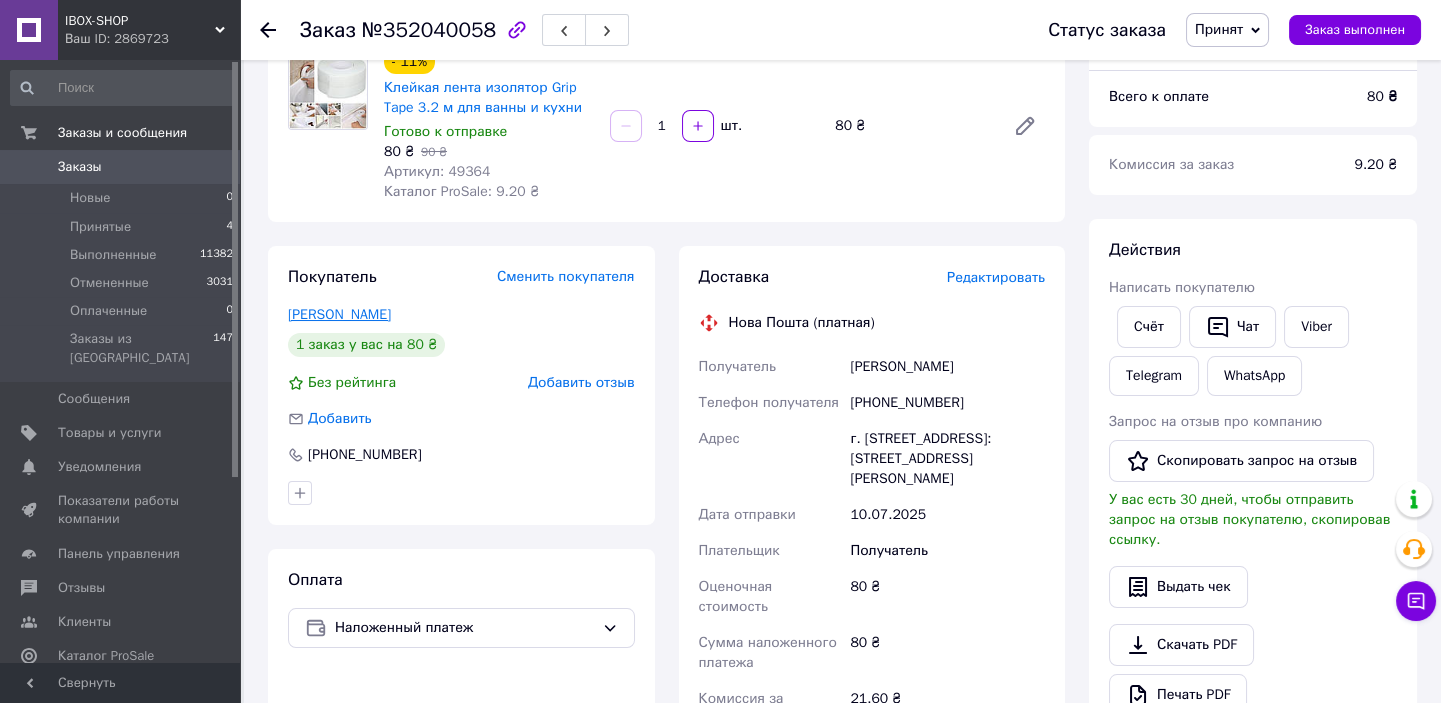 click on "Хитров Андрій" at bounding box center (339, 314) 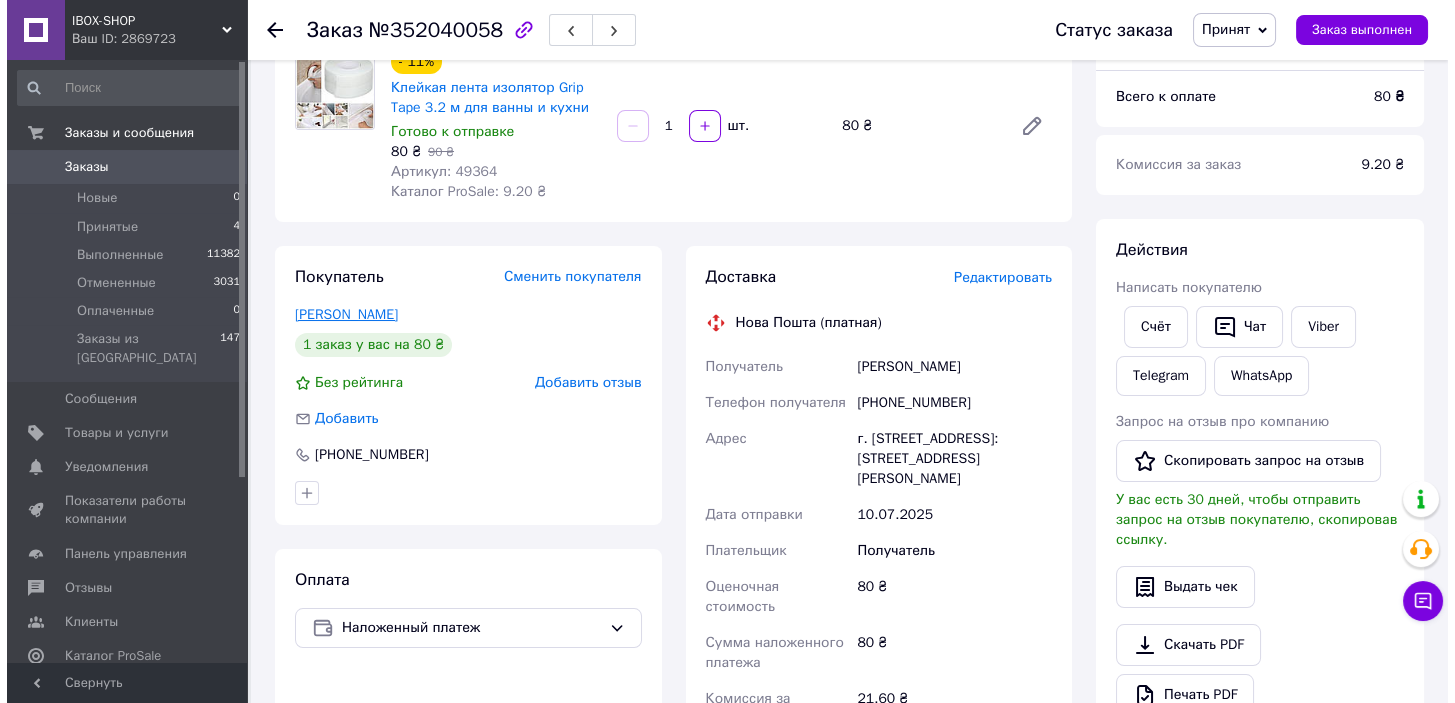 scroll, scrollTop: 0, scrollLeft: 0, axis: both 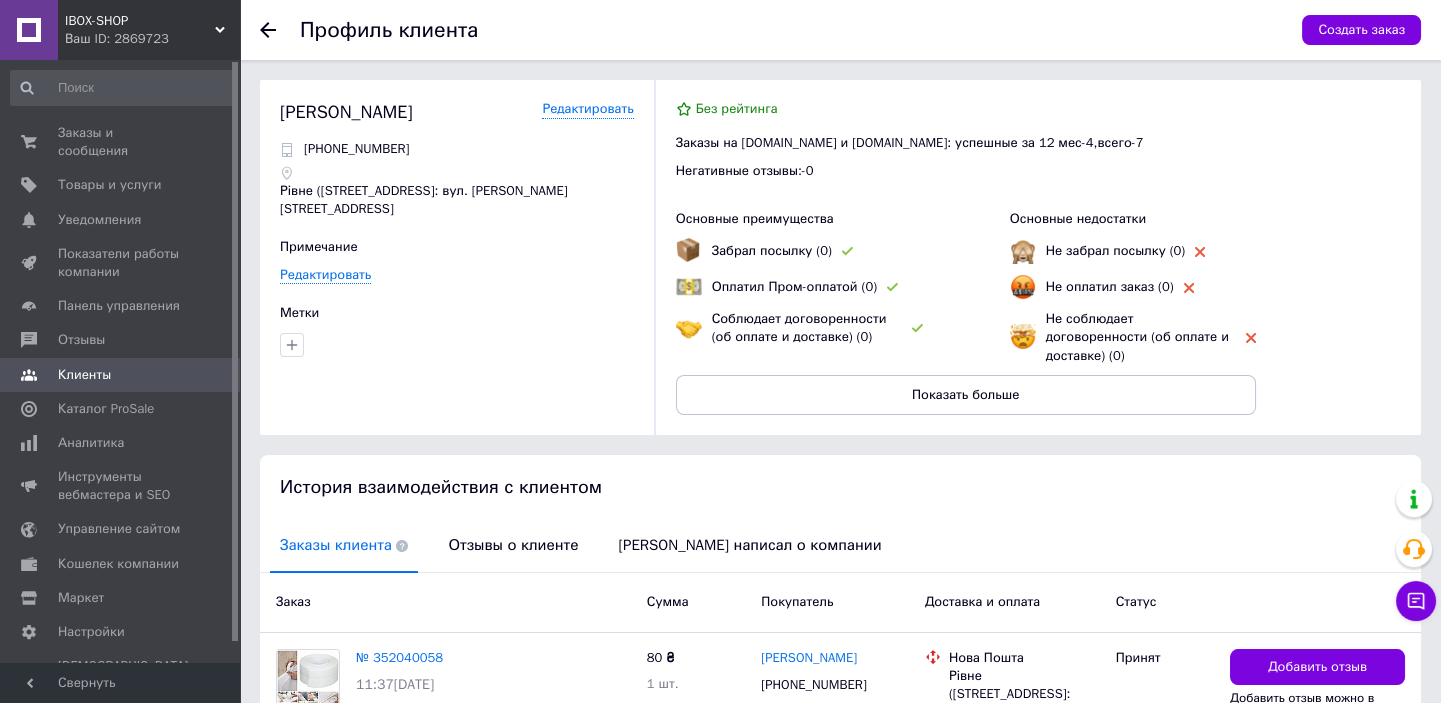 click on "Отзывы о клиенте" at bounding box center (513, 545) 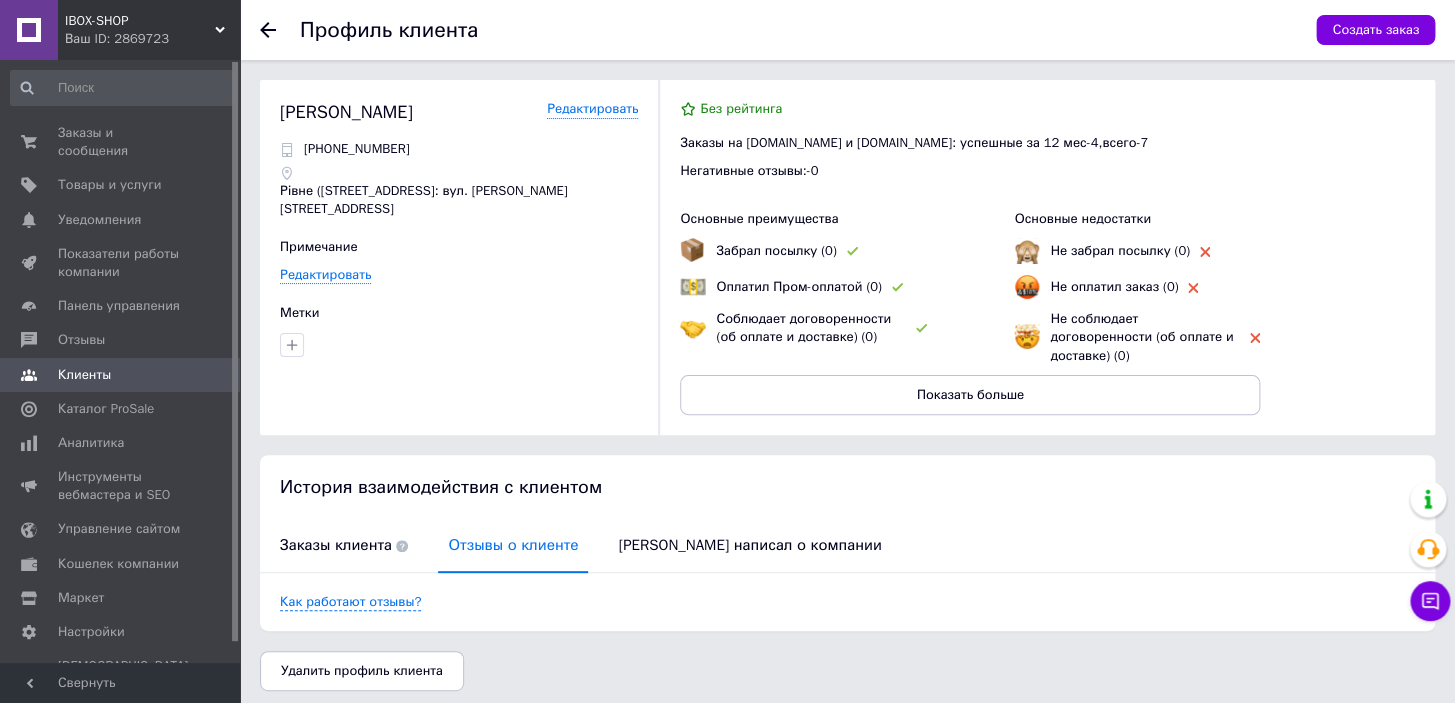 click at bounding box center (280, 30) 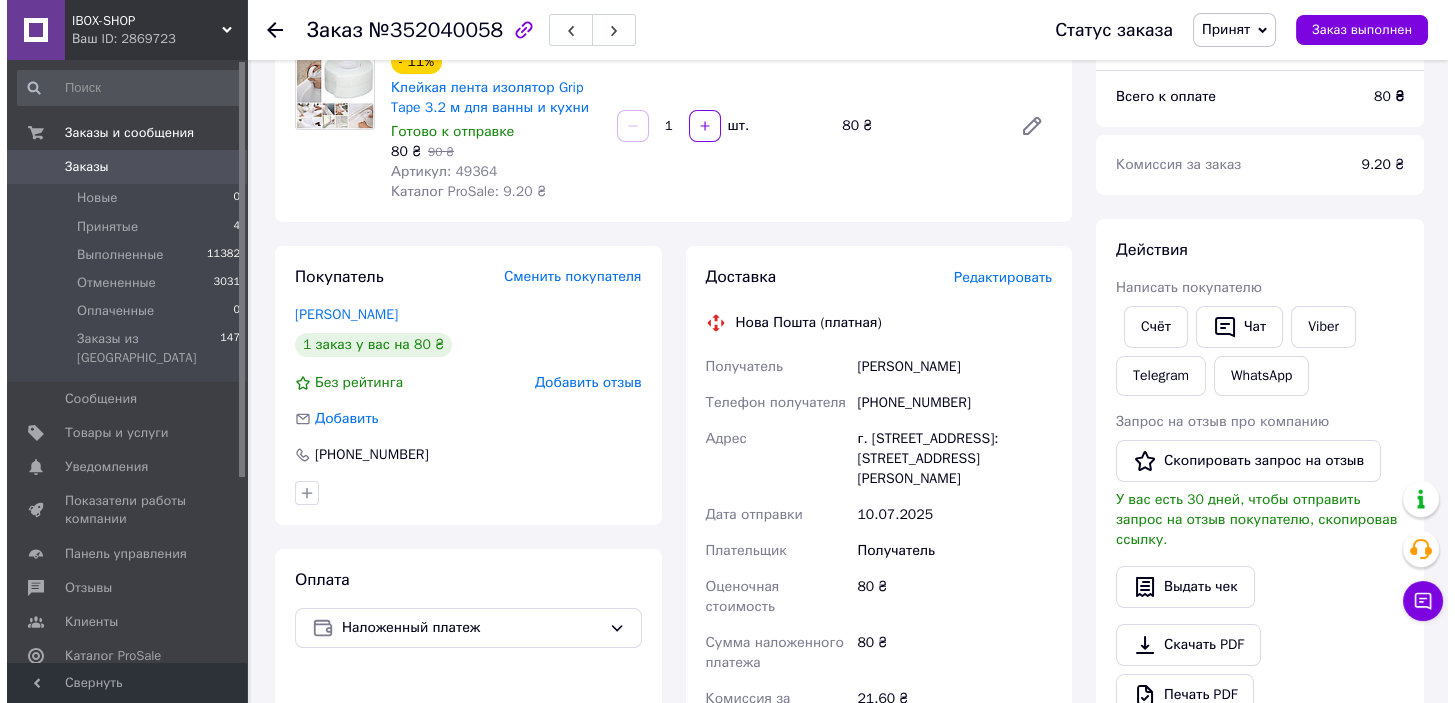 scroll, scrollTop: 272, scrollLeft: 0, axis: vertical 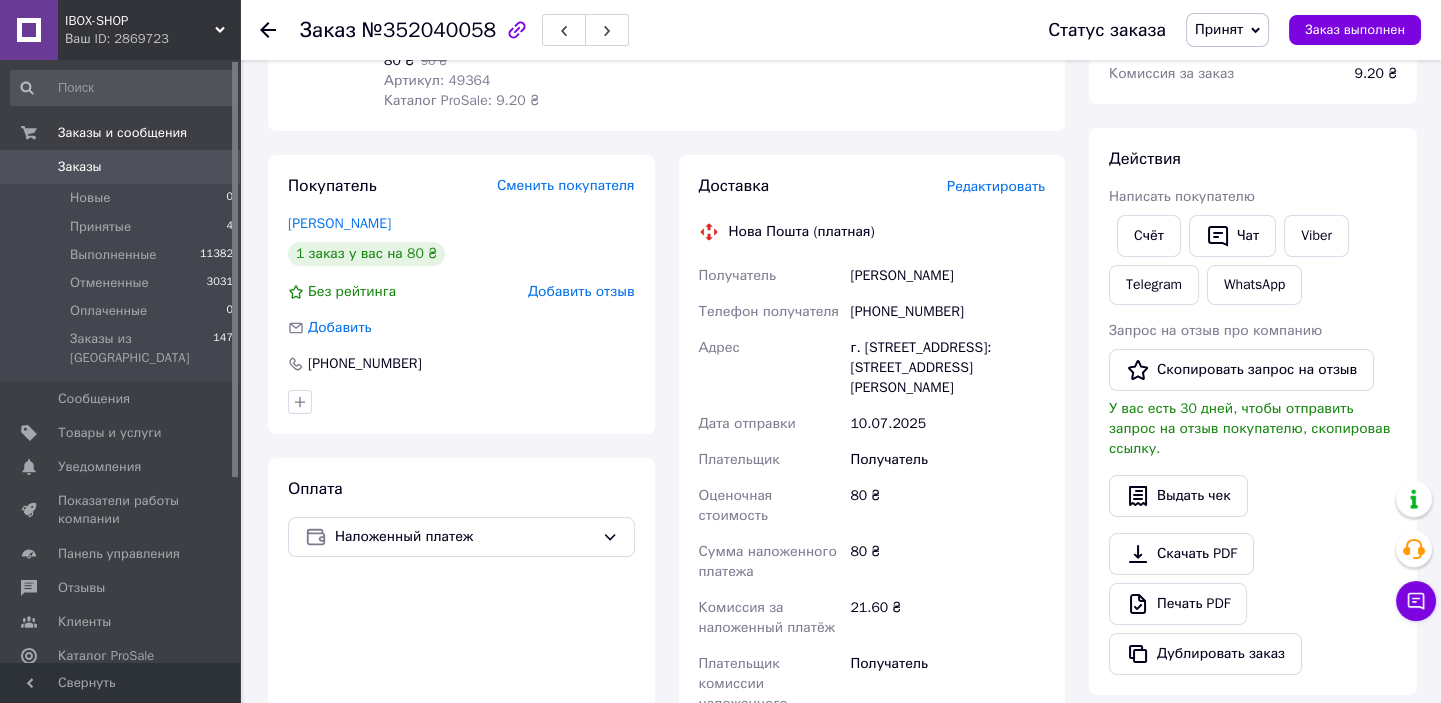 click on "Редактировать" at bounding box center (996, 186) 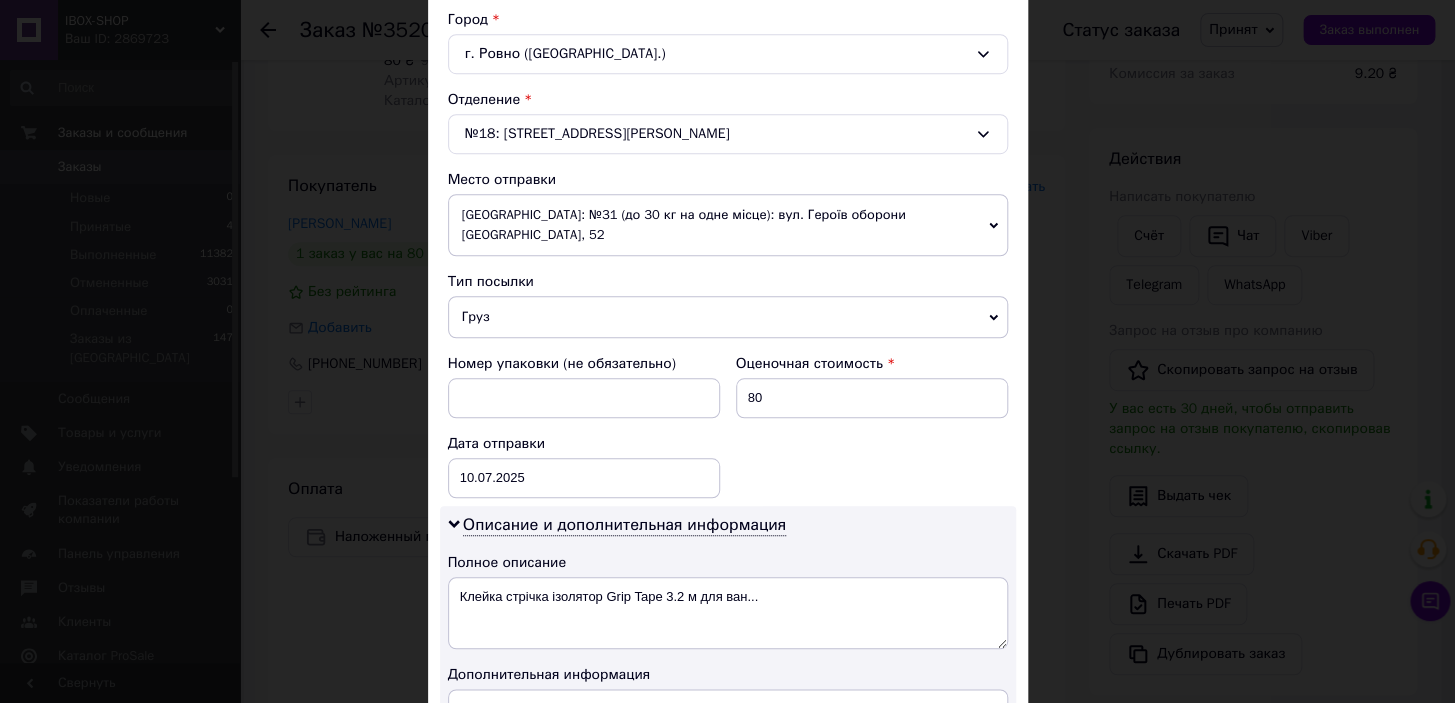scroll, scrollTop: 727, scrollLeft: 0, axis: vertical 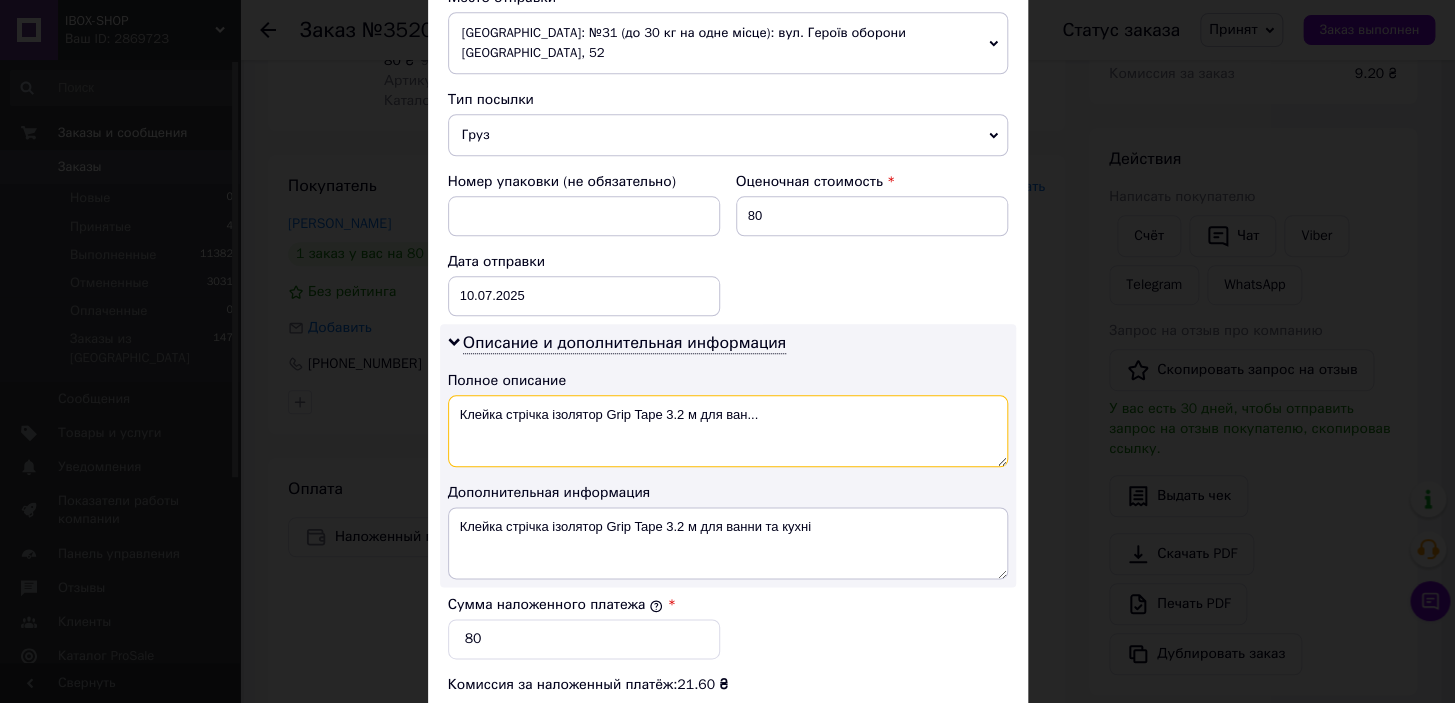 drag, startPoint x: 603, startPoint y: 392, endPoint x: 832, endPoint y: 394, distance: 229.00873 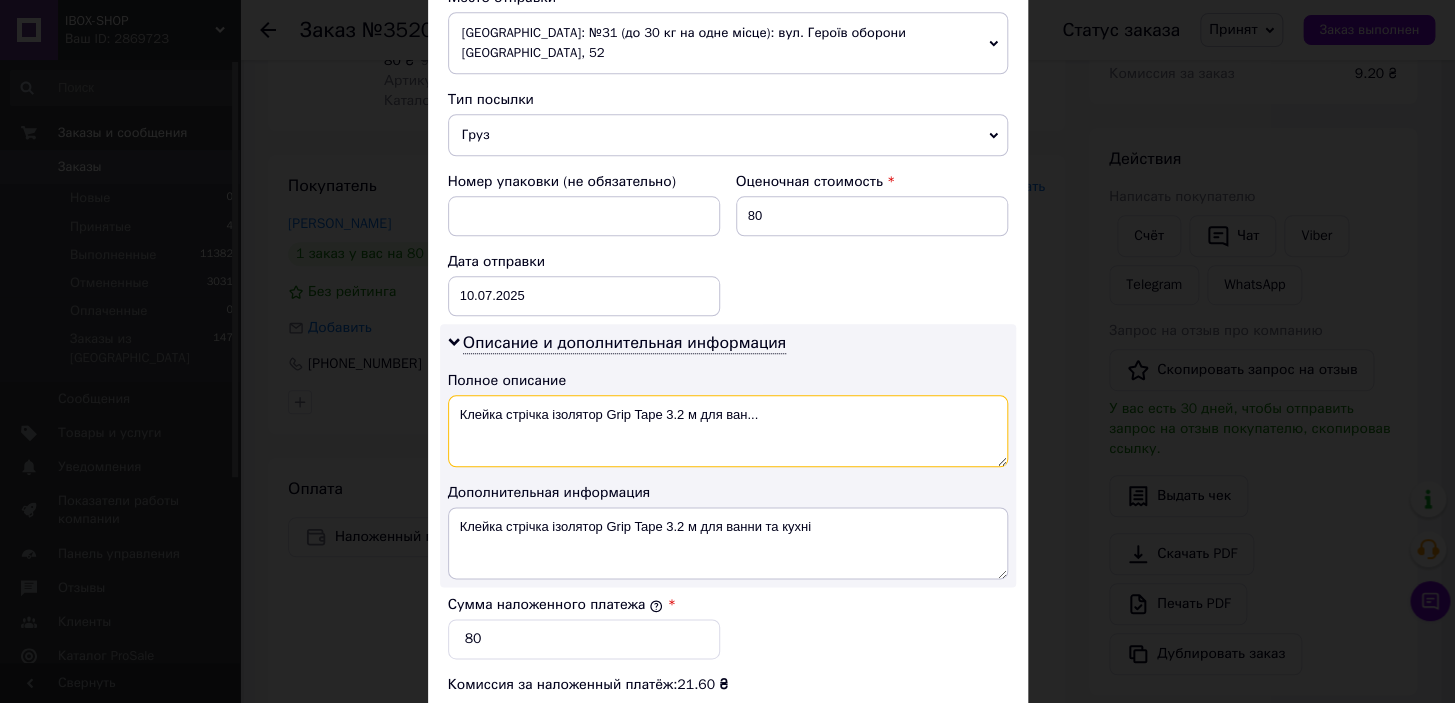 click on "Клейка стрічка ізолятор Grip Tape 3.2 м для ван..." at bounding box center [728, 431] 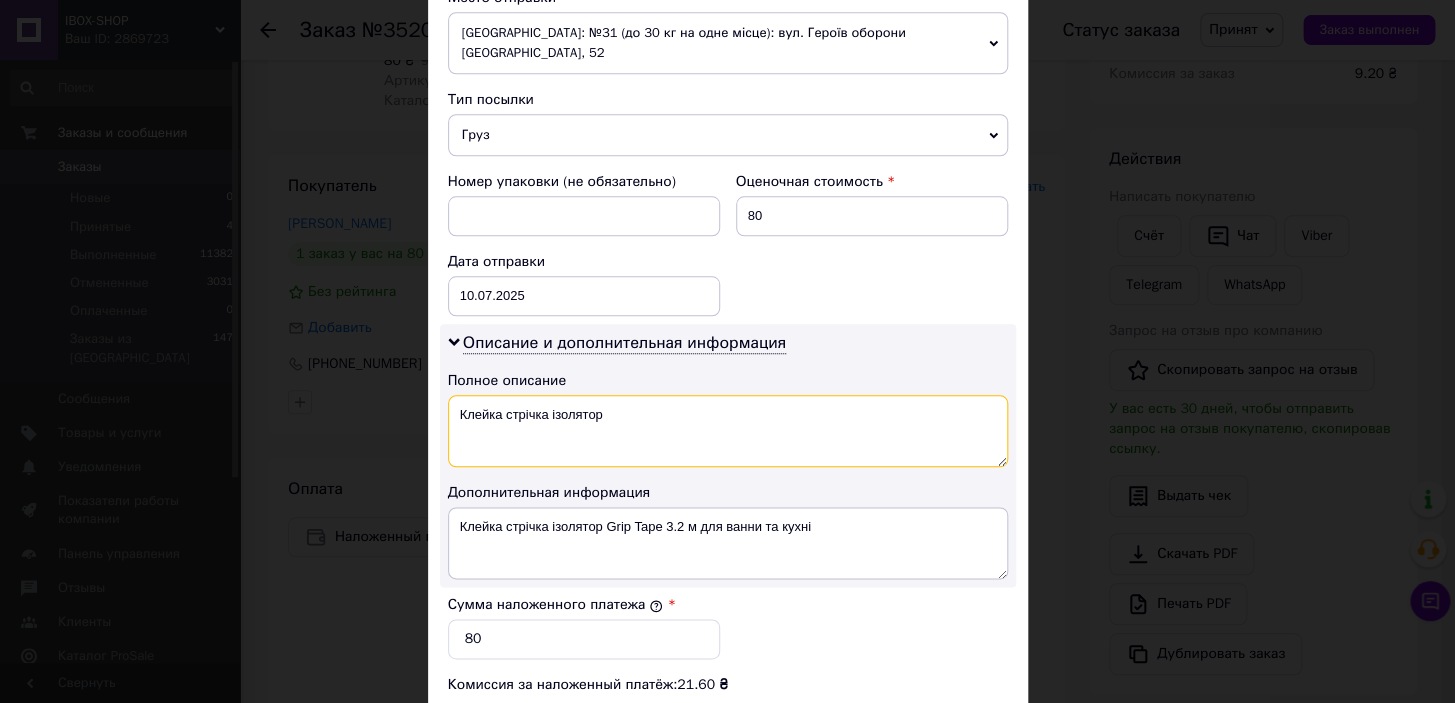 type on "Клейка стрічка ізолятор" 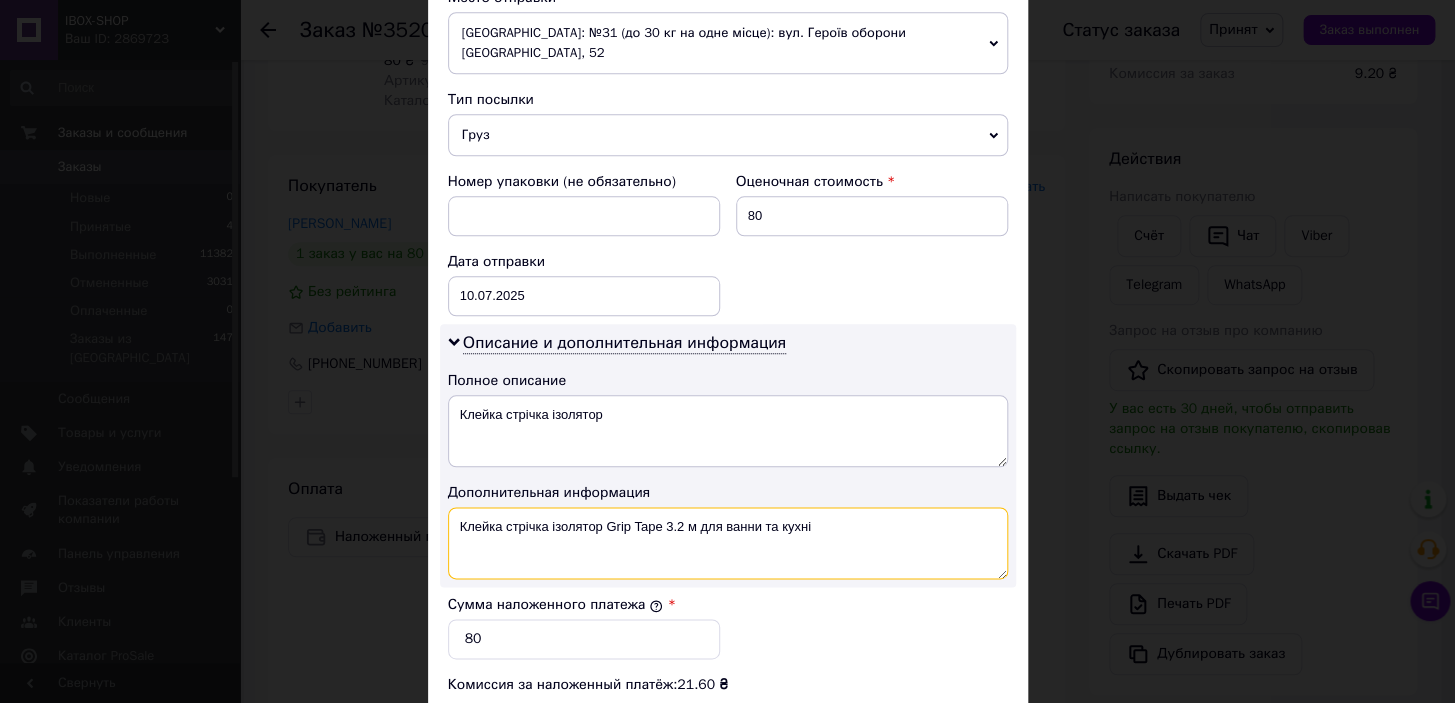 drag, startPoint x: 605, startPoint y: 503, endPoint x: 827, endPoint y: 504, distance: 222.00226 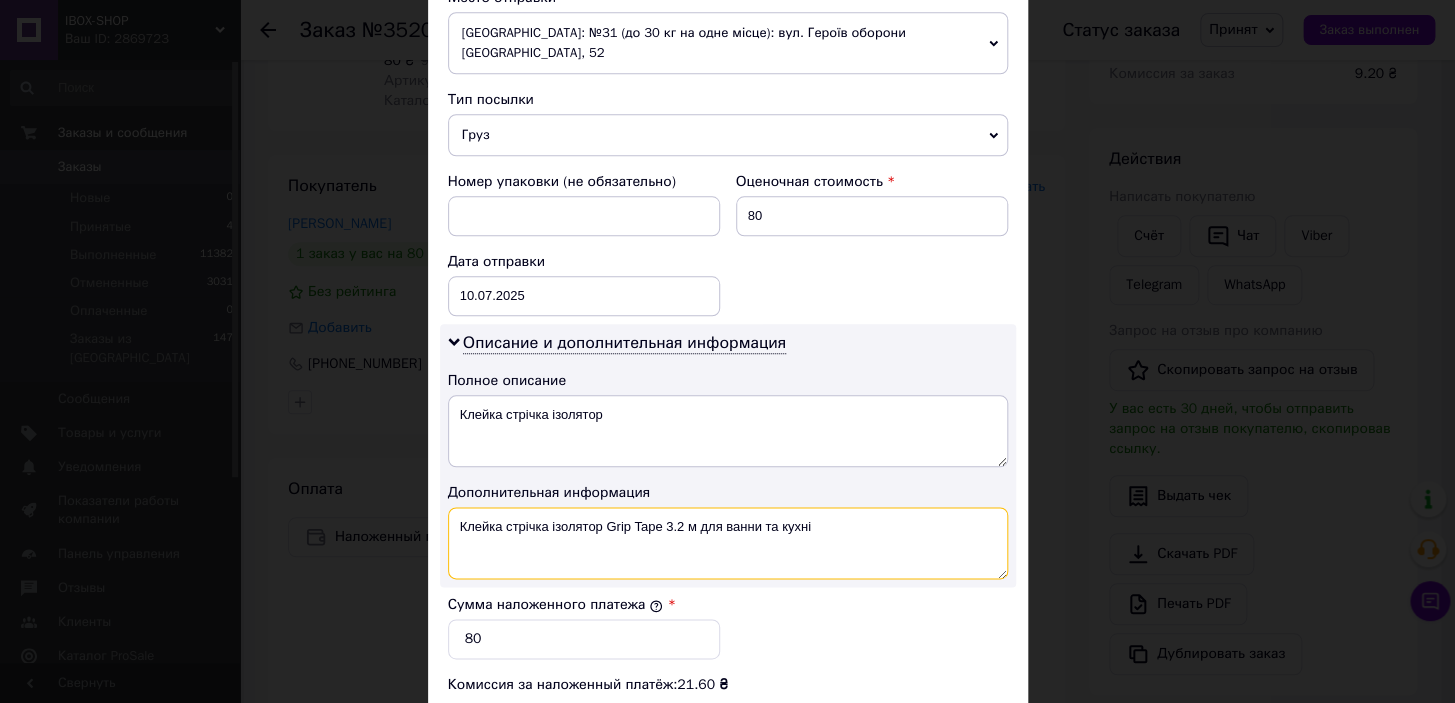 click on "Клейка стрічка ізолятор Grip Tape 3.2 м для ванни та кухні" at bounding box center (728, 543) 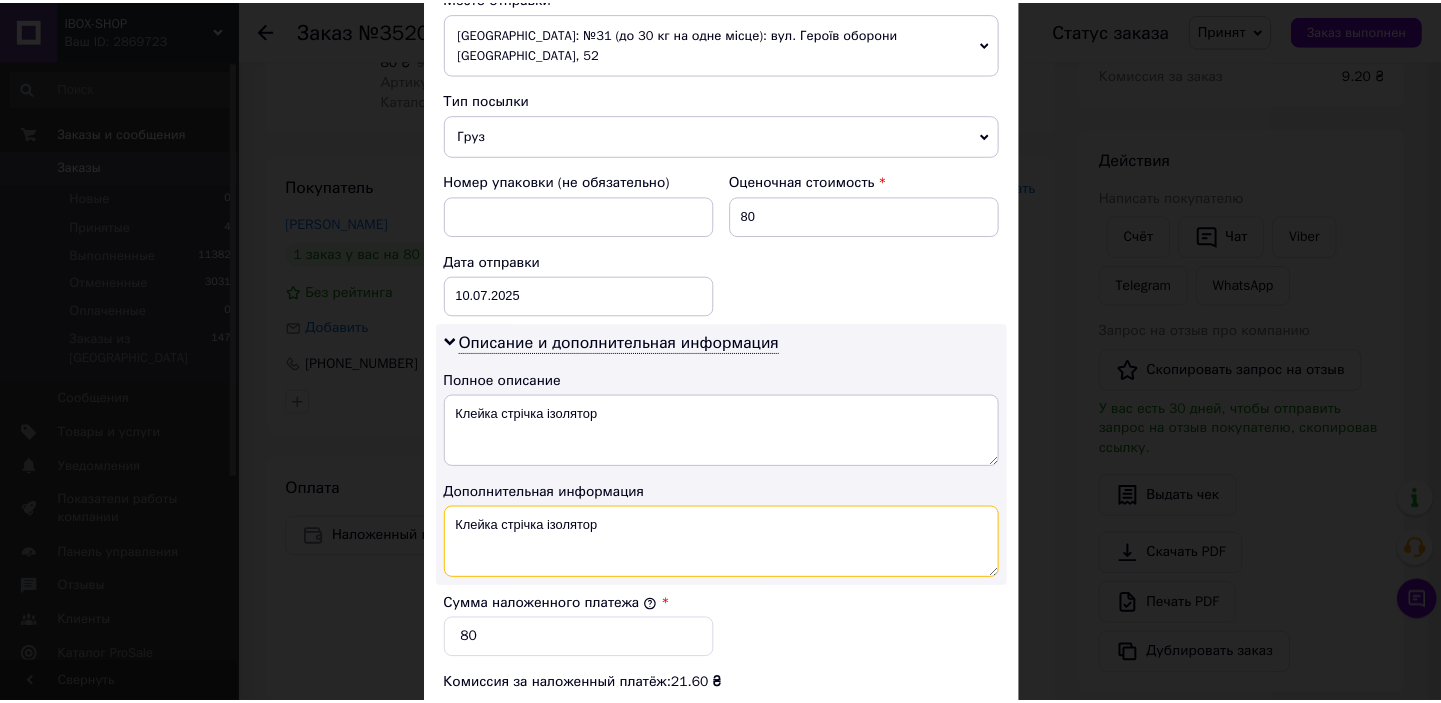 scroll, scrollTop: 1043, scrollLeft: 0, axis: vertical 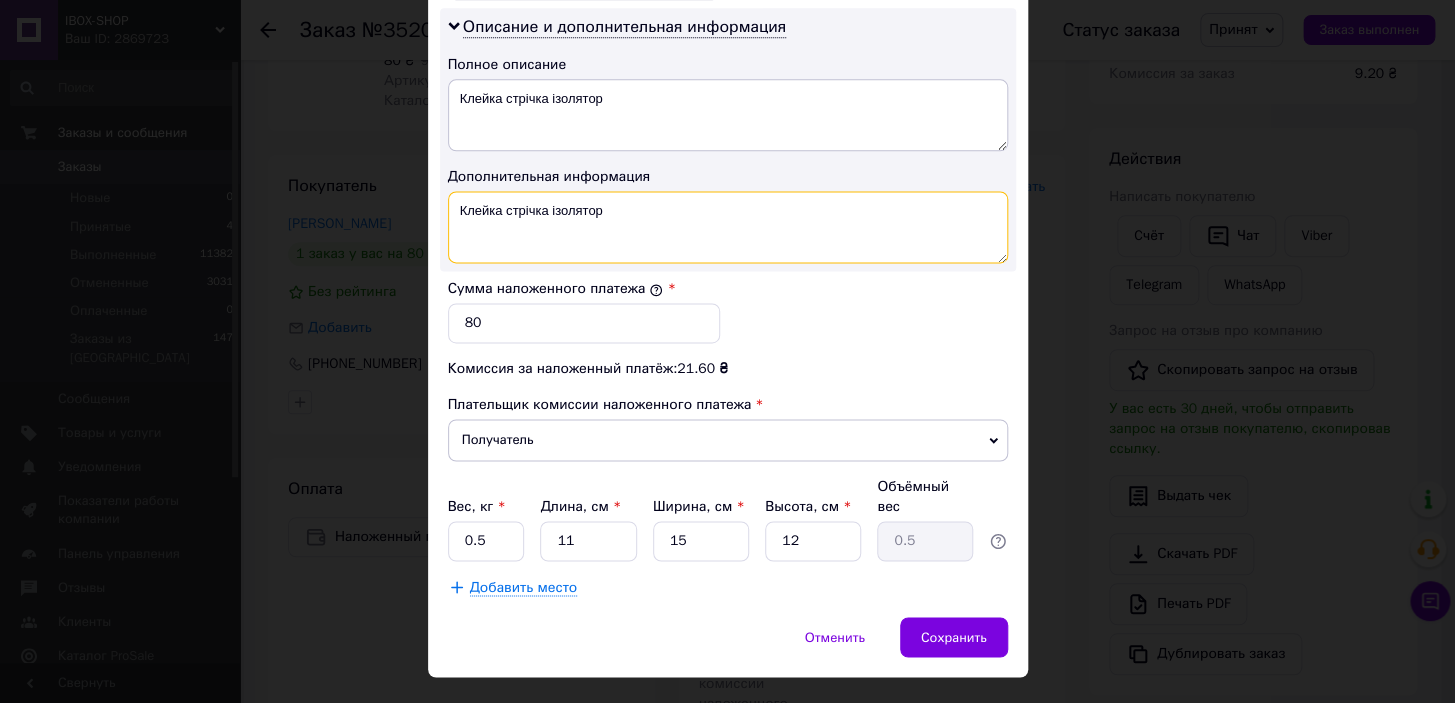 type on "Клейка стрічка ізолятор" 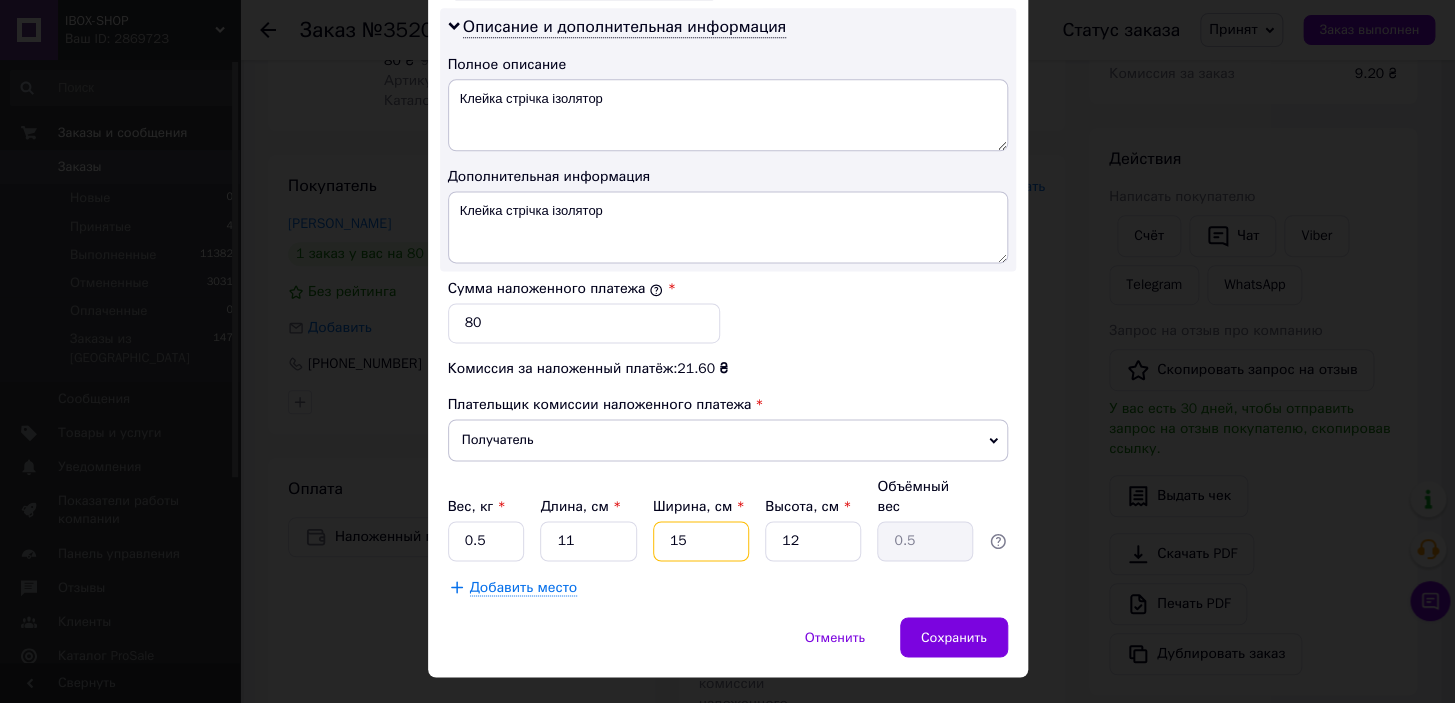 click on "15" at bounding box center (701, 541) 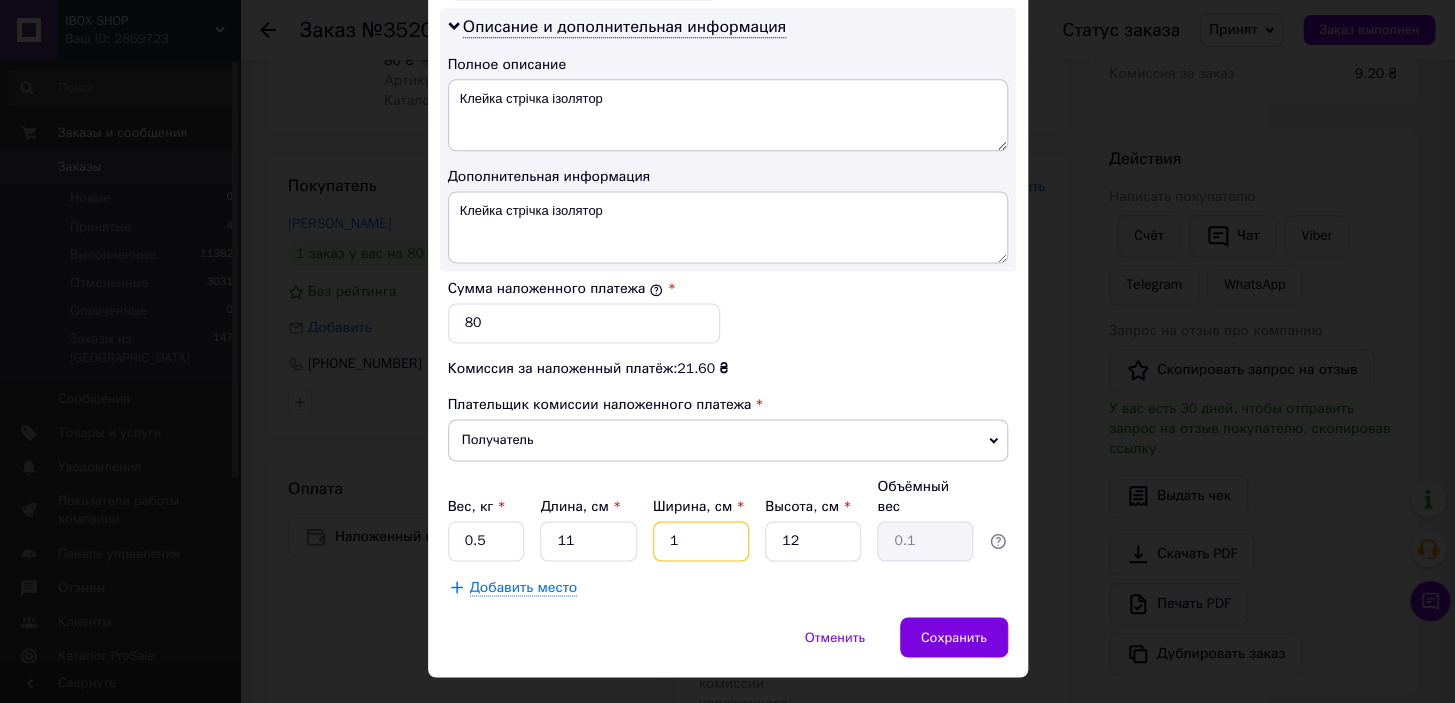 type on "10" 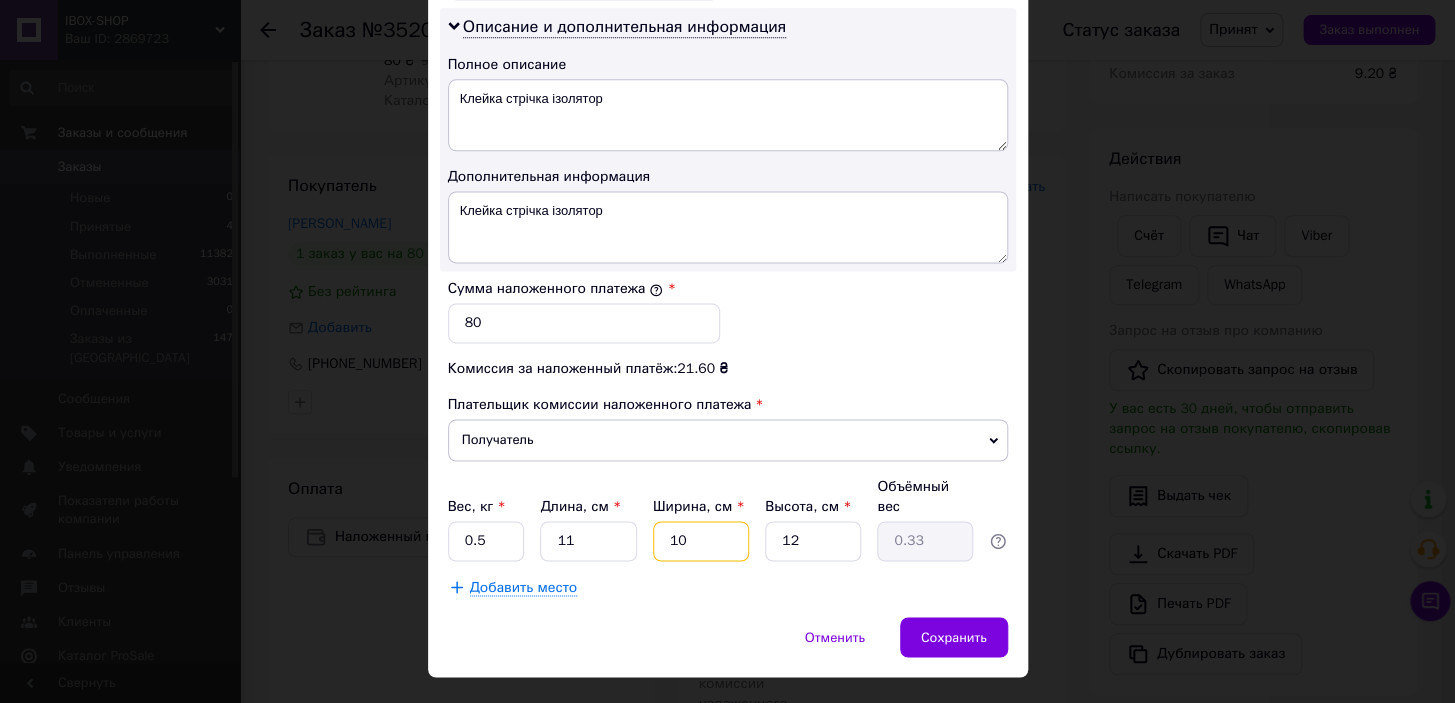 type on "10" 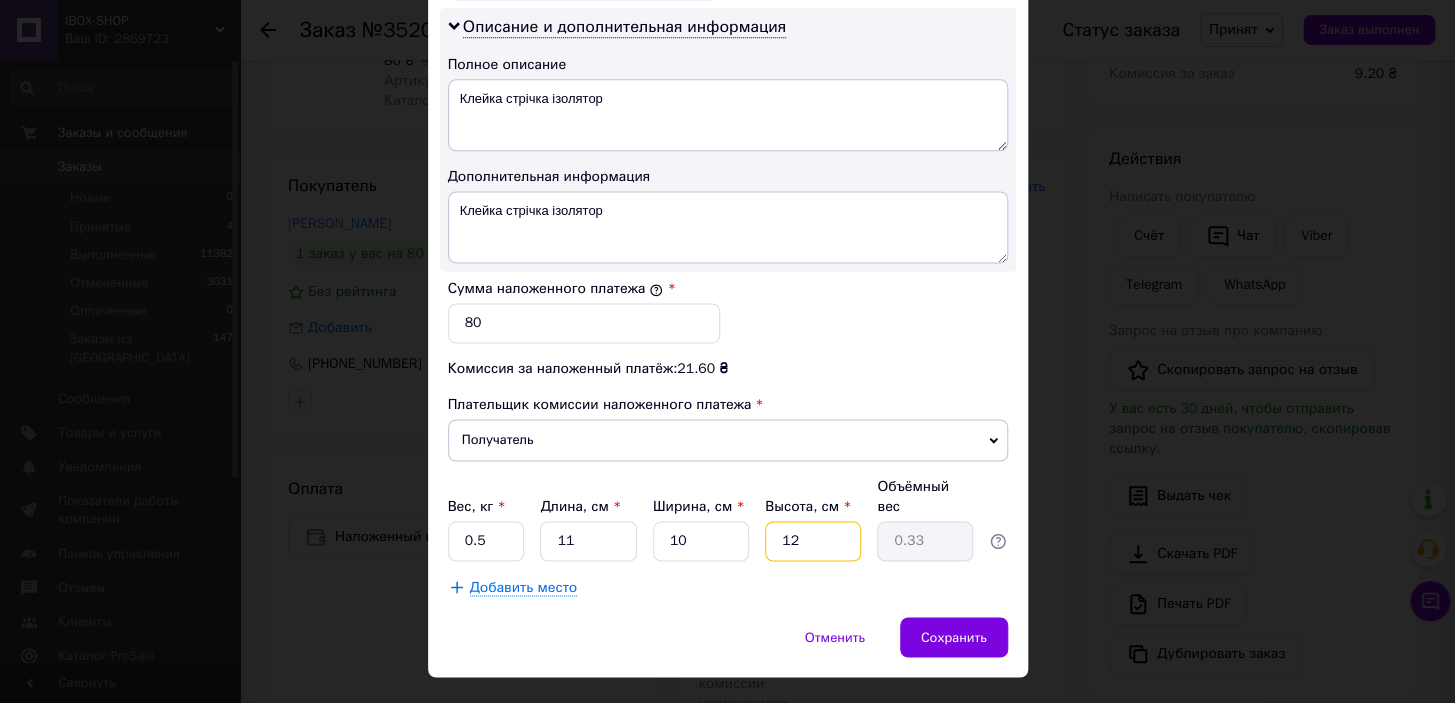 click on "12" at bounding box center (813, 541) 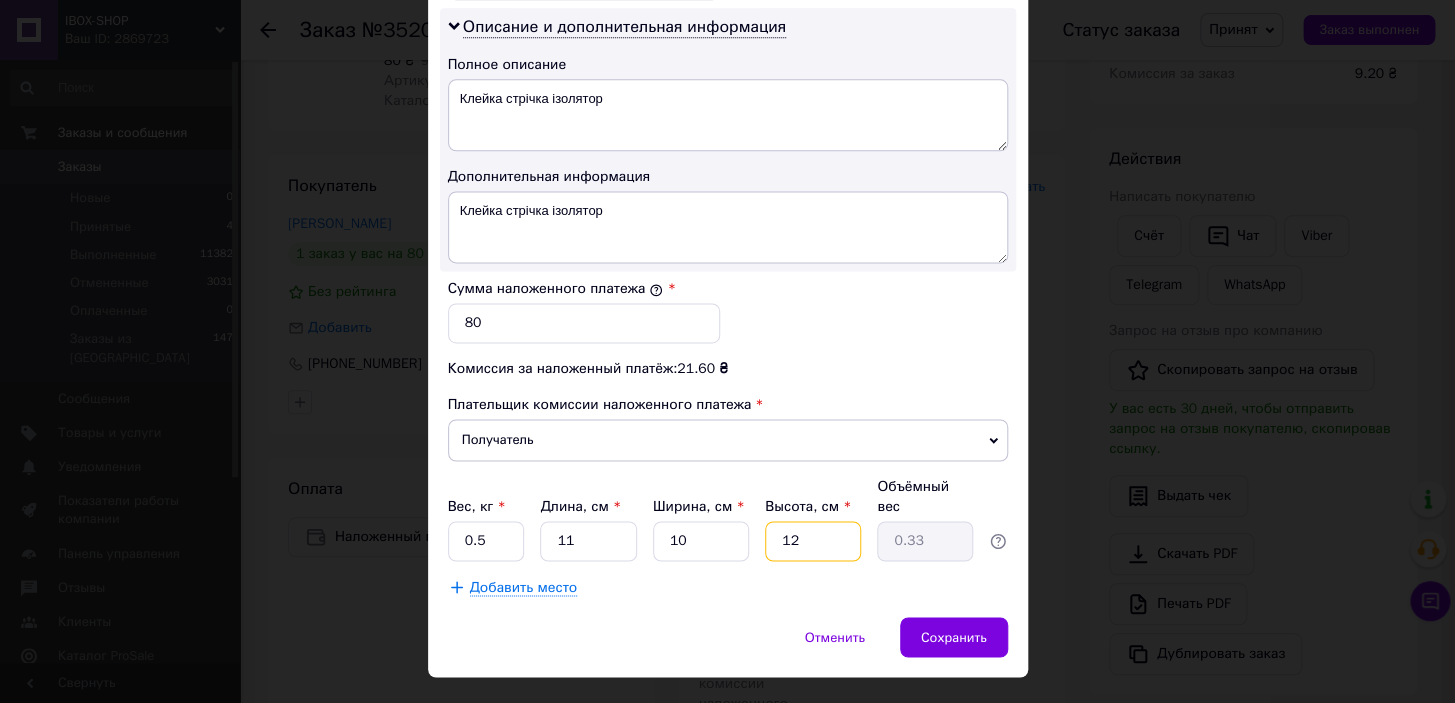 type on "6" 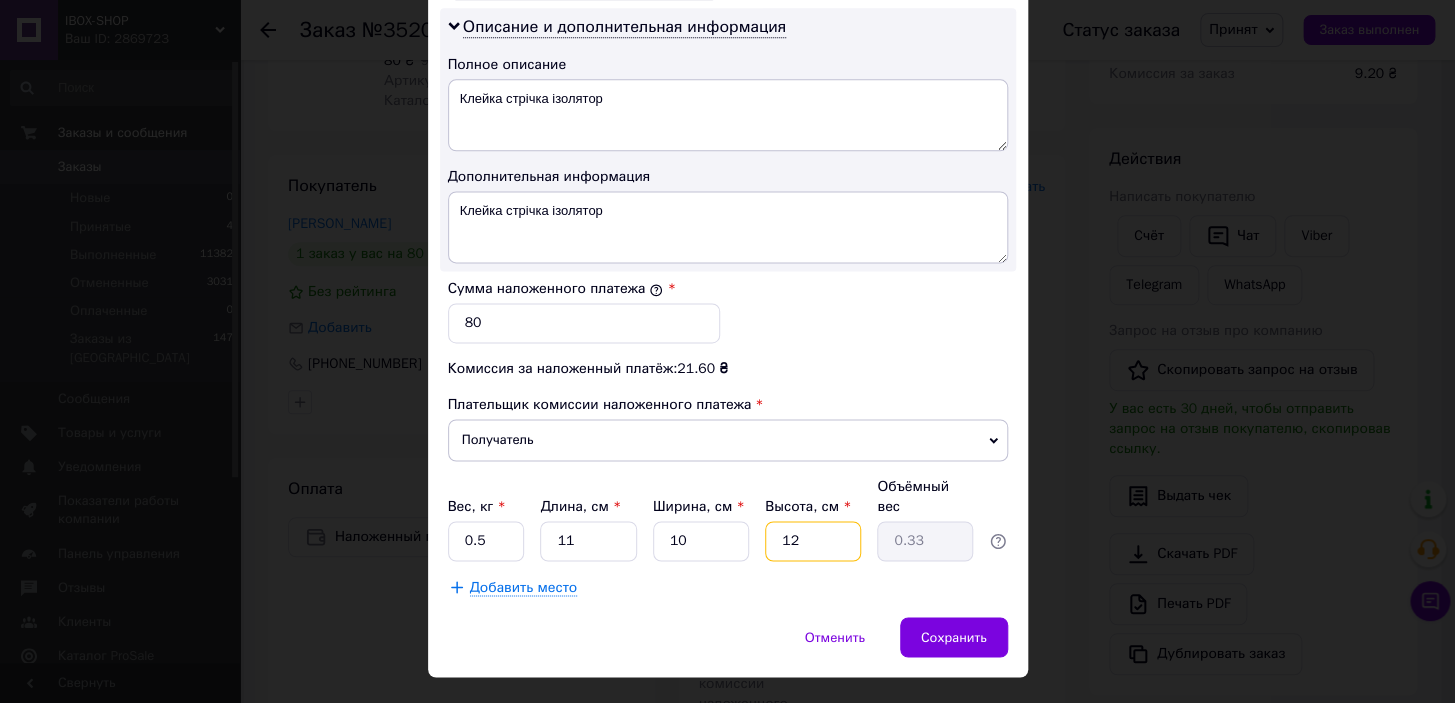 type on "0.17" 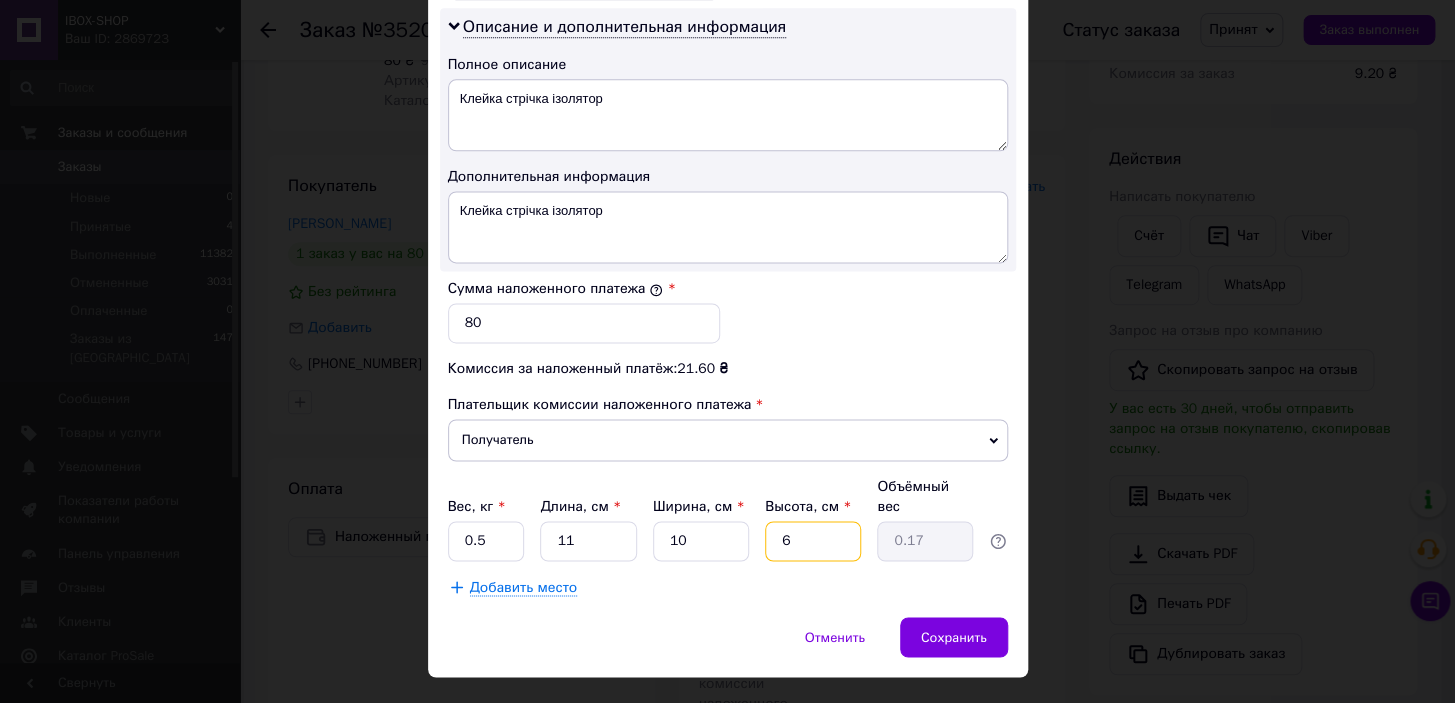 type on "6" 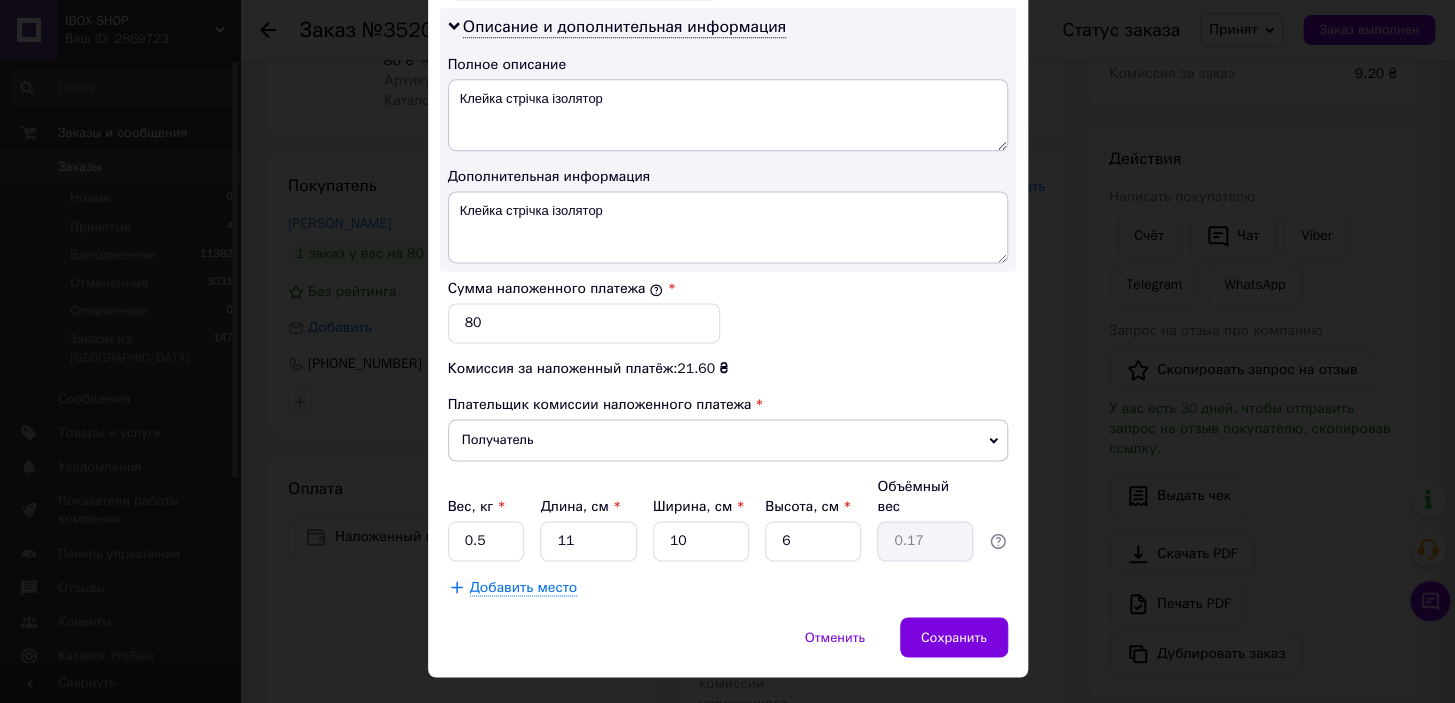 click on "Отменить   Сохранить" at bounding box center (728, 647) 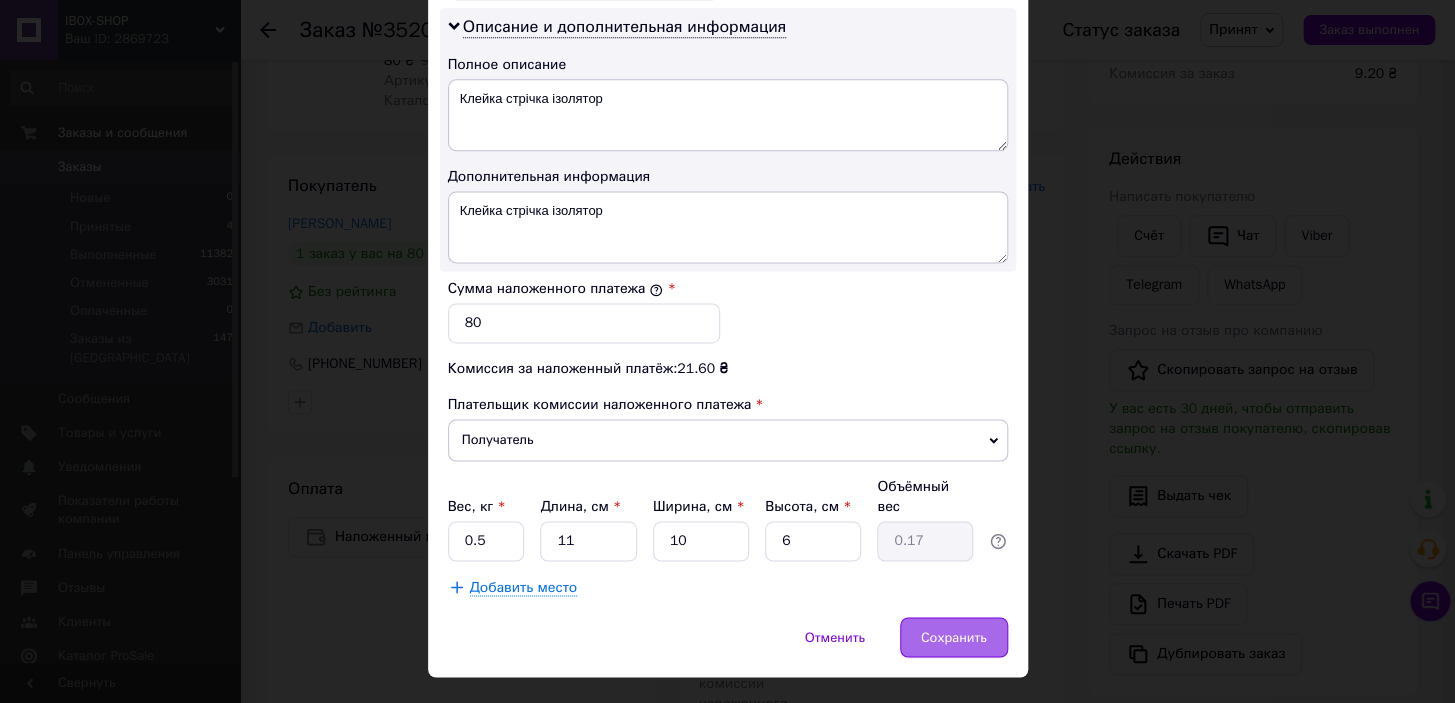 click on "Сохранить" at bounding box center (954, 637) 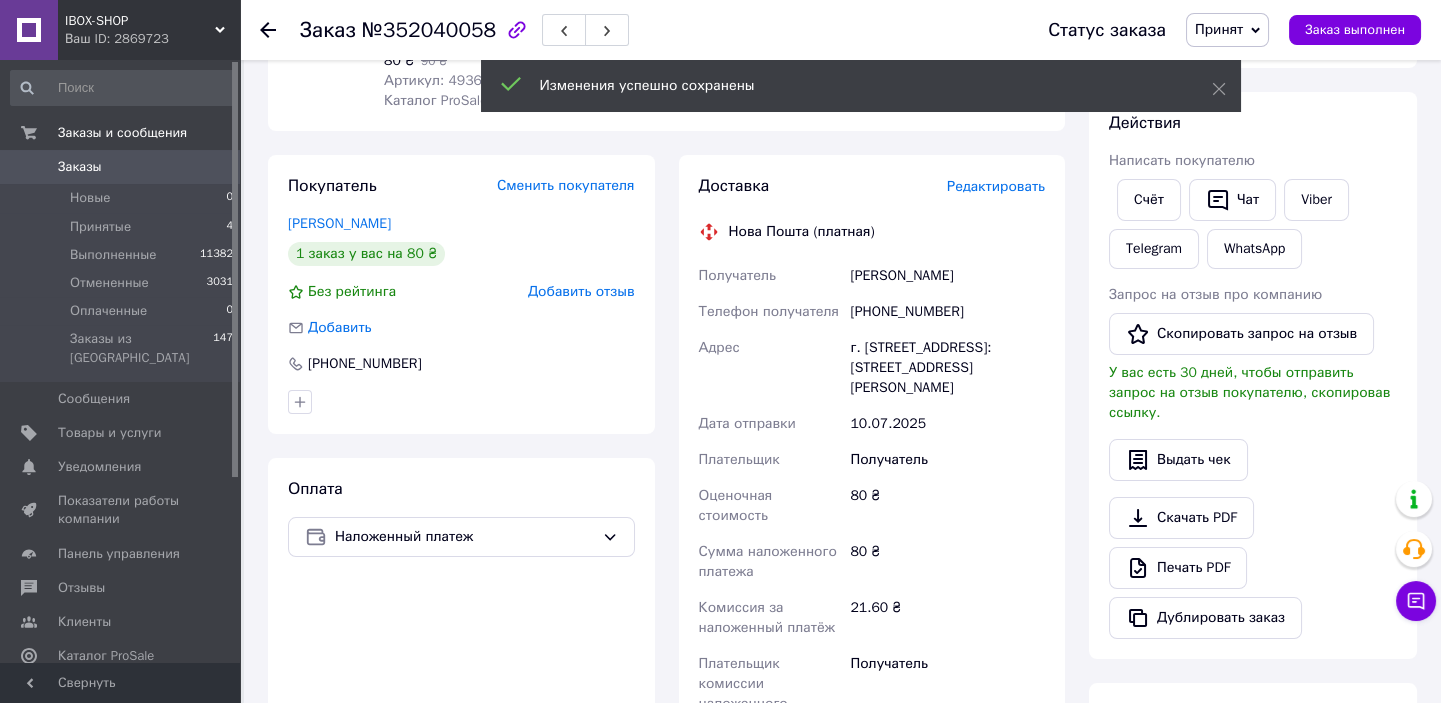 click on "[PHONE_NUMBER]" at bounding box center (947, 312) 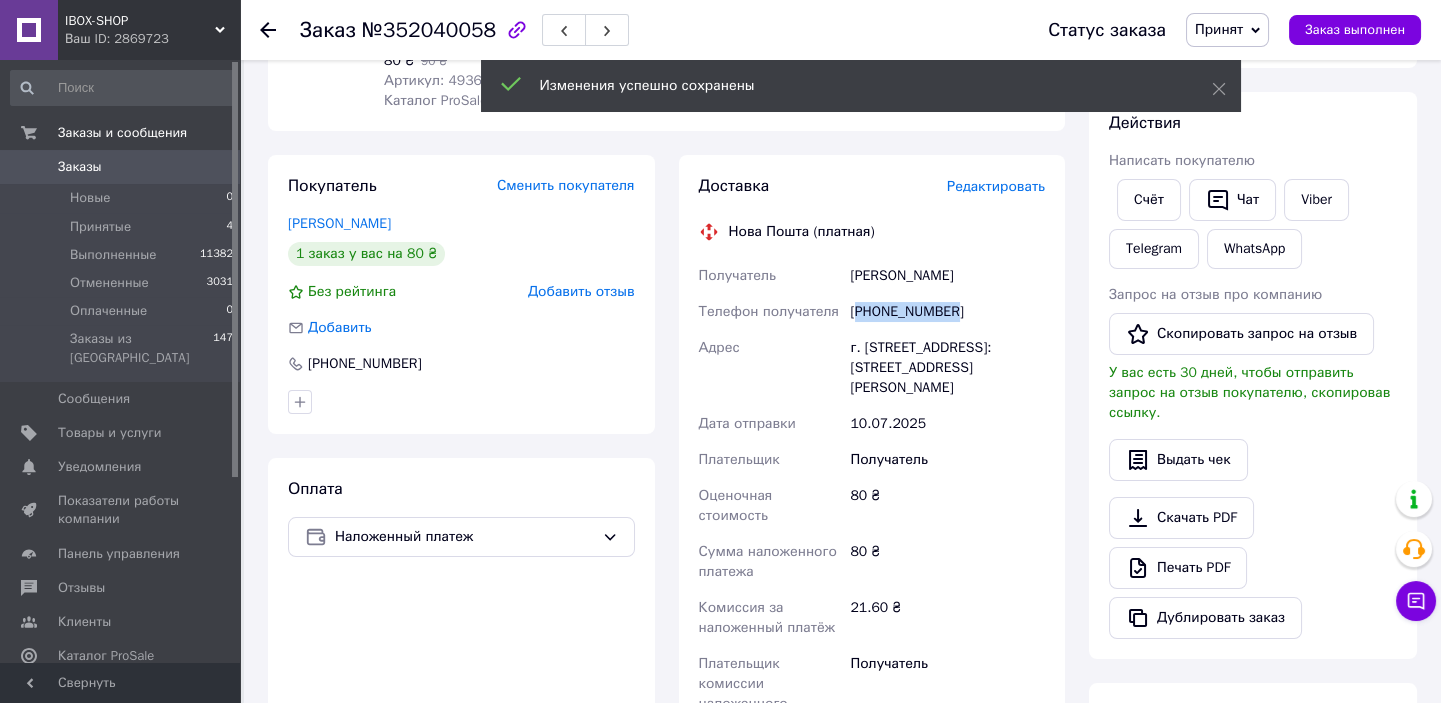 click on "[PHONE_NUMBER]" at bounding box center [947, 312] 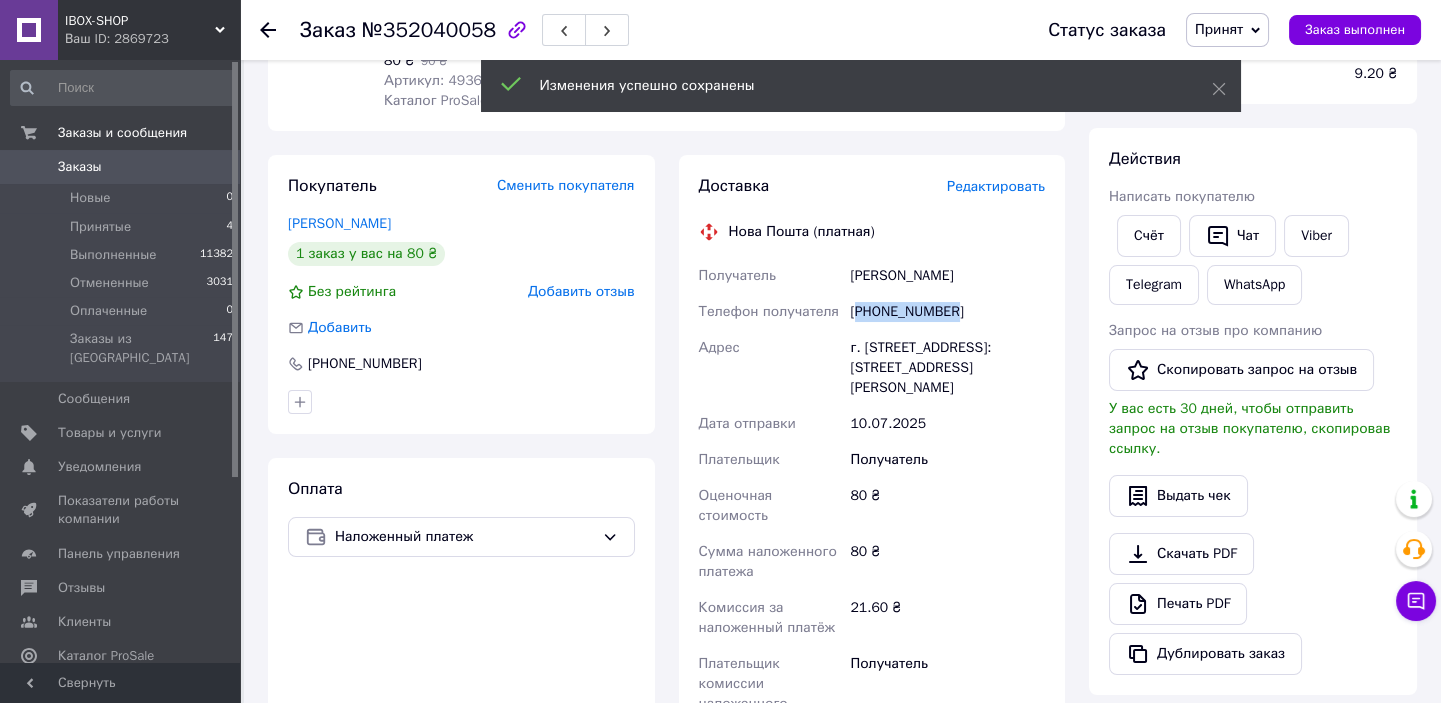 copy on "380987619499" 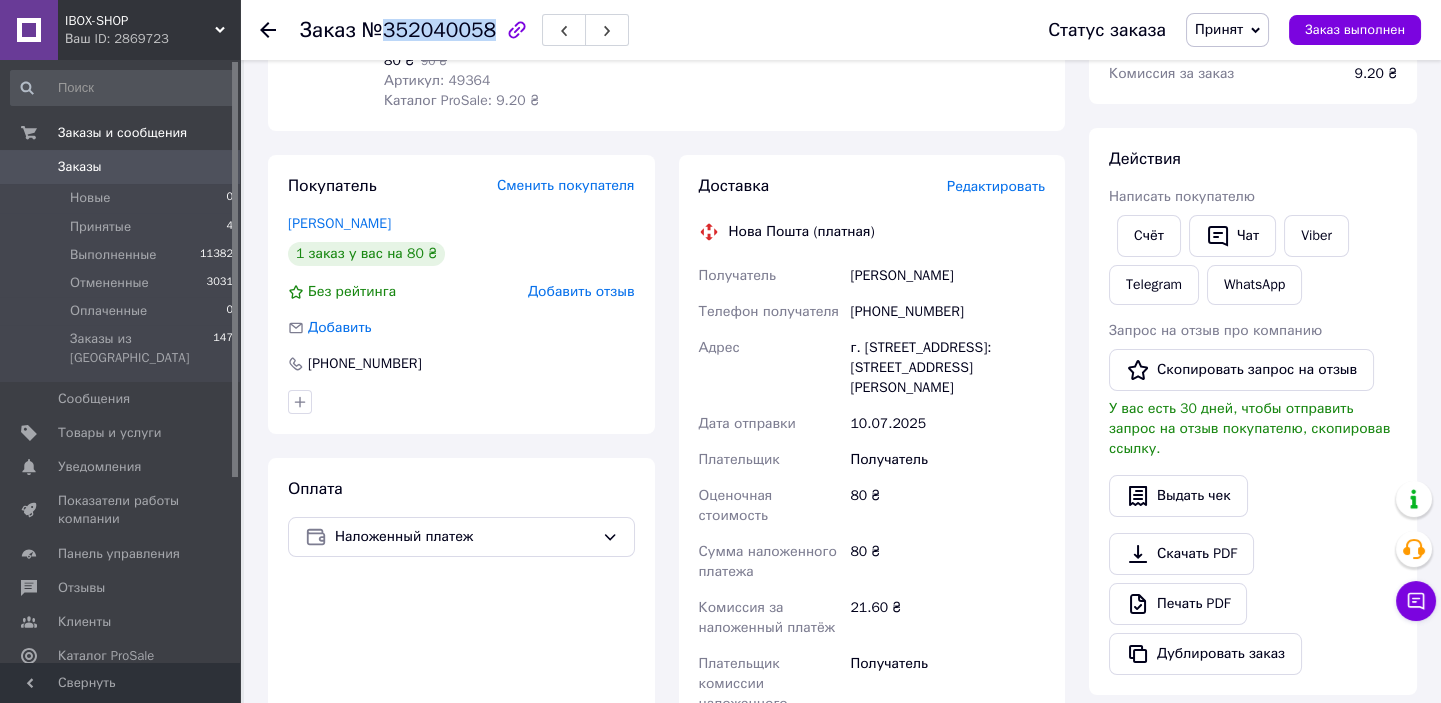 click on "№352040058" at bounding box center [429, 30] 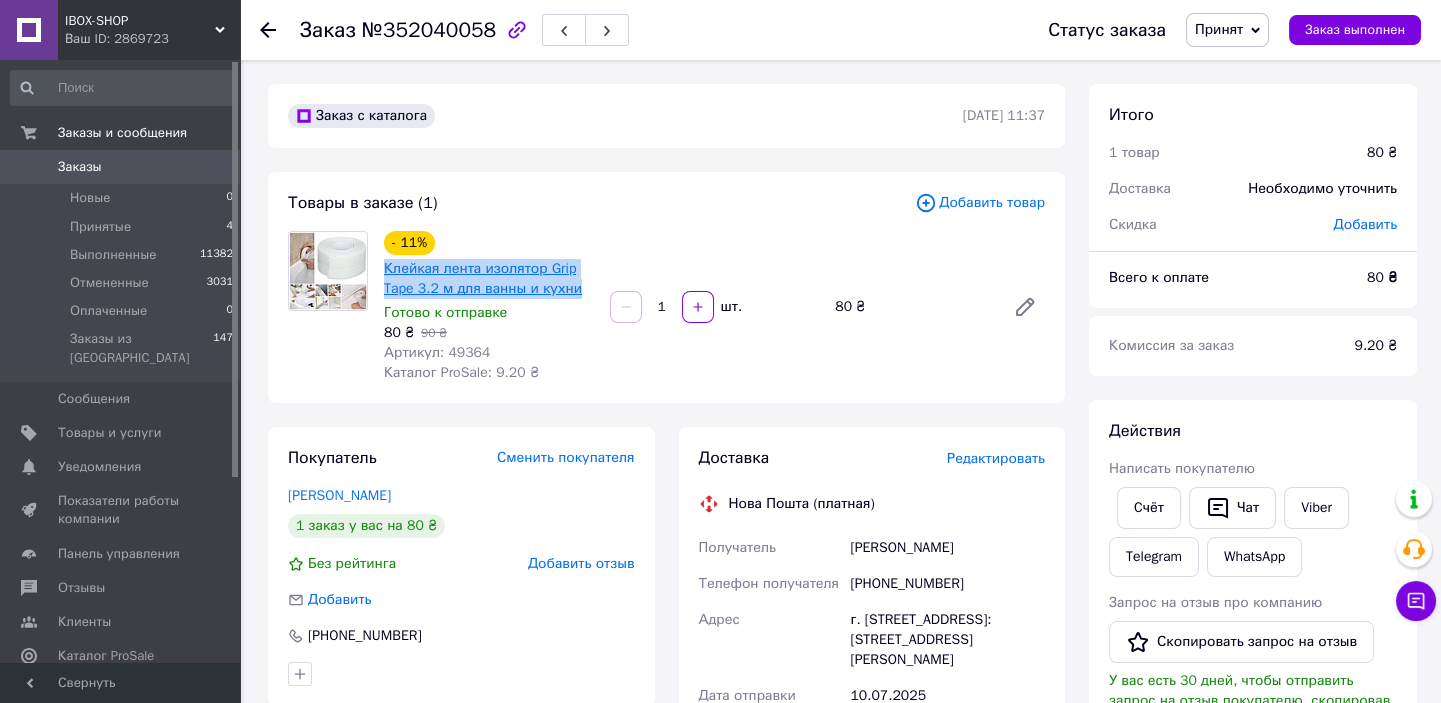 copy on "Клейкая лента изолятор Grip Tape 3.2 м для ванны и кухни" 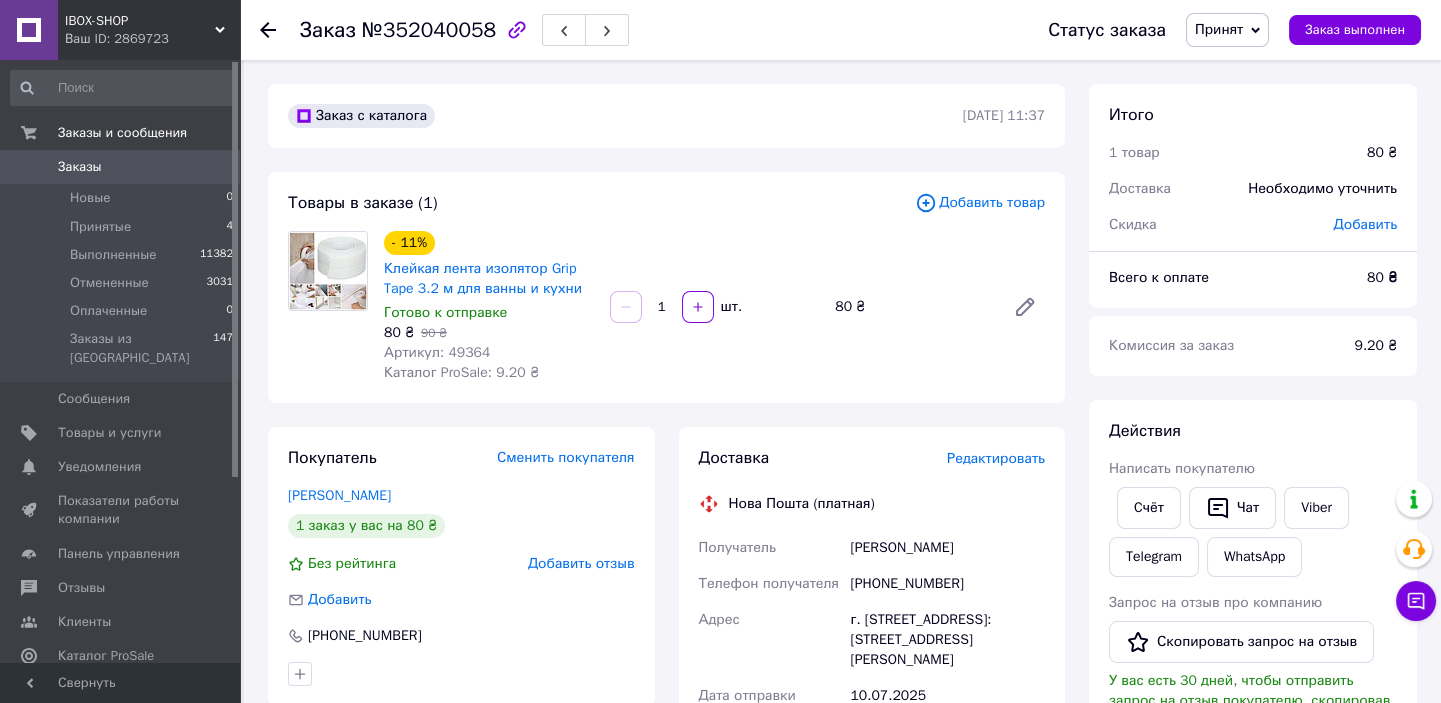 click 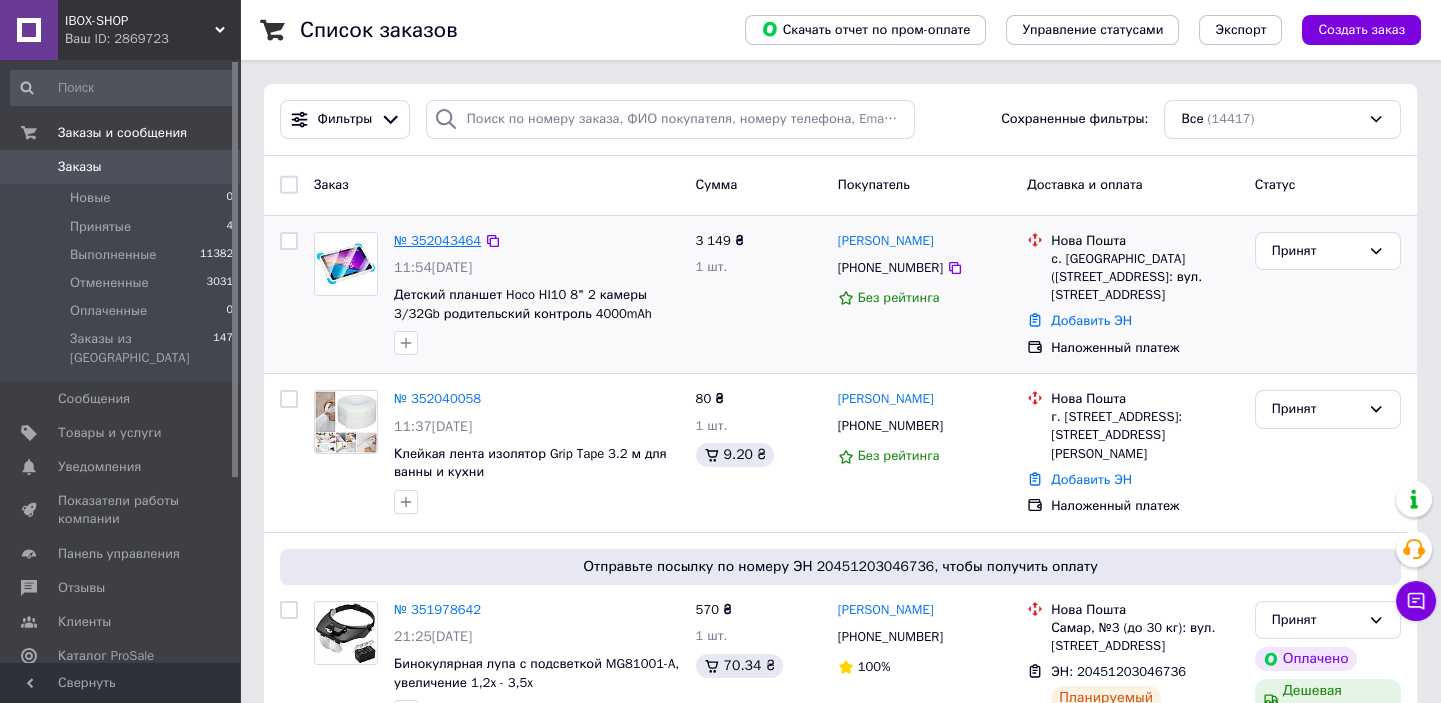 click on "№ 352043464" at bounding box center (437, 240) 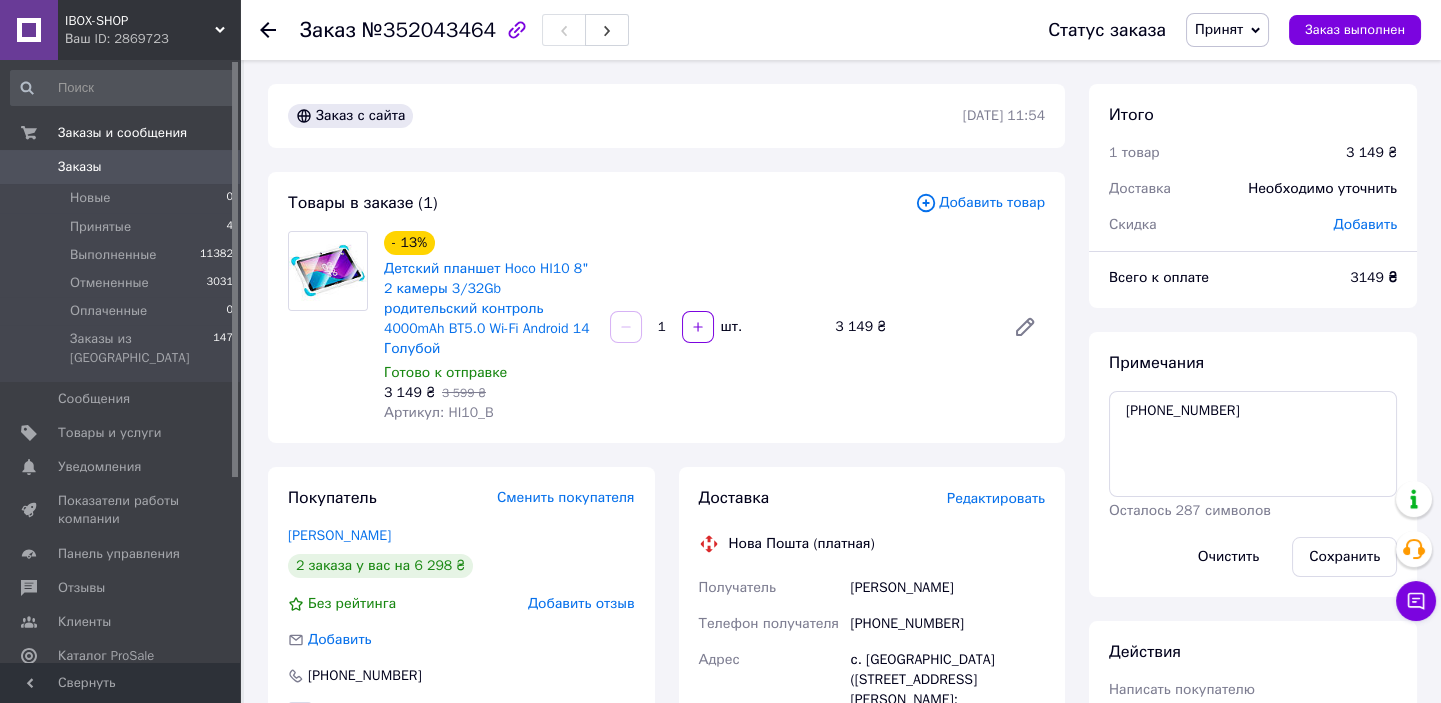 scroll, scrollTop: 90, scrollLeft: 0, axis: vertical 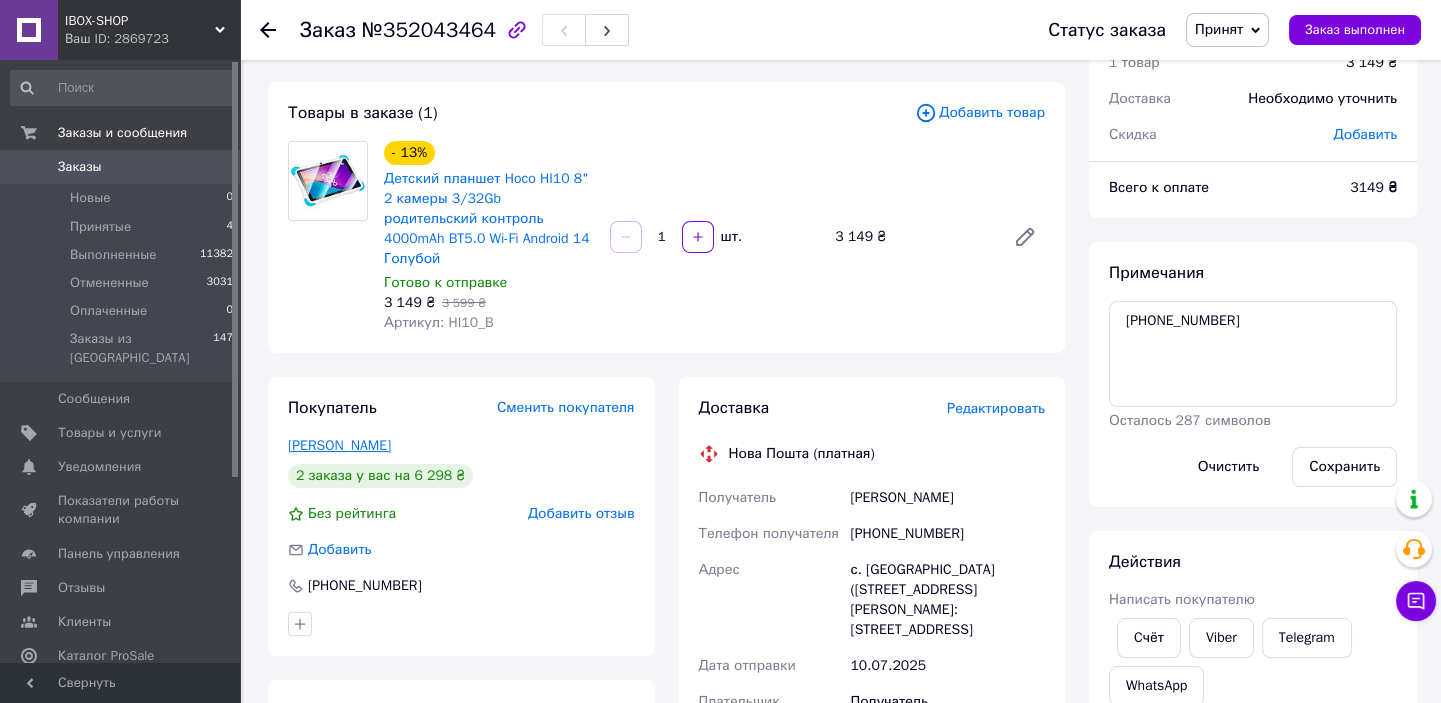 click on "Куцик Наталія" at bounding box center (339, 445) 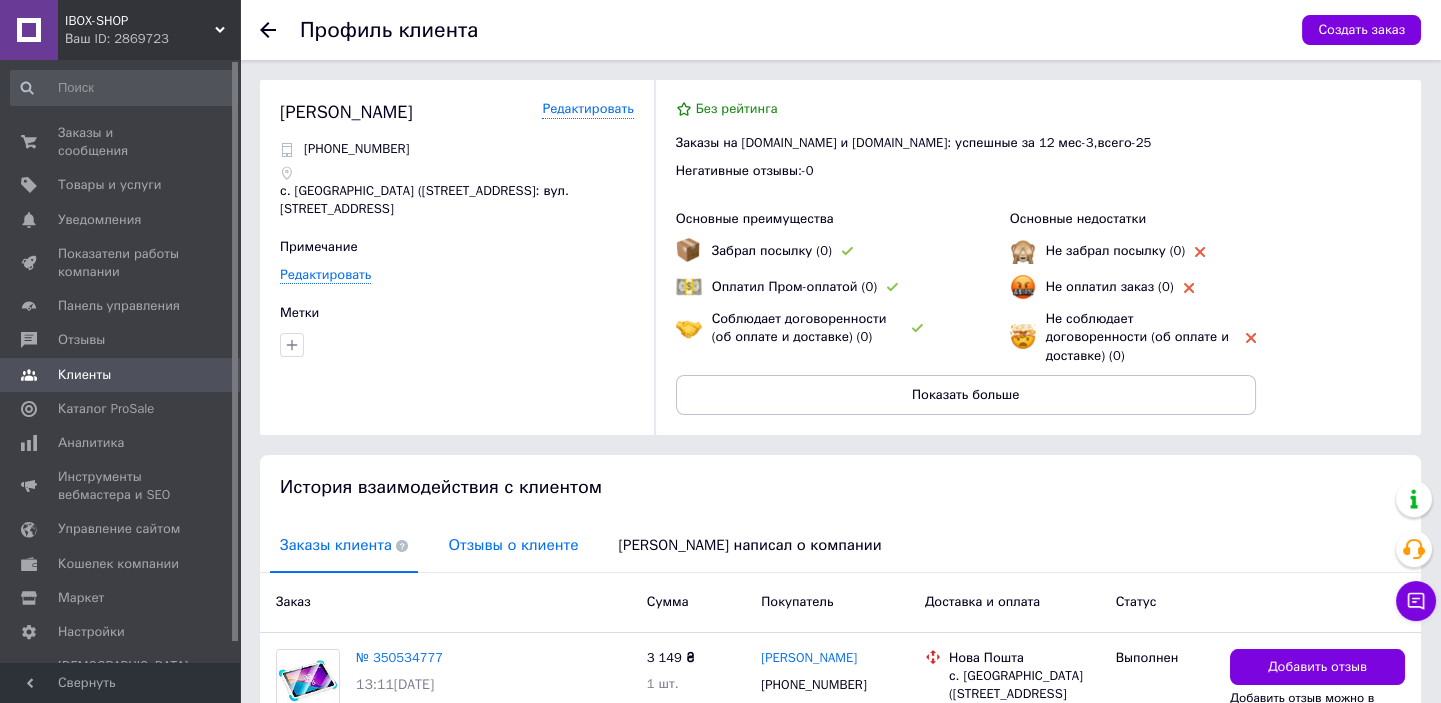 click on "Отзывы о клиенте" at bounding box center [513, 545] 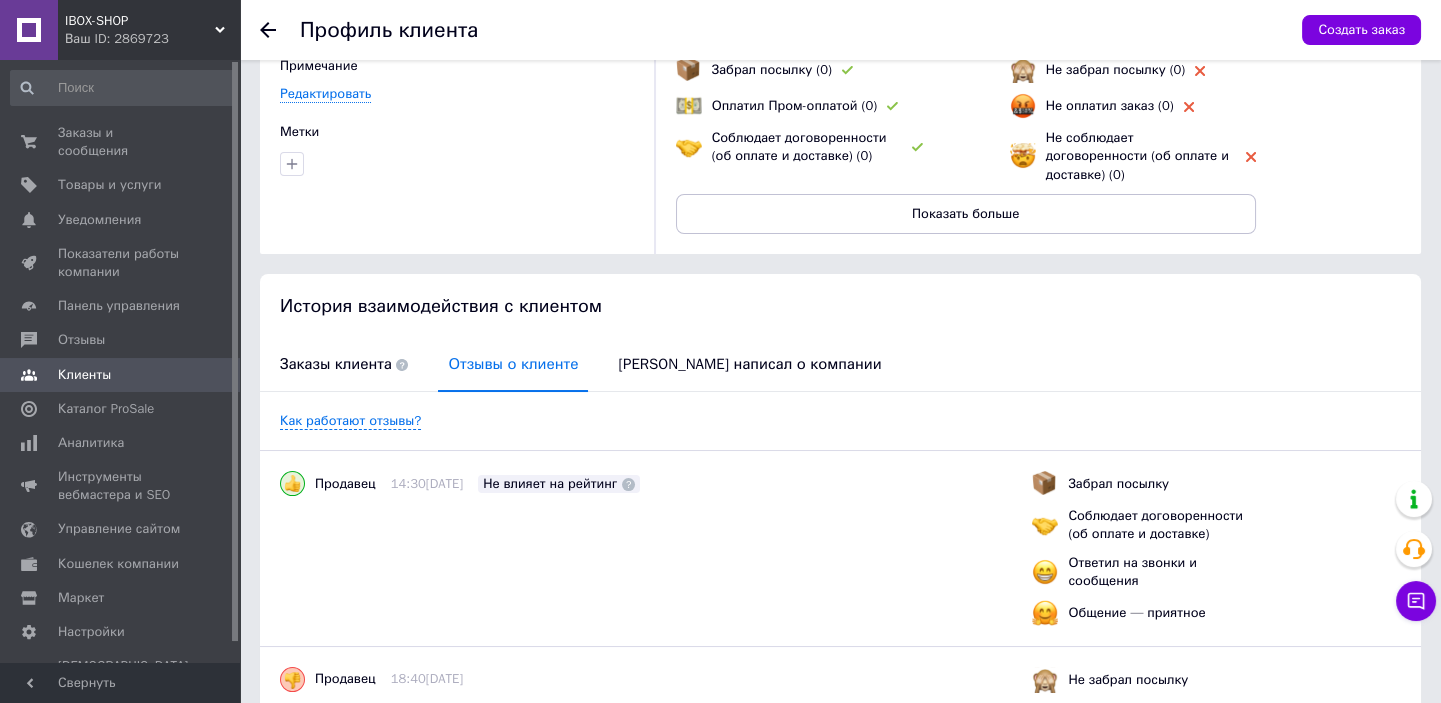 scroll, scrollTop: 266, scrollLeft: 0, axis: vertical 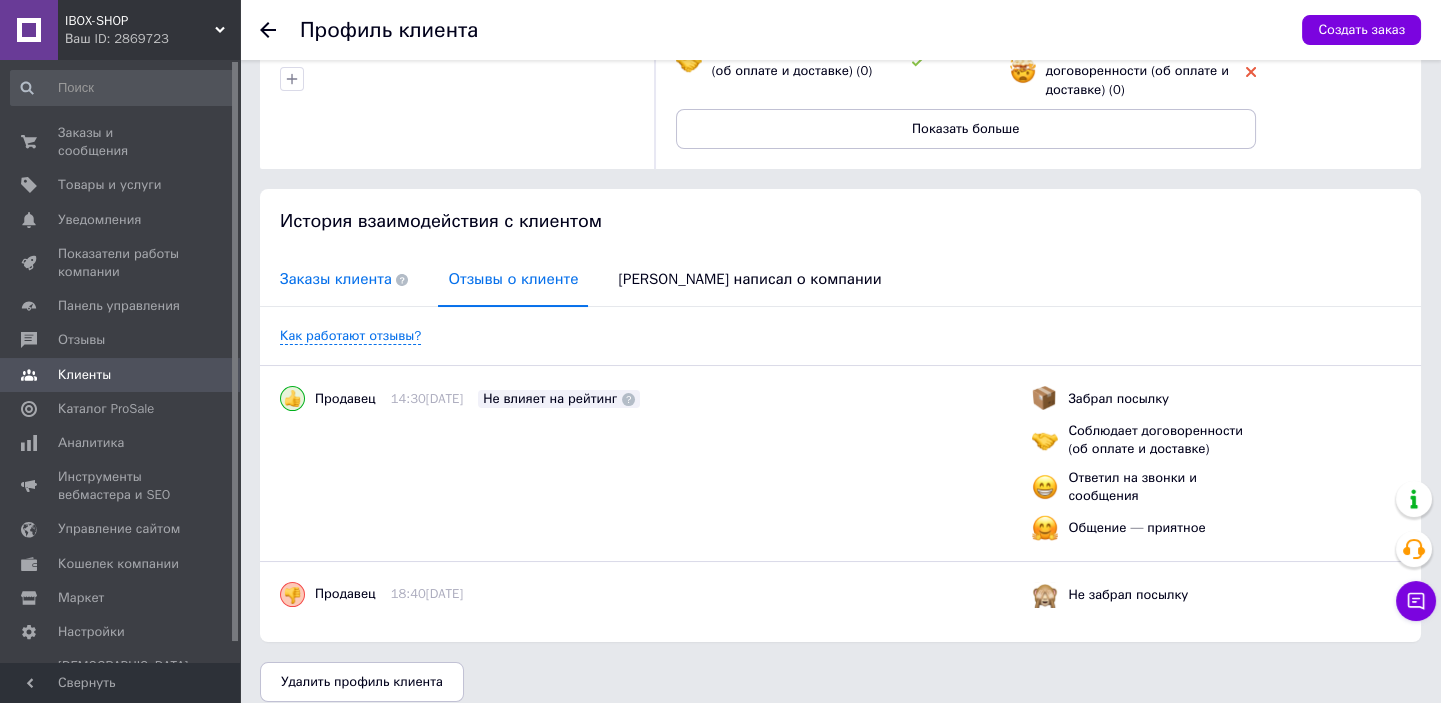click on "Заказы клиента" at bounding box center (344, 279) 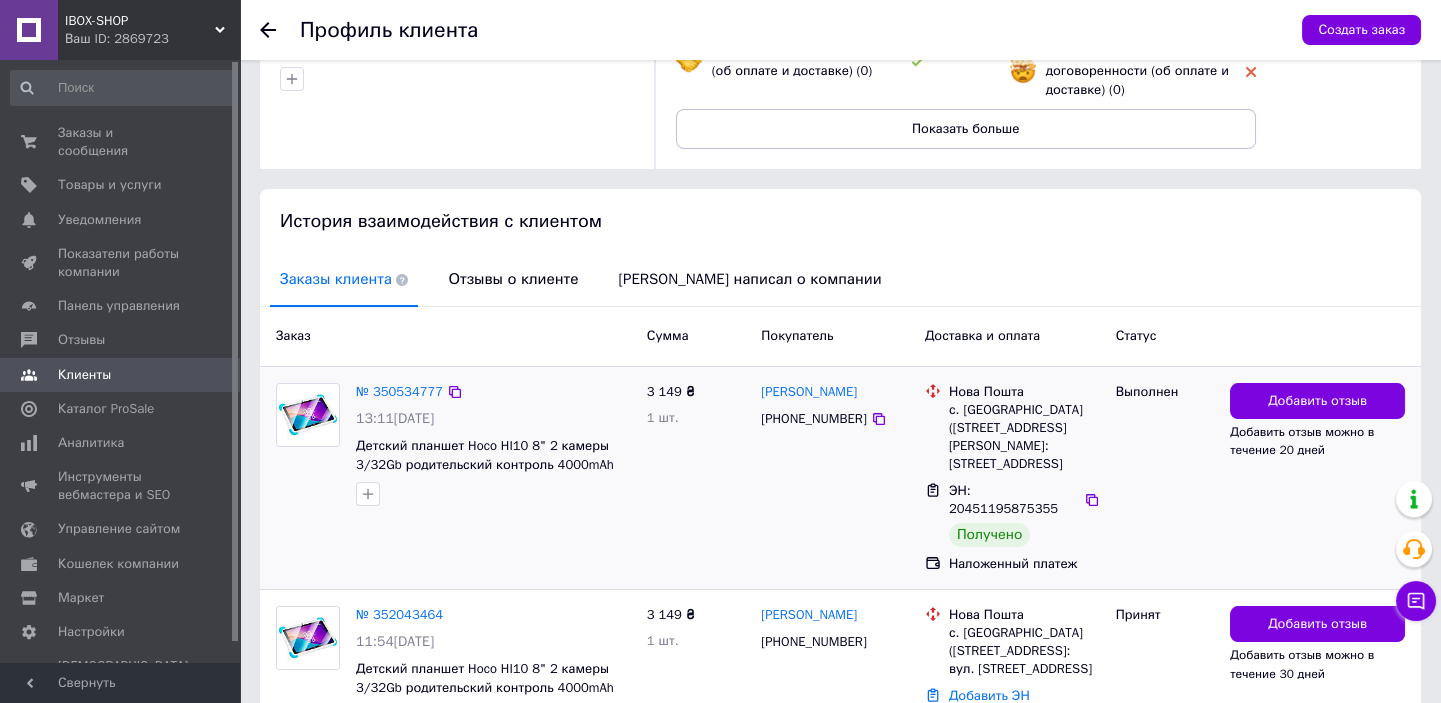scroll, scrollTop: 335, scrollLeft: 0, axis: vertical 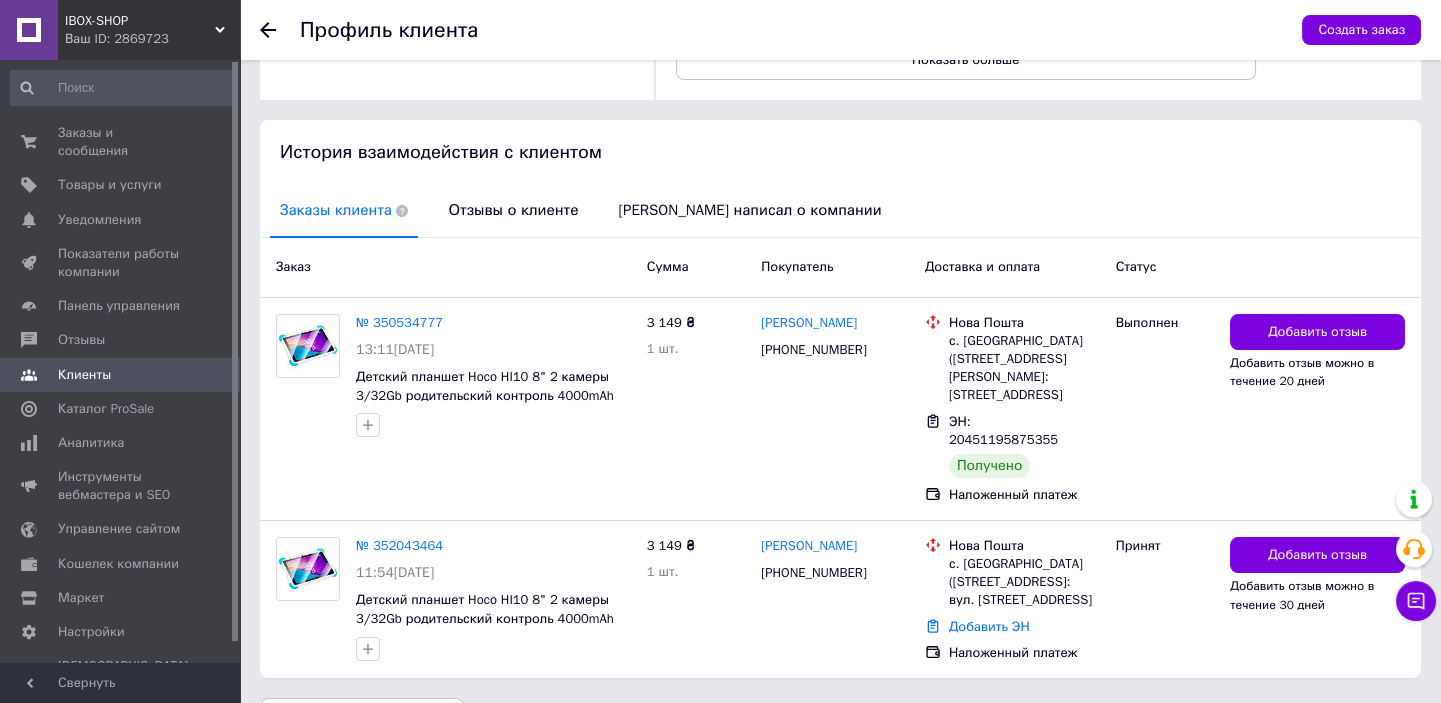 click 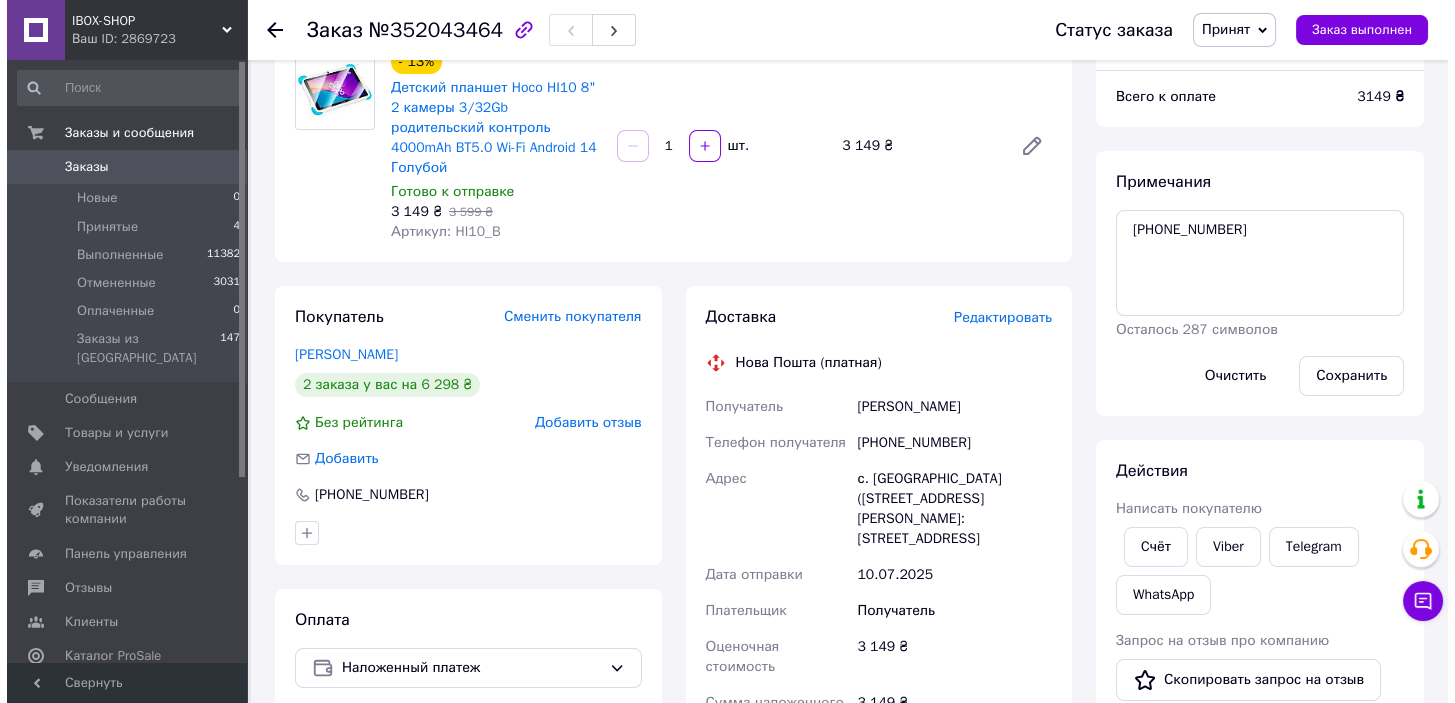 scroll, scrollTop: 272, scrollLeft: 0, axis: vertical 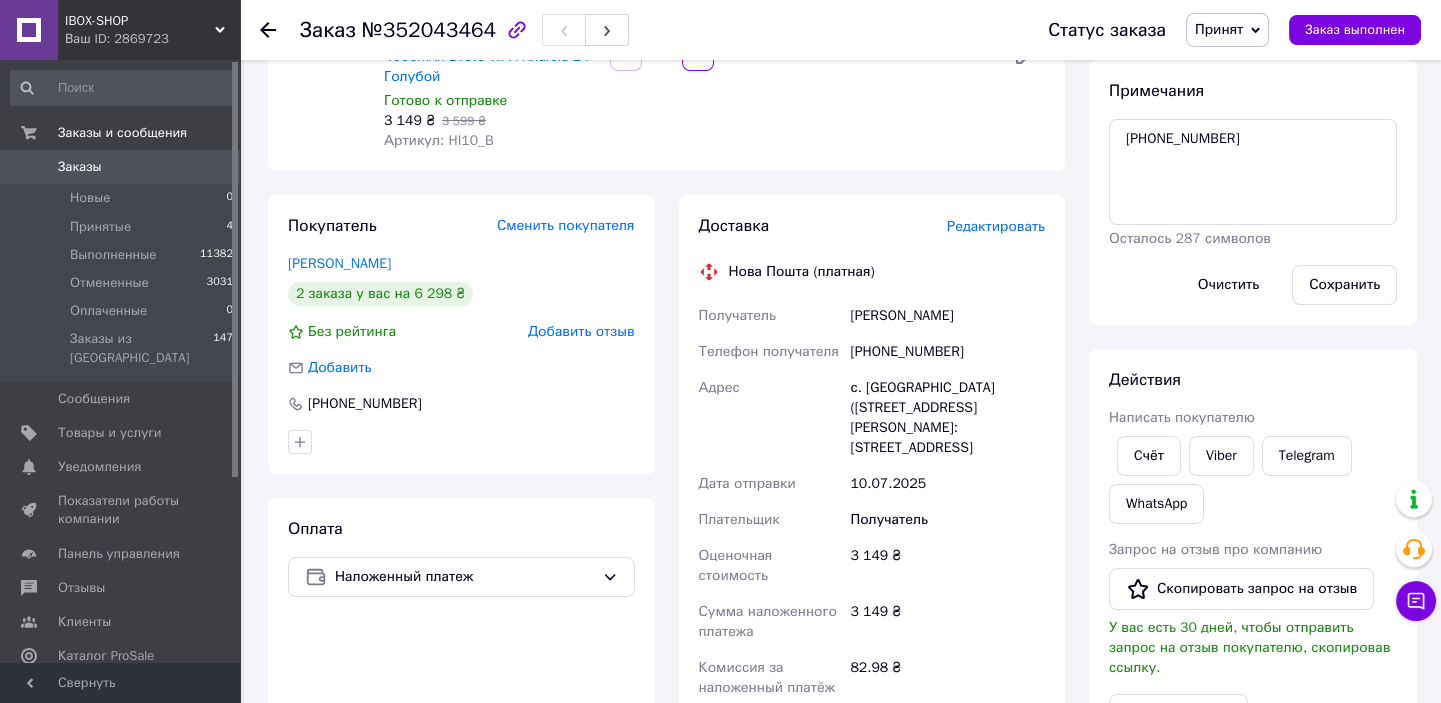 click on "Редактировать" at bounding box center [996, 227] 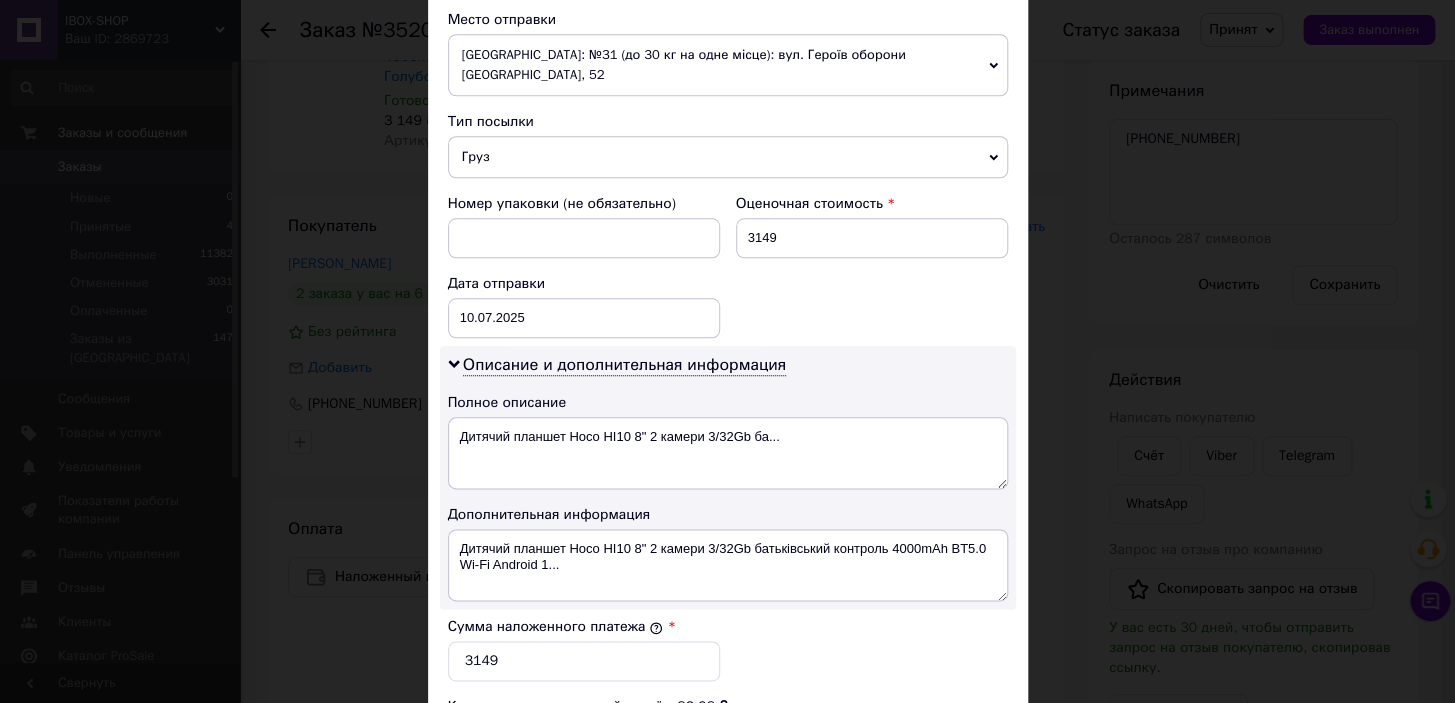 scroll, scrollTop: 1043, scrollLeft: 0, axis: vertical 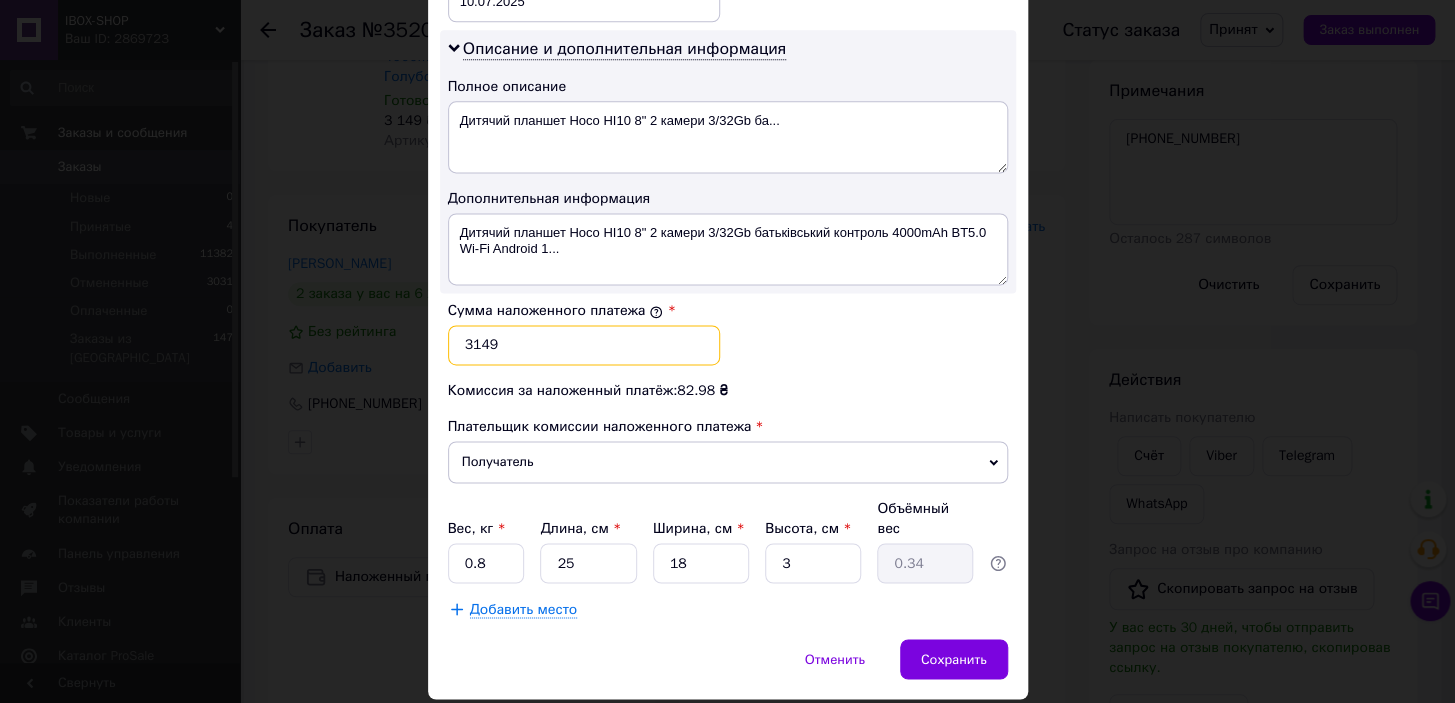 drag, startPoint x: 481, startPoint y: 300, endPoint x: 457, endPoint y: 300, distance: 24 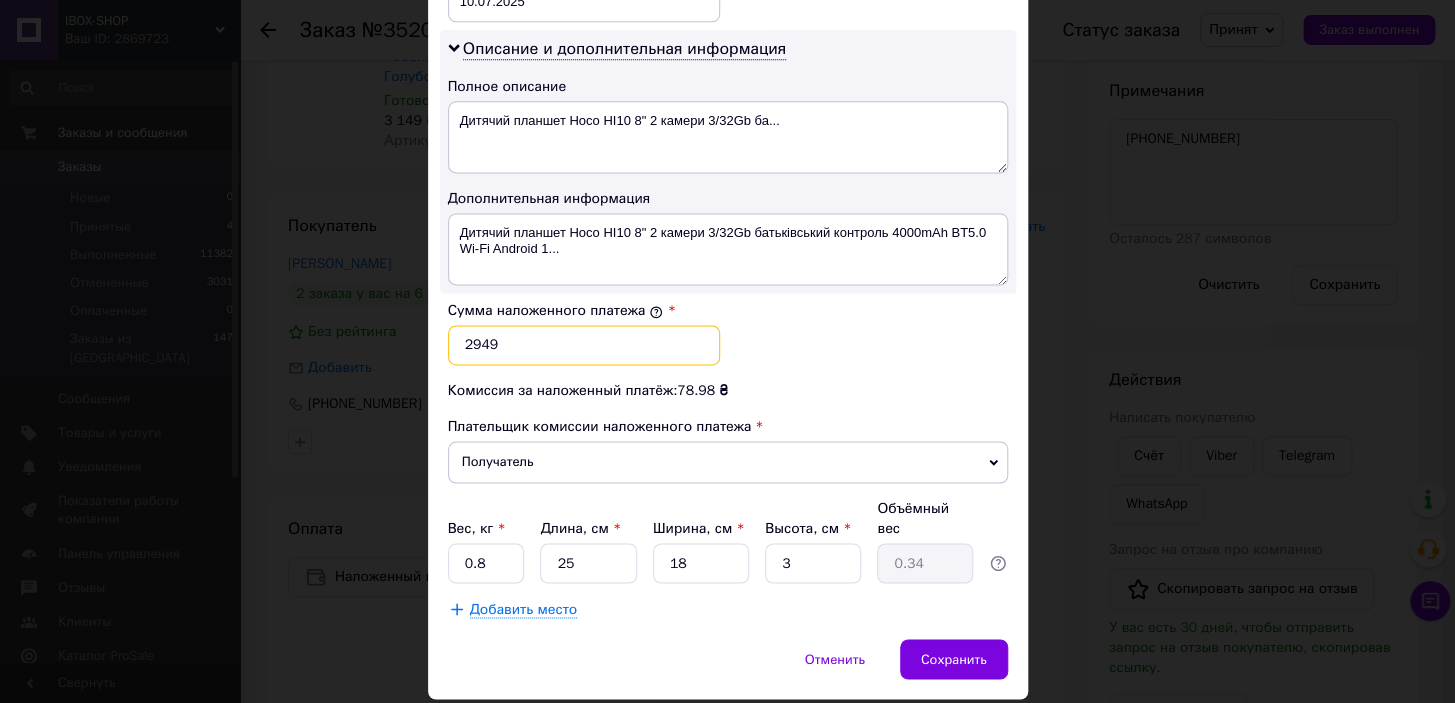 type on "2949" 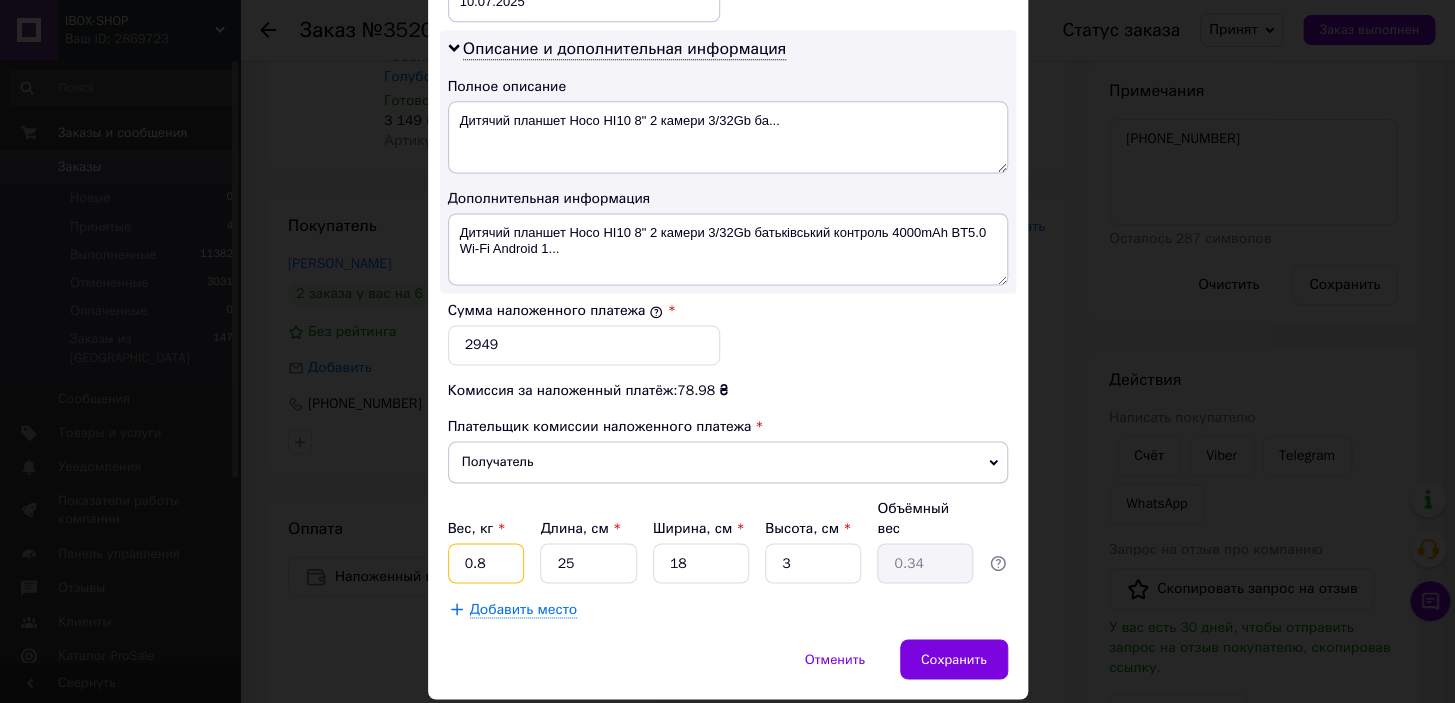 click on "0.8" at bounding box center (486, 563) 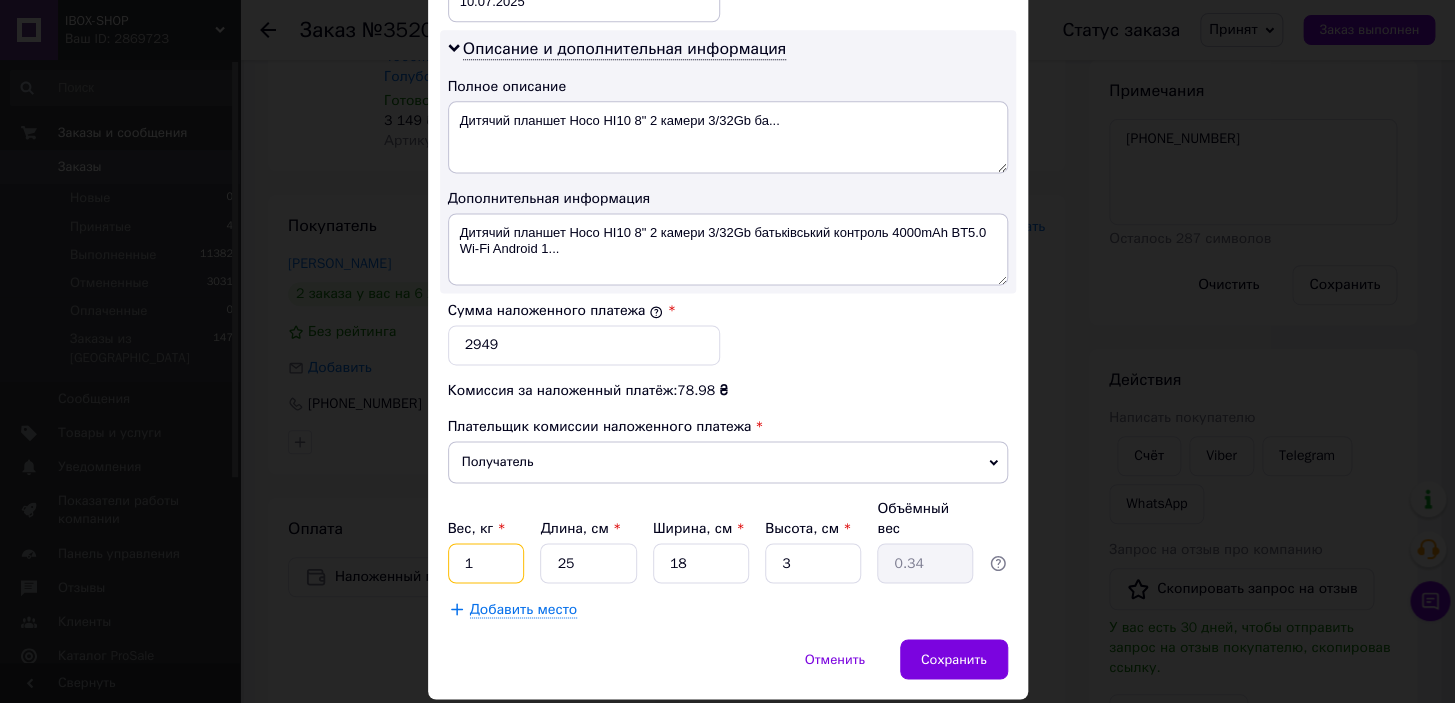 type on "1" 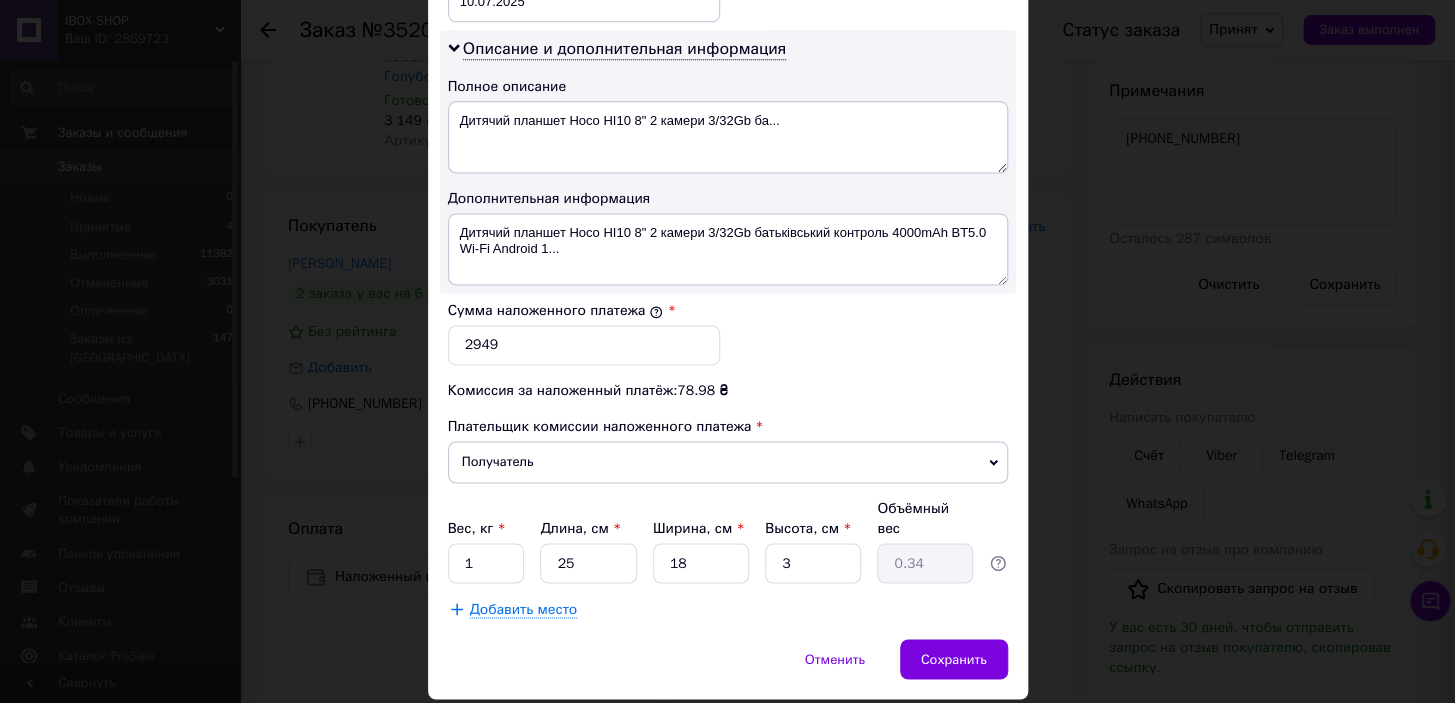 click on "Способ доставки Нова Пошта (платная) Плательщик Получатель Отправитель Фамилия получателя Куцик Имя получателя Наталія Отчество получателя Телефон получателя +380662380132 Тип доставки В отделении Курьером В почтомате Город с. Махновка (Винницкая обл., Хмельницкий р-н.) Отделение №1: ул. Киевская, 46 Место отправки Одеса: №31 (до 30 кг на одне місце): вул. Героїв оборони Одеси, 52 Нет совпадений. Попробуйте изменить условия поиска Добавить еще место отправки Тип посылки Груз Документы Номер упаковки (не обязательно) Оценочная стоимость 3149 Дата отправки 10.07.2025 < 2025 > < >" at bounding box center [728, -137] 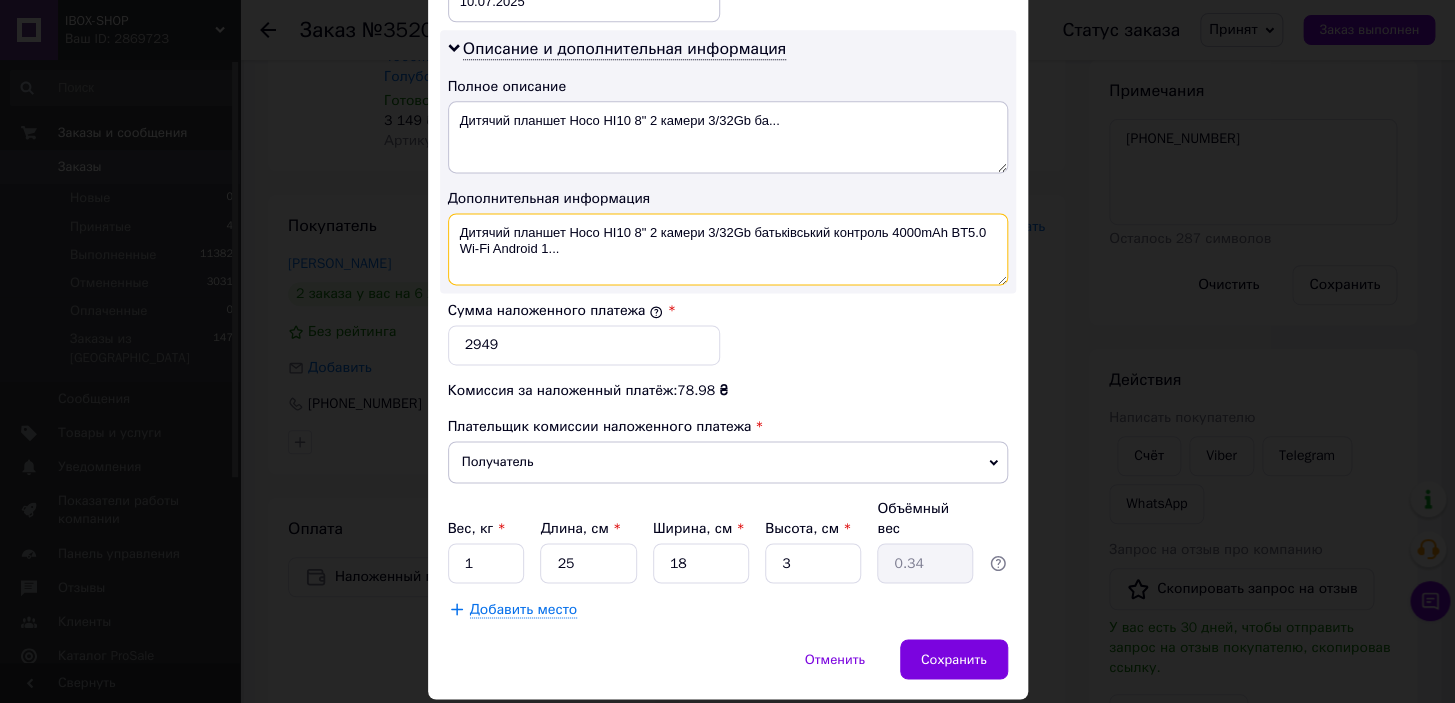 drag, startPoint x: 567, startPoint y: 184, endPoint x: 608, endPoint y: 202, distance: 44.777225 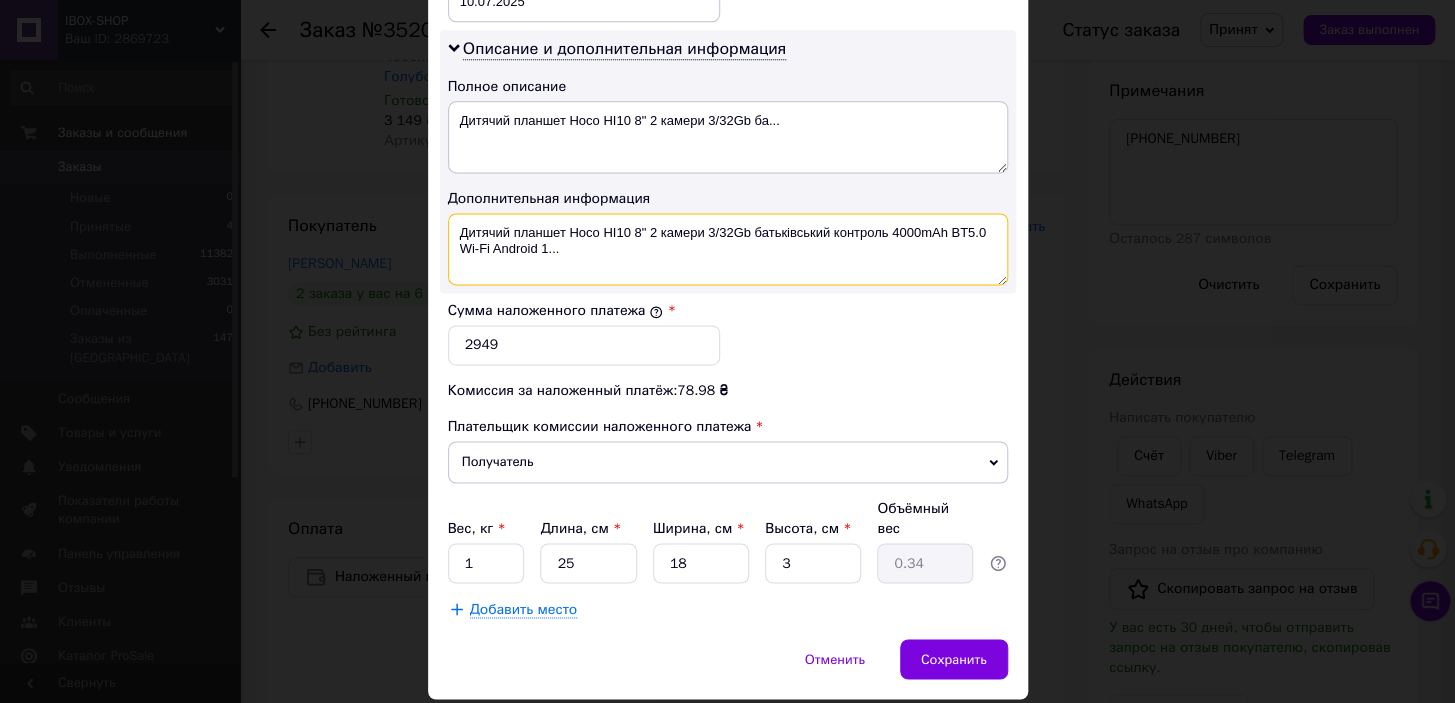 click on "Дитячий планшет Hoco HI10 8" 2 камери 3/32Gb батьківський контроль 4000mAh BT5.0 Wi-Fi Android 1..." at bounding box center (728, 249) 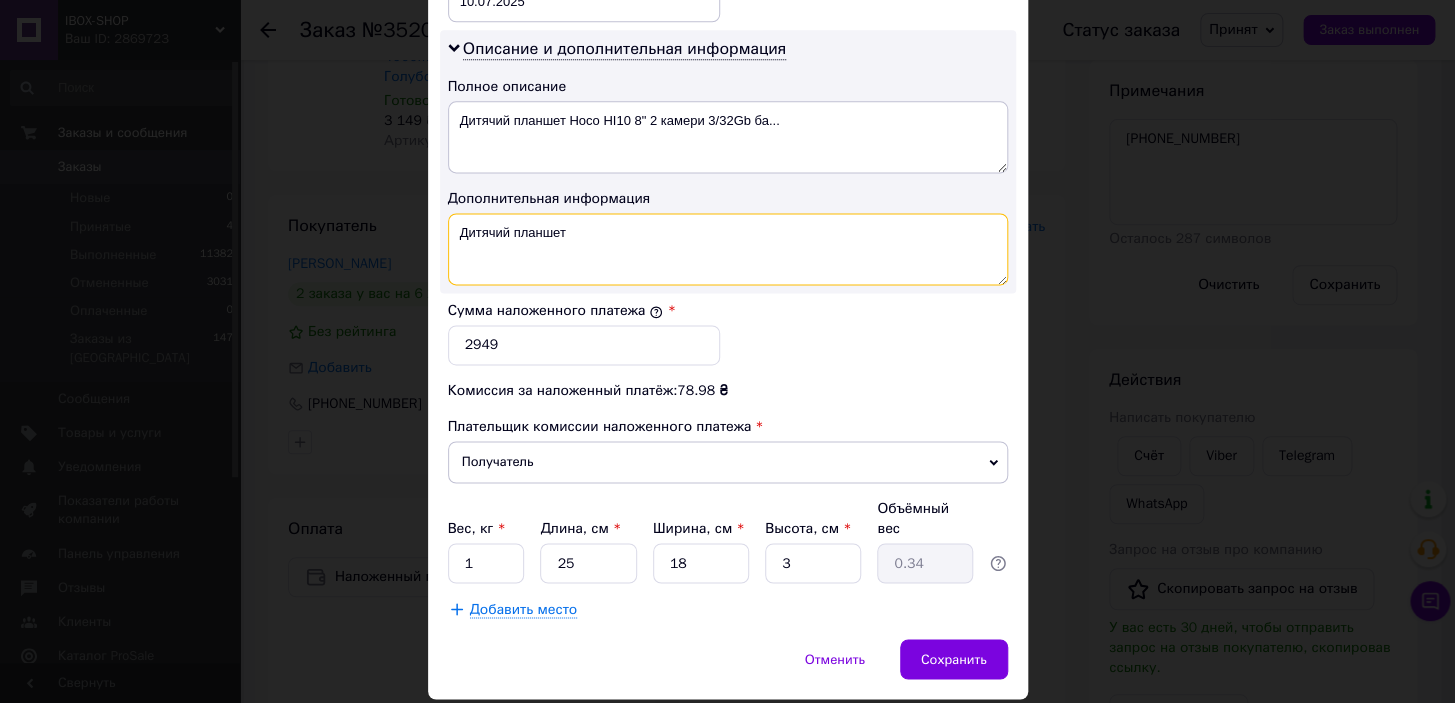 type on "Дитячий планшет" 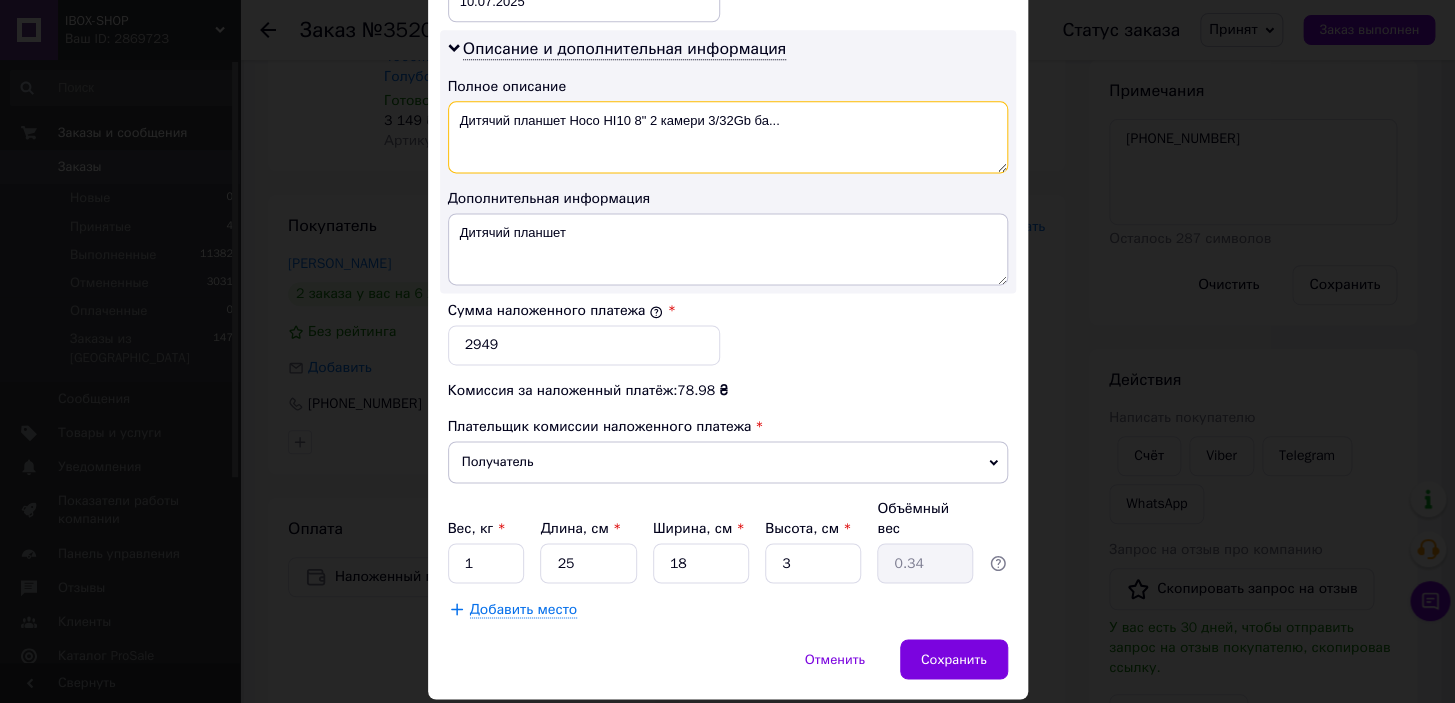 drag, startPoint x: 569, startPoint y: 78, endPoint x: 823, endPoint y: 84, distance: 254.07086 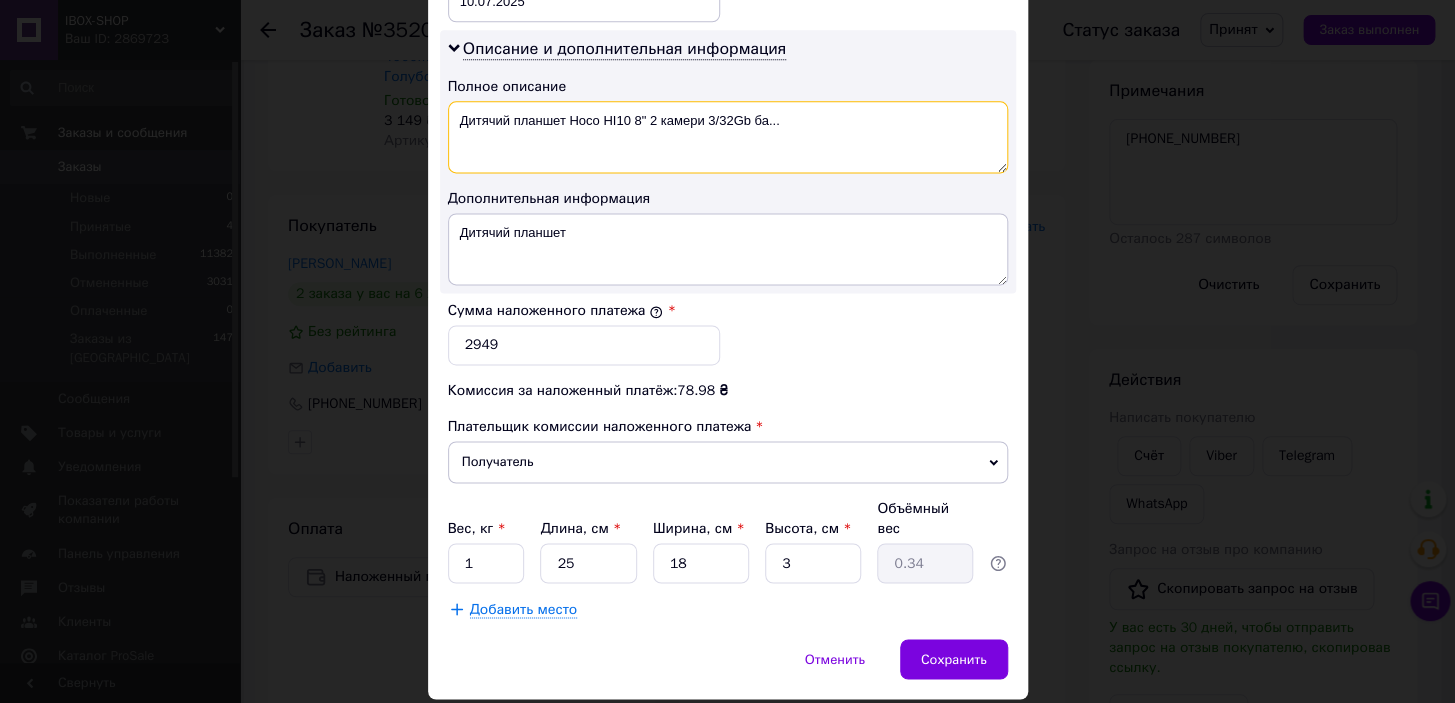 click on "Дитячий планшет Hoco HI10 8" 2 камери 3/32Gb ба..." at bounding box center (728, 137) 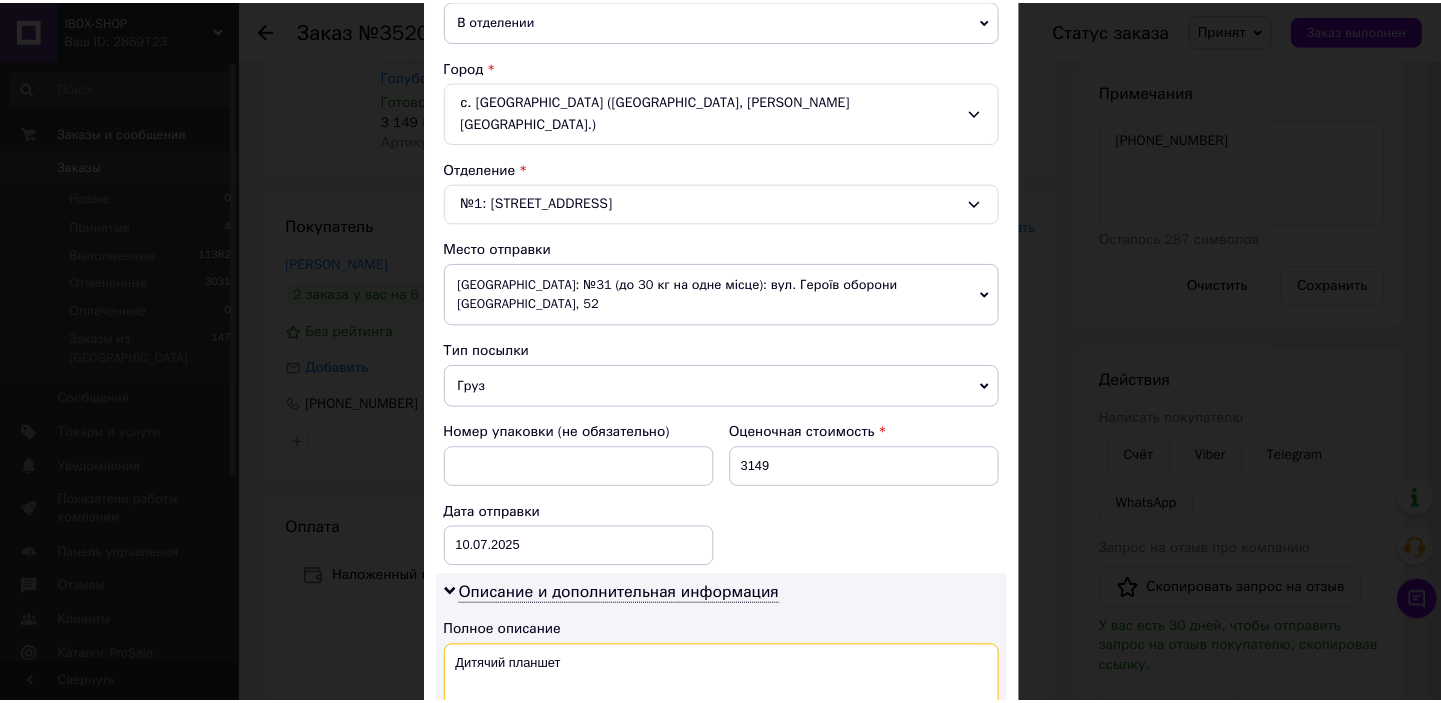 scroll, scrollTop: 1043, scrollLeft: 0, axis: vertical 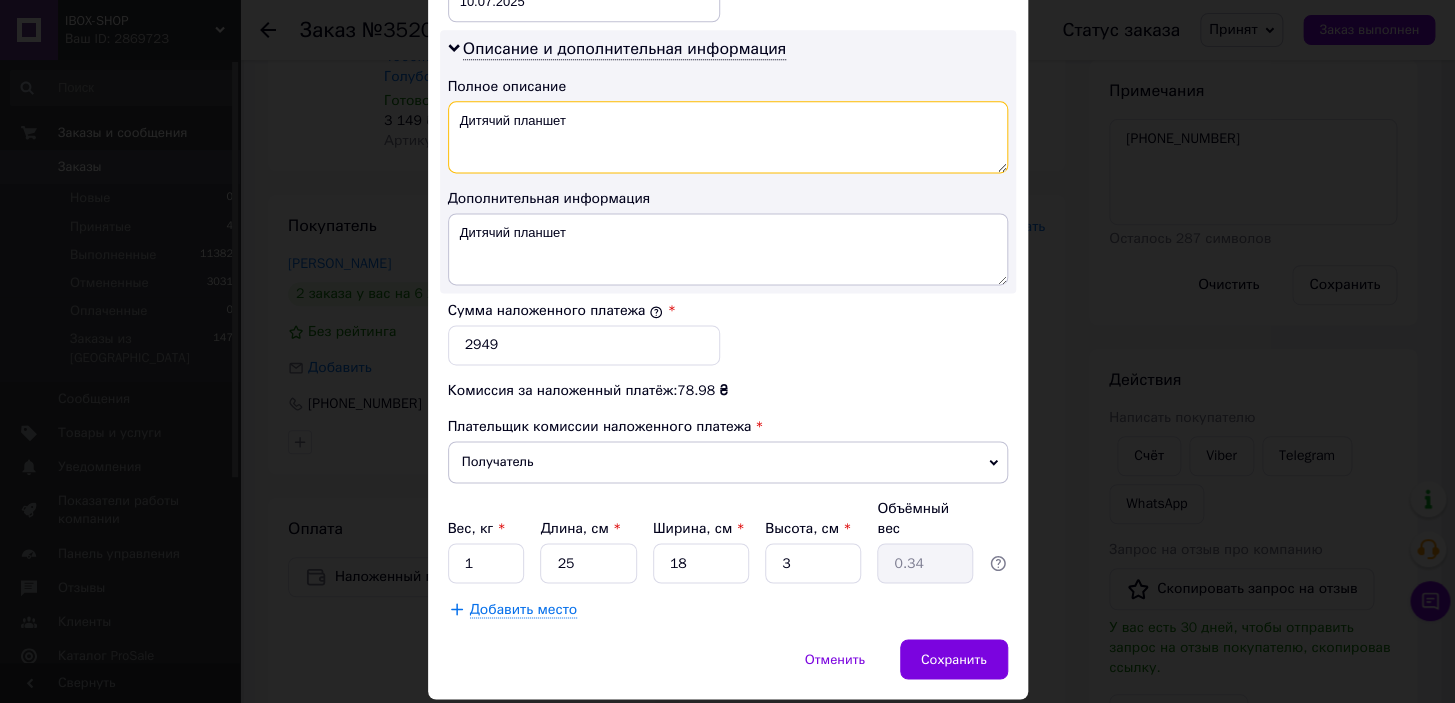 type on "Дитячий планшет" 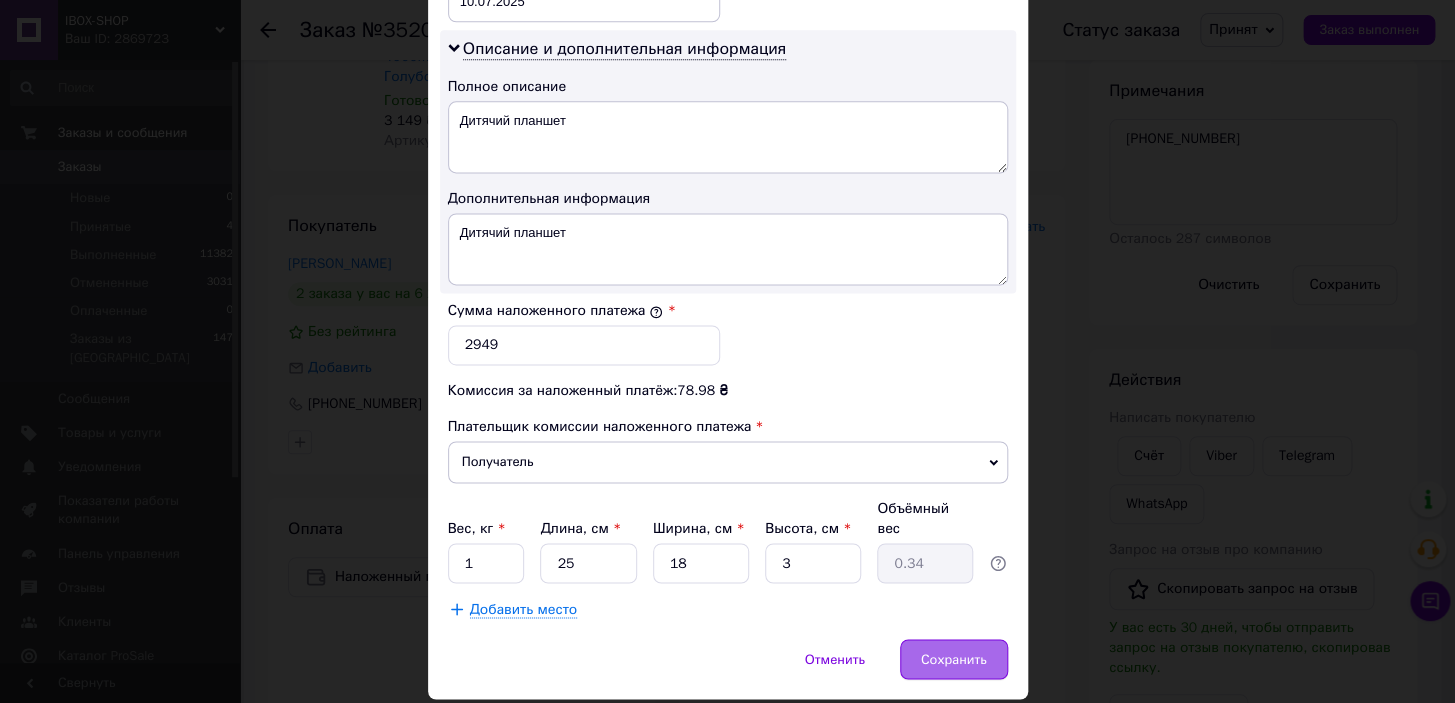 click on "Сохранить" at bounding box center (954, 659) 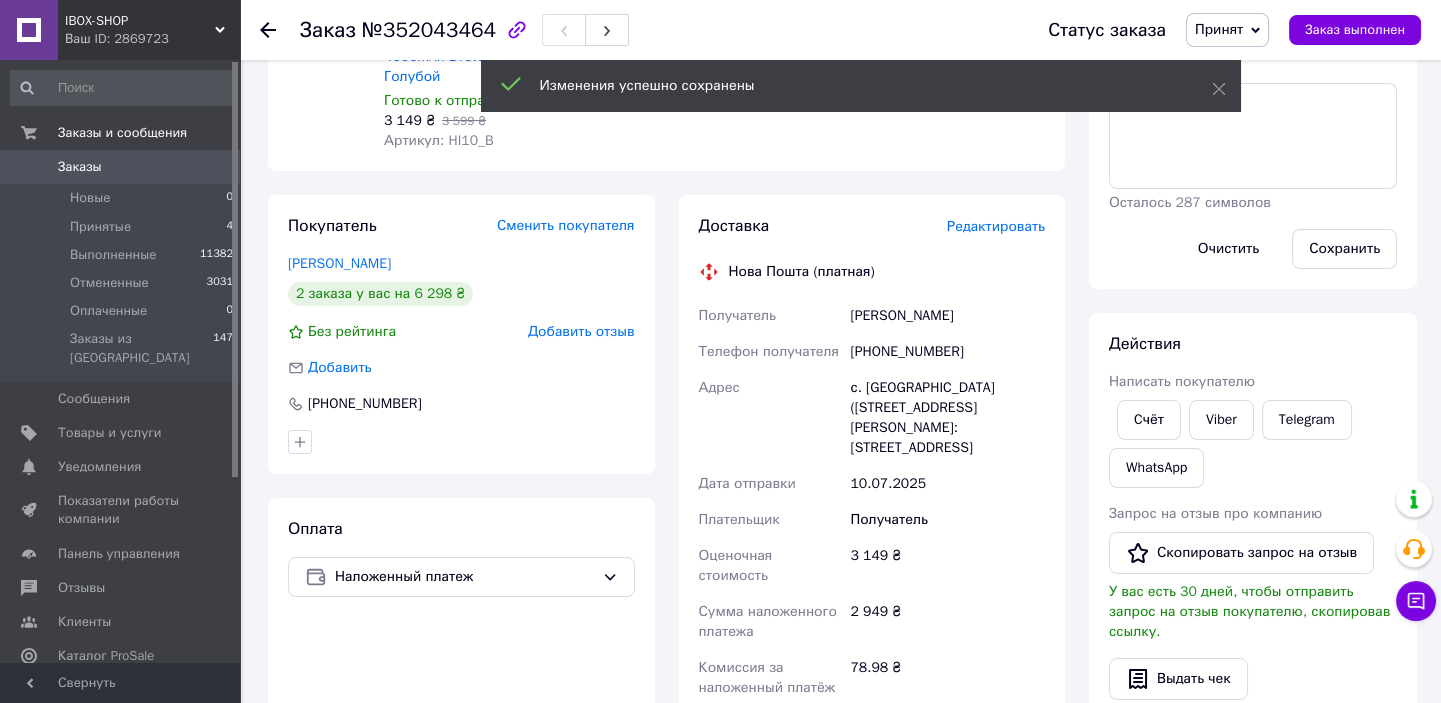 click on "[PHONE_NUMBER]" at bounding box center [947, 352] 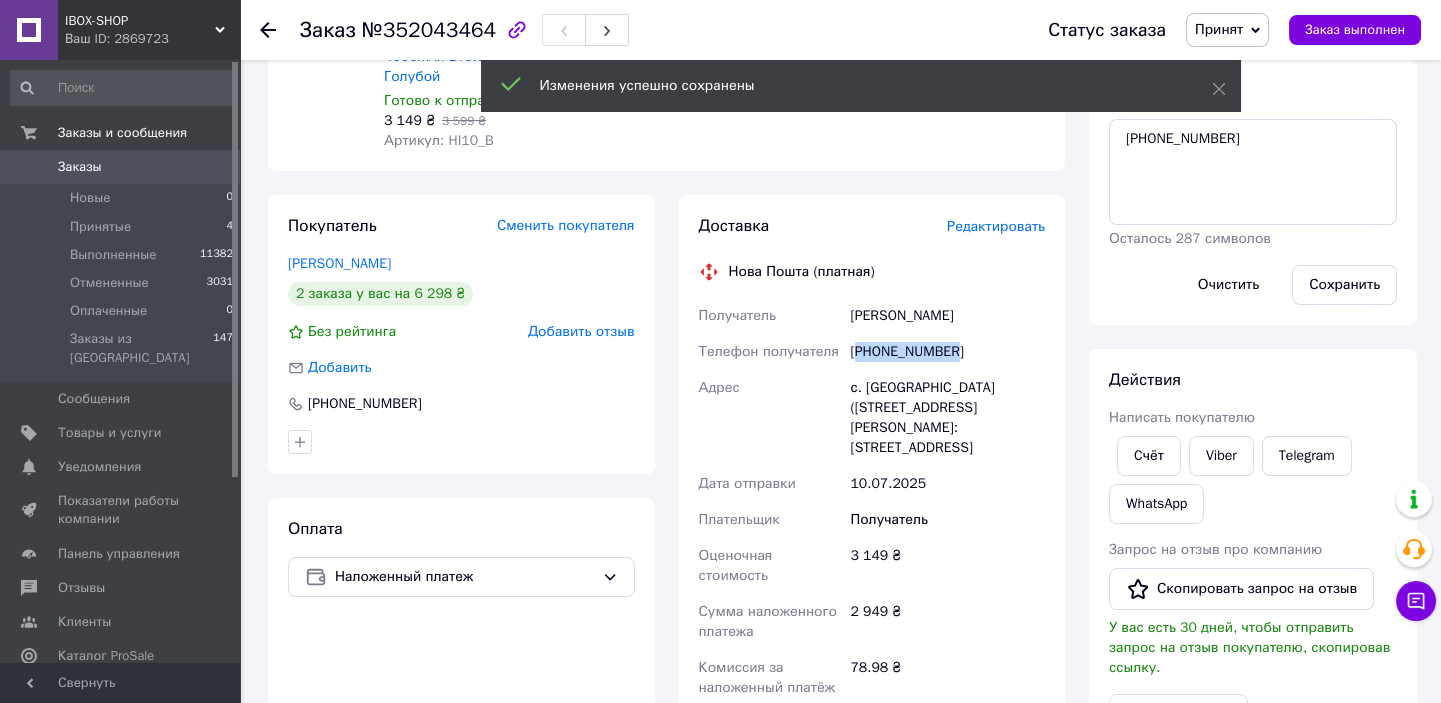 click on "[PHONE_NUMBER]" at bounding box center (947, 352) 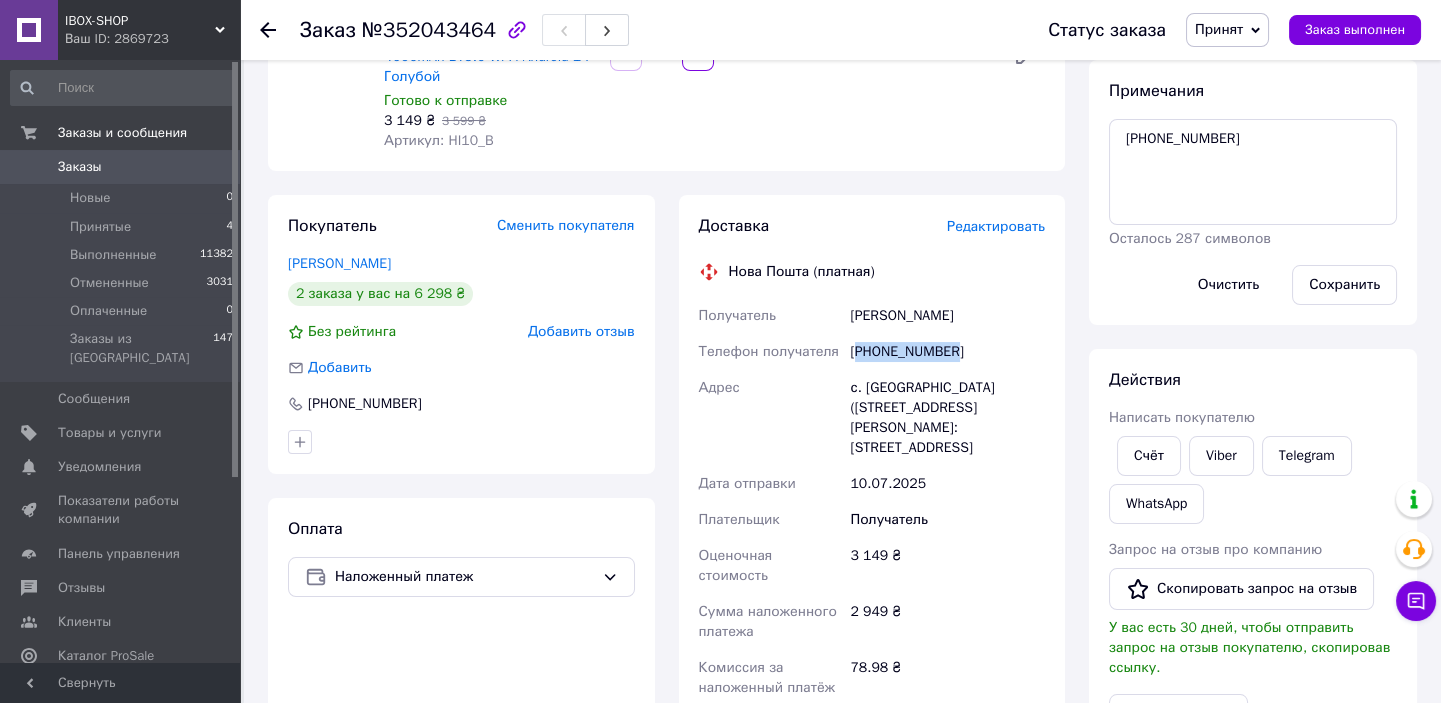 scroll, scrollTop: 0, scrollLeft: 0, axis: both 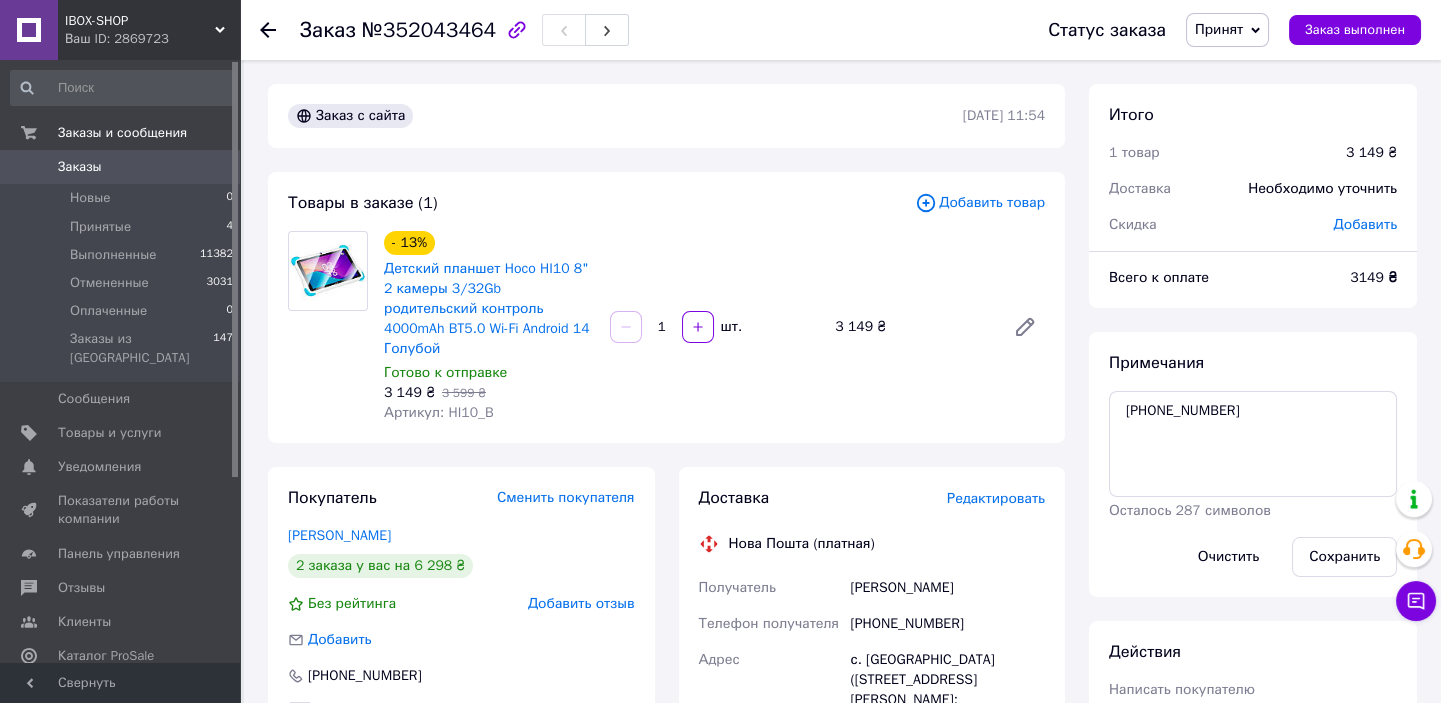 click on "№352043464" at bounding box center [429, 30] 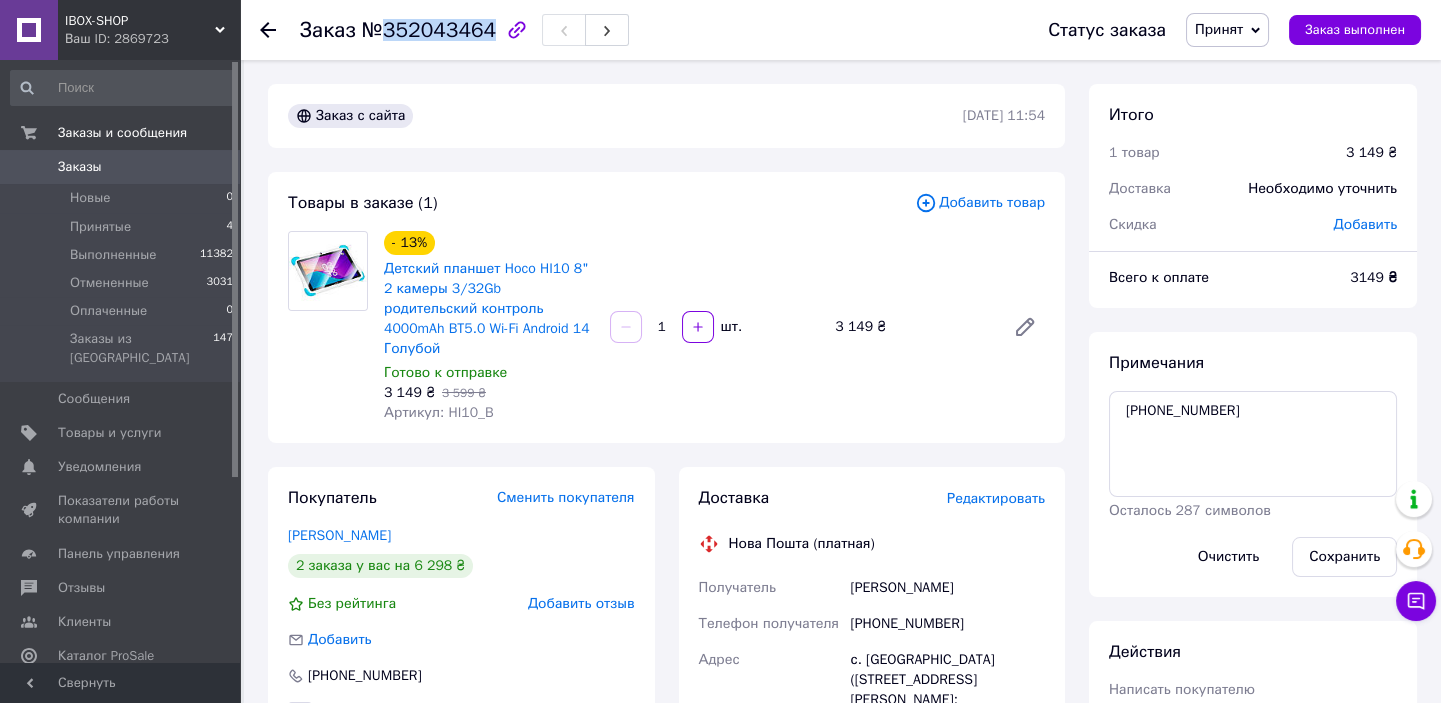 click on "№352043464" at bounding box center (429, 30) 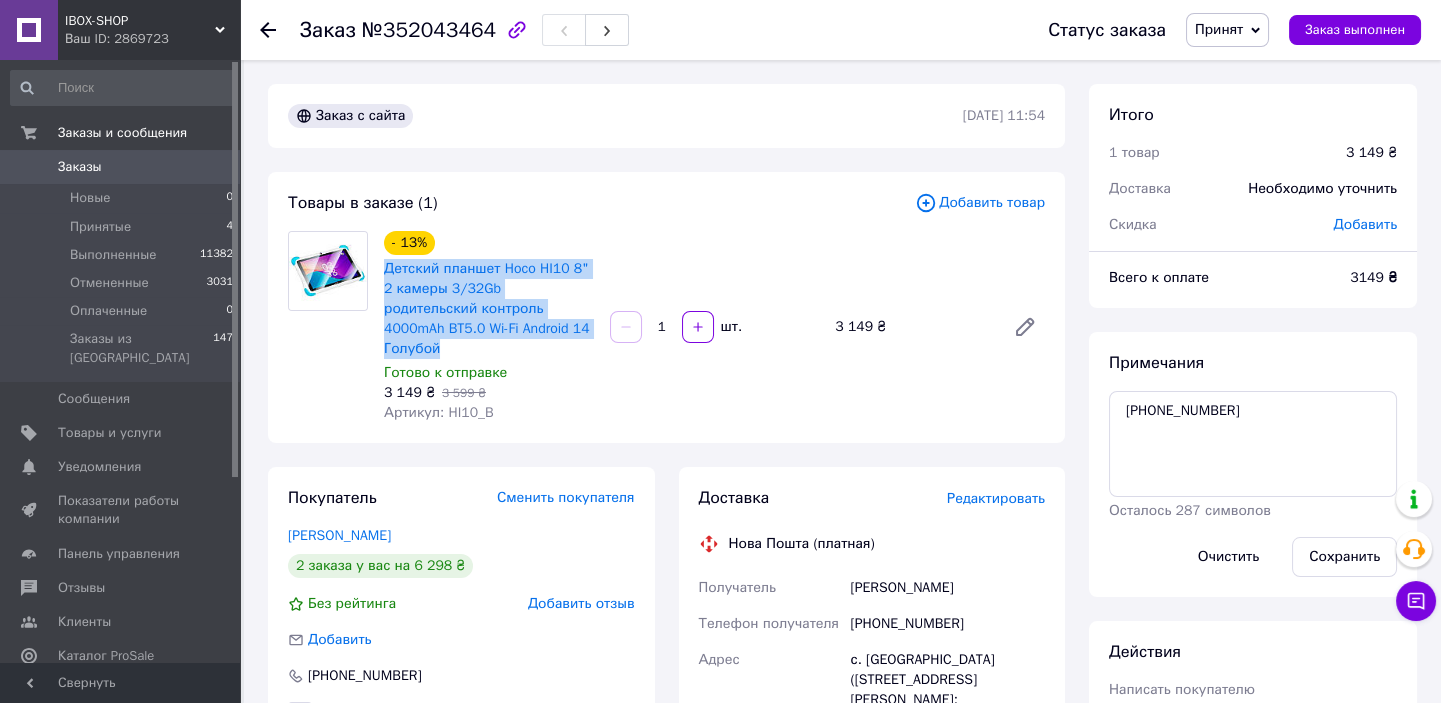 drag, startPoint x: 379, startPoint y: 269, endPoint x: 521, endPoint y: 325, distance: 152.64337 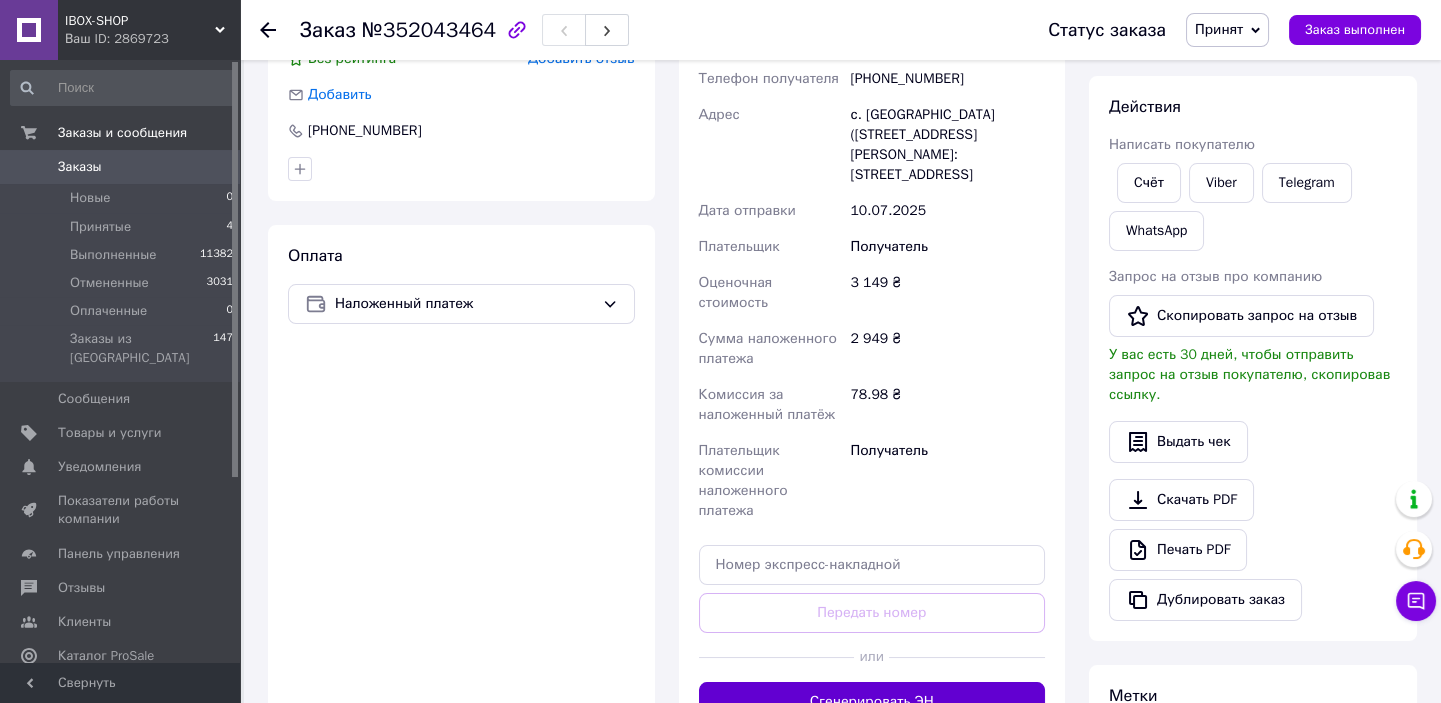 click on "Сгенерировать ЭН" at bounding box center [872, 702] 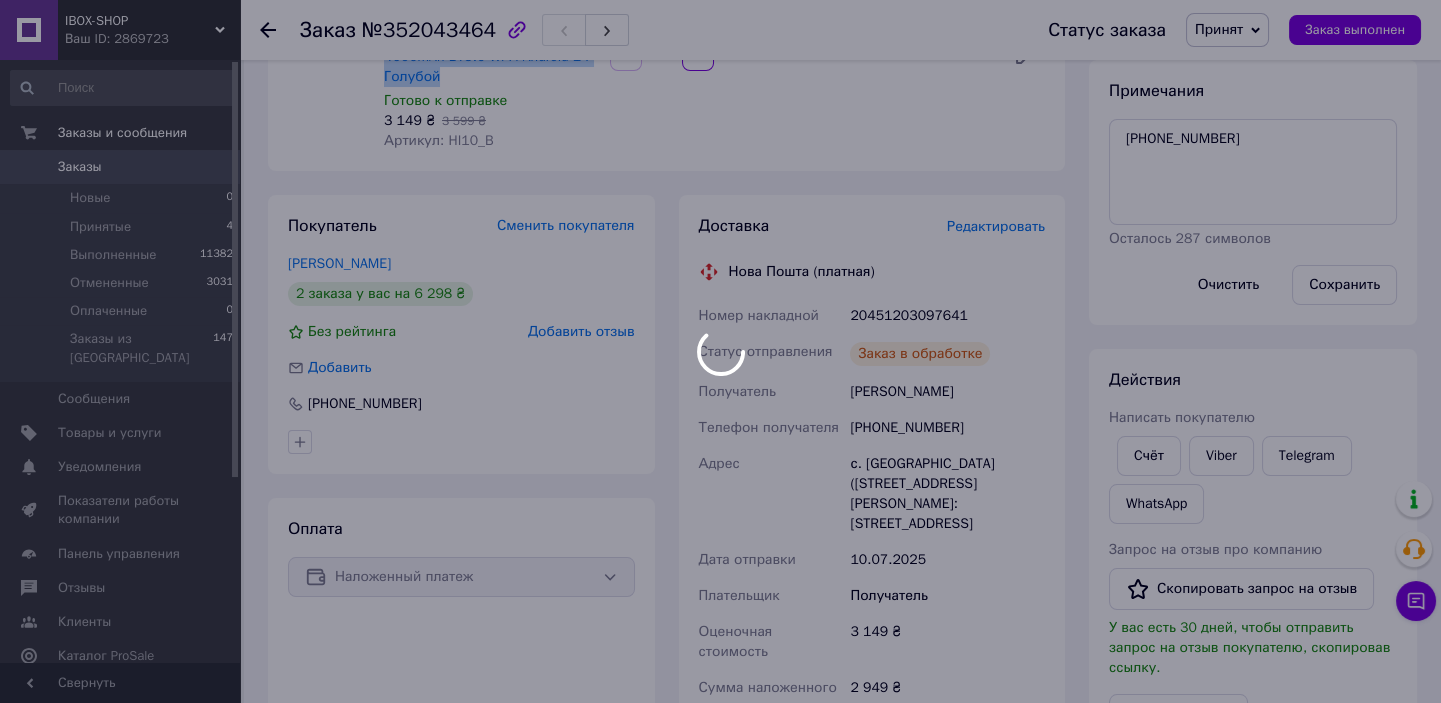 scroll, scrollTop: 181, scrollLeft: 0, axis: vertical 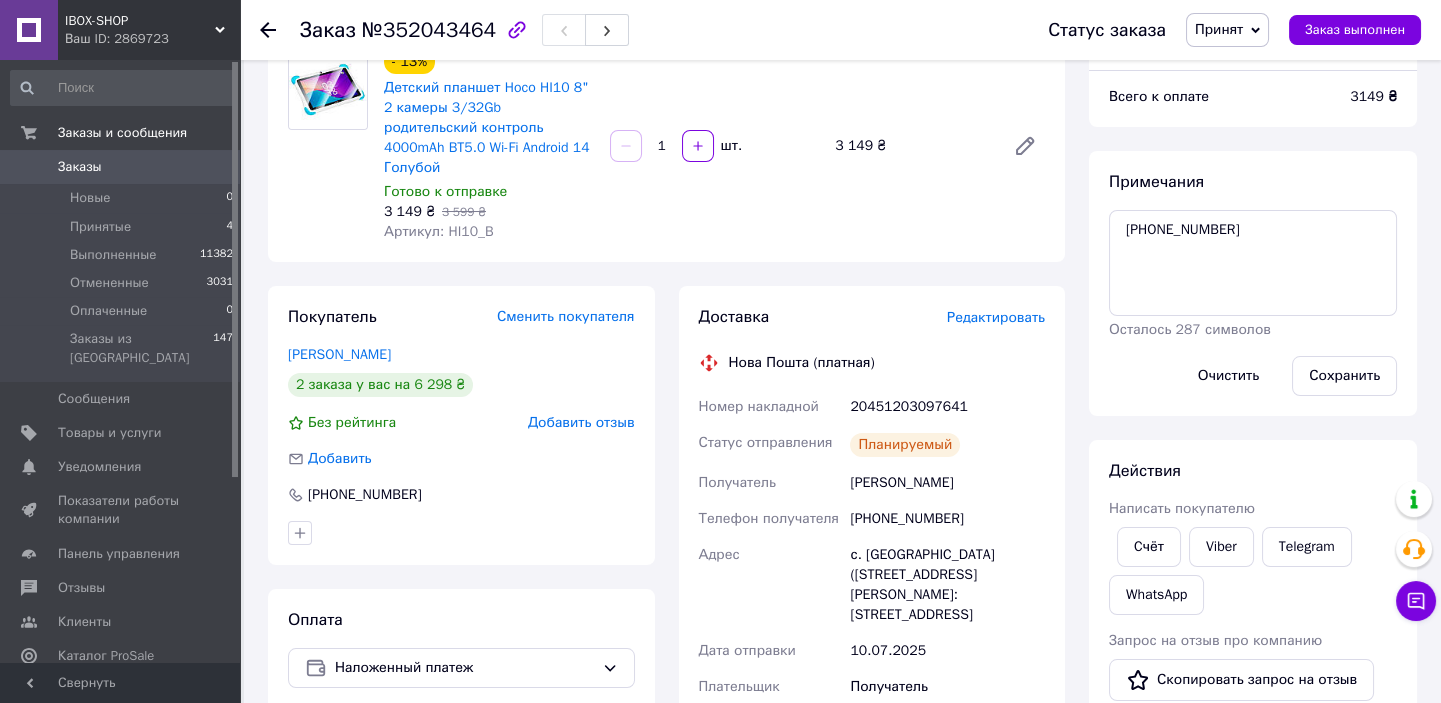 click on "20451203097641" at bounding box center [947, 407] 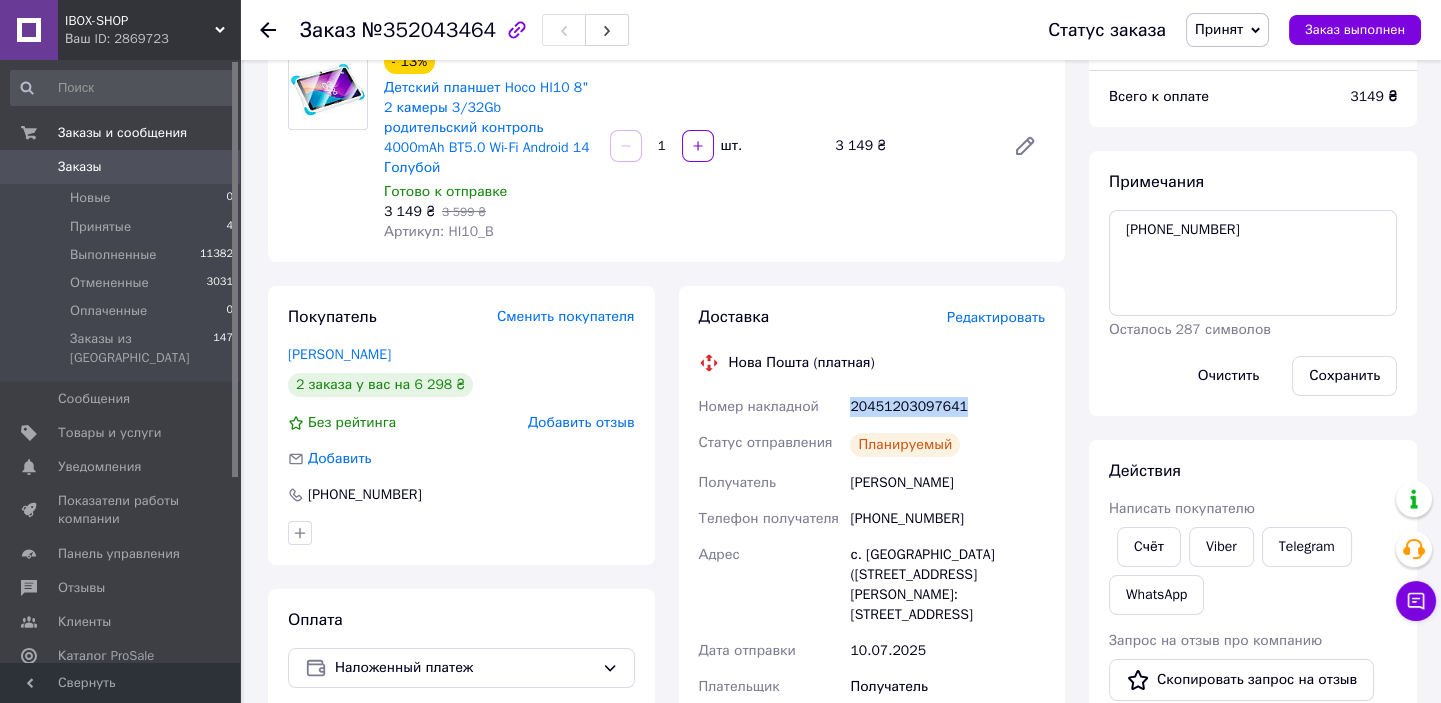 click on "20451203097641" at bounding box center (947, 407) 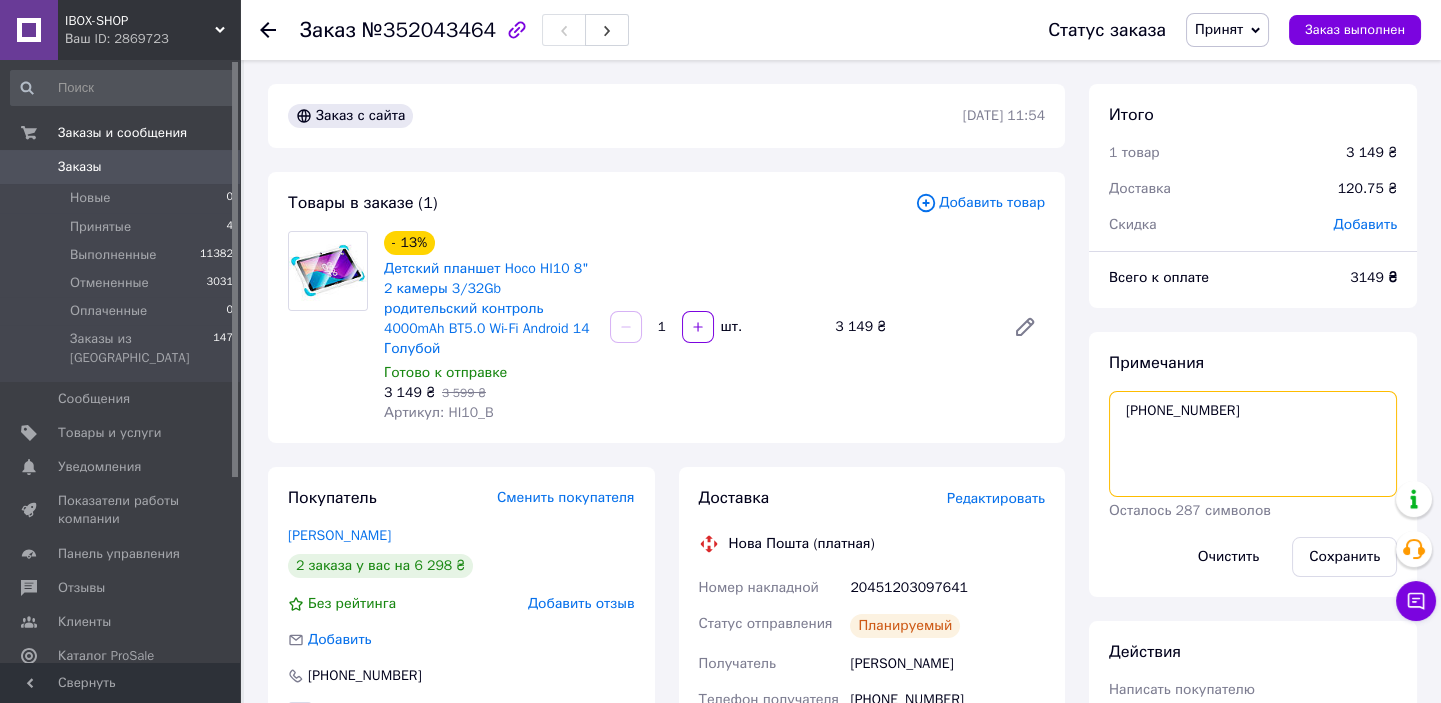 click on "066-24-10-801" at bounding box center (1253, 444) 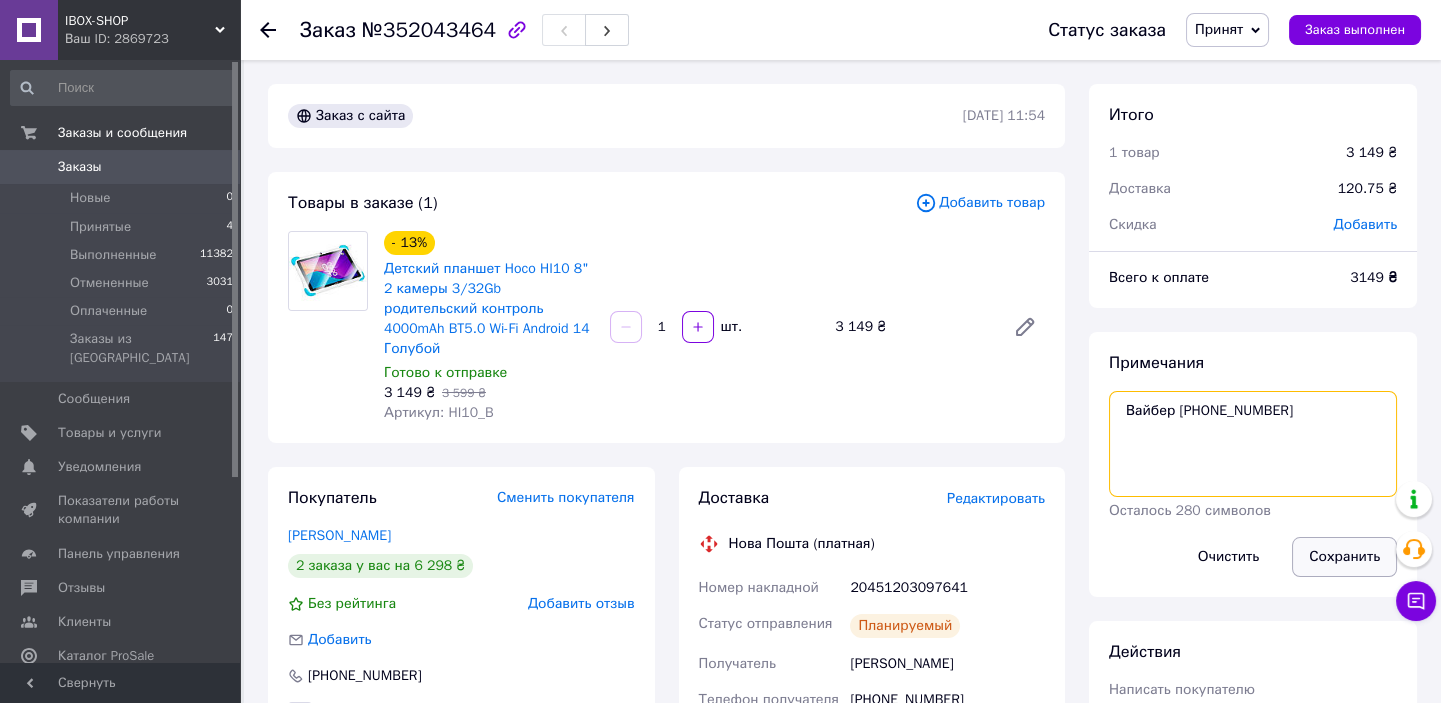 type on "Вайбер +380662410801" 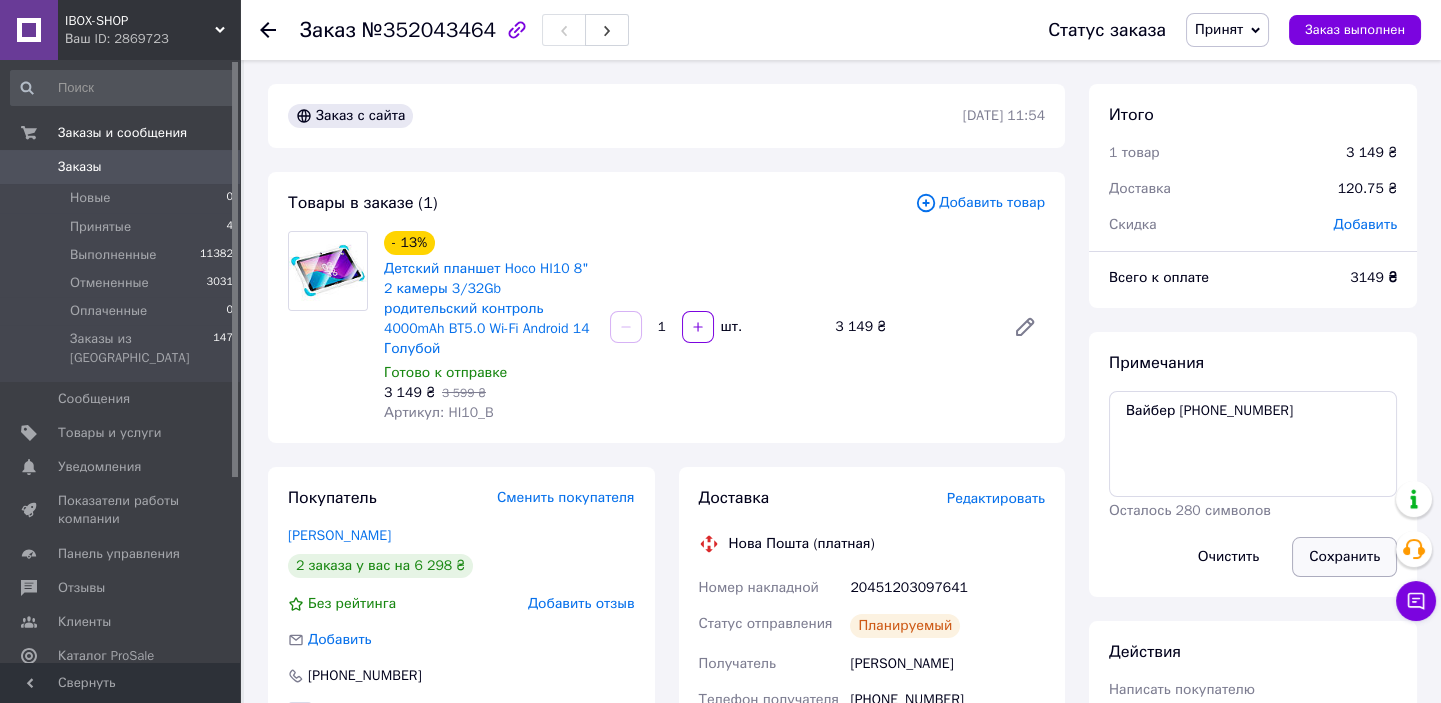 click on "Сохранить" at bounding box center (1344, 557) 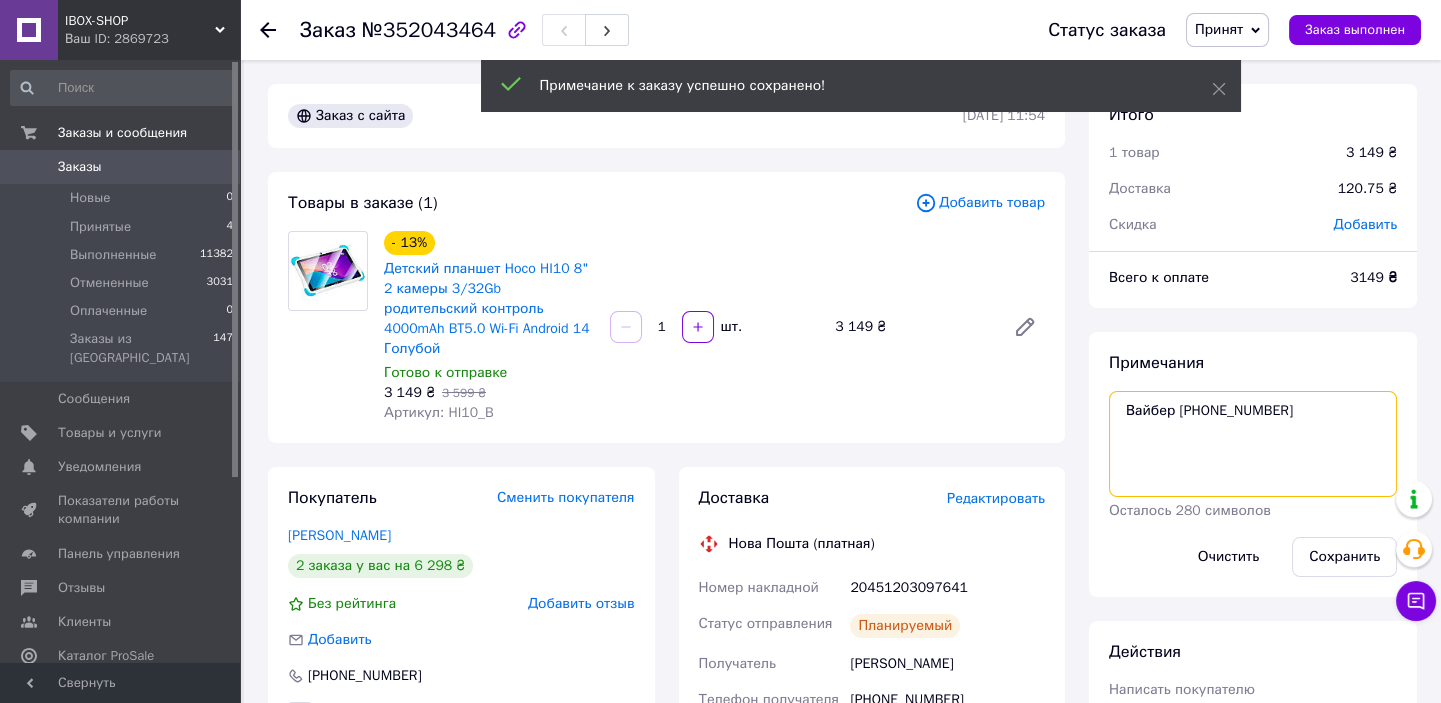 drag, startPoint x: 1200, startPoint y: 412, endPoint x: 1301, endPoint y: 408, distance: 101.07918 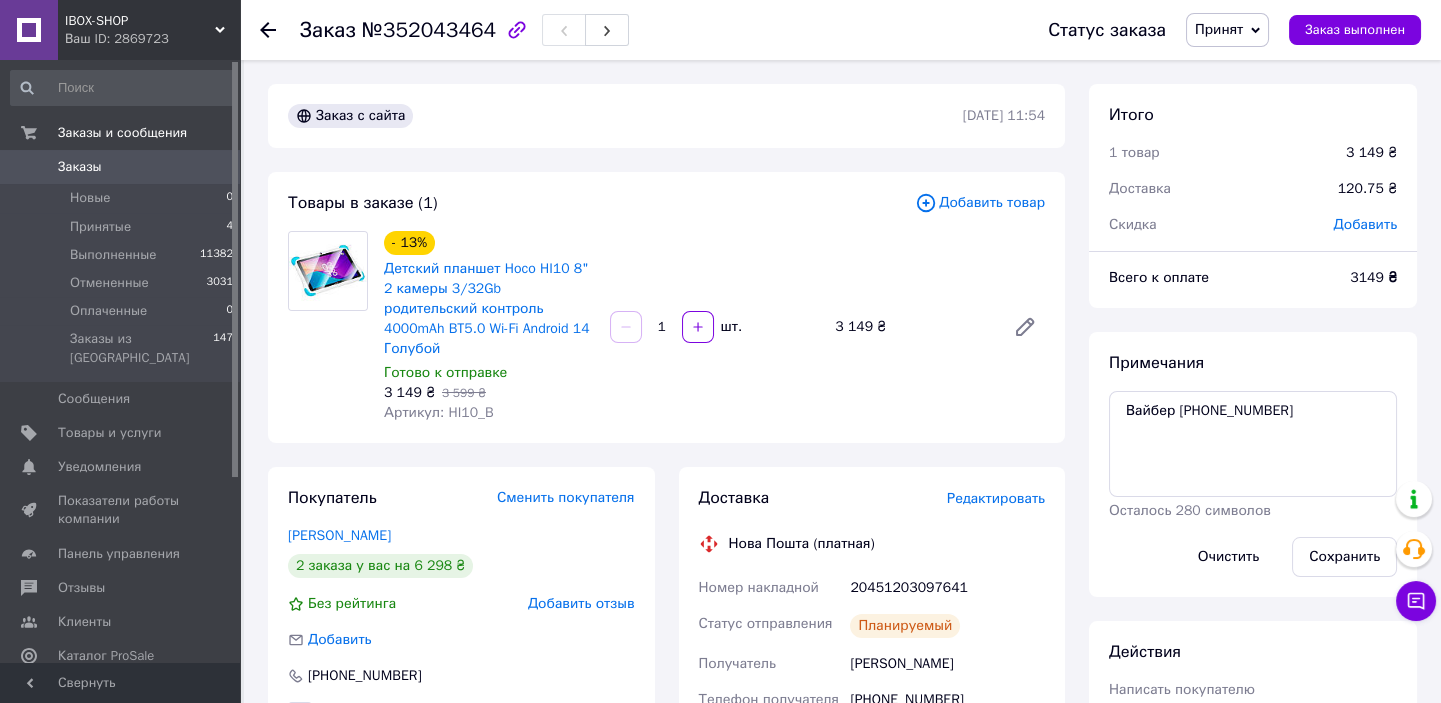 click 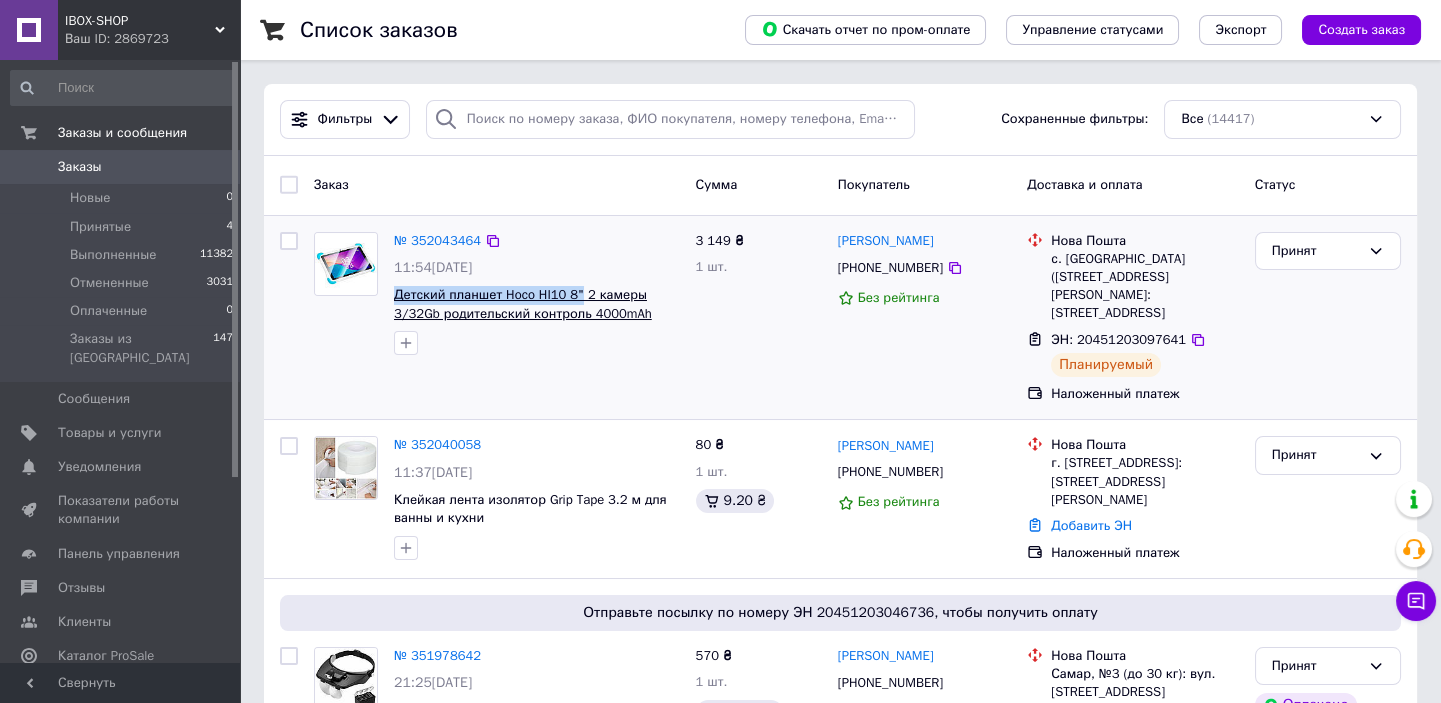 drag, startPoint x: 475, startPoint y: 298, endPoint x: 575, endPoint y: 295, distance: 100.04499 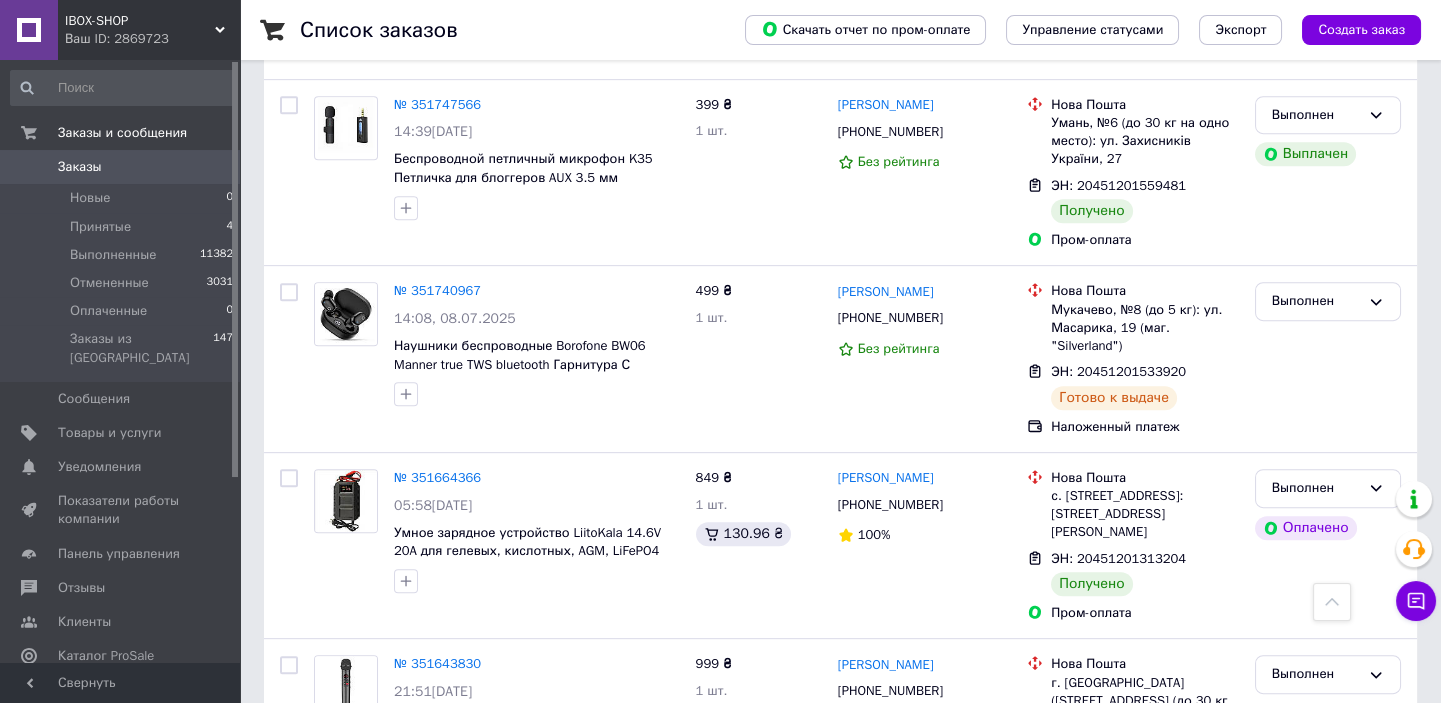 scroll, scrollTop: 2181, scrollLeft: 0, axis: vertical 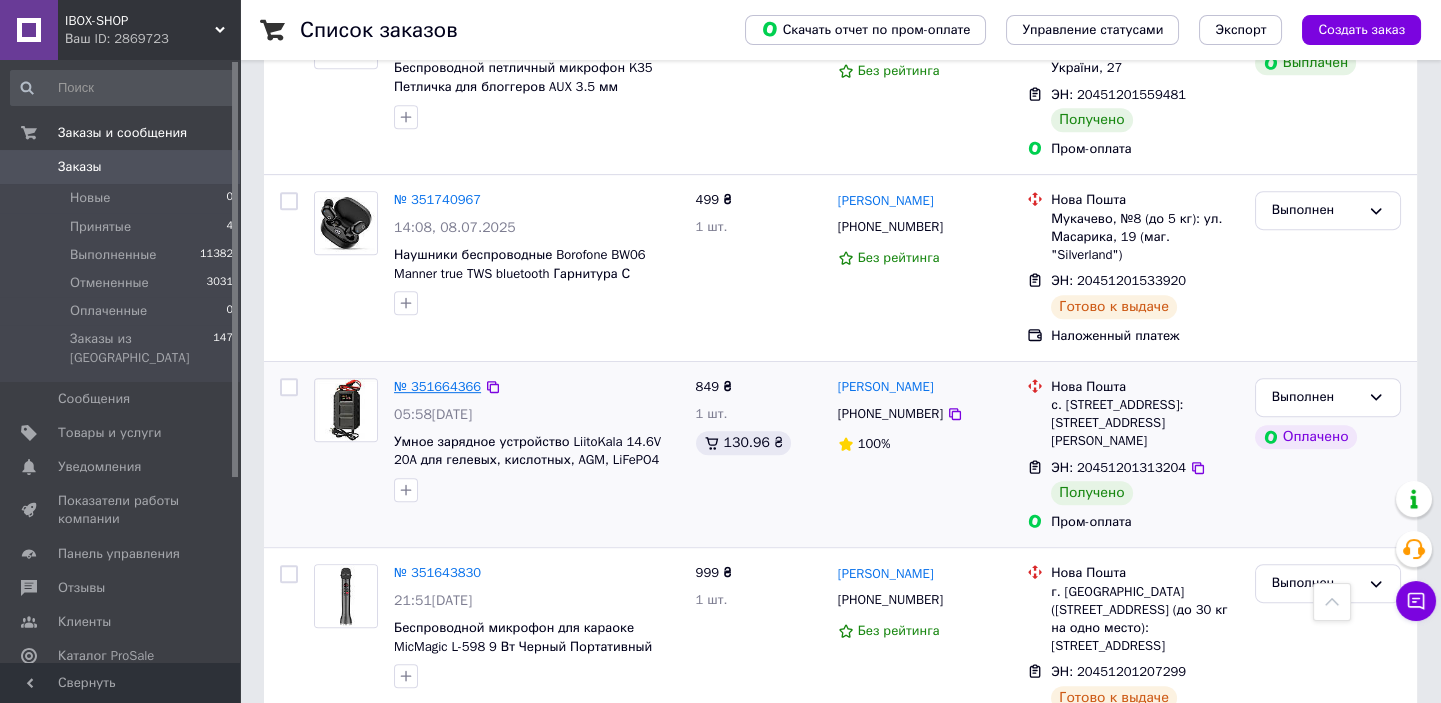 click on "№ 351664366" at bounding box center [437, 386] 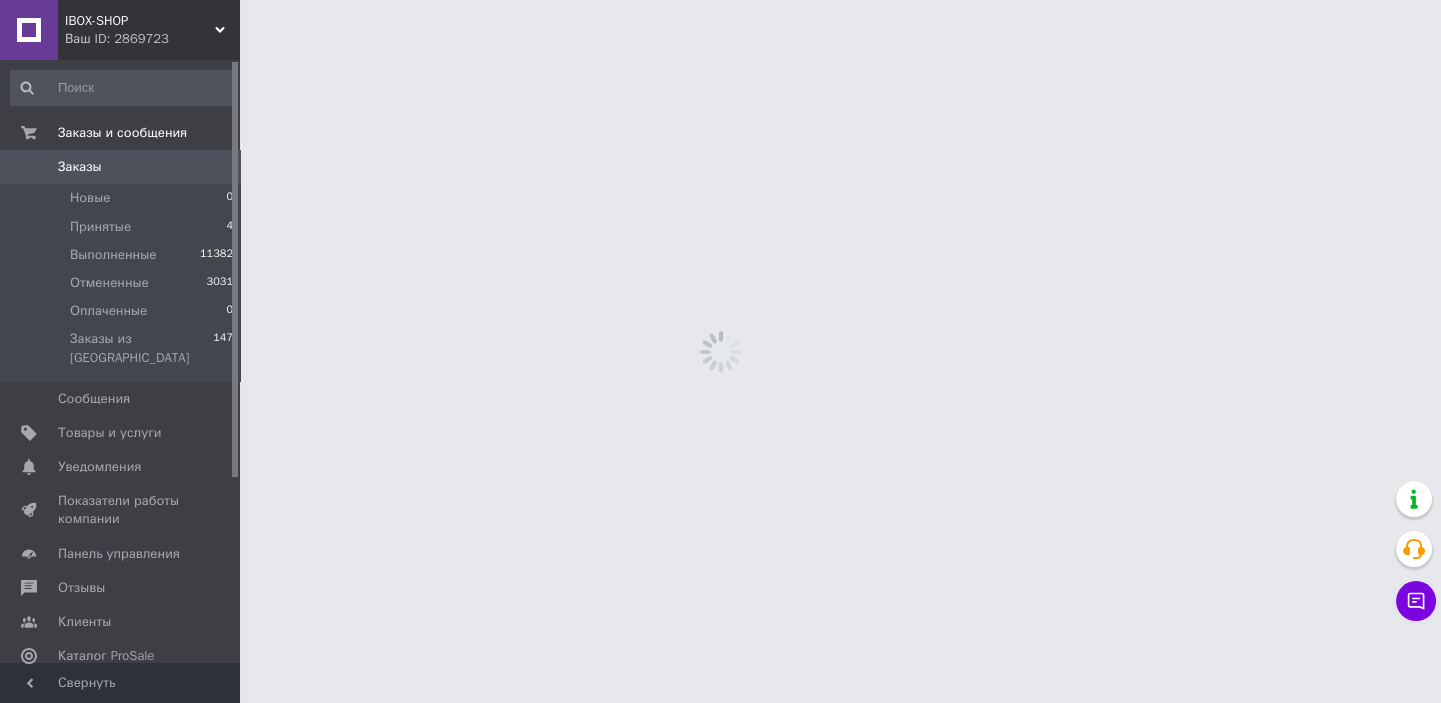 scroll, scrollTop: 0, scrollLeft: 0, axis: both 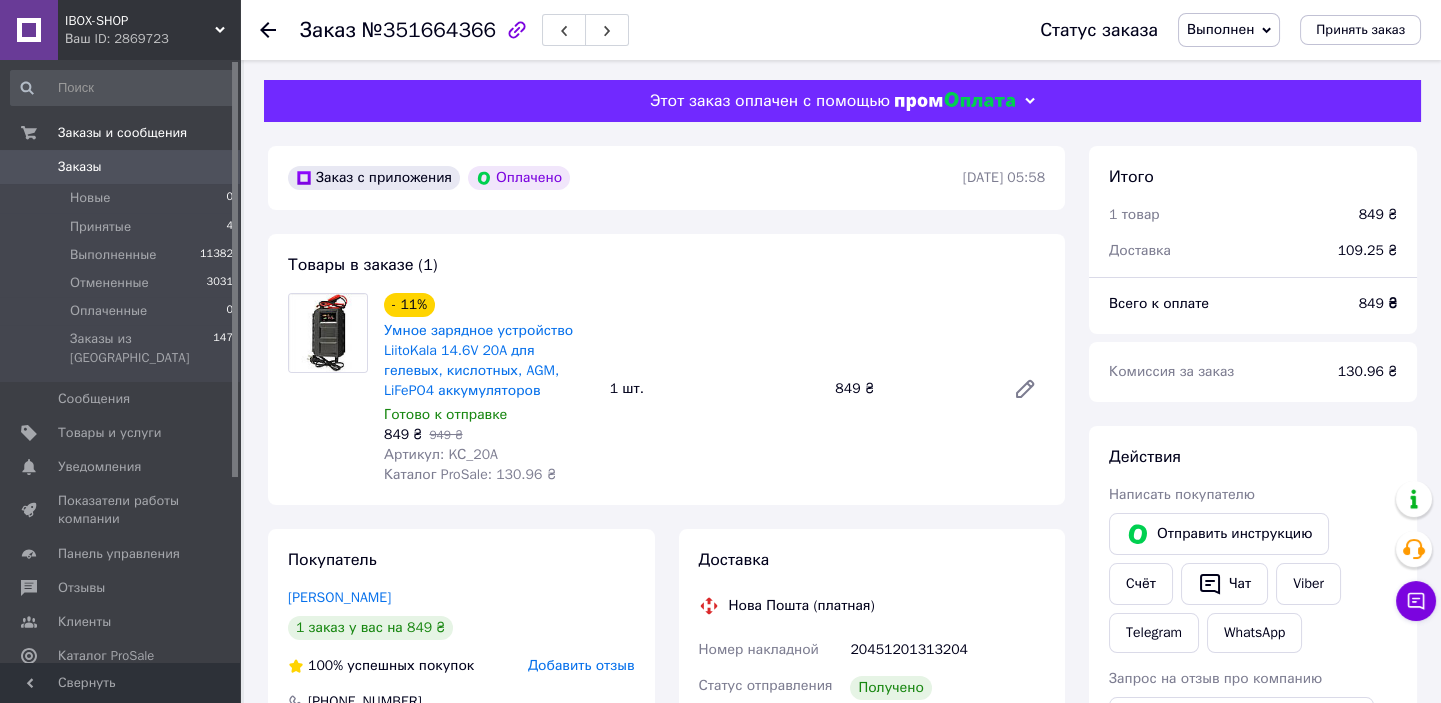 click 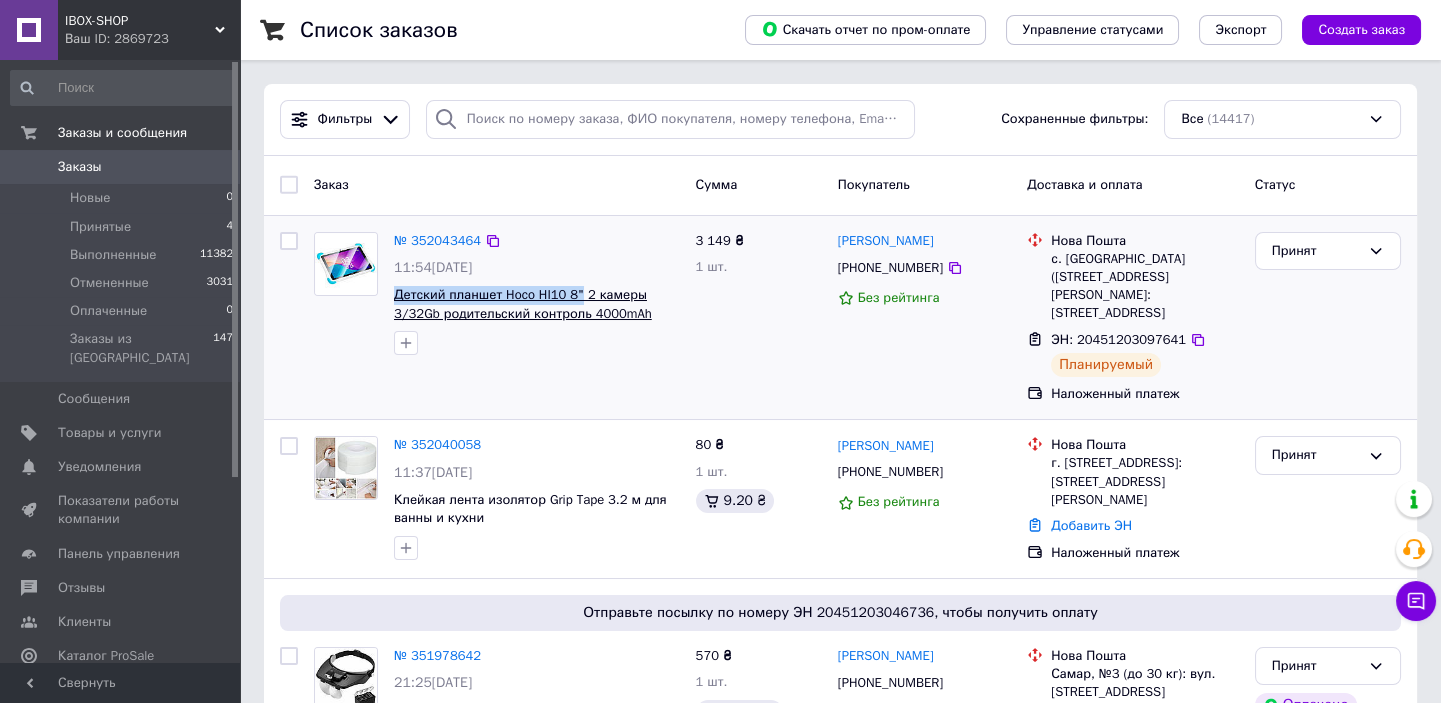 copy on "Детский планшет Hoco HI10 8"" 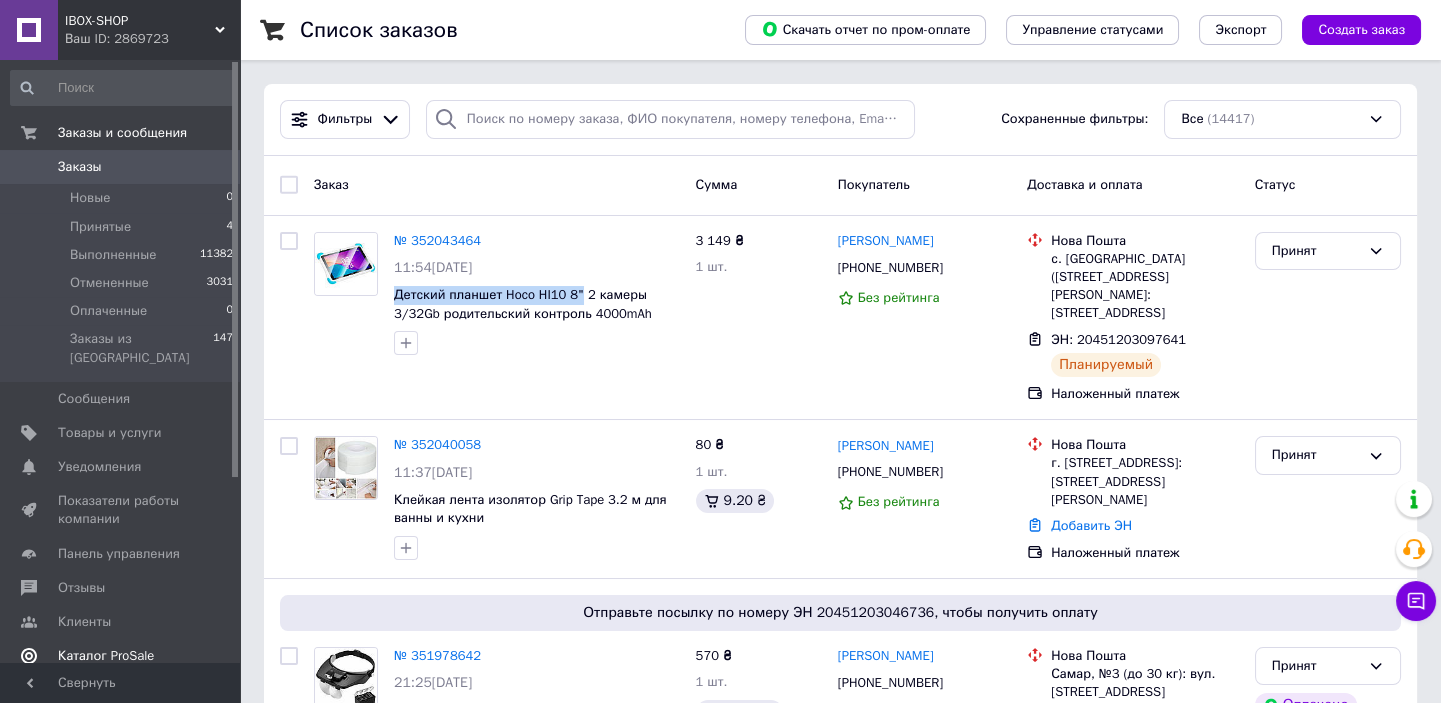 click on "Каталог ProSale" at bounding box center (106, 656) 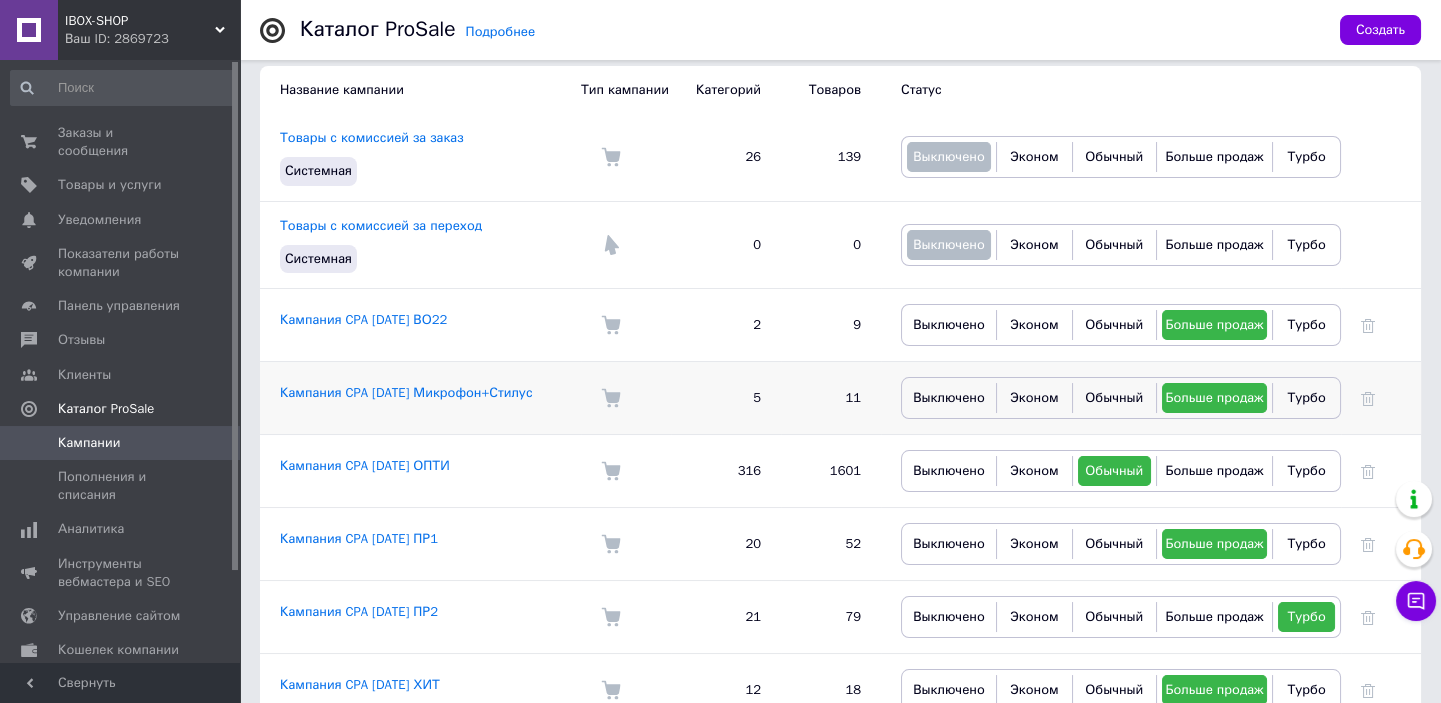 scroll, scrollTop: 222, scrollLeft: 0, axis: vertical 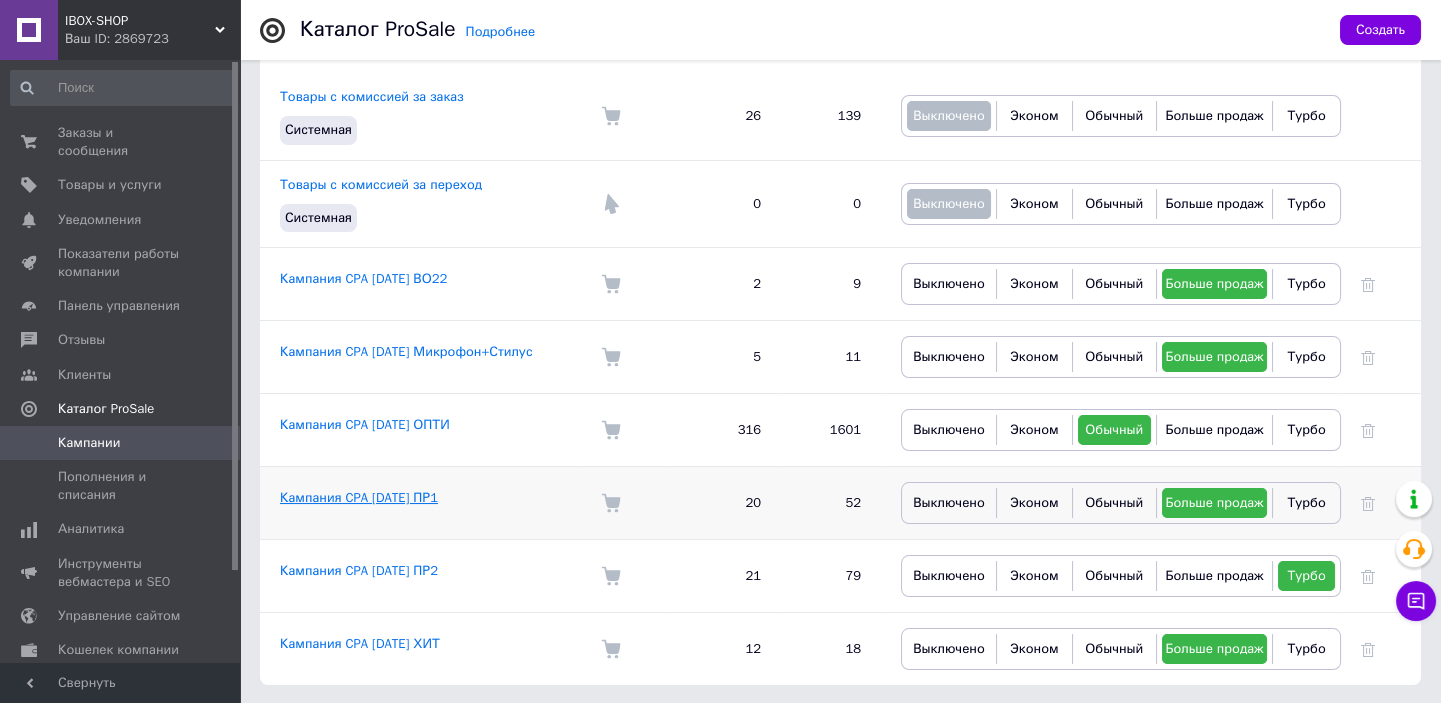 click on "Кампания CPA [DATE] ПР1" at bounding box center [359, 497] 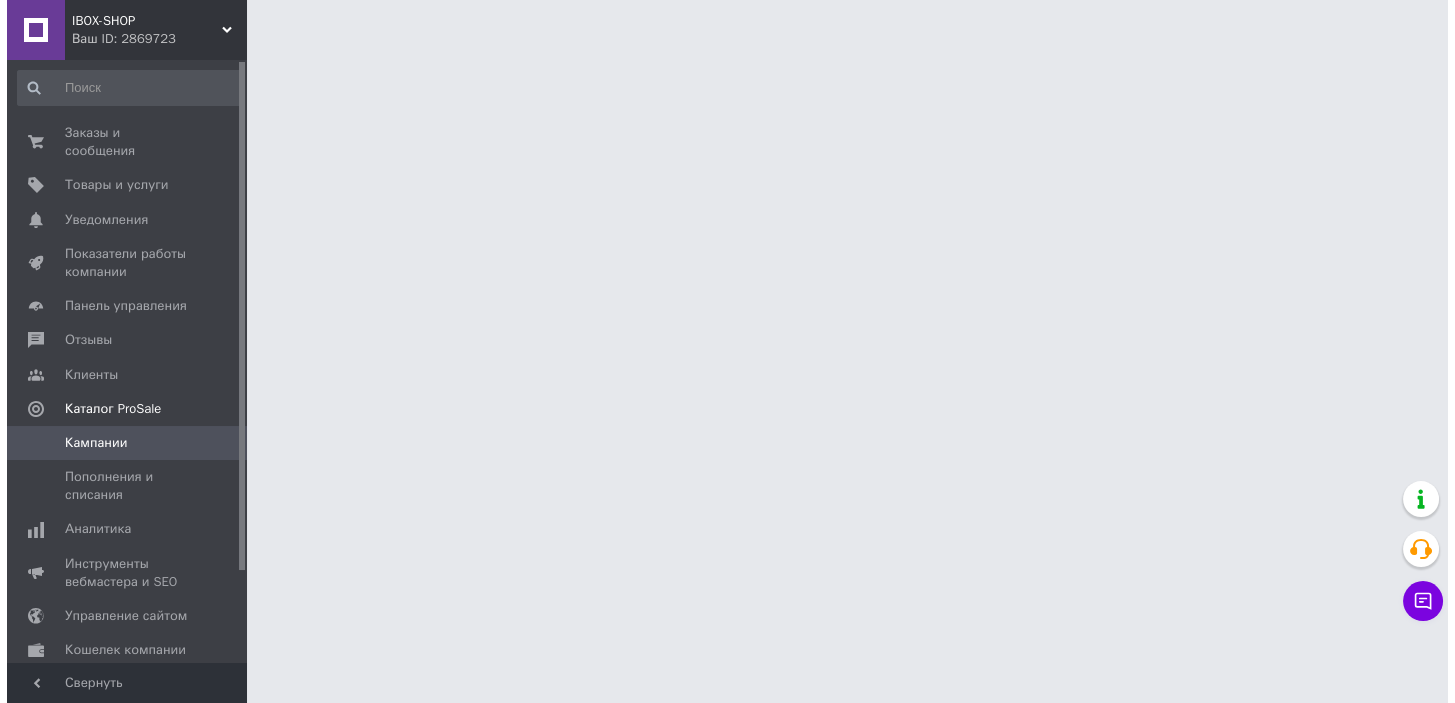 scroll, scrollTop: 0, scrollLeft: 0, axis: both 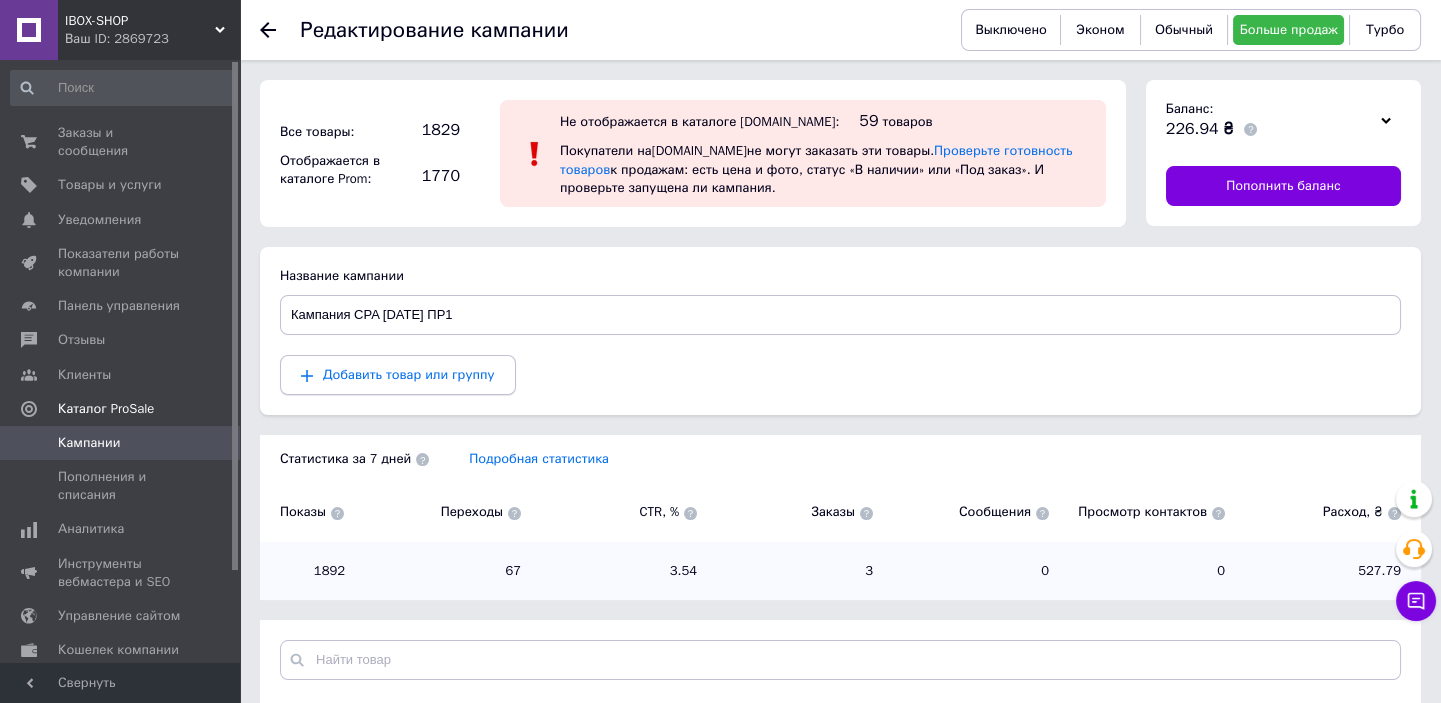 click on "Добавить товар или группу" at bounding box center (398, 375) 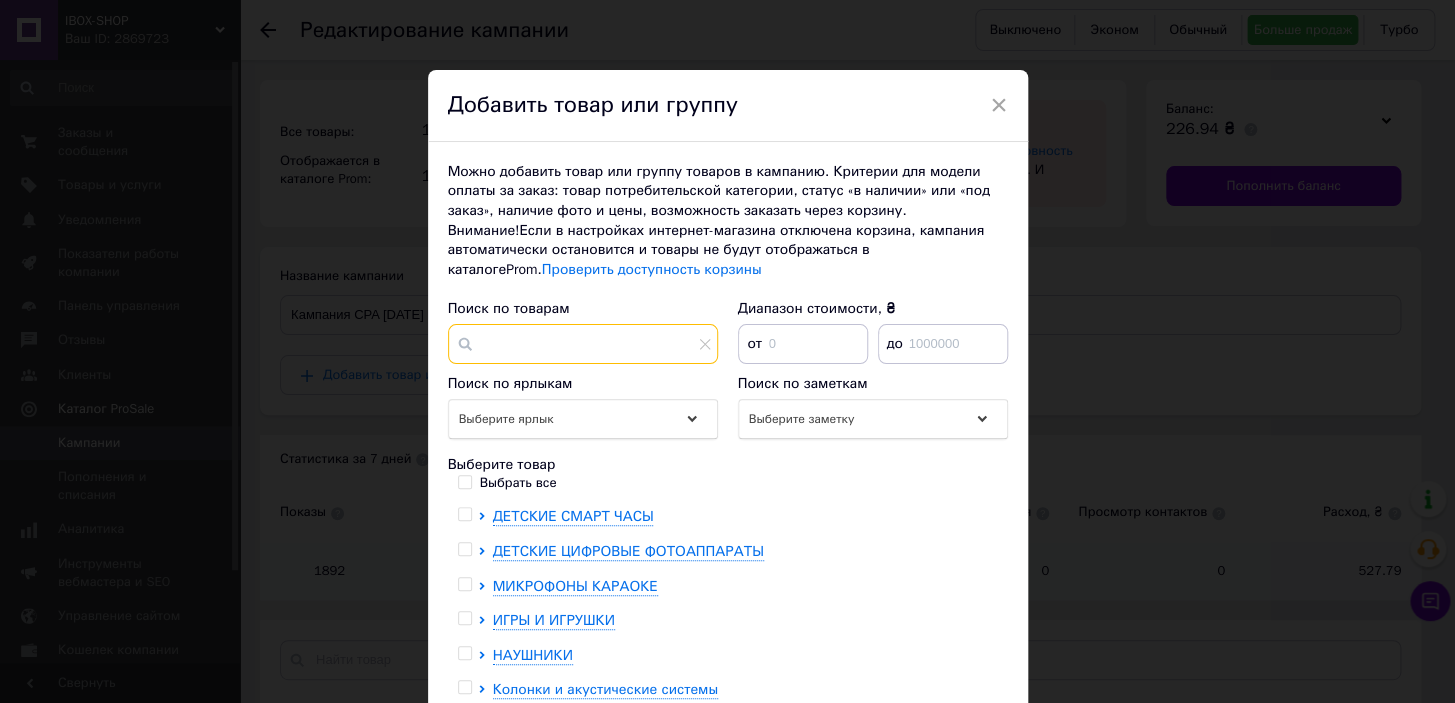click at bounding box center [583, 344] 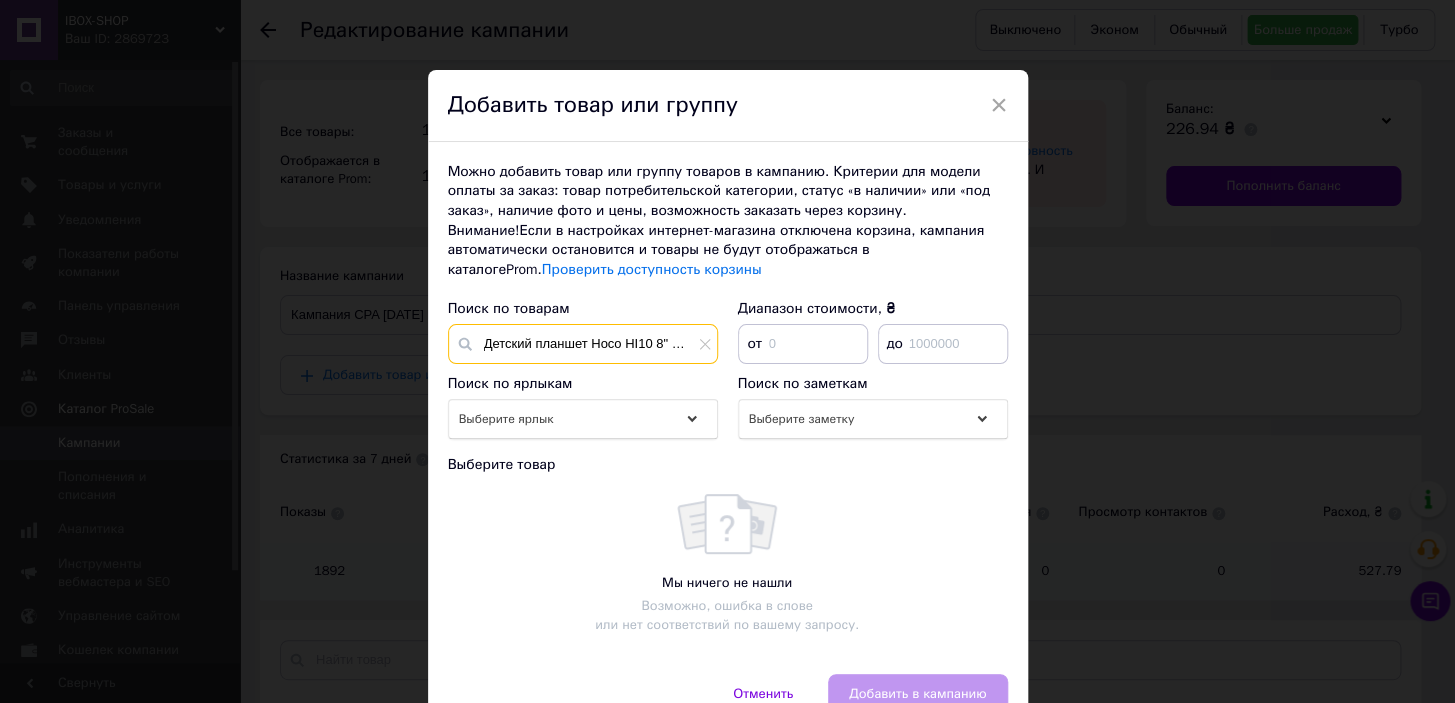 scroll, scrollTop: 0, scrollLeft: 443, axis: horizontal 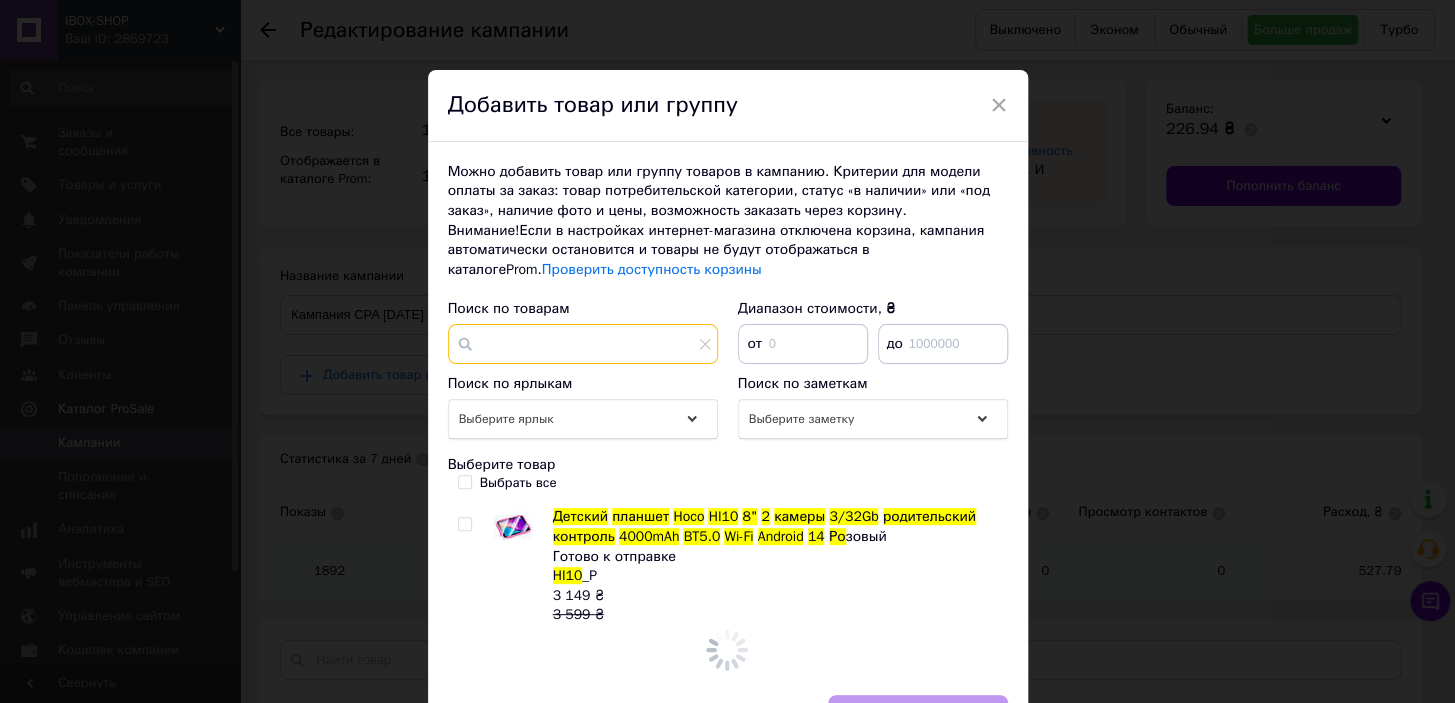 type on "Детский планшет Hoco HI10 8" 2 камеры 3/32Gb родительский контроль 4000mAh BT5.0 Wi-Fi Android 14 Ро" 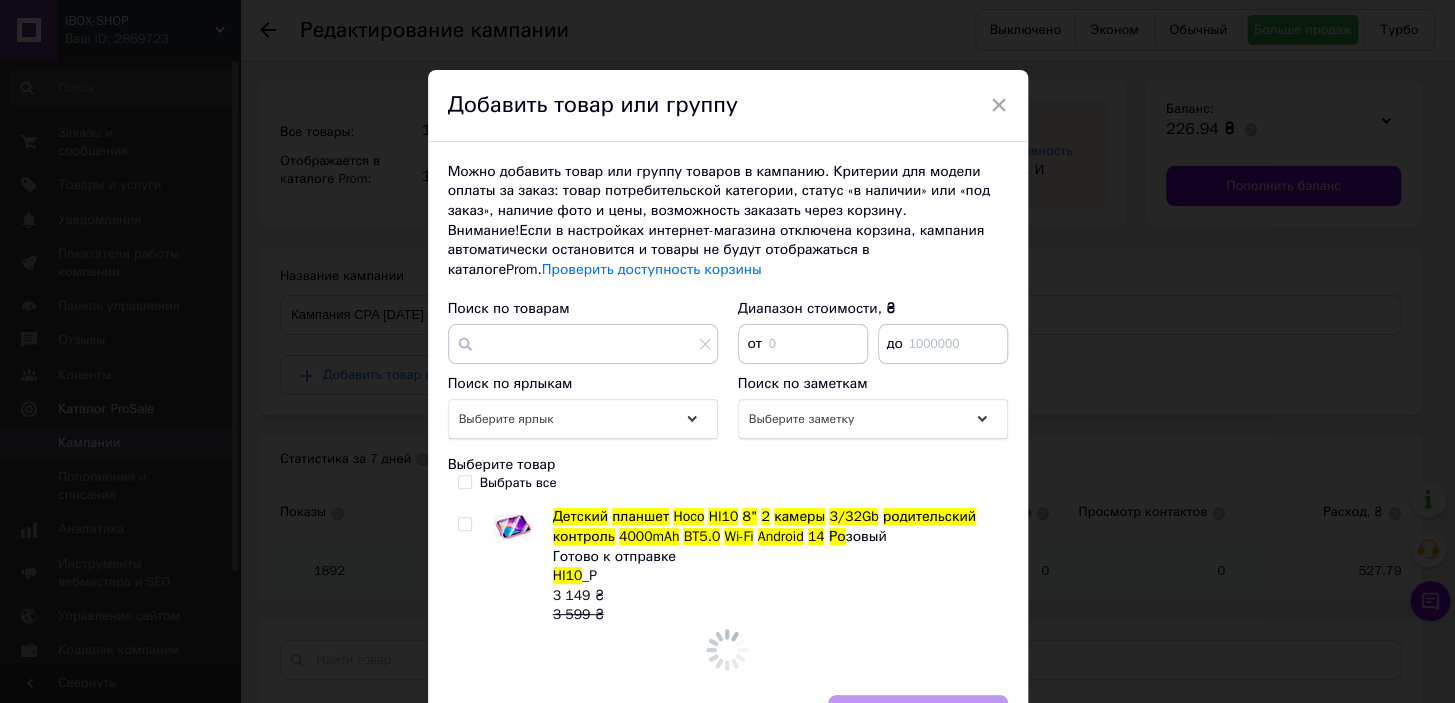 click at bounding box center (464, 524) 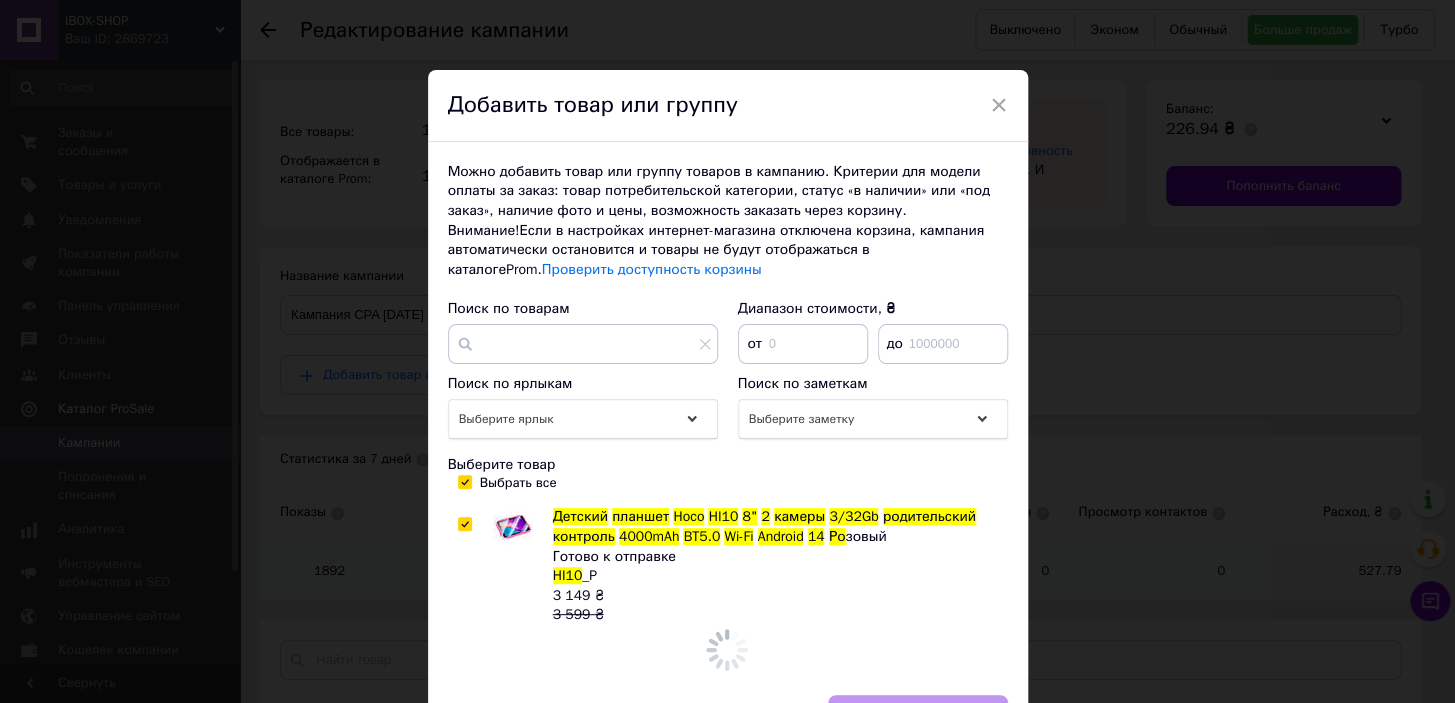 checkbox on "true" 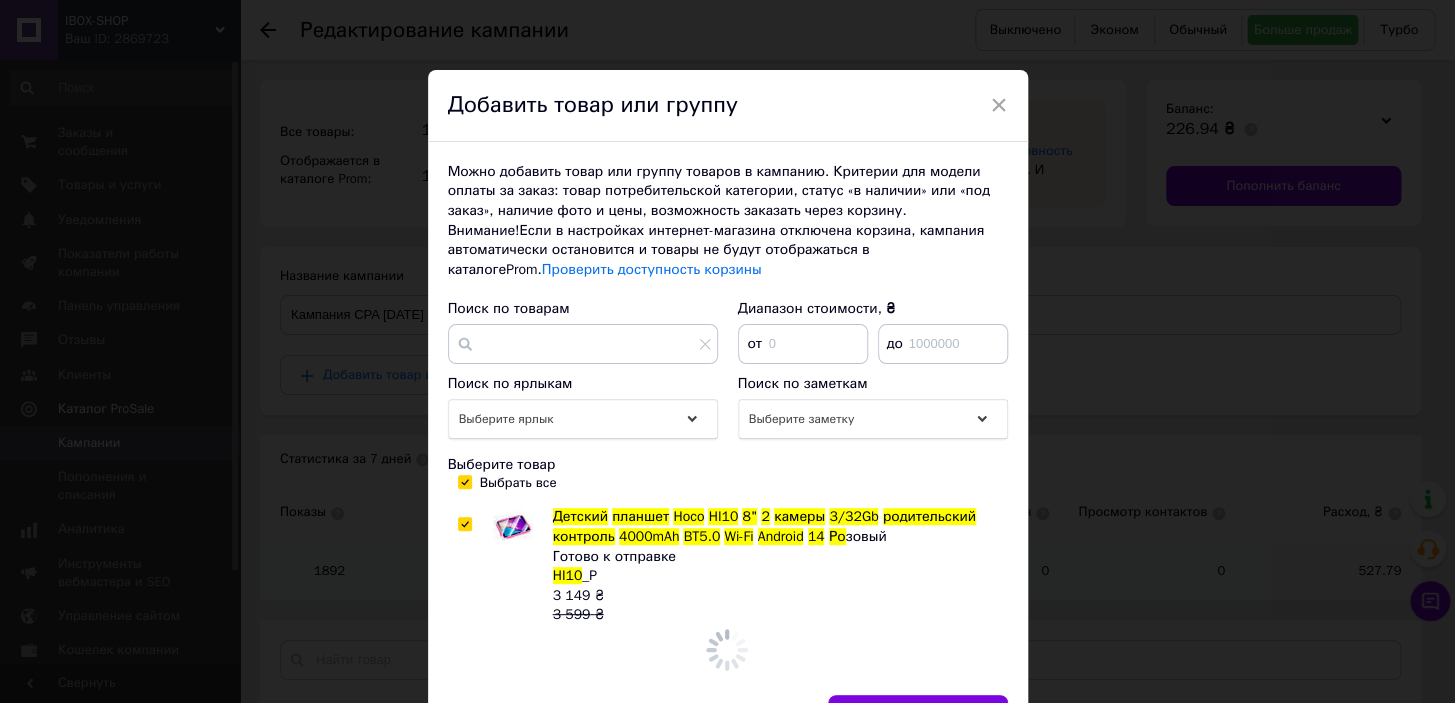 checkbox on "true" 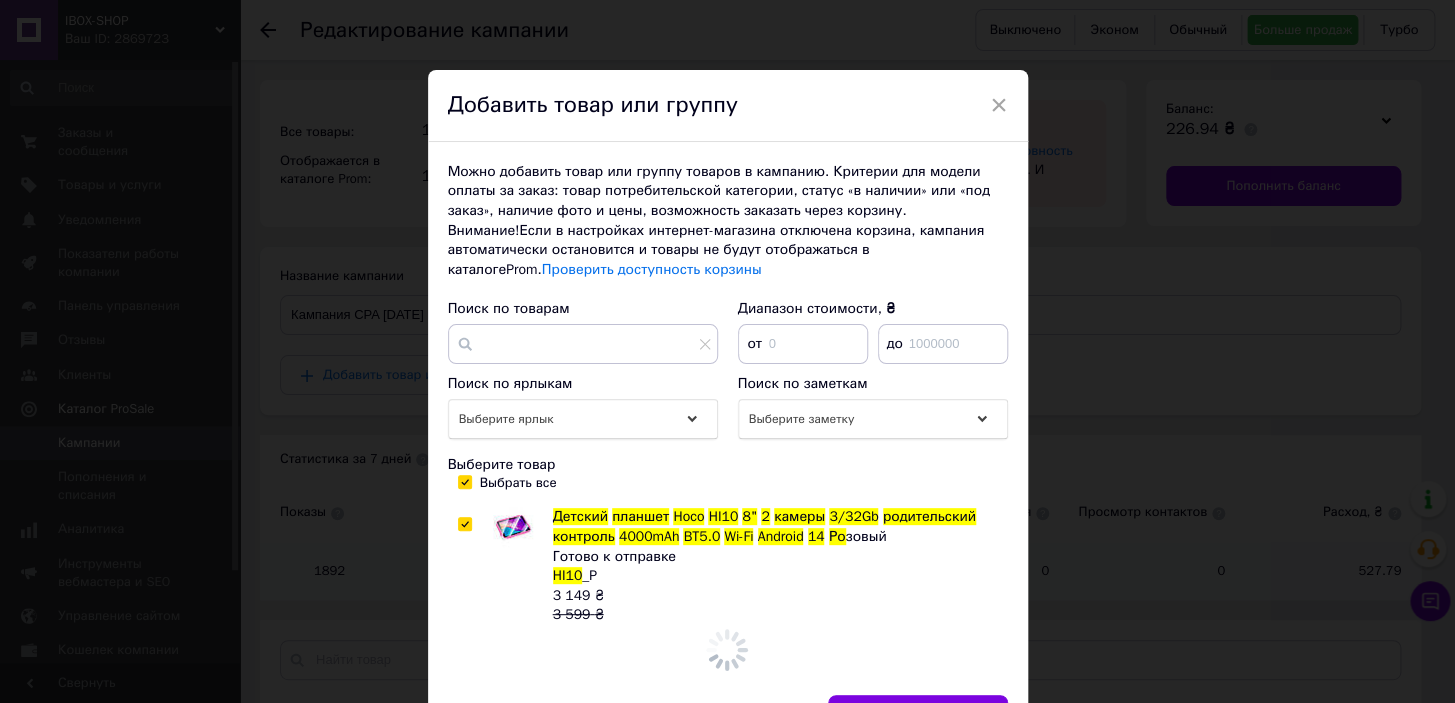 scroll, scrollTop: 0, scrollLeft: 0, axis: both 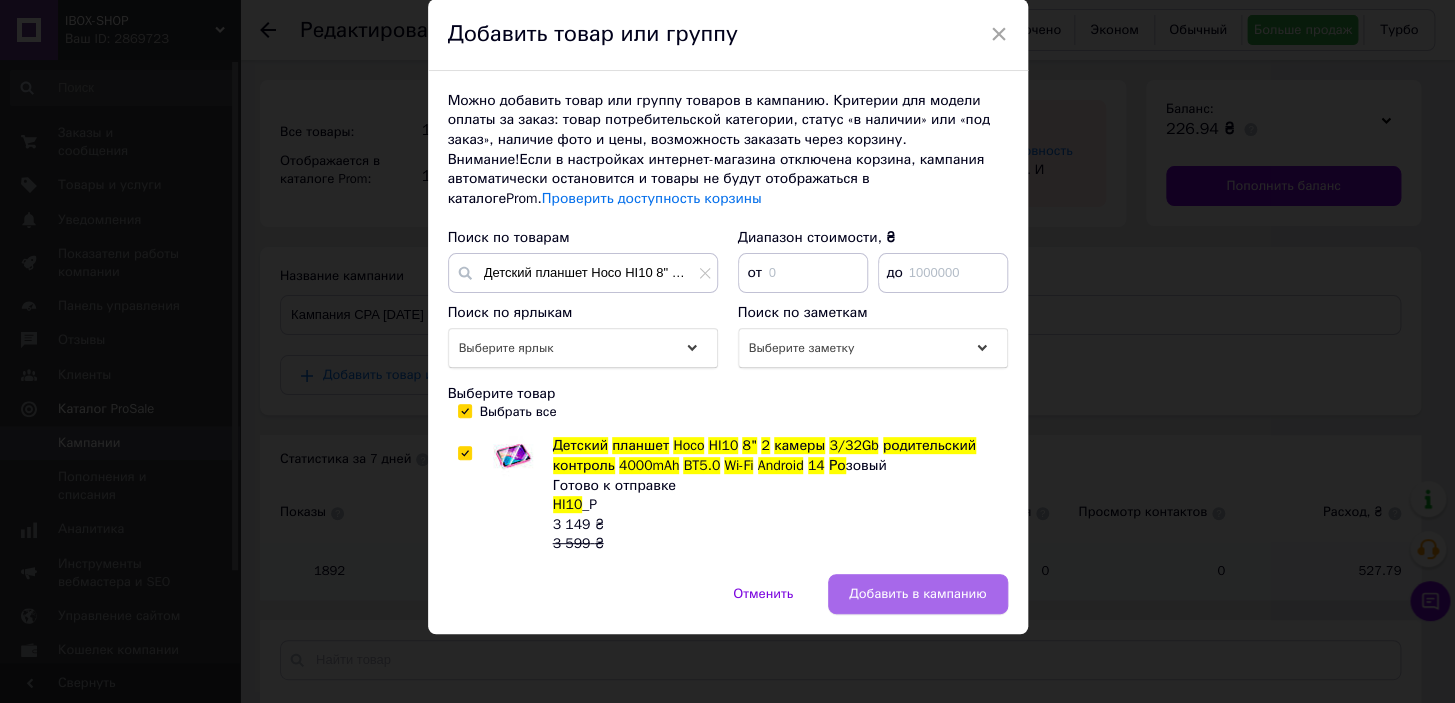 click on "Добавить в кампанию" at bounding box center (917, 594) 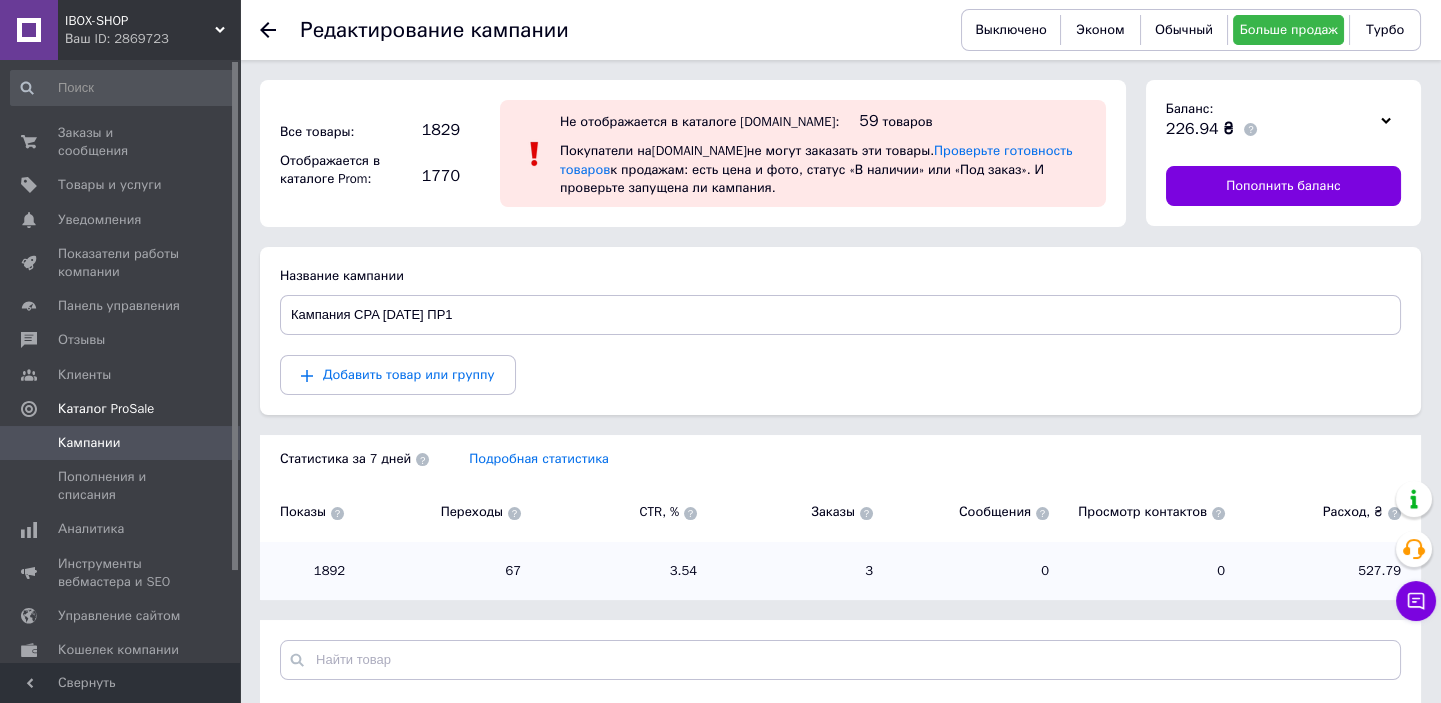click 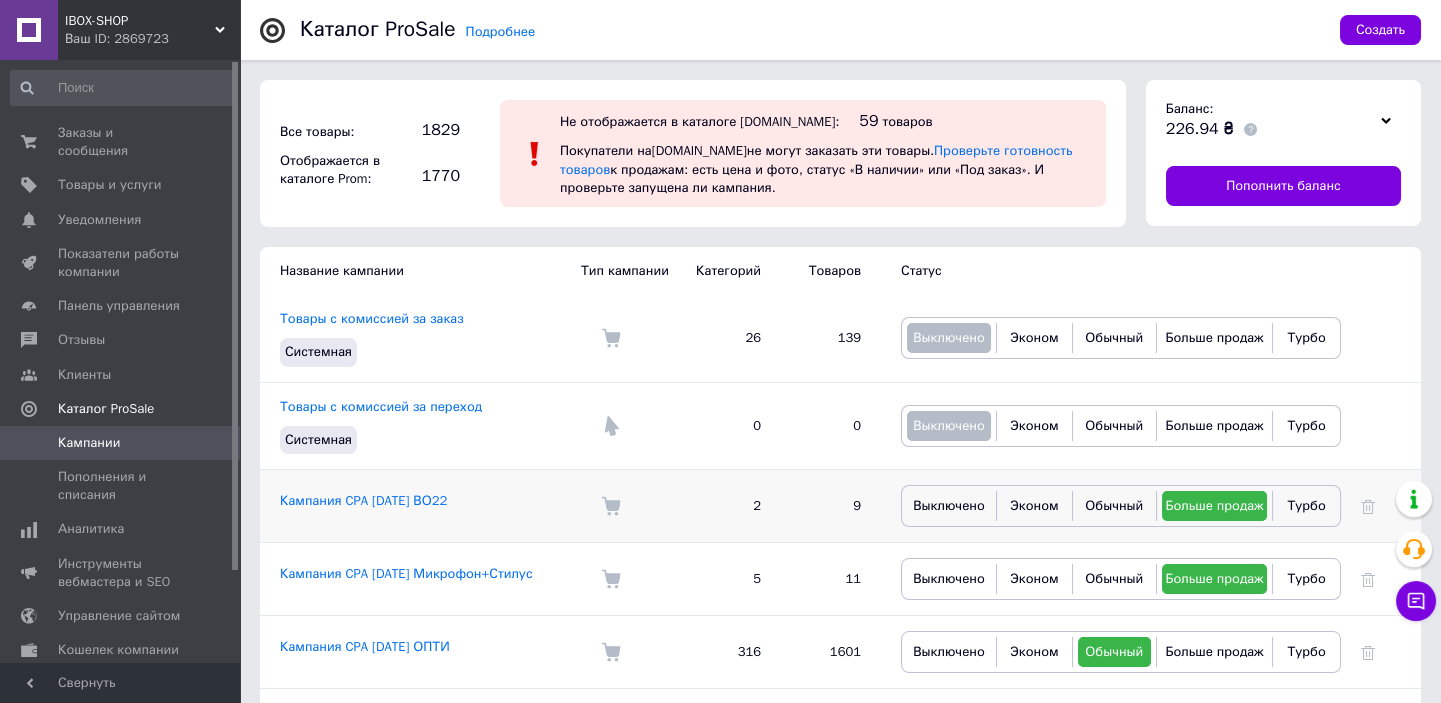 scroll, scrollTop: 90, scrollLeft: 0, axis: vertical 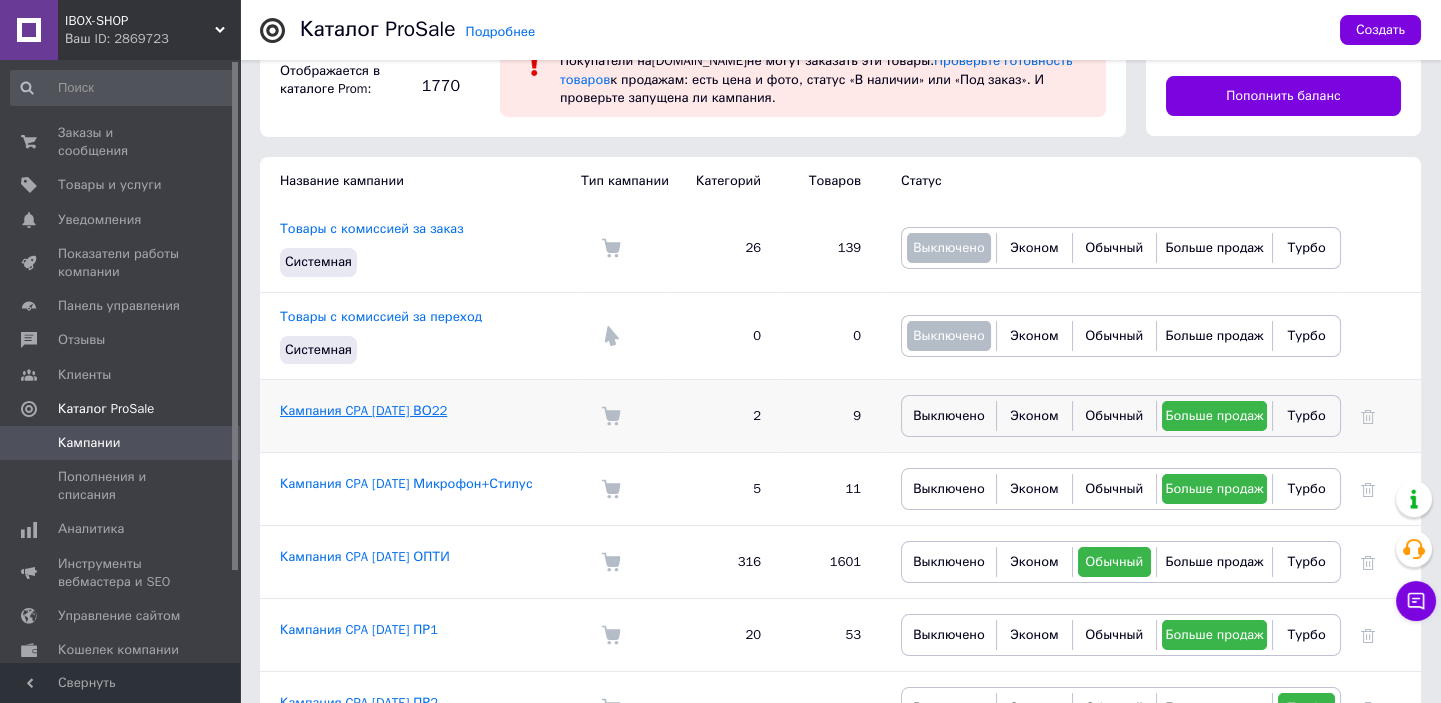 click on "Кампания CPA [DATE] ВО22" at bounding box center [363, 410] 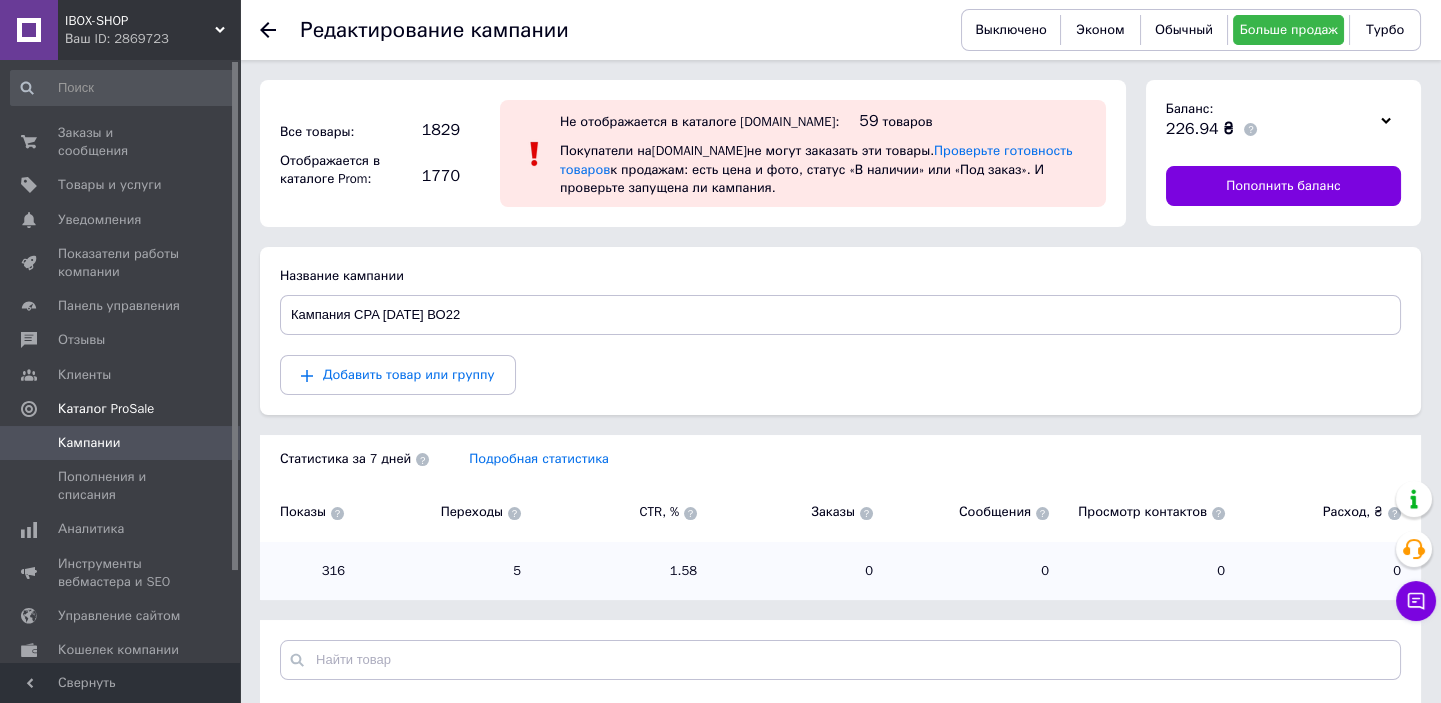 scroll, scrollTop: 181, scrollLeft: 0, axis: vertical 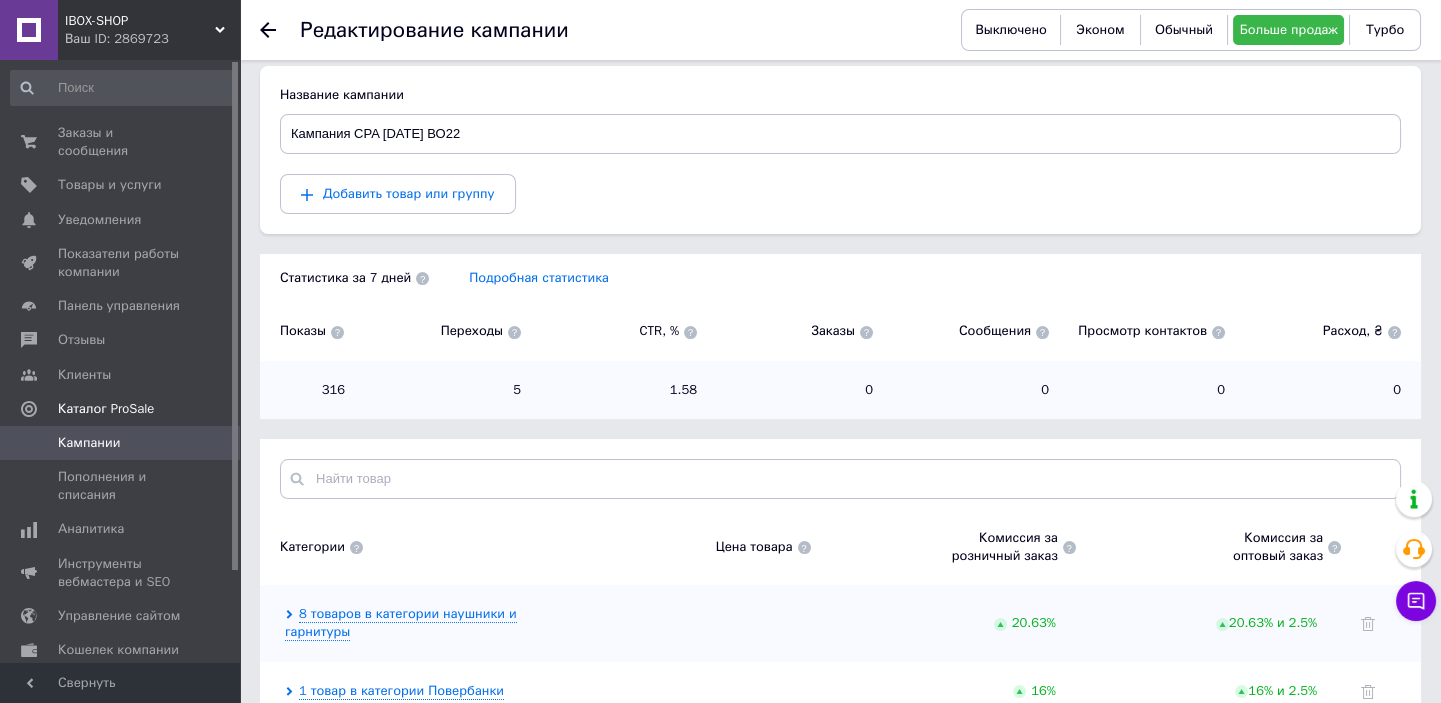 click at bounding box center (840, 479) 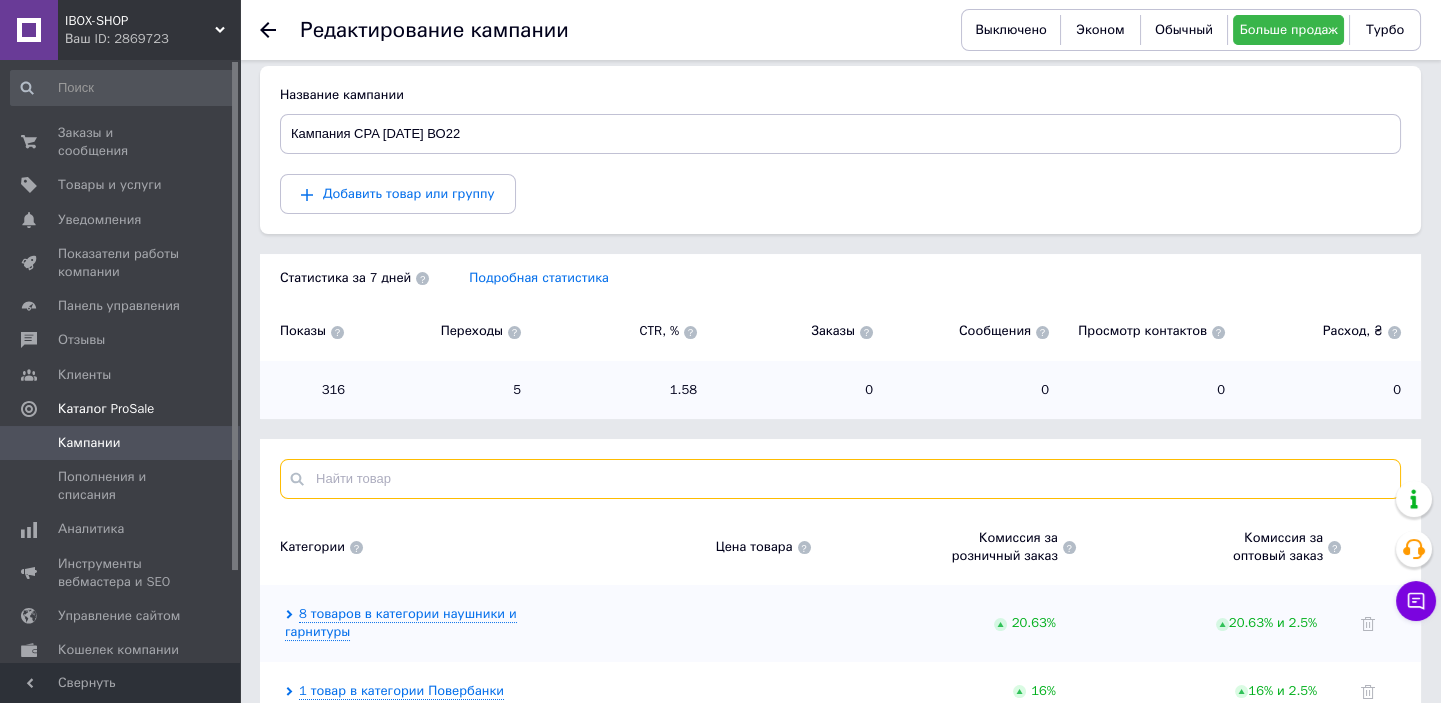 click at bounding box center (840, 479) 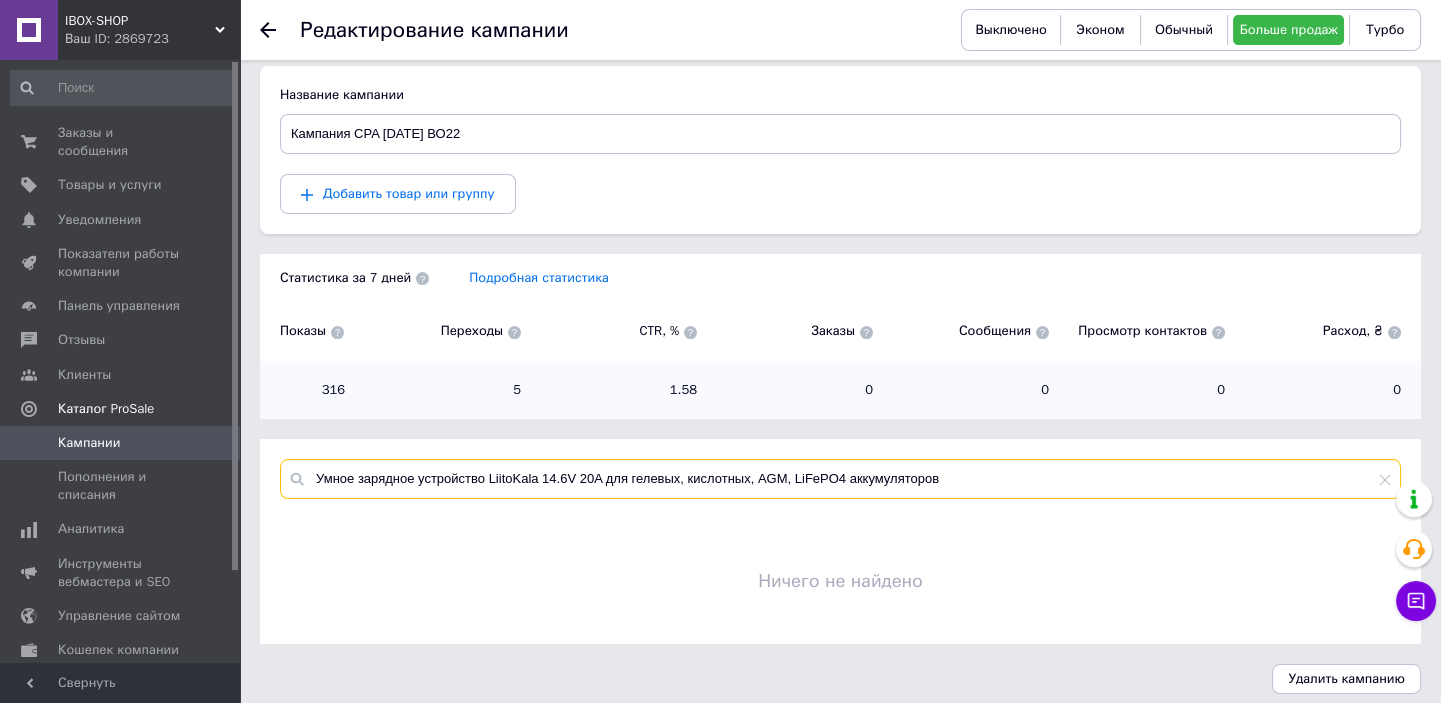 type on "Умное зарядное устройство LiitoKala 14.6V 20A для гелевых, кислотных, AGM, LiFePO4 аккумуляторов" 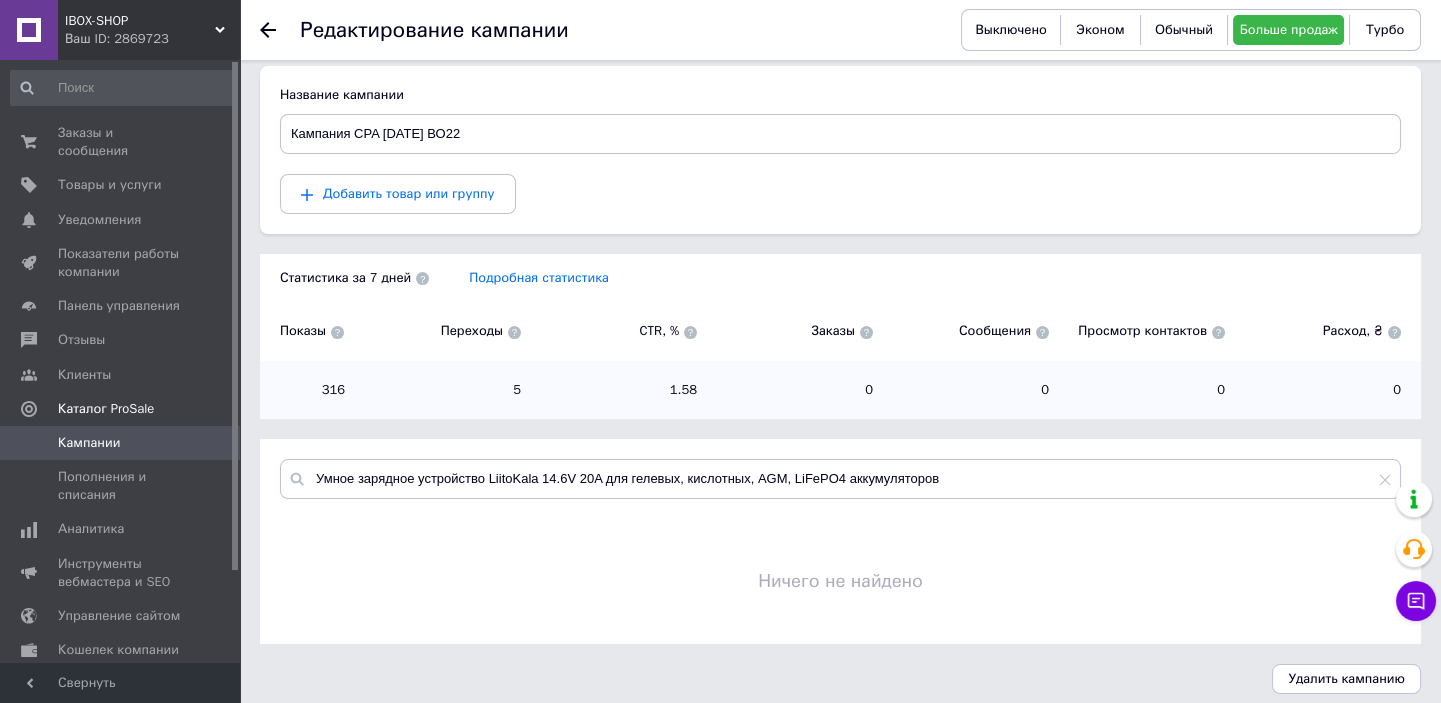 click 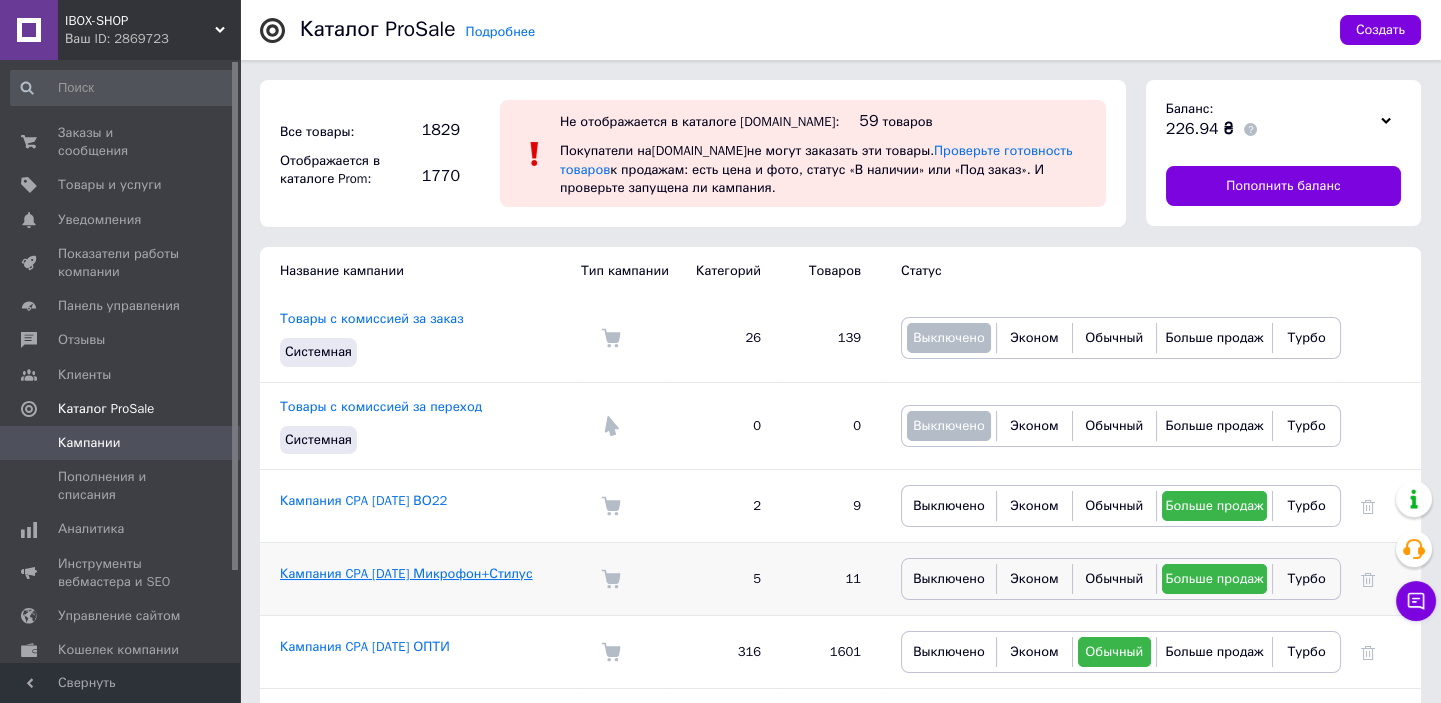 click on "Кампания CPA [DATE] Микрофон+Стилус" at bounding box center [406, 573] 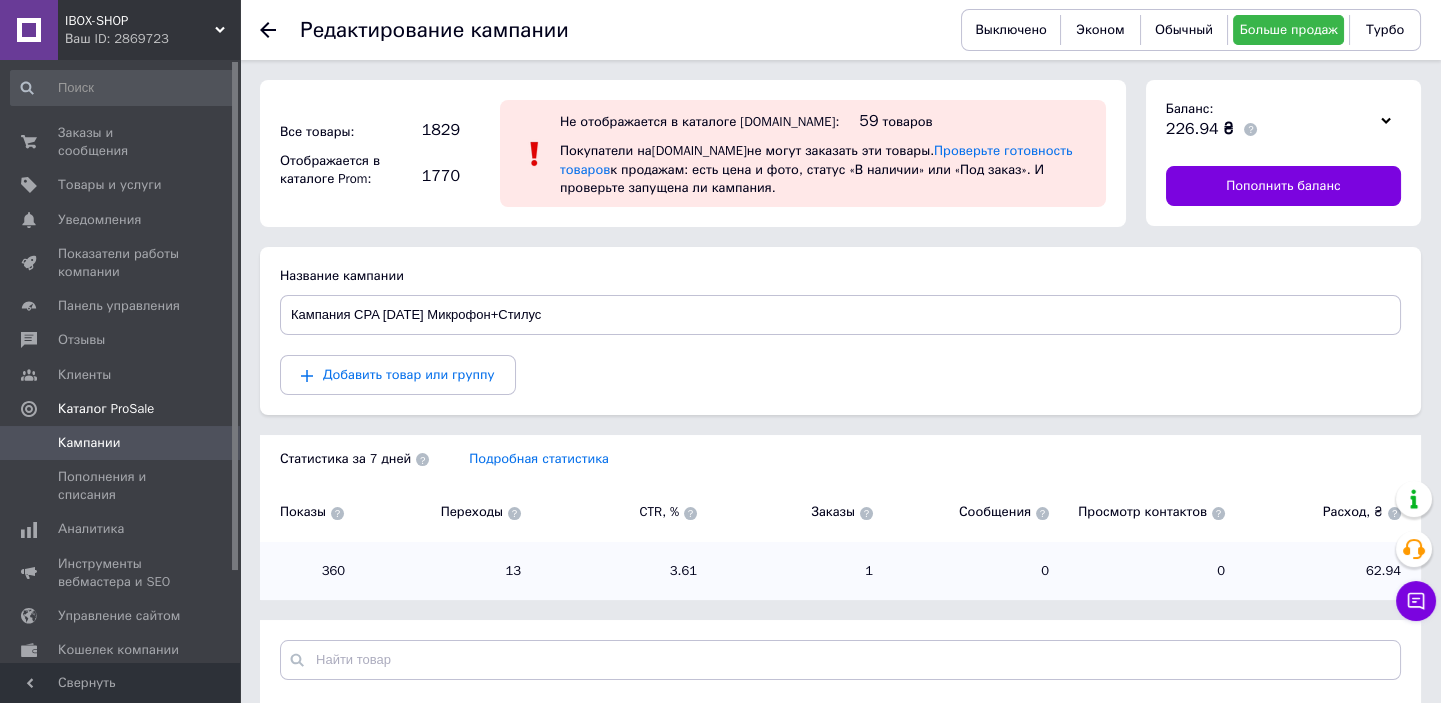 scroll, scrollTop: 90, scrollLeft: 0, axis: vertical 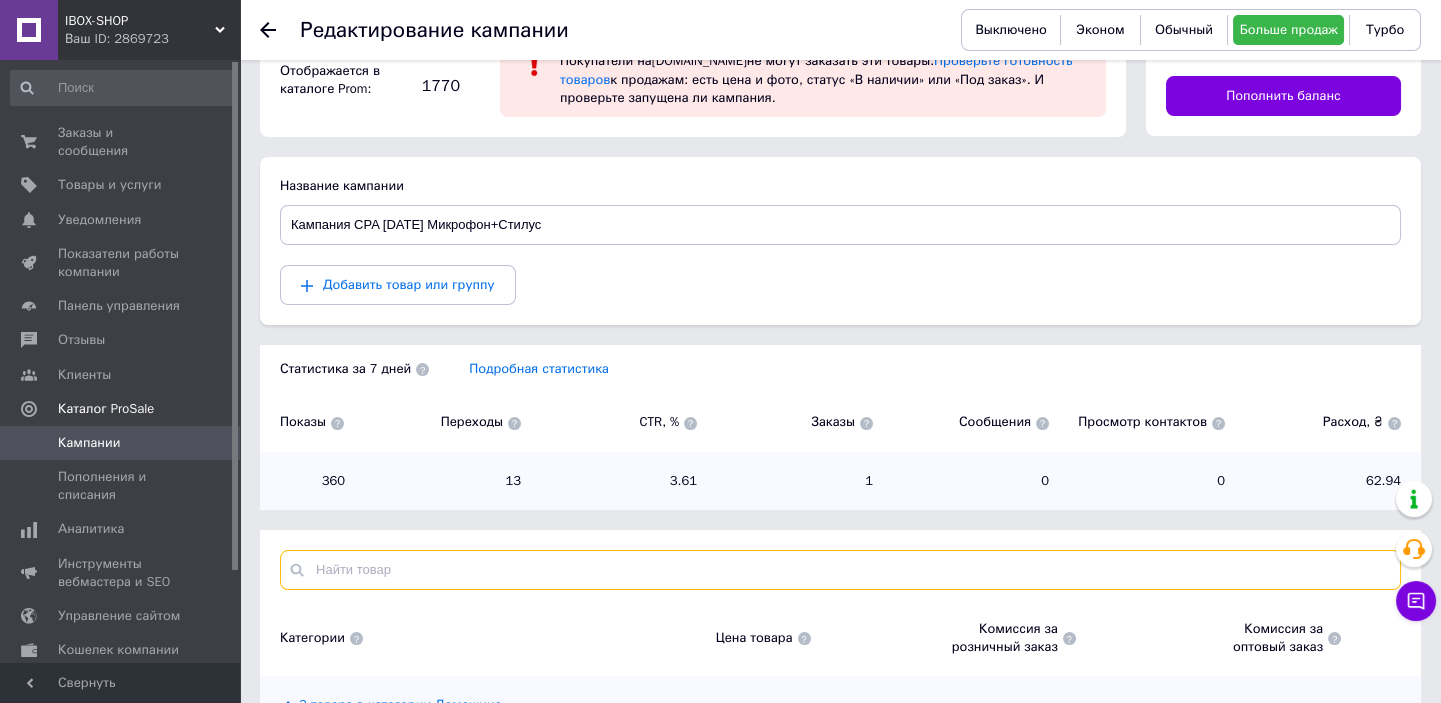click at bounding box center [840, 570] 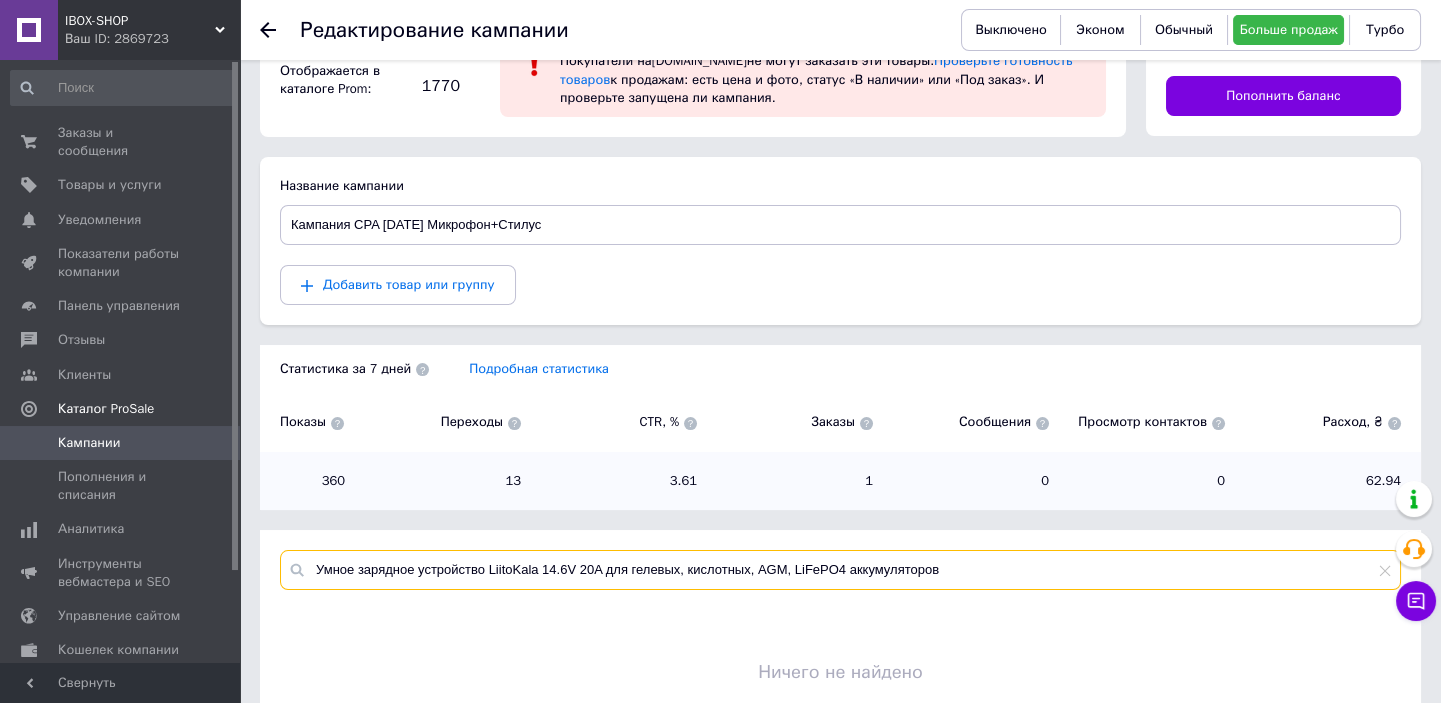type on "Умное зарядное устройство LiitoKala 14.6V 20A для гелевых, кислотных, AGM, LiFePO4 аккумуляторов" 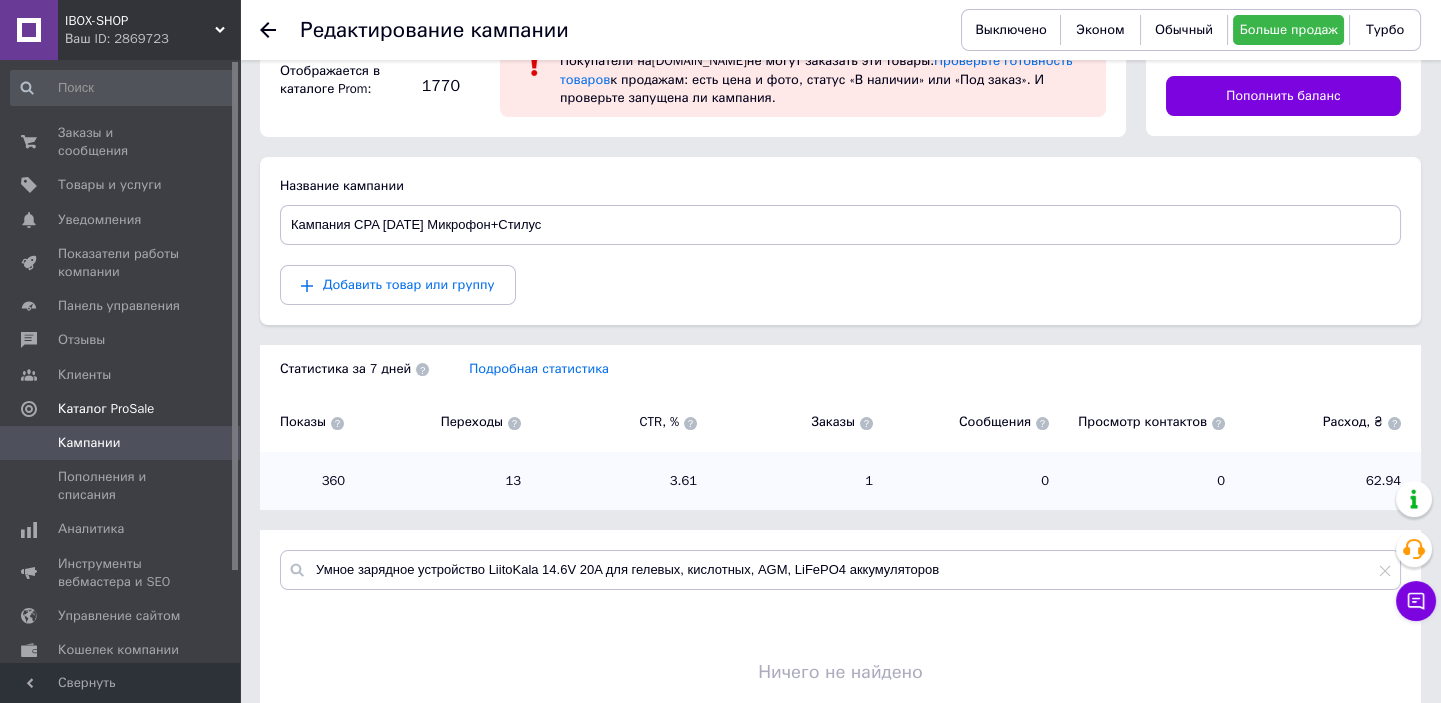 click 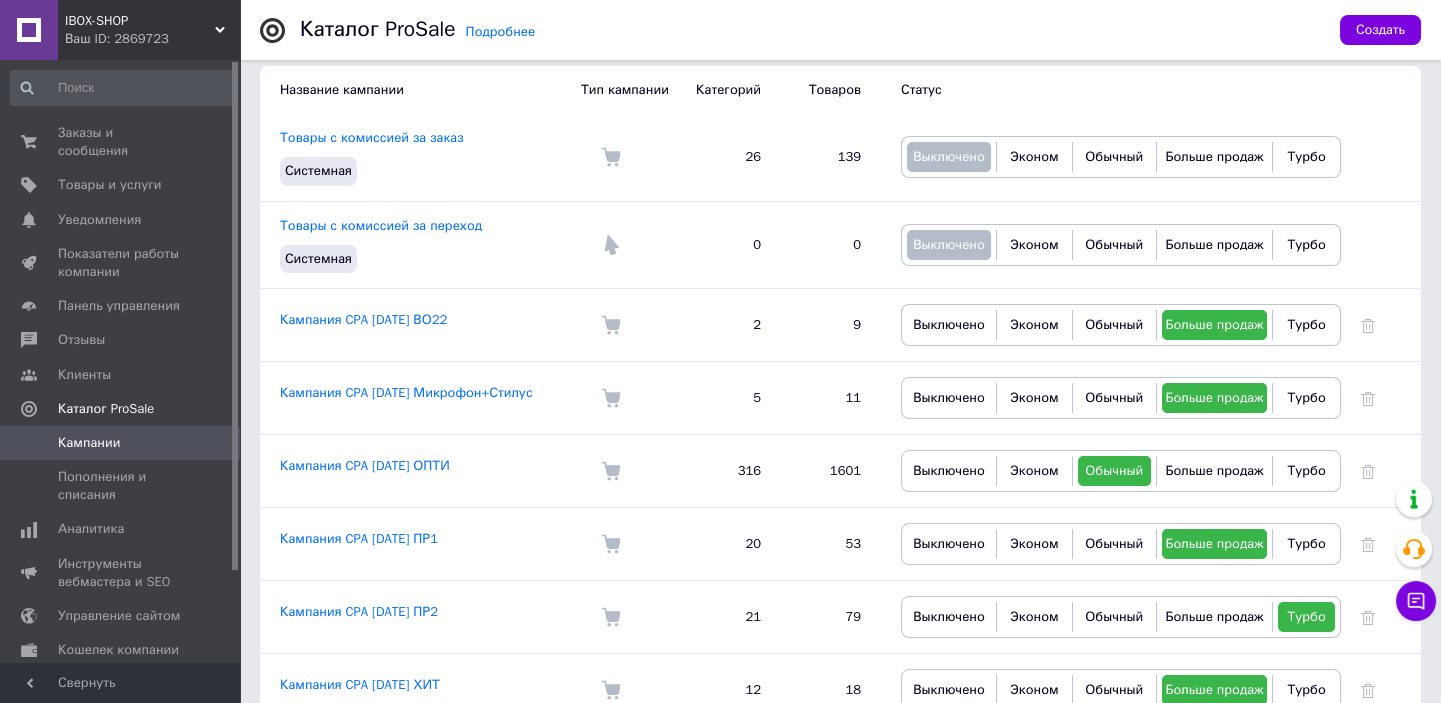 scroll, scrollTop: 222, scrollLeft: 0, axis: vertical 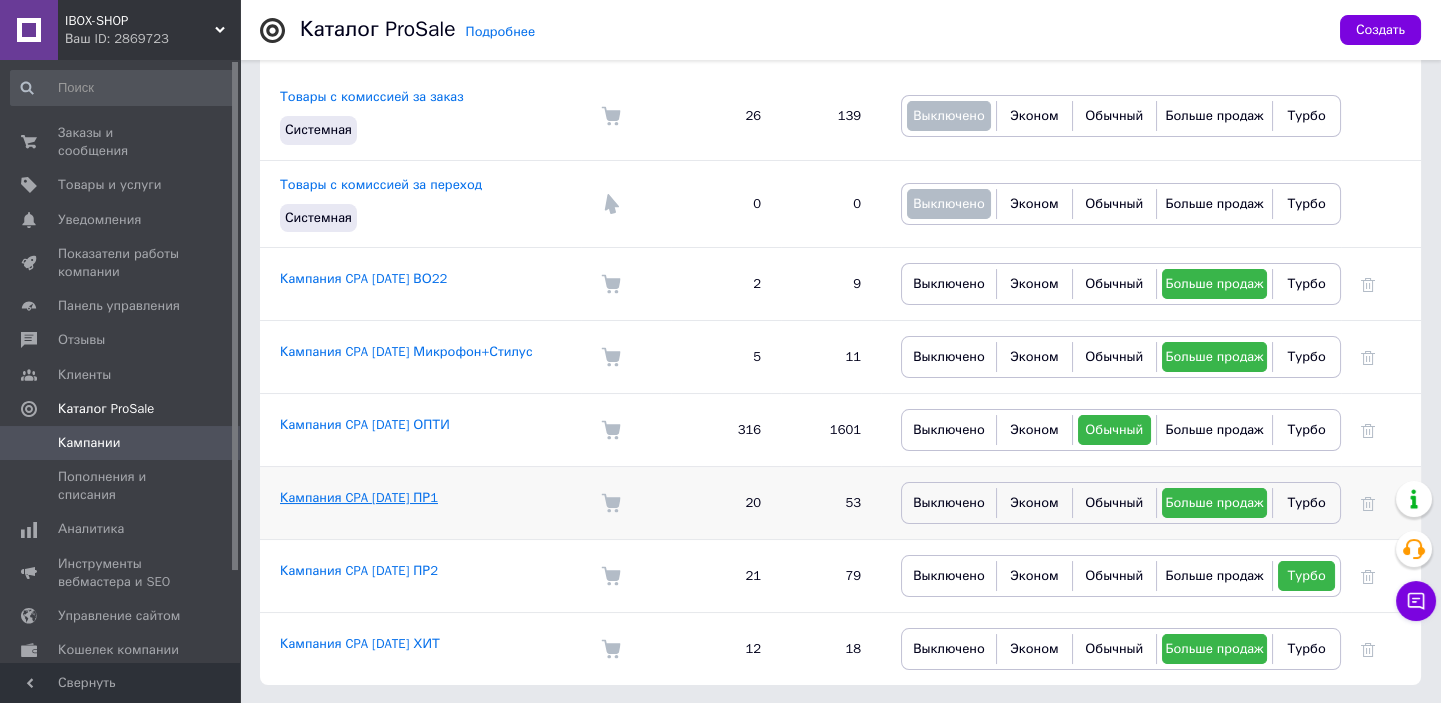 click on "Кампания CPA [DATE] ПР1" at bounding box center (359, 497) 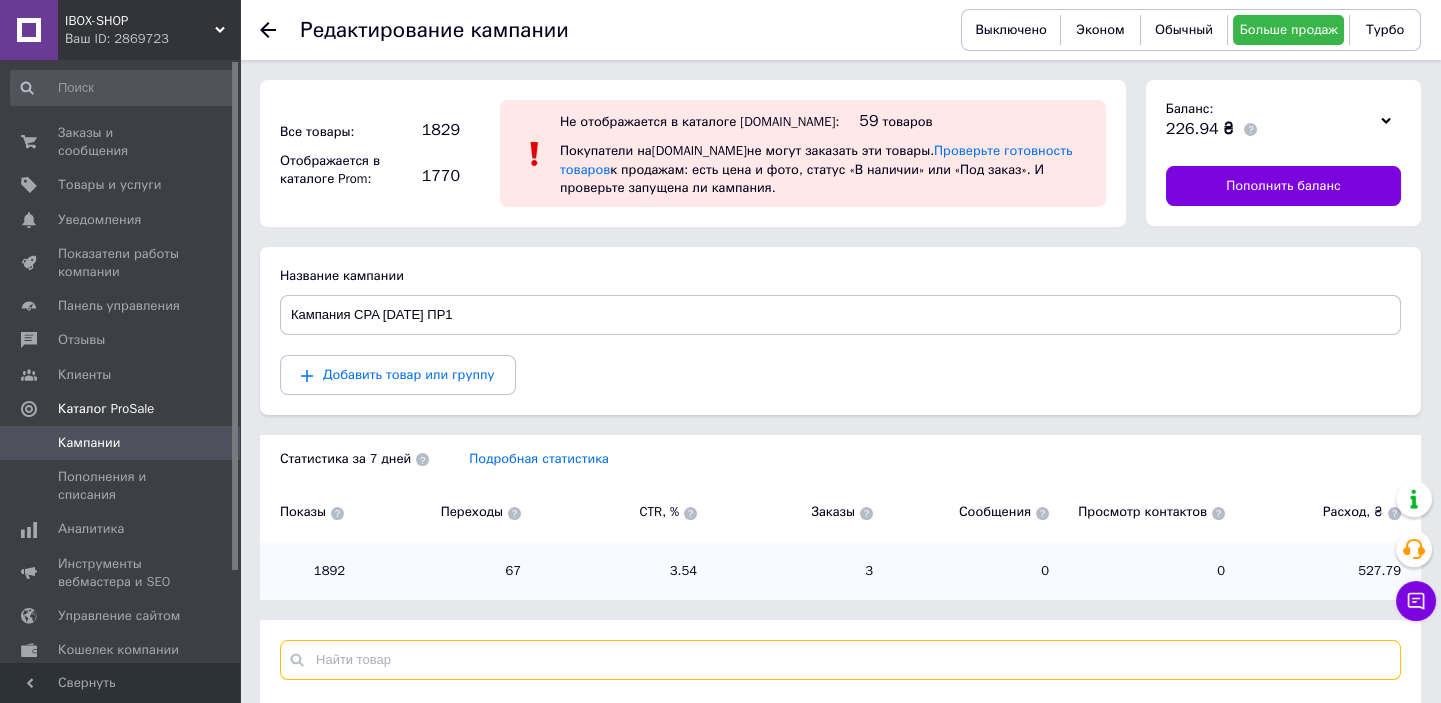 click at bounding box center (840, 660) 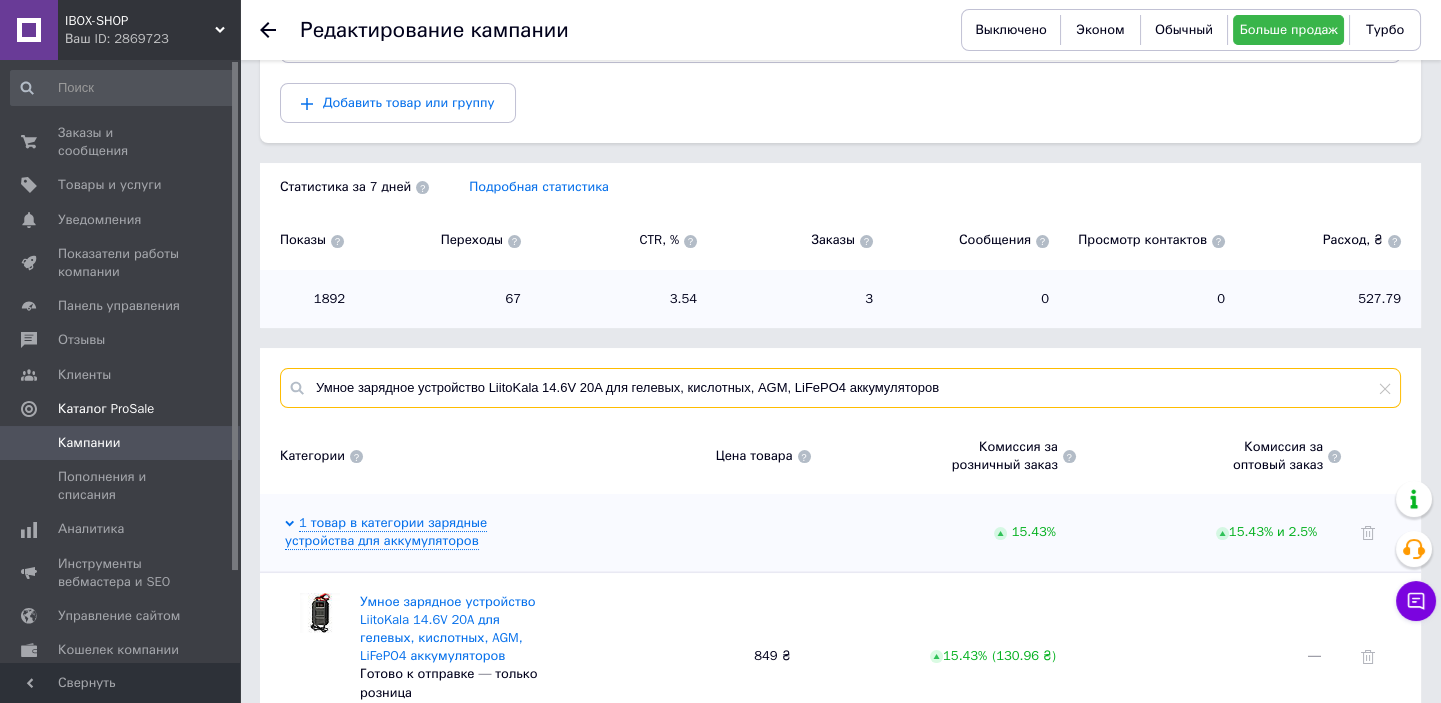 scroll, scrollTop: 378, scrollLeft: 0, axis: vertical 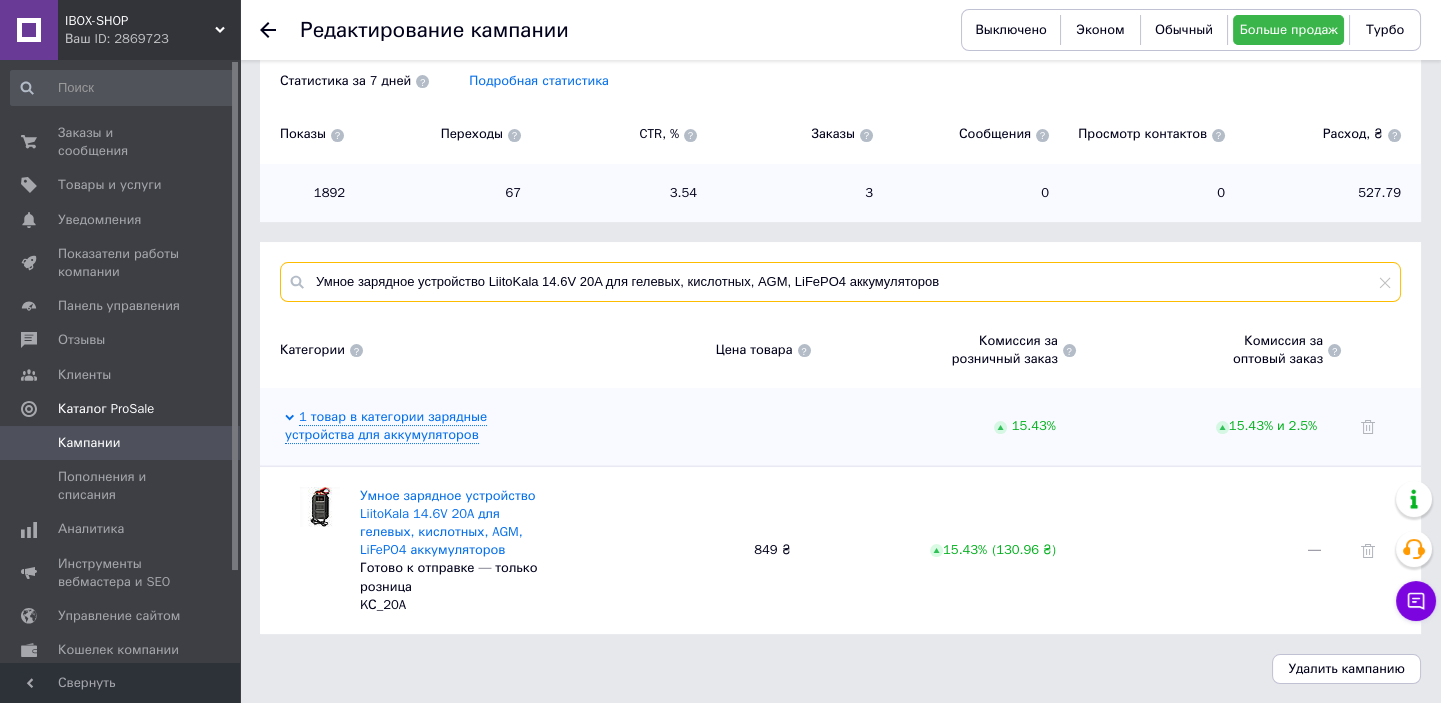 drag, startPoint x: 318, startPoint y: 280, endPoint x: 1146, endPoint y: 290, distance: 828.06036 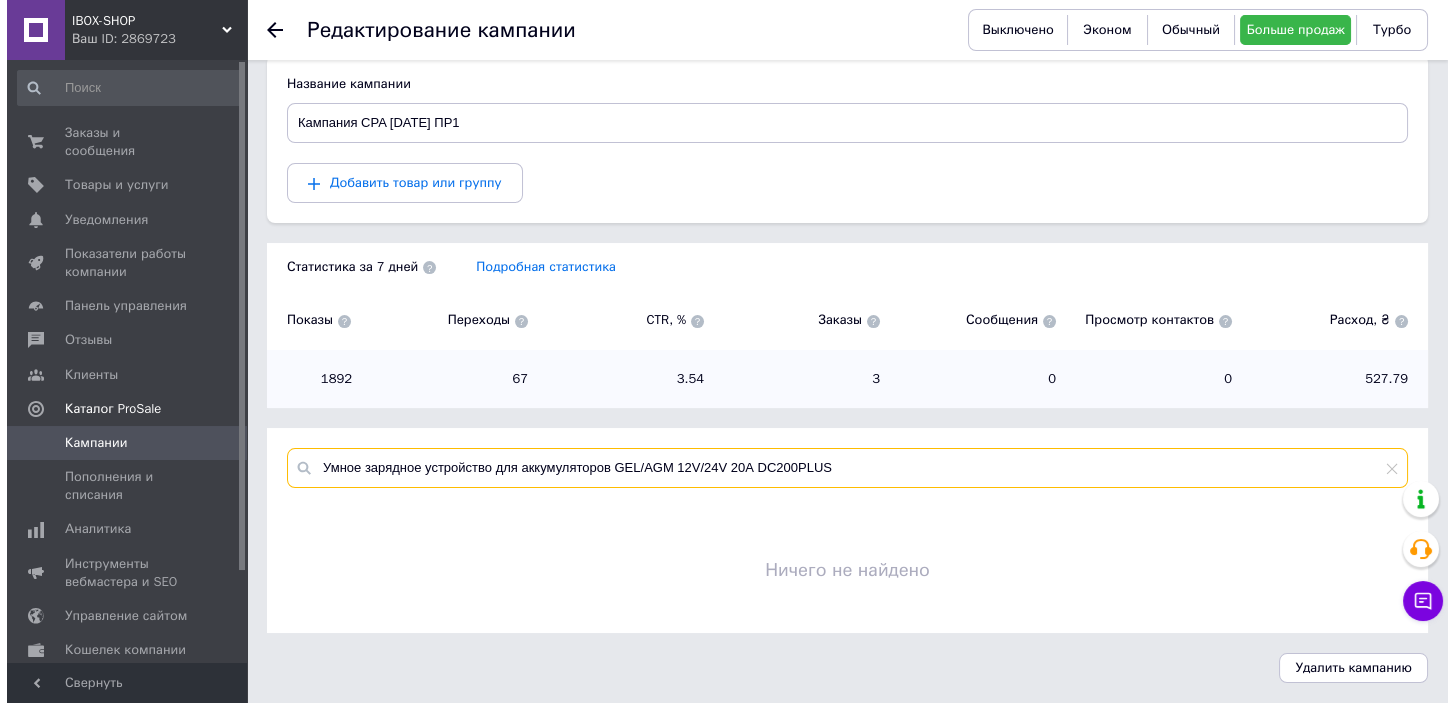 scroll, scrollTop: 191, scrollLeft: 0, axis: vertical 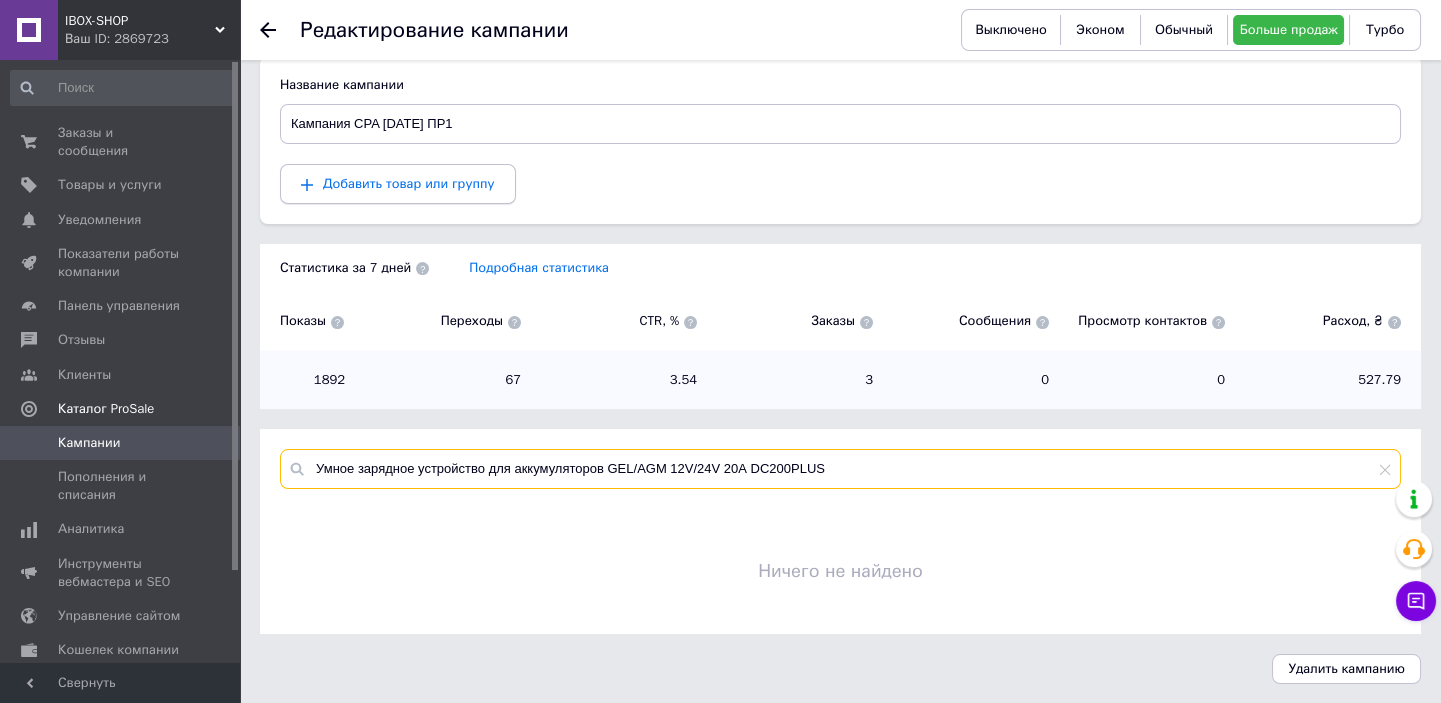 type on "Умное зарядное устройство для аккумуляторов GEL/AGM 12V/24V 20А DC200PLUS" 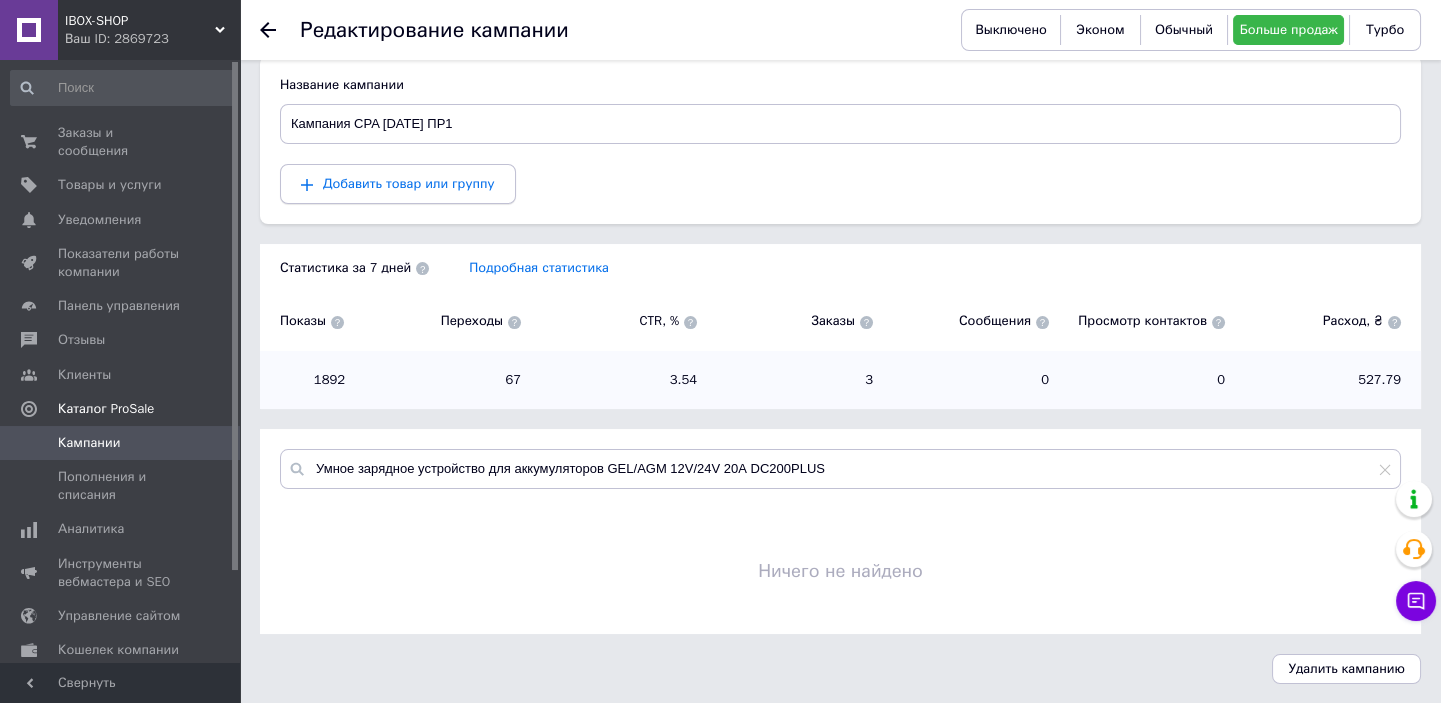 click on "Добавить товар или группу" at bounding box center [398, 184] 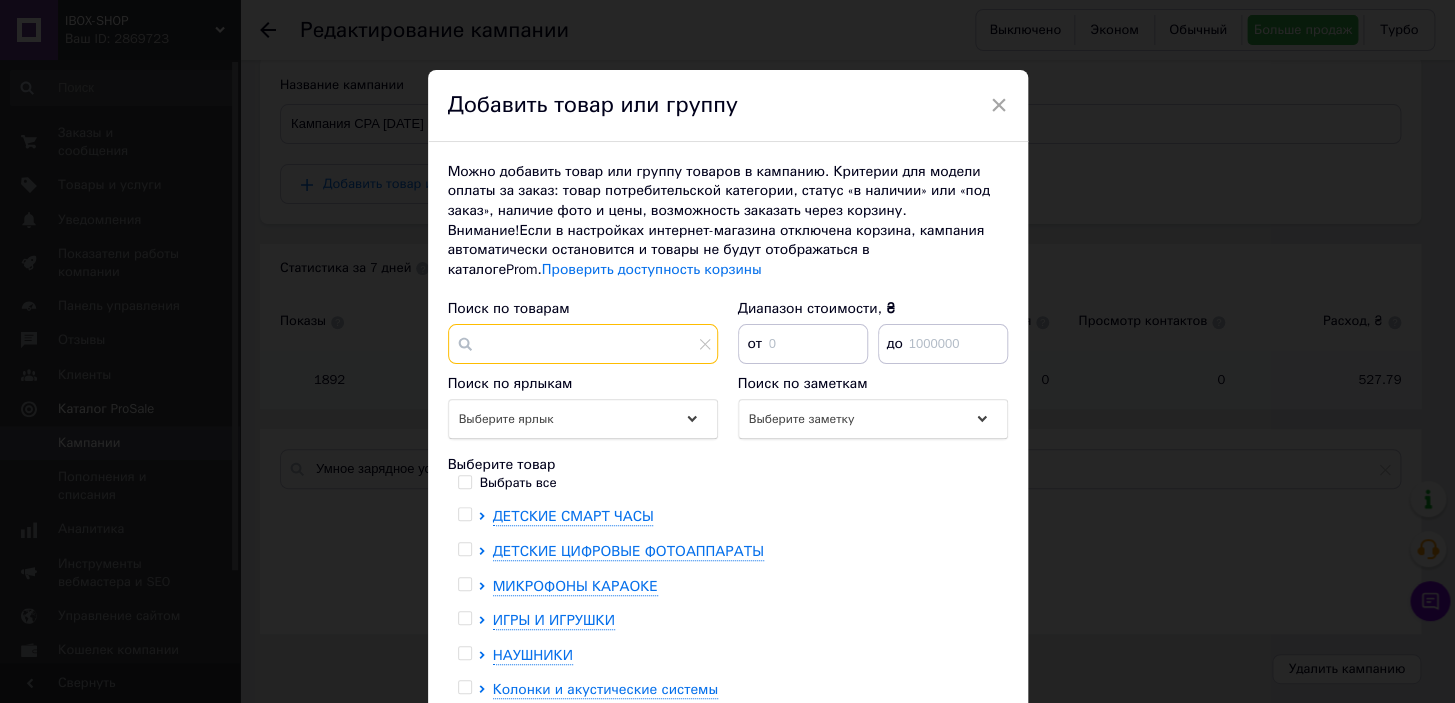 click at bounding box center [583, 344] 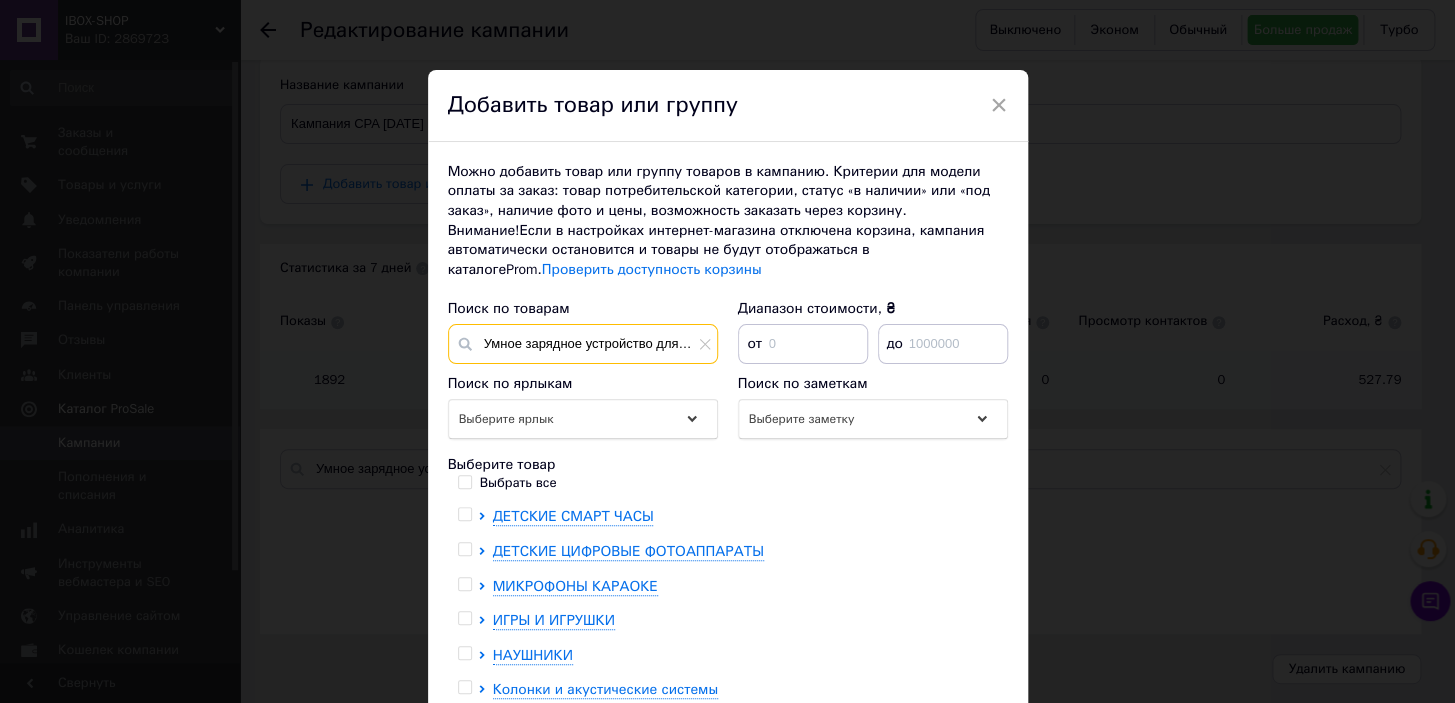 scroll, scrollTop: 0, scrollLeft: 300, axis: horizontal 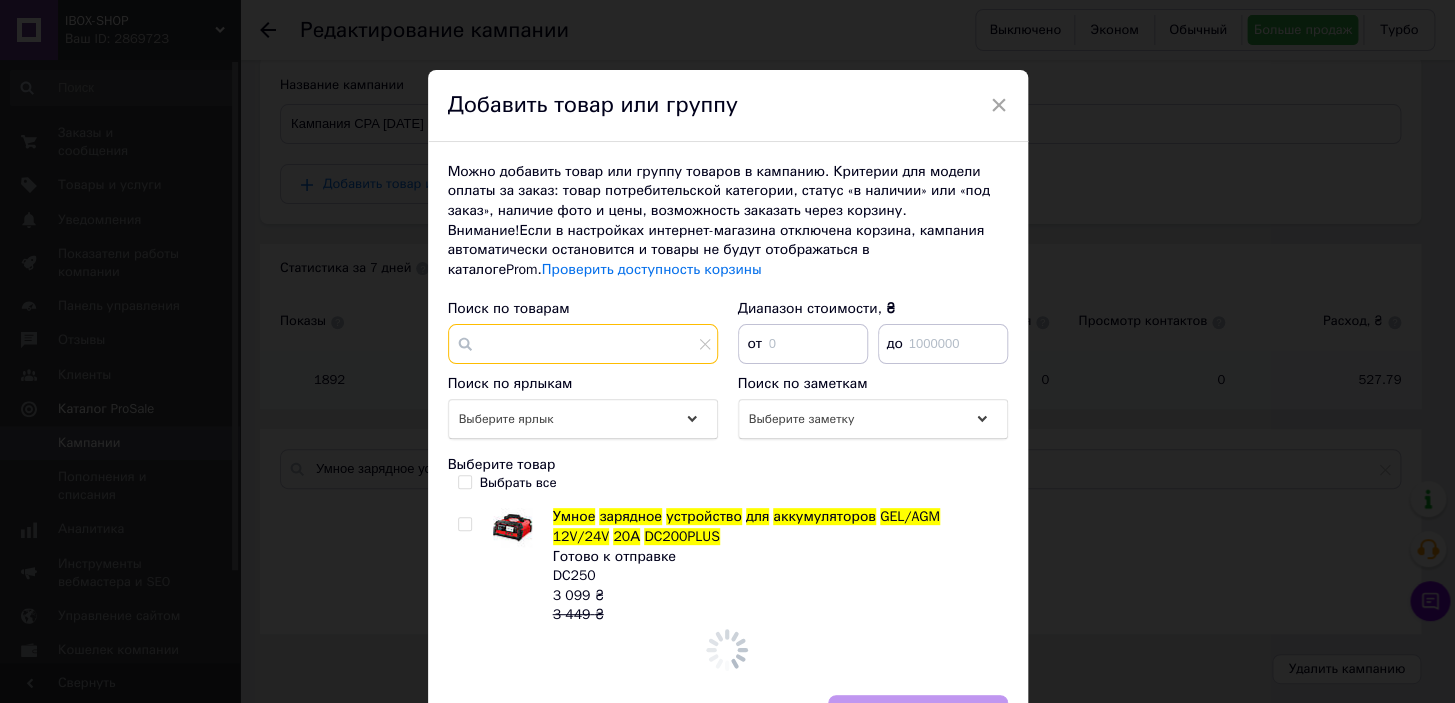 type on "Умное зарядное устройство для аккумуляторов GEL/AGM 12V/24V 20А DC200PLUS" 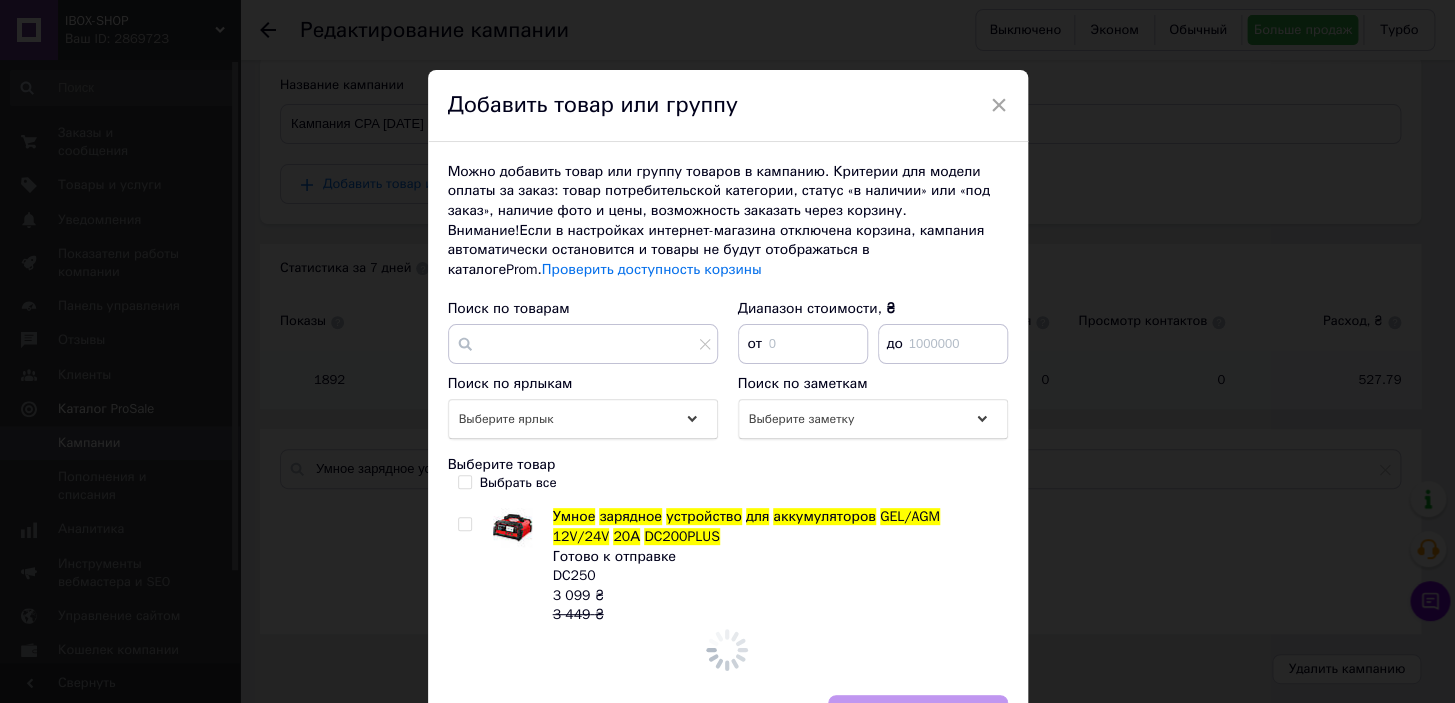 click at bounding box center (464, 524) 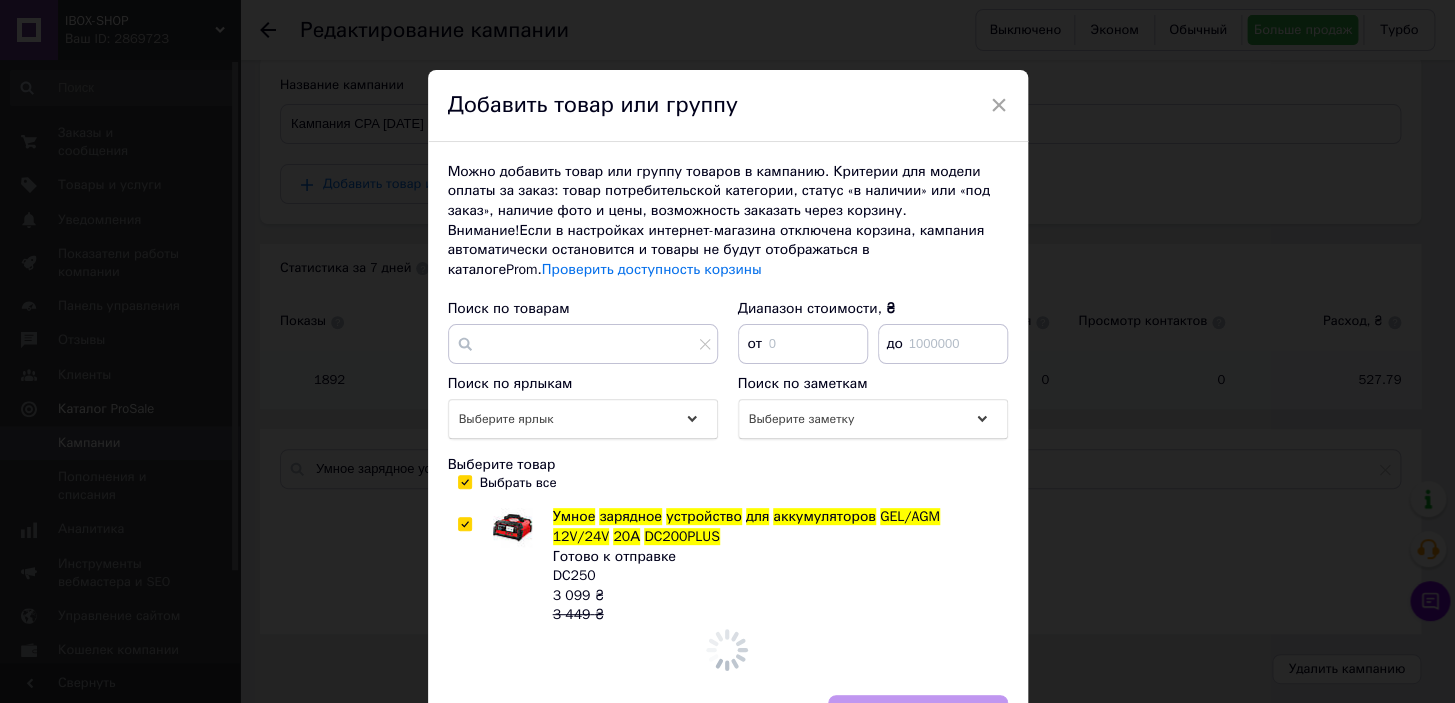 checkbox on "true" 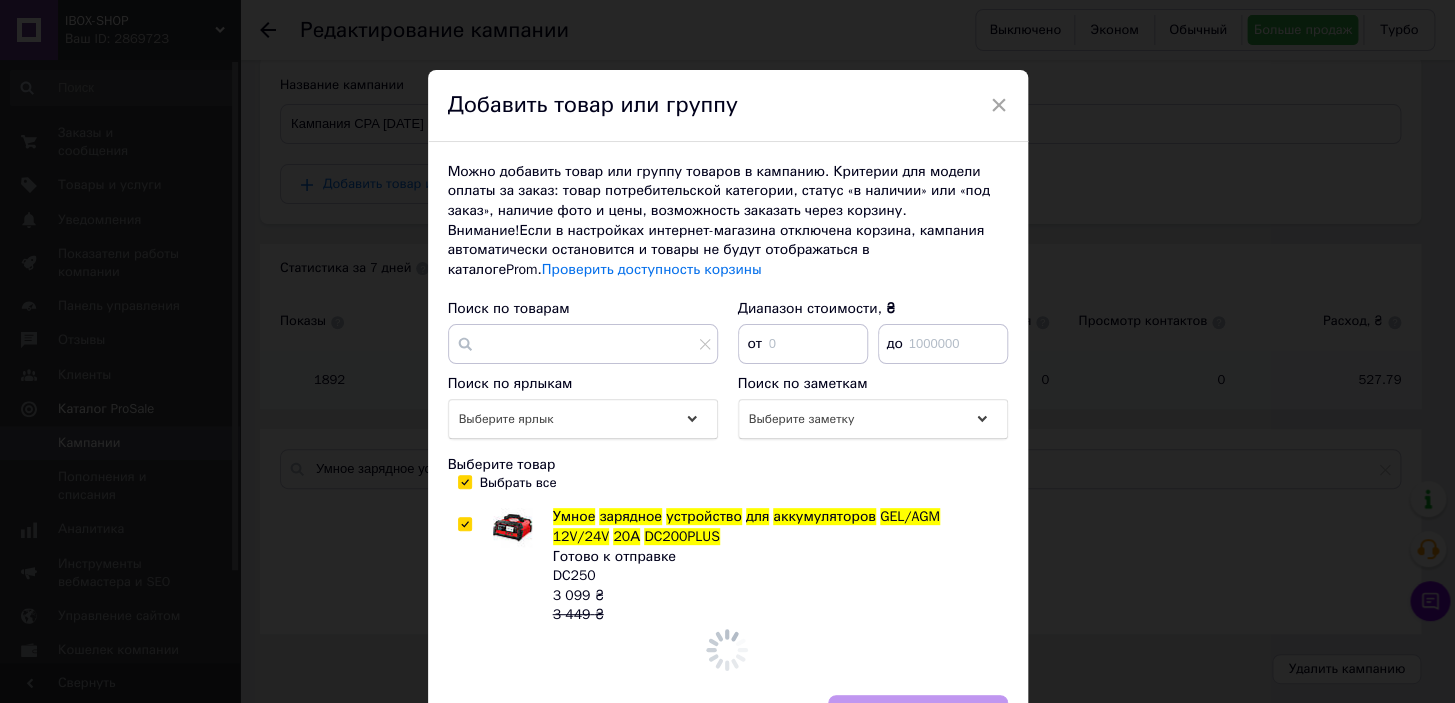 checkbox on "true" 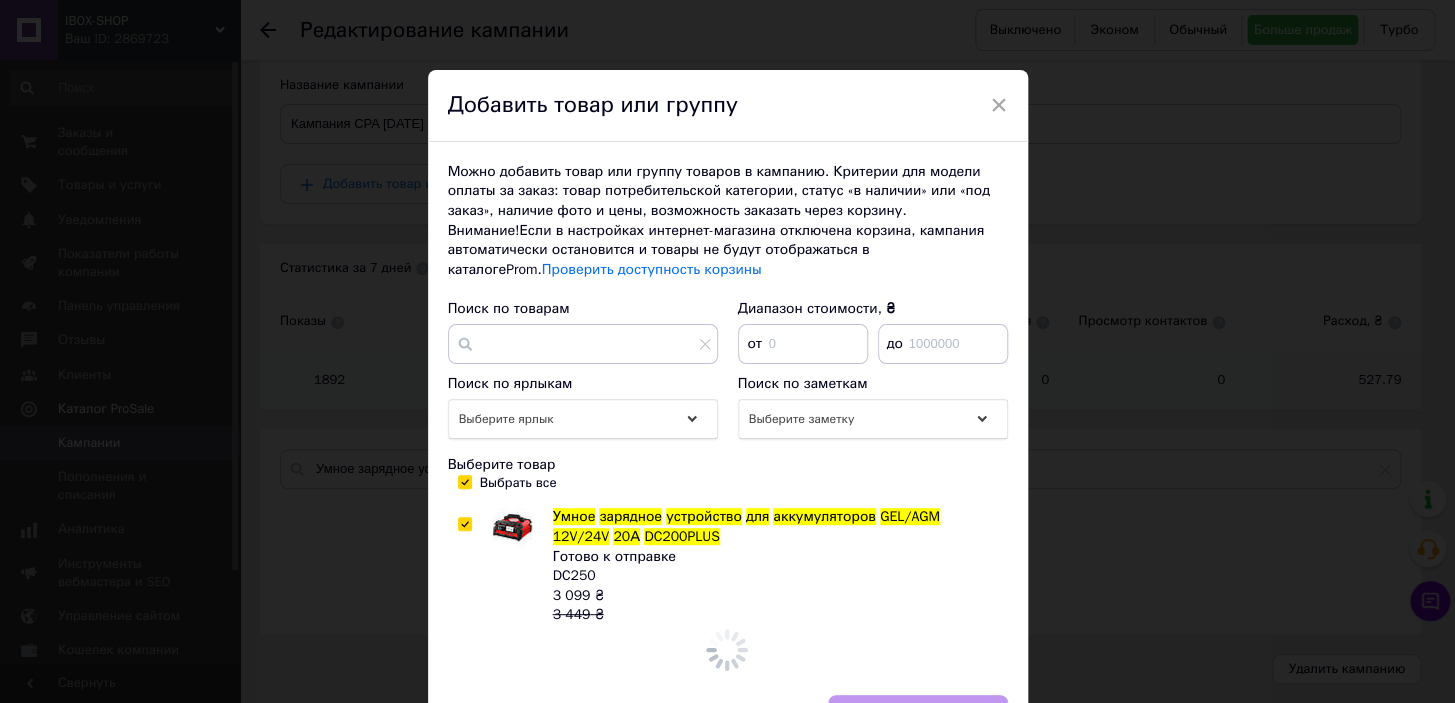 scroll, scrollTop: 0, scrollLeft: 0, axis: both 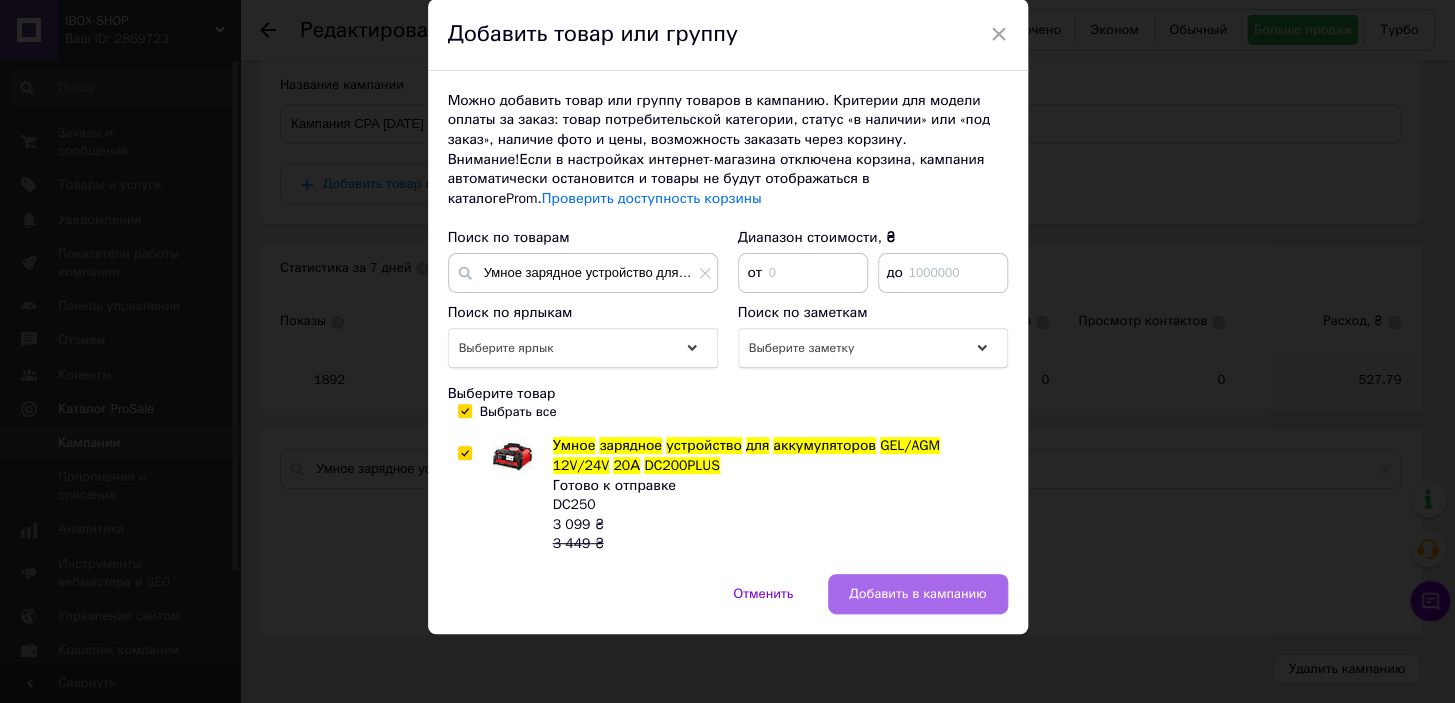 click on "Добавить в кампанию" at bounding box center [917, 594] 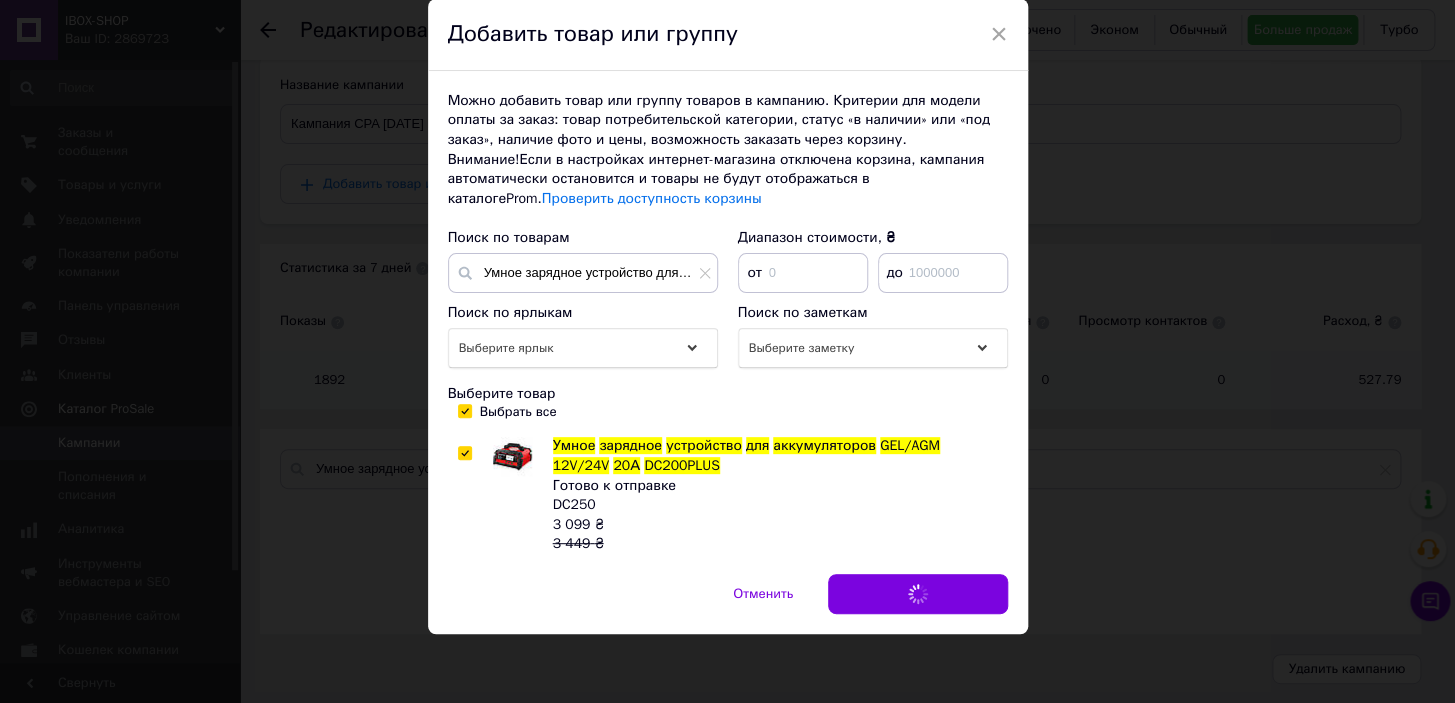 type 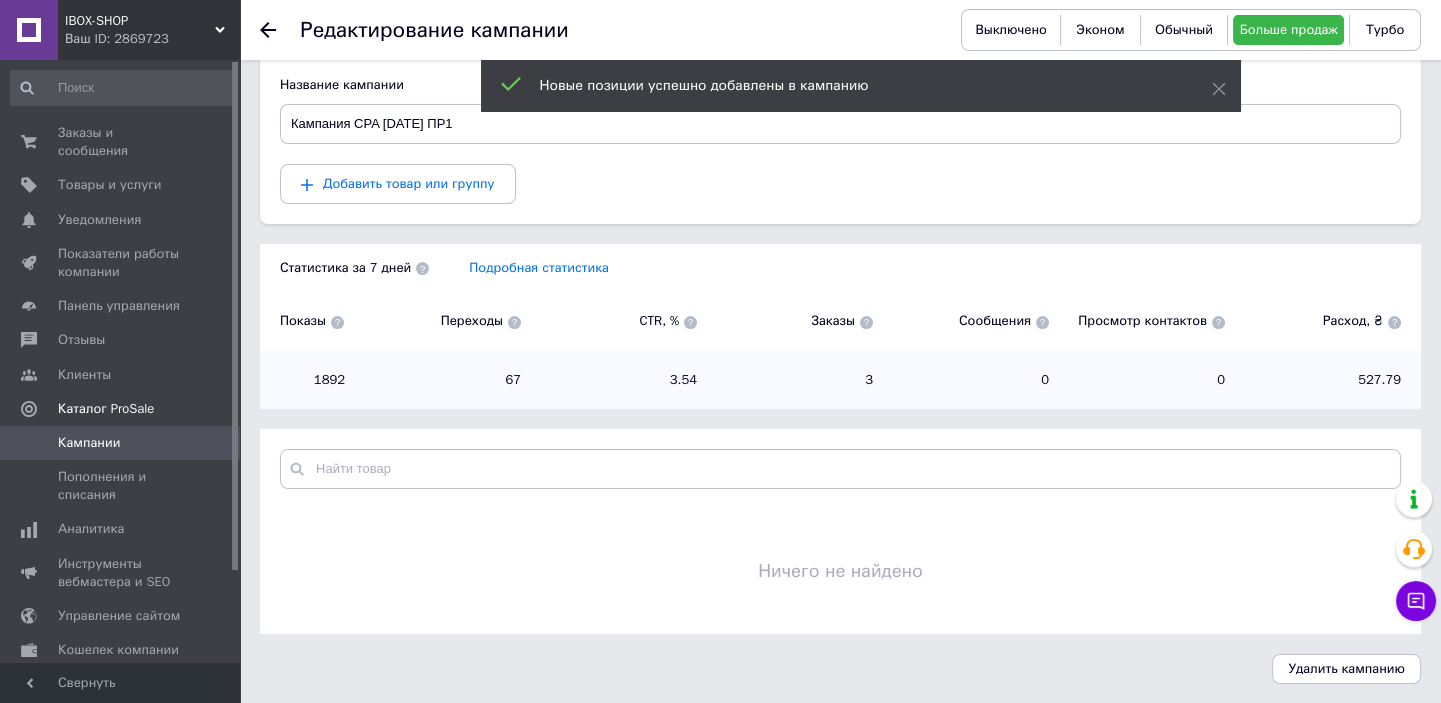 scroll, scrollTop: 137, scrollLeft: 0, axis: vertical 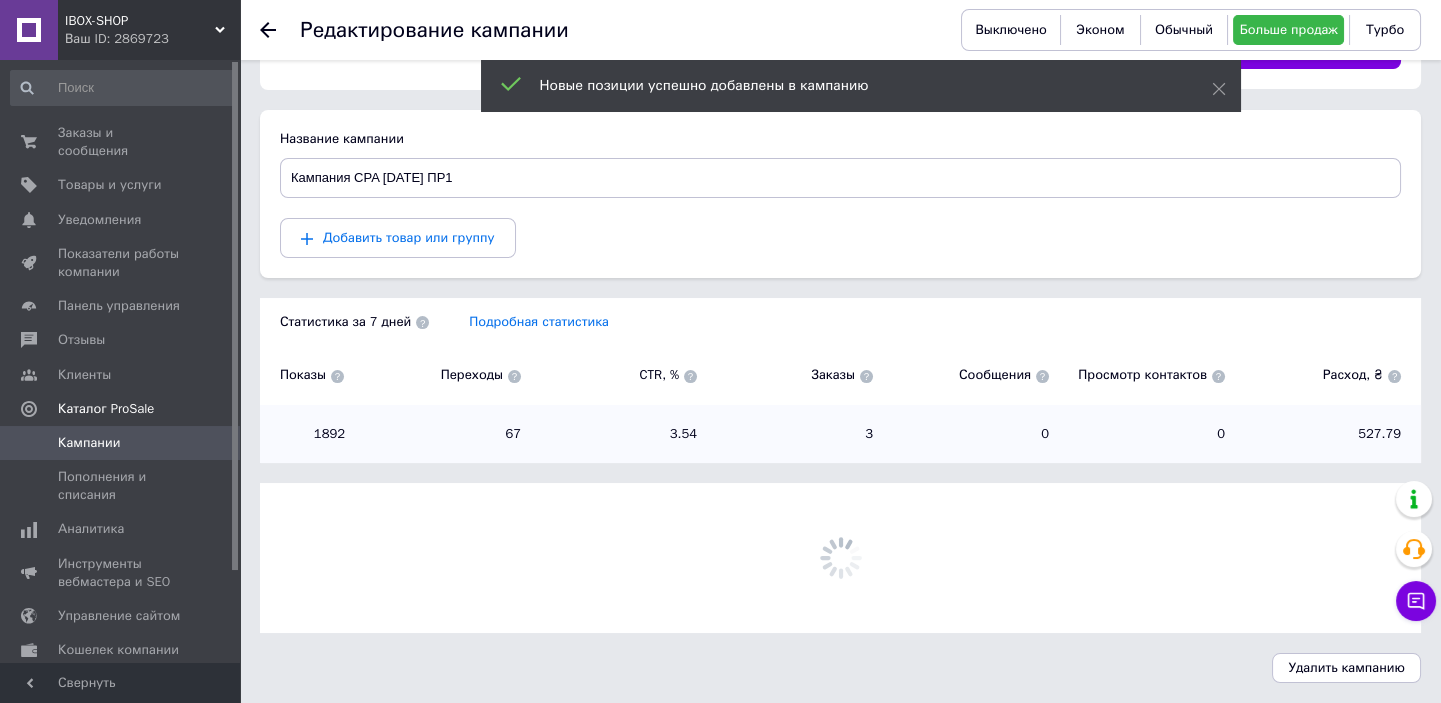 click 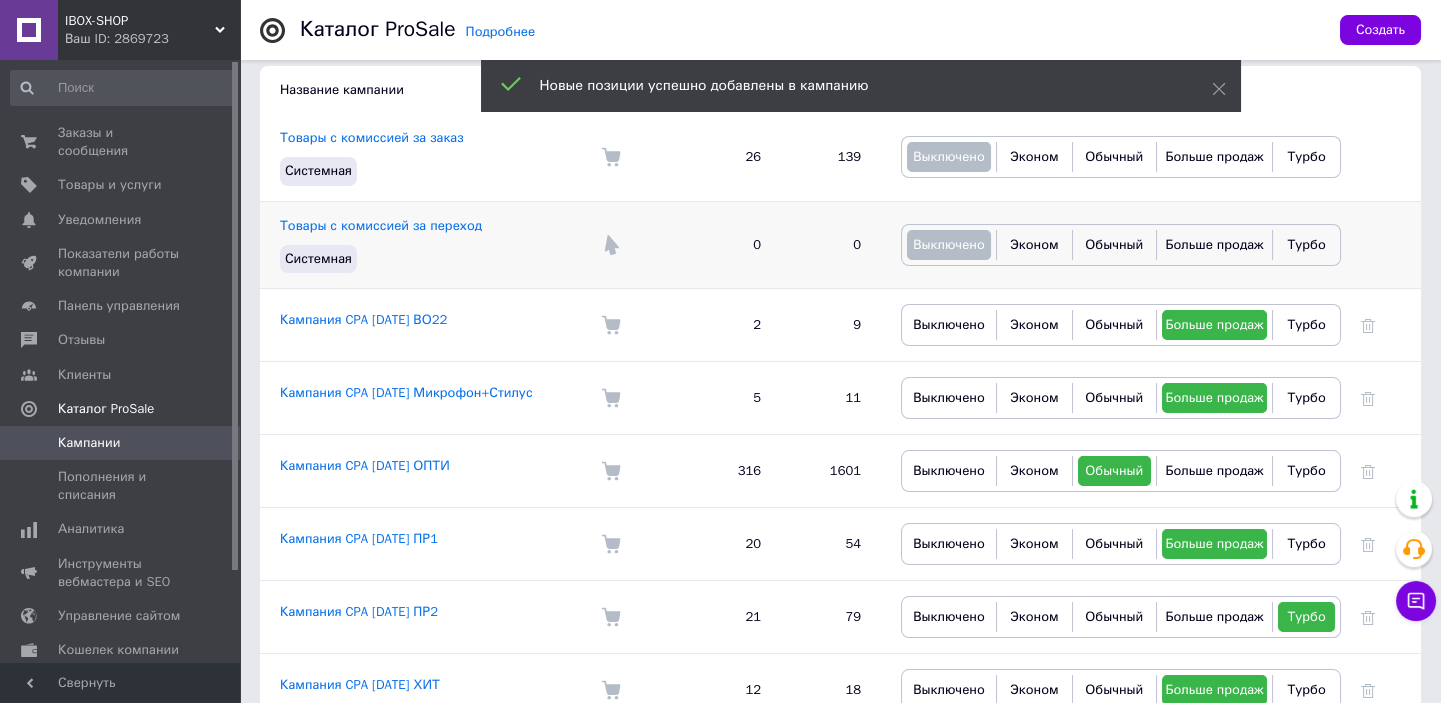 scroll, scrollTop: 222, scrollLeft: 0, axis: vertical 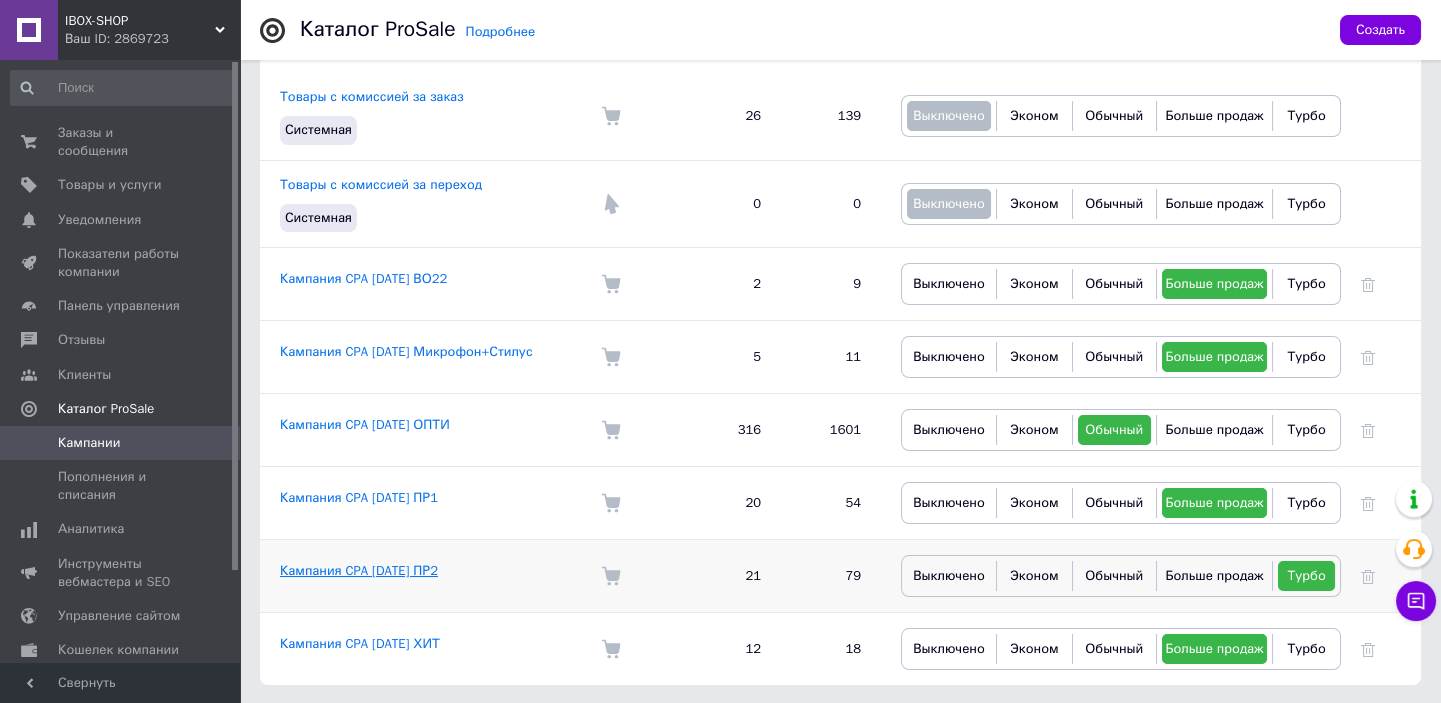 click on "Кампания CPA [DATE] ПР2" at bounding box center (359, 570) 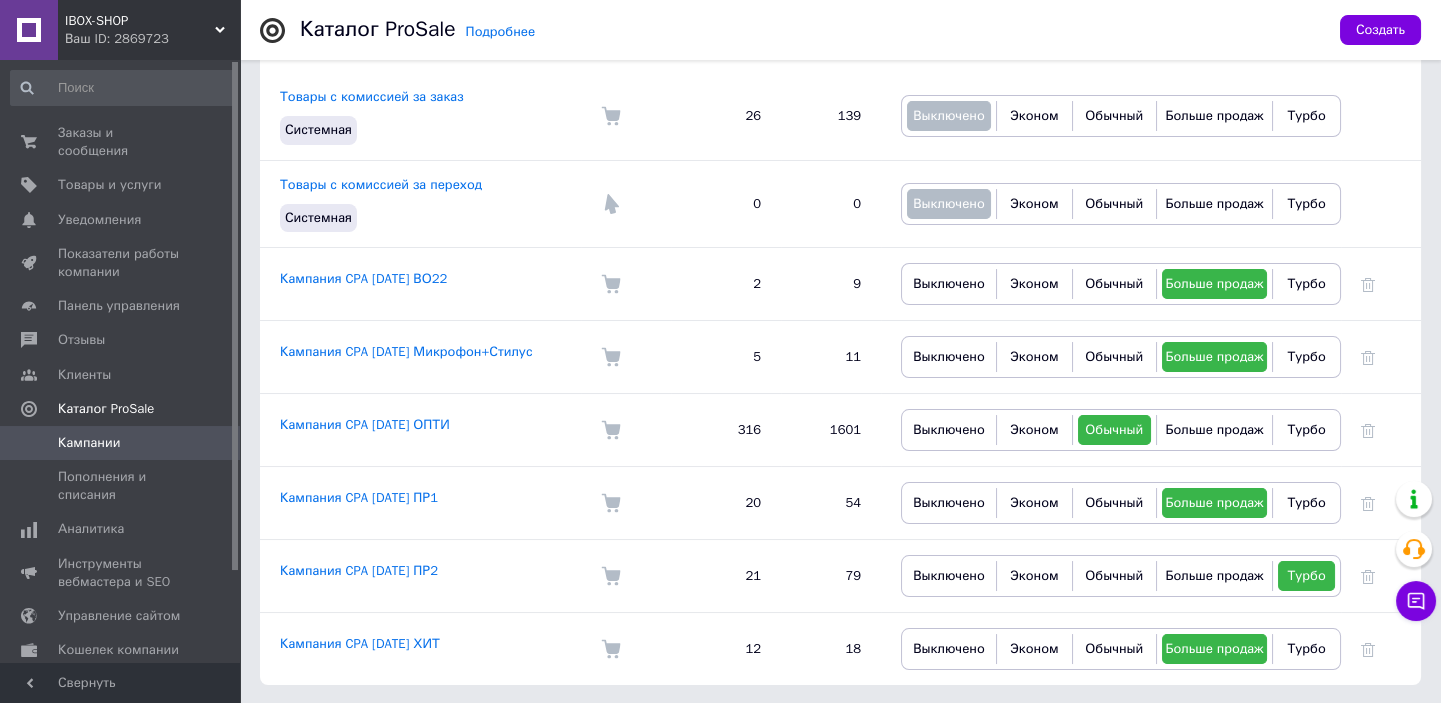 scroll, scrollTop: 0, scrollLeft: 0, axis: both 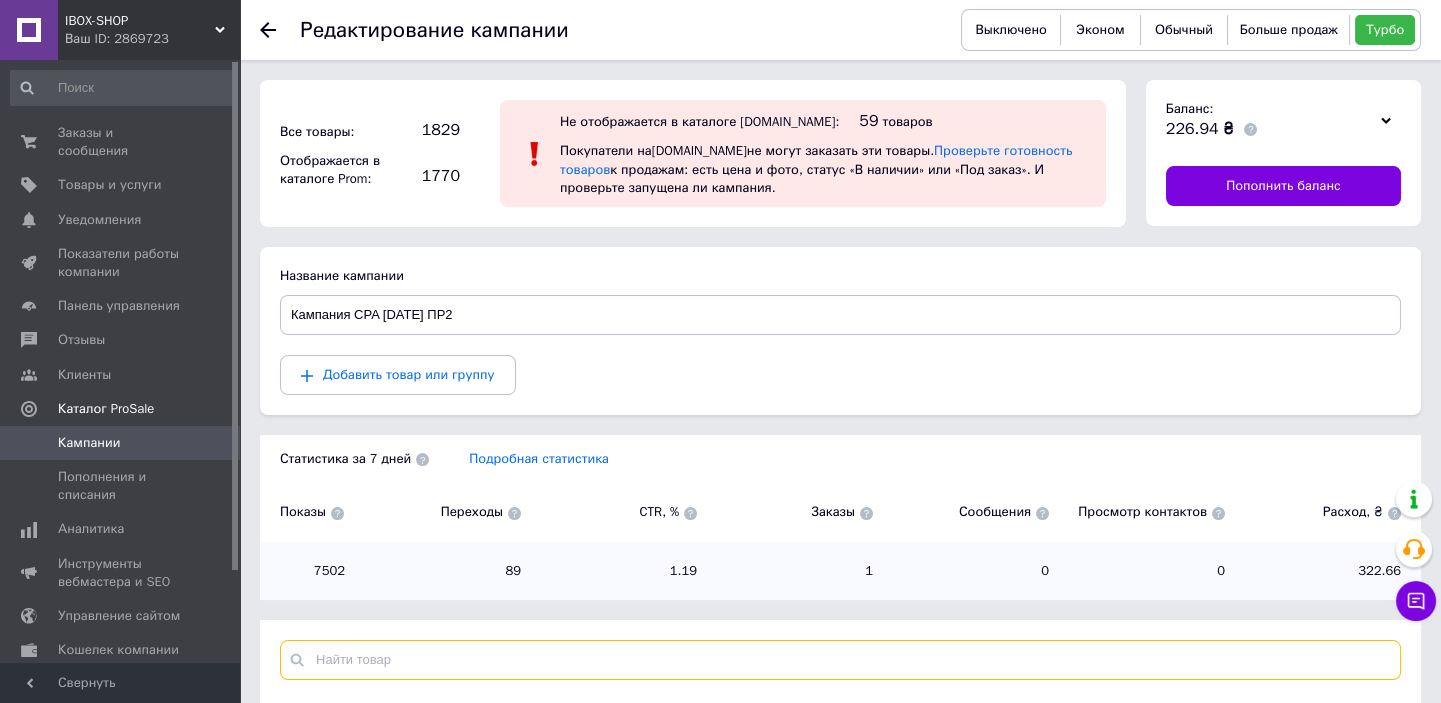 click at bounding box center [840, 660] 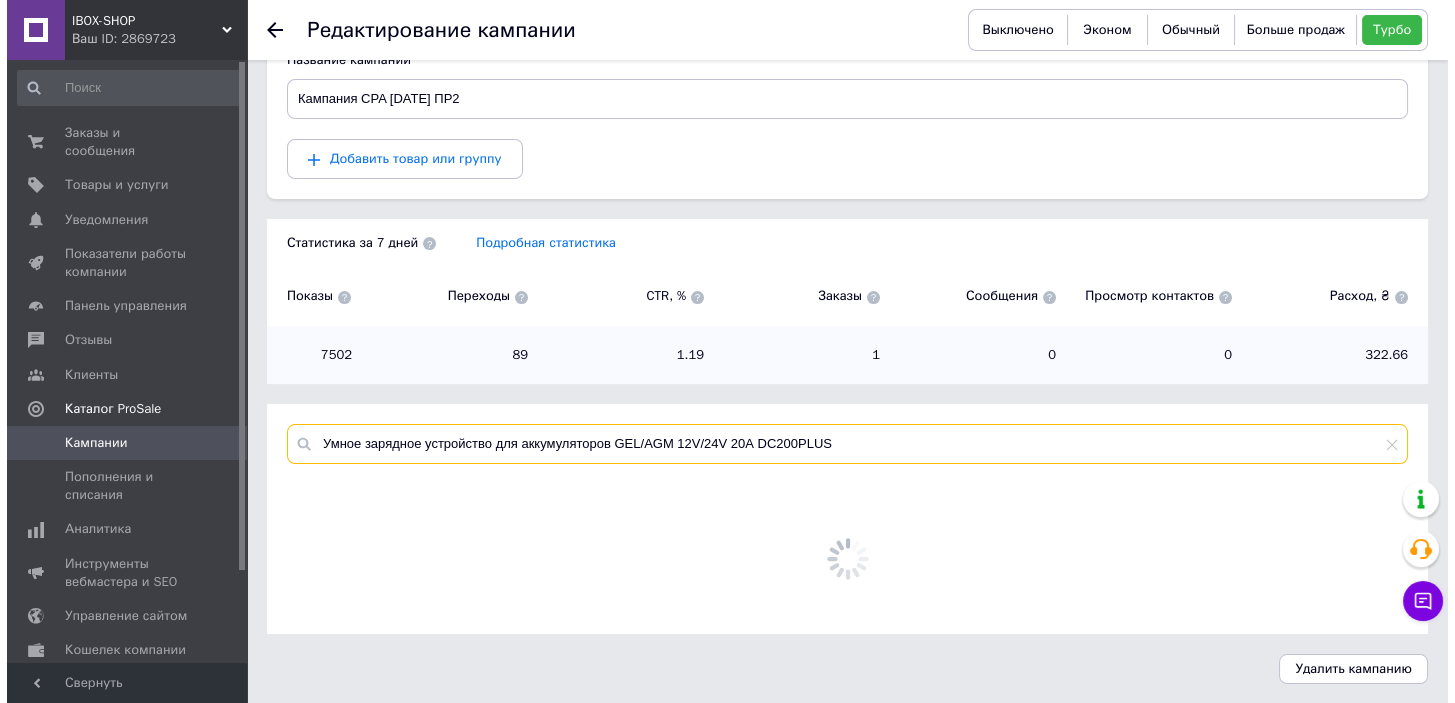 scroll, scrollTop: 360, scrollLeft: 0, axis: vertical 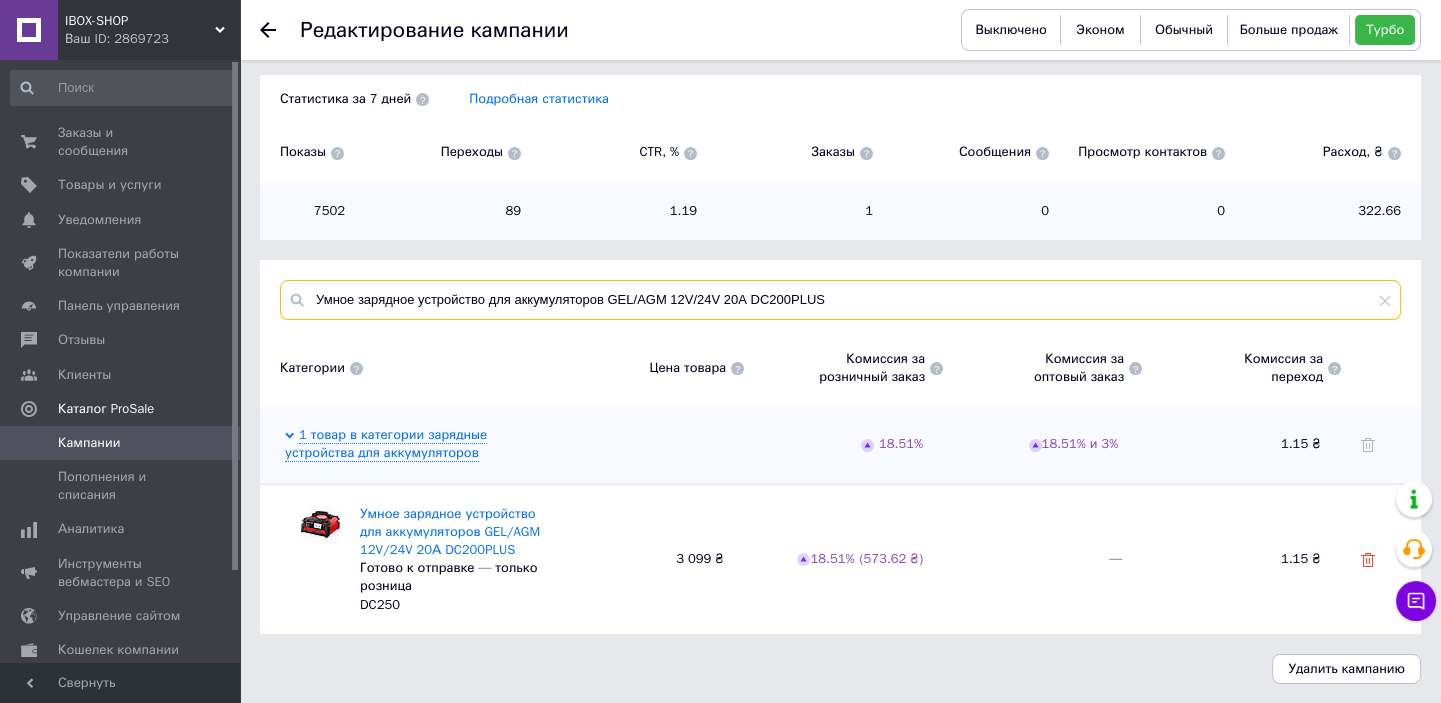 type on "Умное зарядное устройство для аккумуляторов GEL/AGM 12V/24V 20А DC200PLUS" 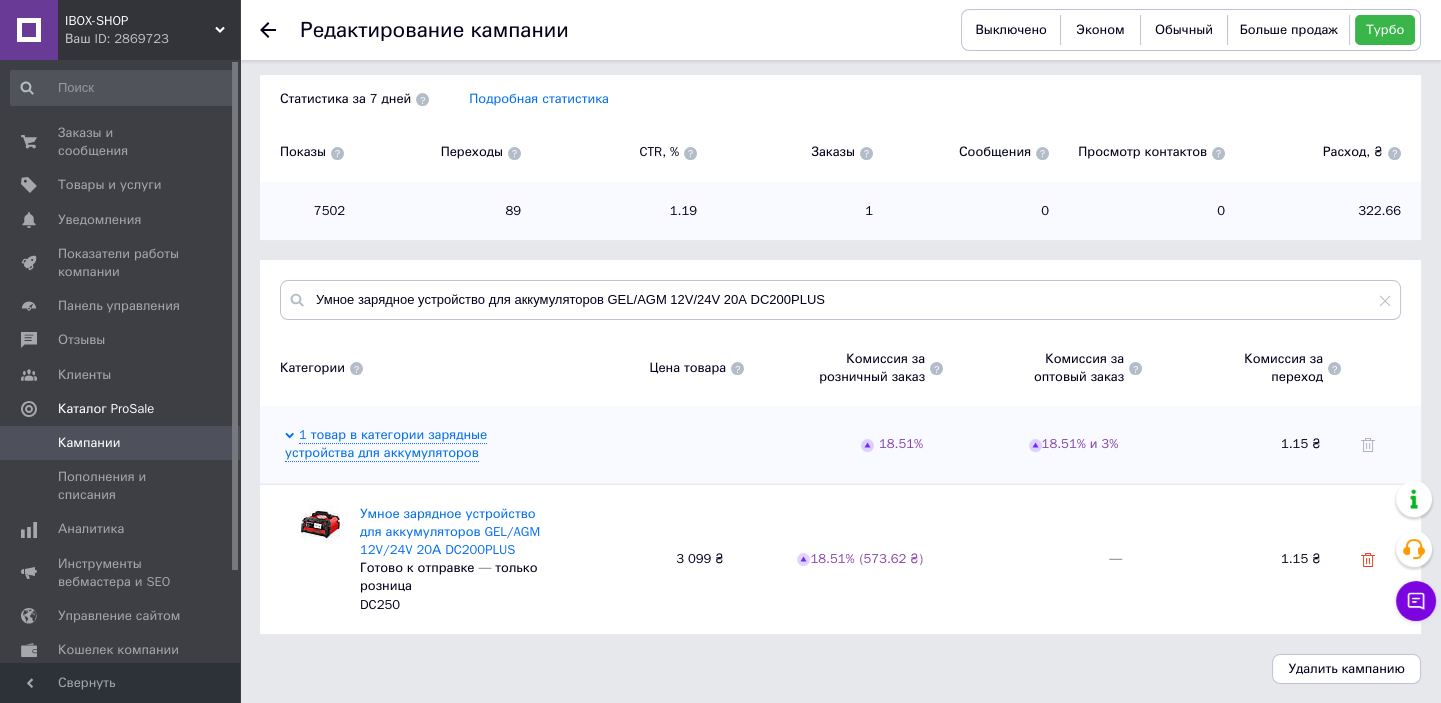 click 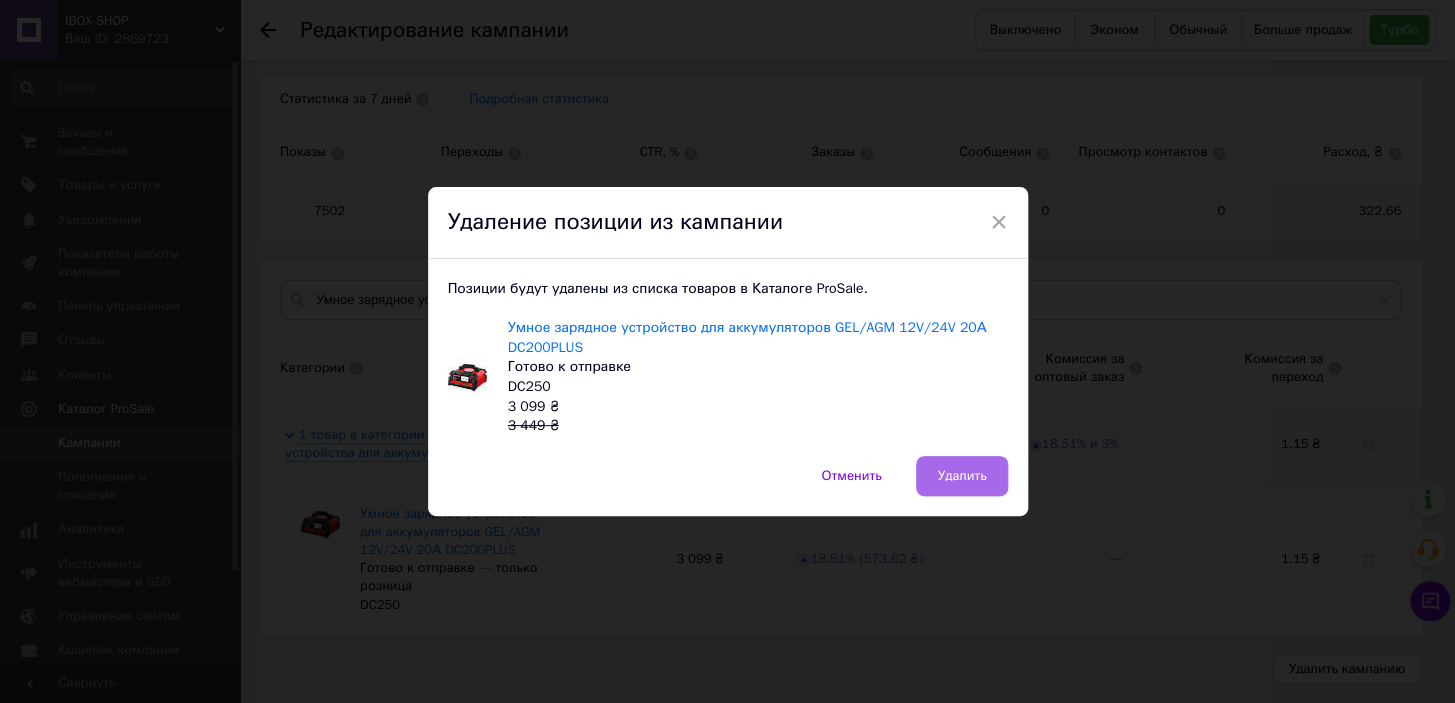 click on "Удалить" at bounding box center (961, 476) 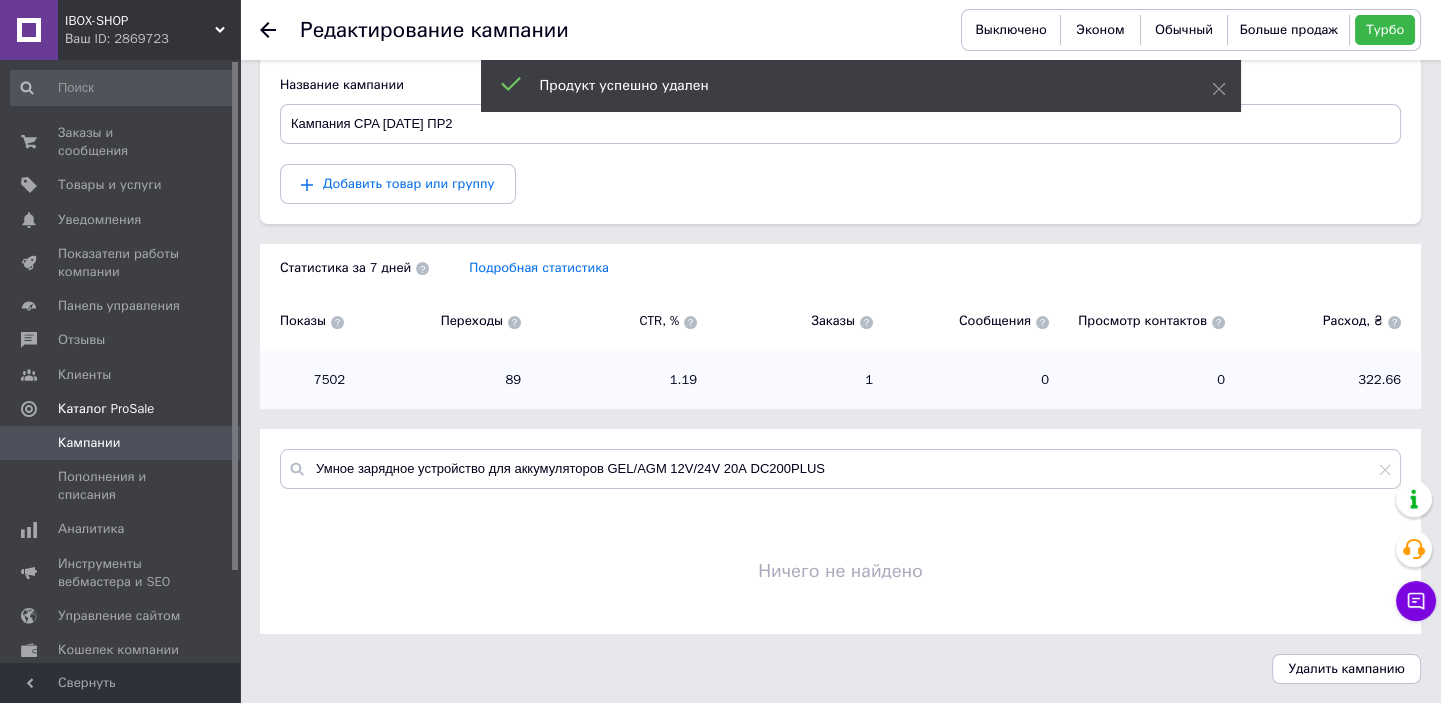 scroll, scrollTop: 0, scrollLeft: 0, axis: both 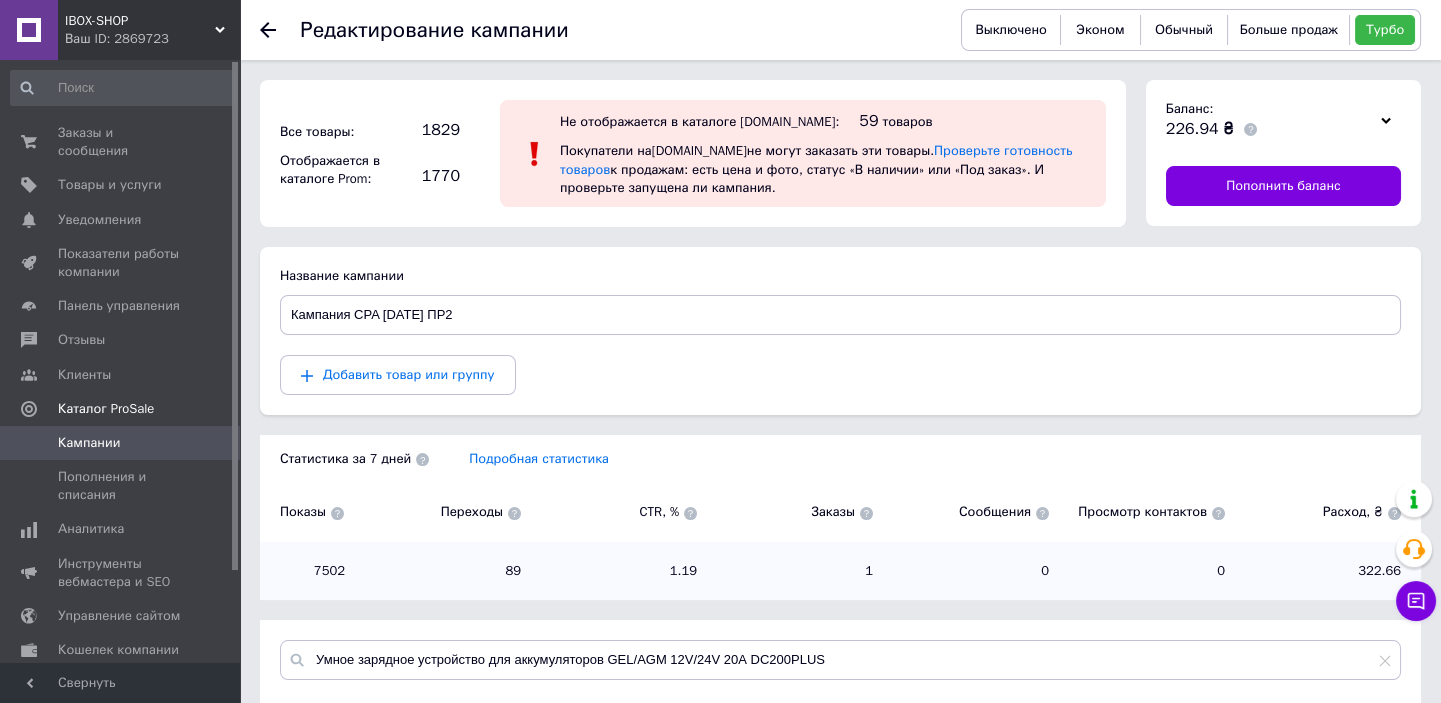 click 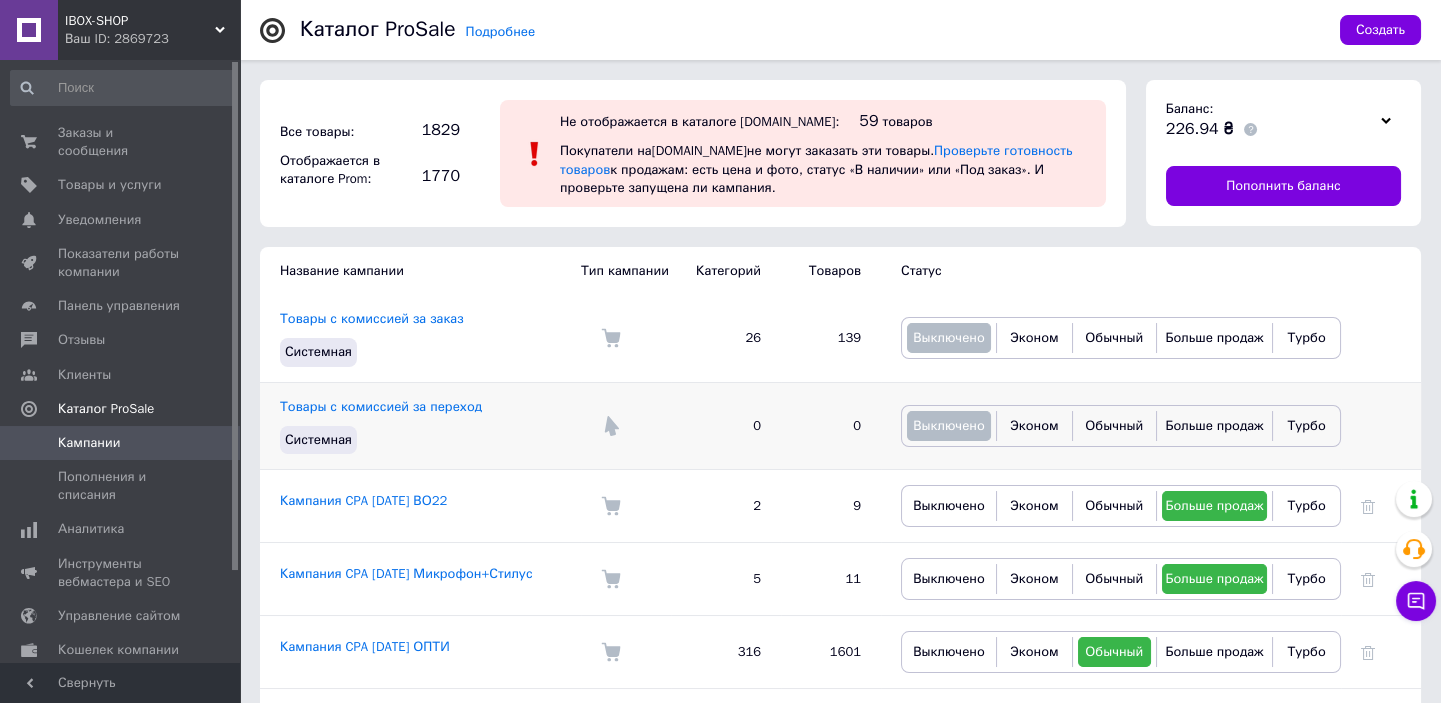 scroll, scrollTop: 181, scrollLeft: 0, axis: vertical 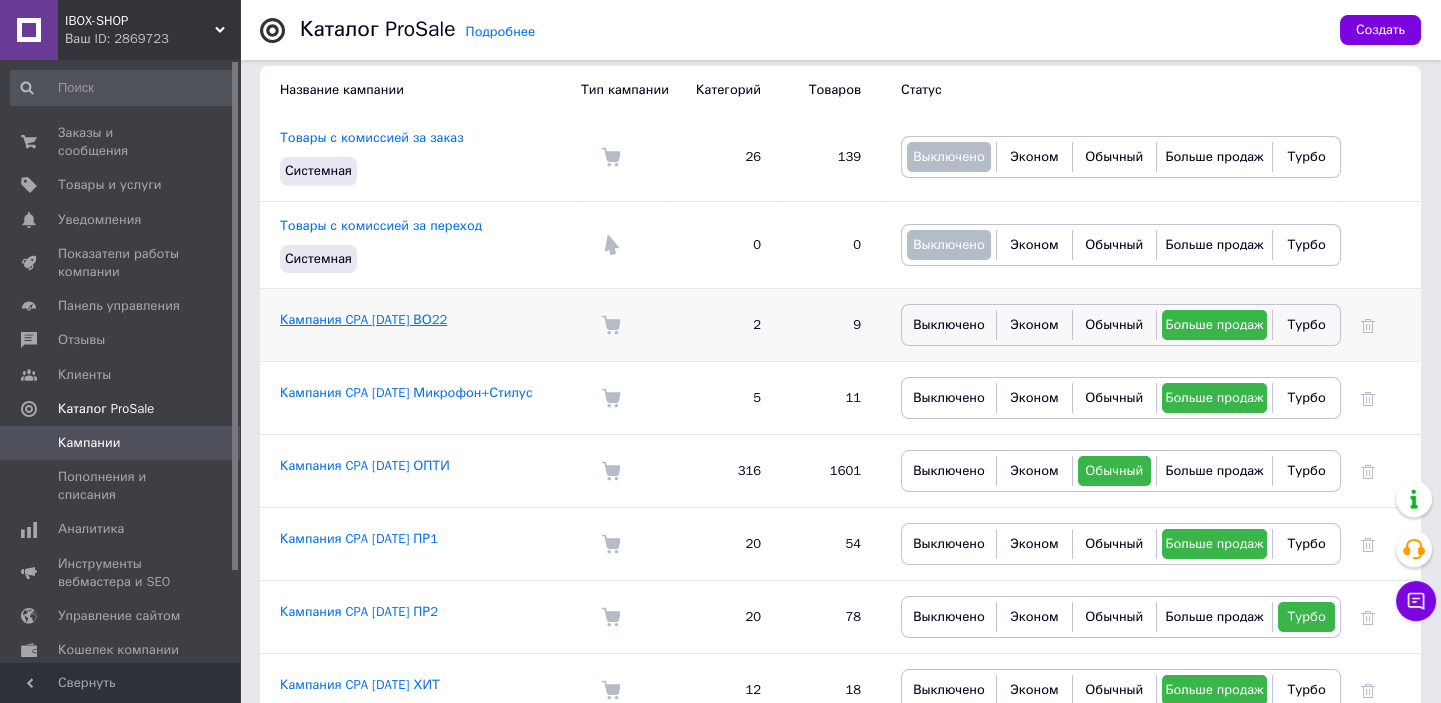 click on "Кампания CPA [DATE] ВО22" at bounding box center (363, 319) 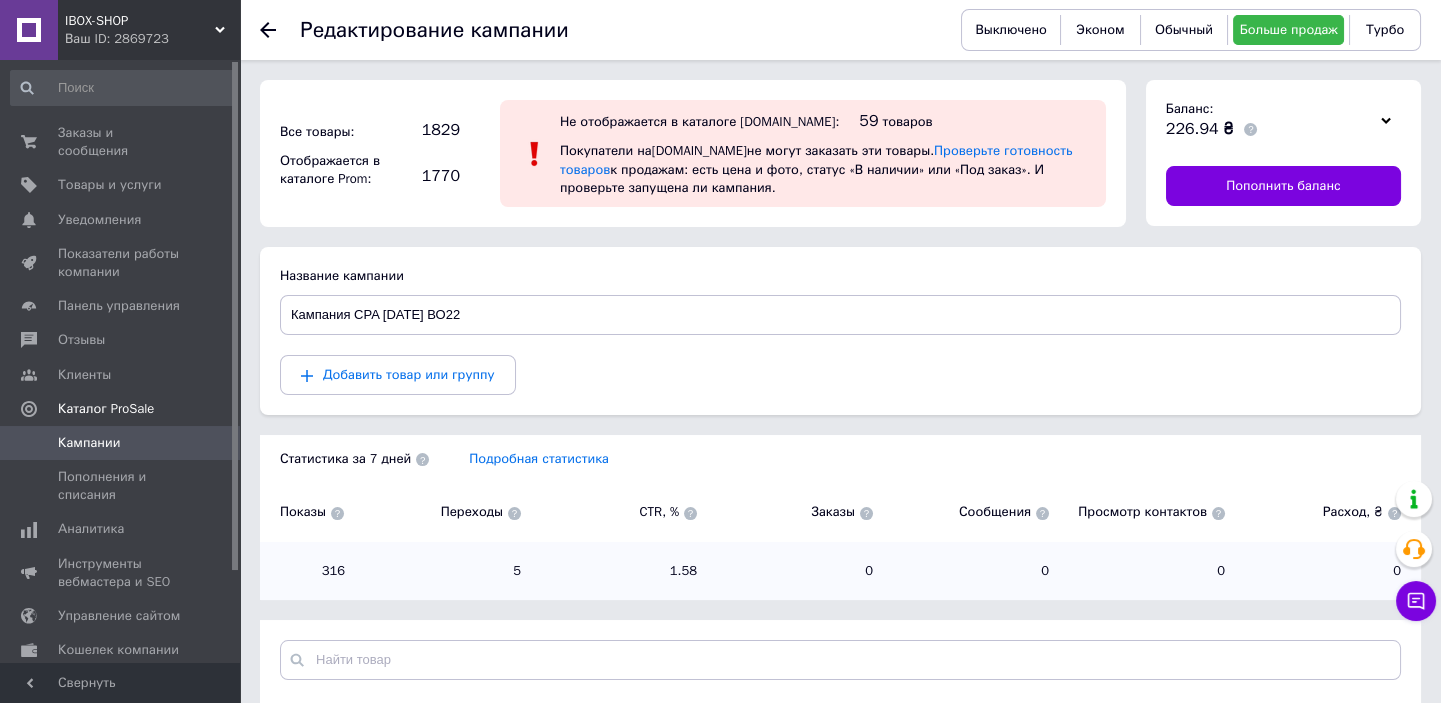 scroll, scrollTop: 269, scrollLeft: 0, axis: vertical 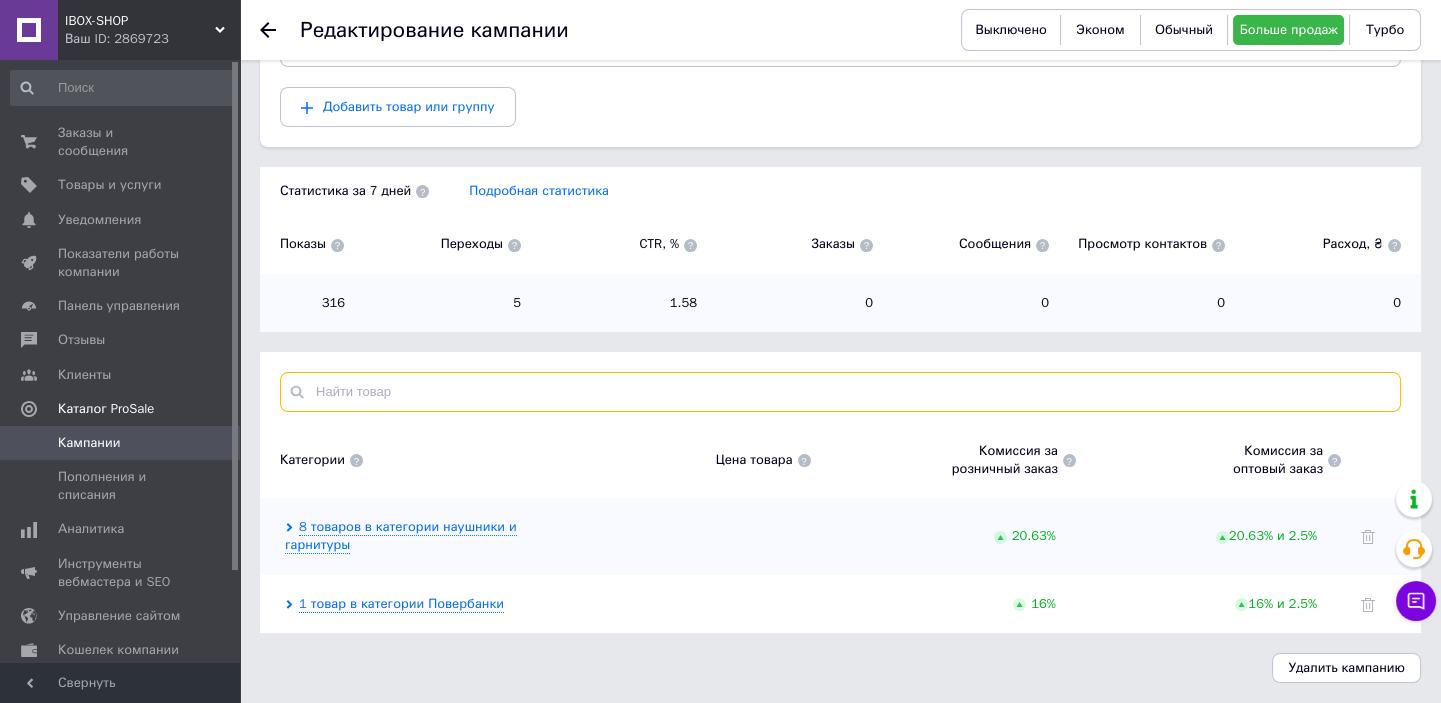 click at bounding box center (840, 392) 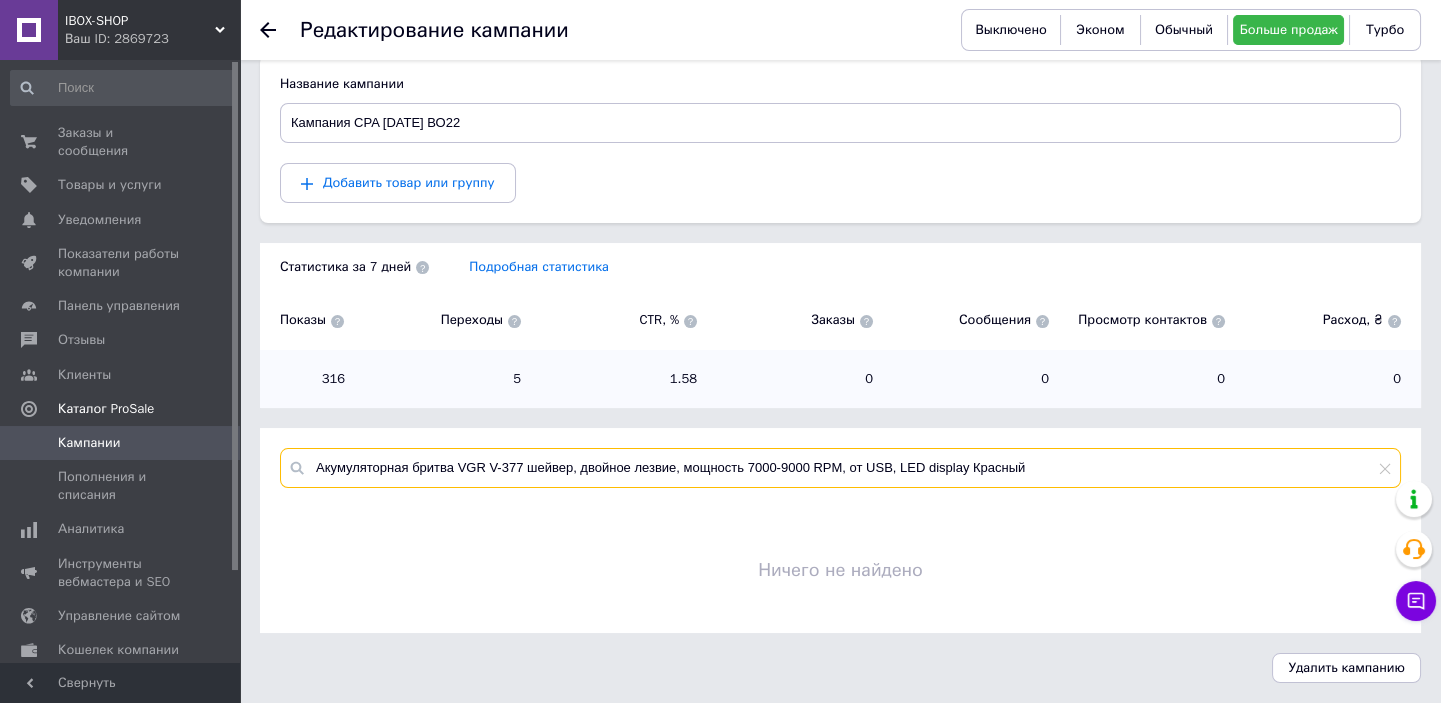 scroll, scrollTop: 191, scrollLeft: 0, axis: vertical 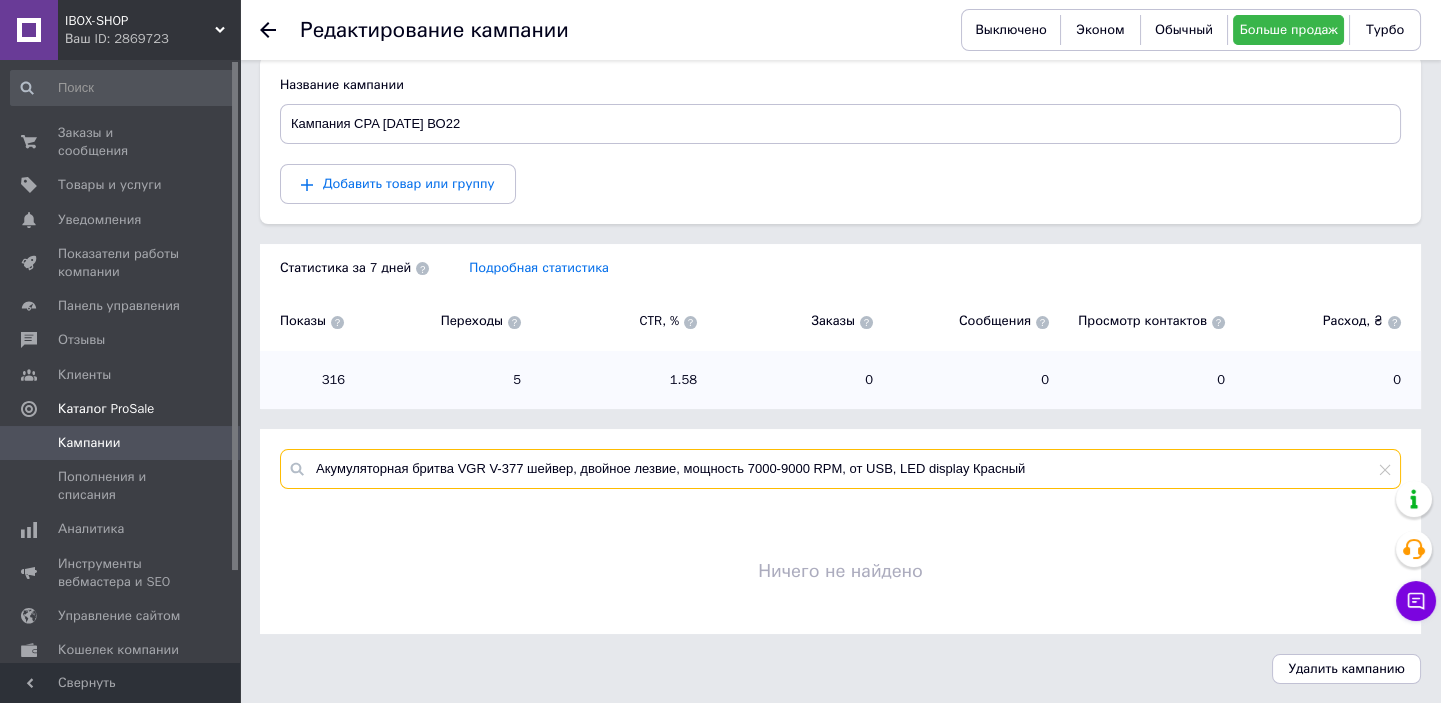 type on "Акумуляторная бритва VGR V-377 шейвер, двойное лезвие, мощность 7000-9000 RPM, от USB, LED display Красный" 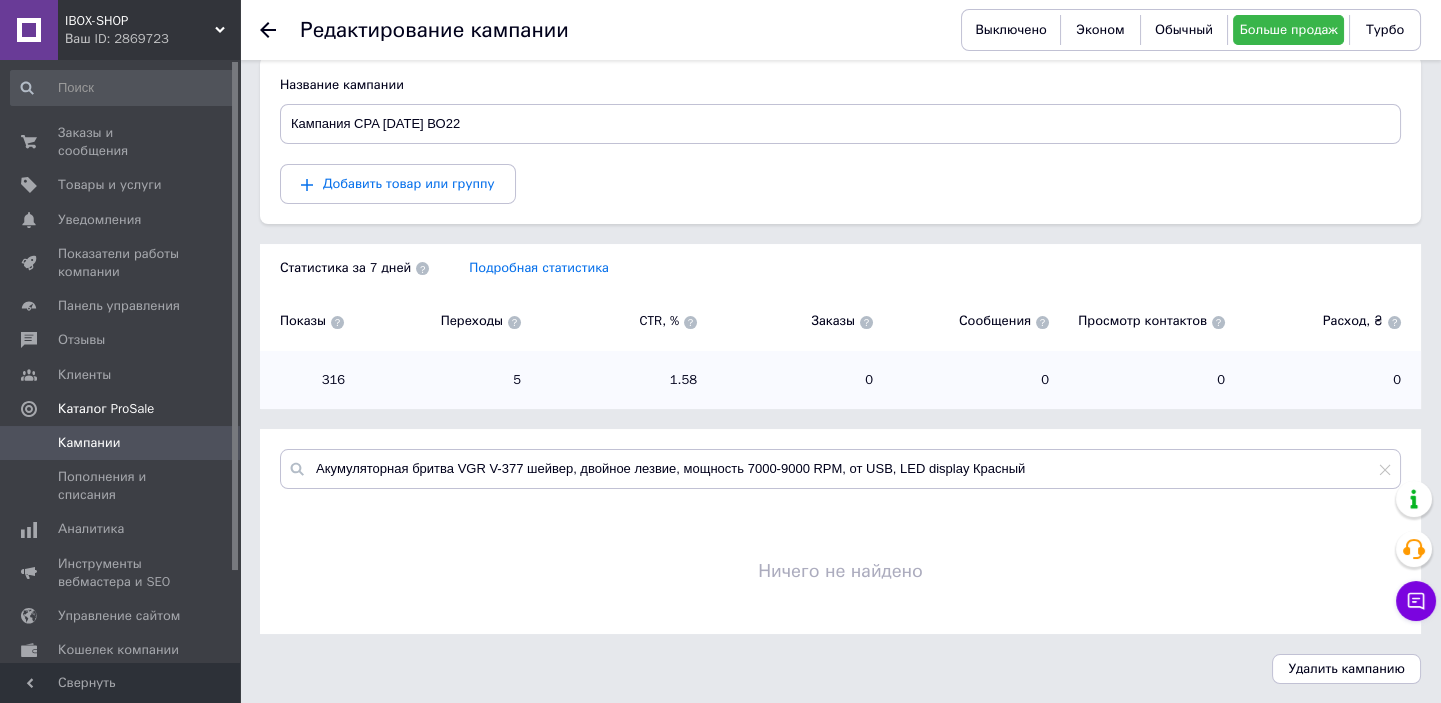 click 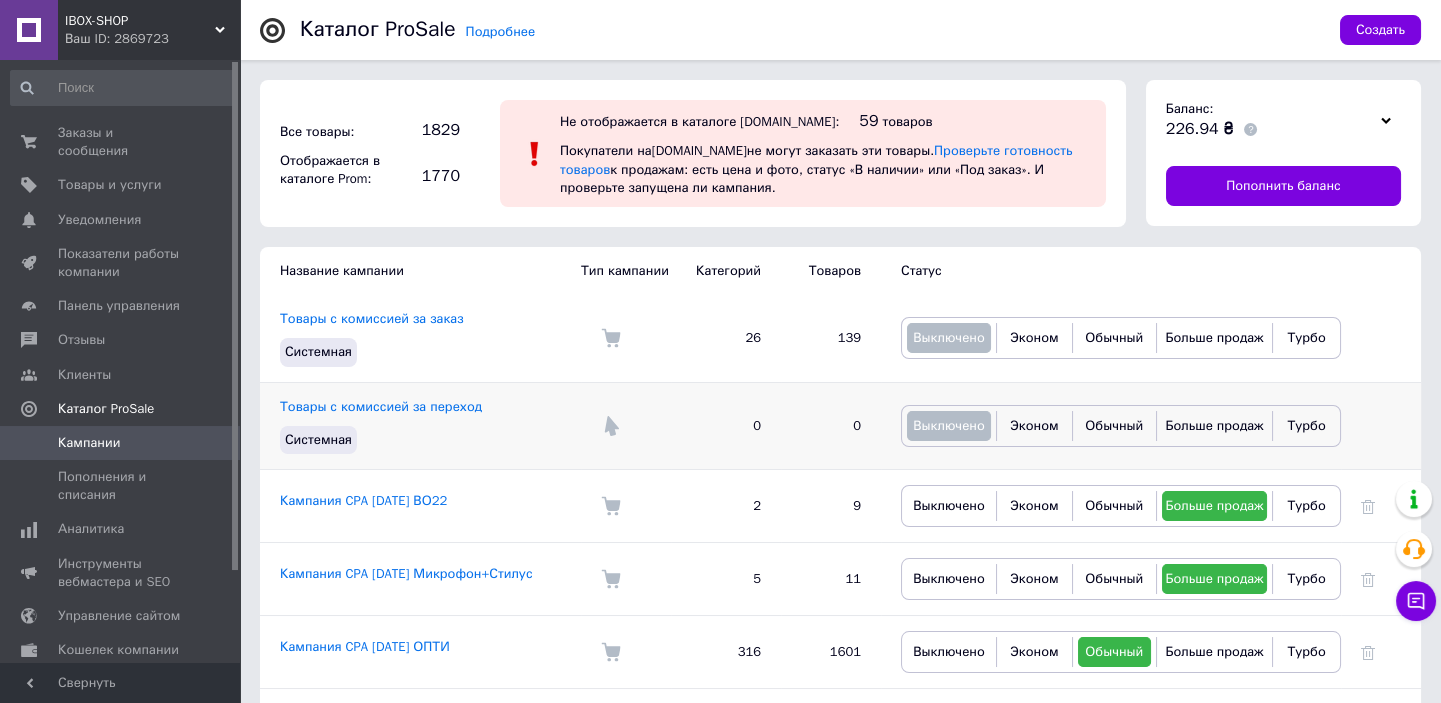 scroll, scrollTop: 181, scrollLeft: 0, axis: vertical 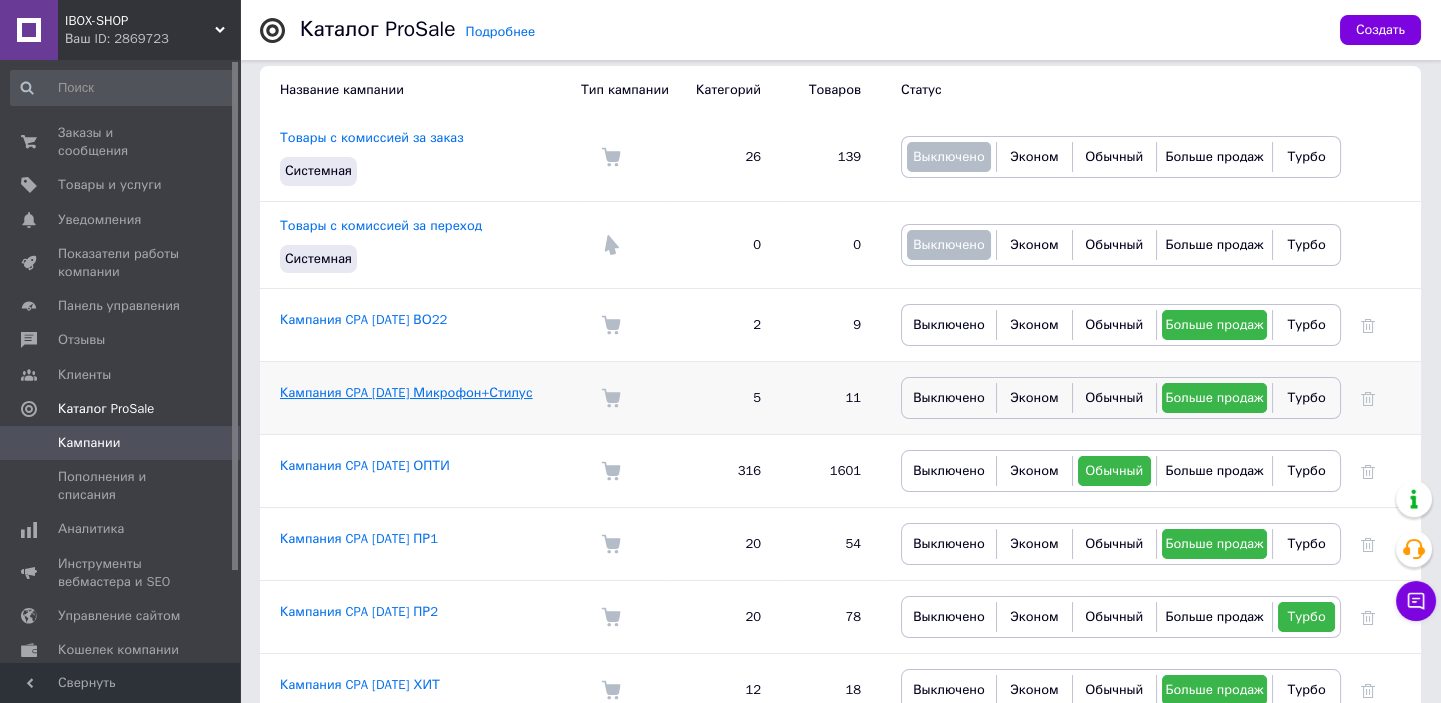 click on "Кампания CPA [DATE] Микрофон+Стилус" at bounding box center [406, 392] 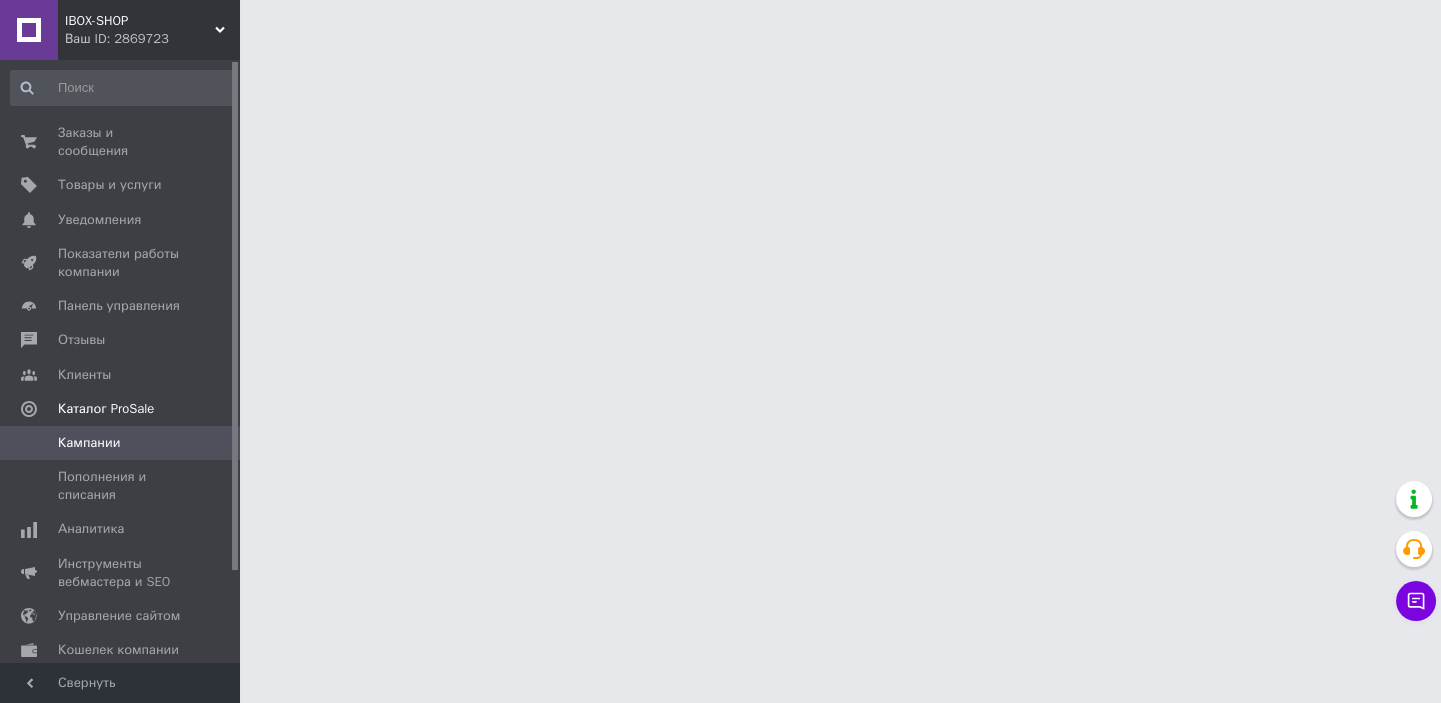 scroll, scrollTop: 0, scrollLeft: 0, axis: both 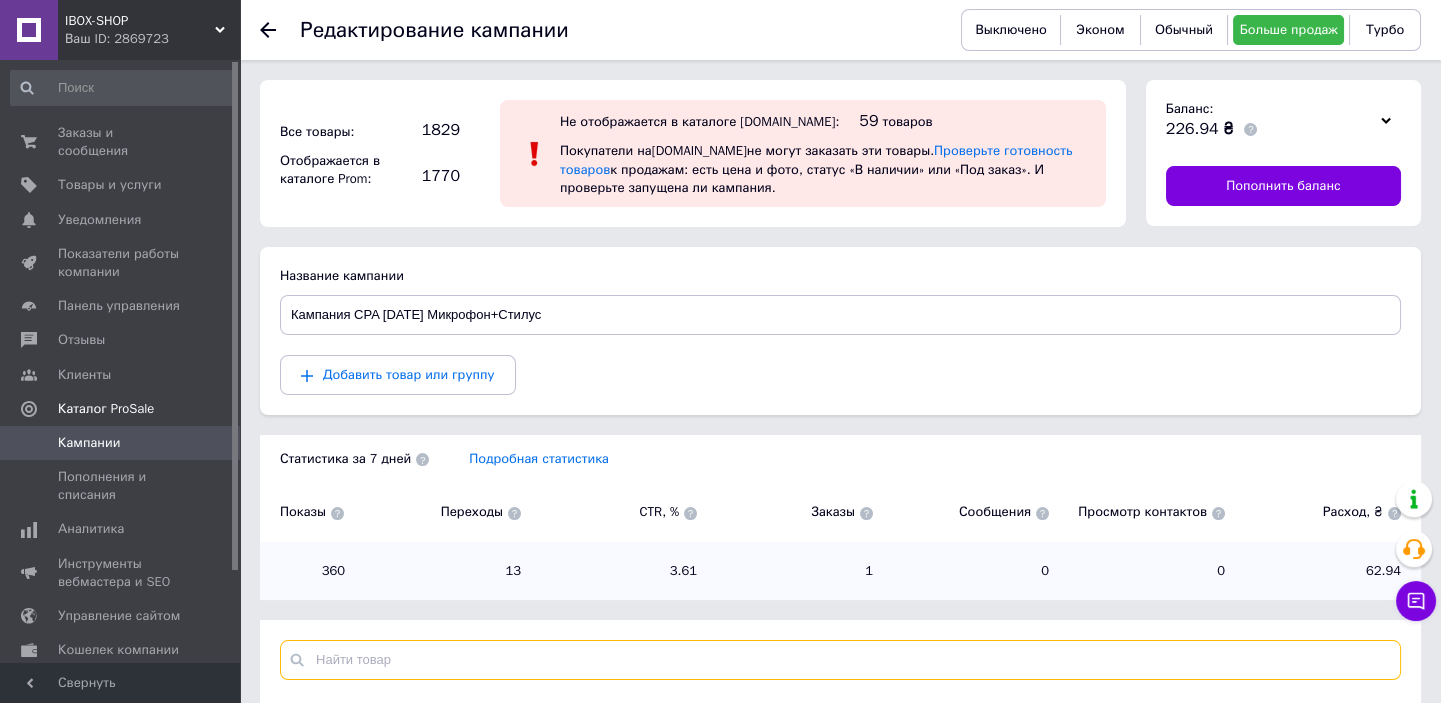 click at bounding box center [840, 660] 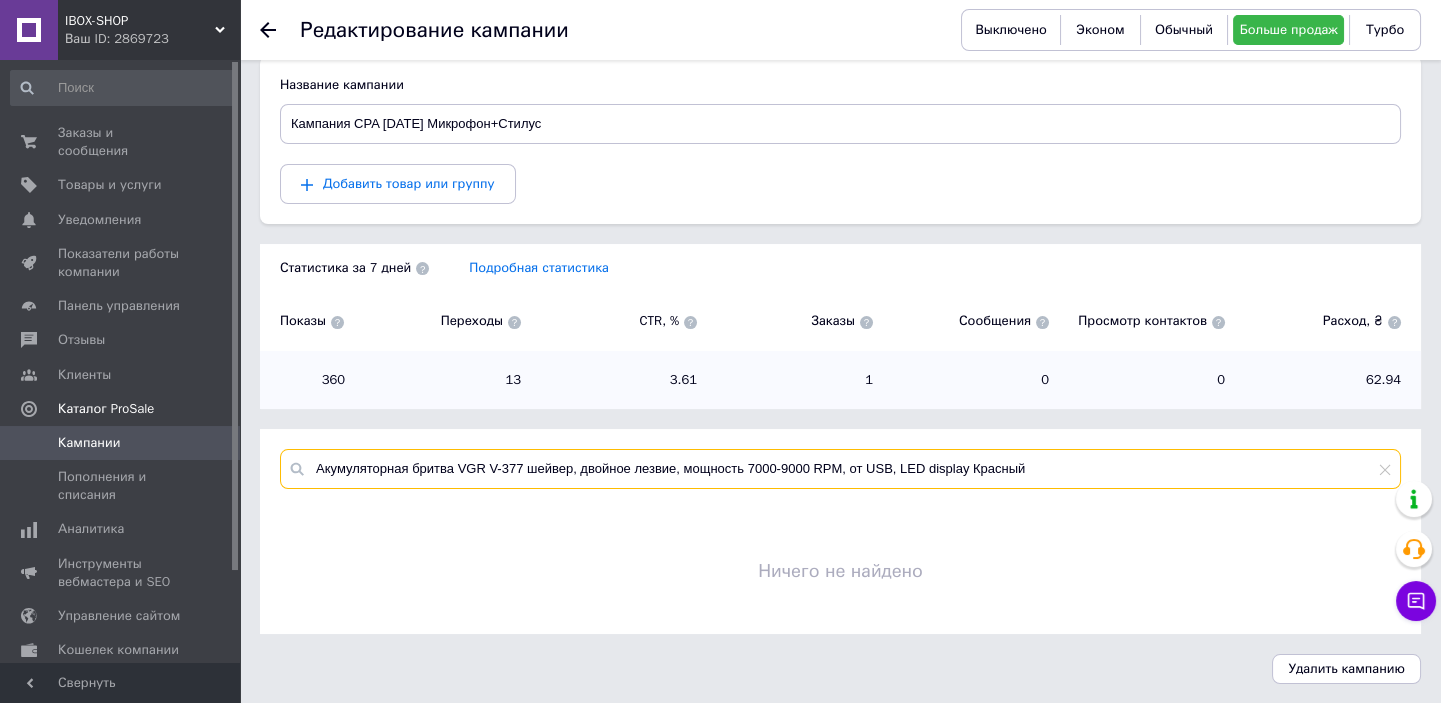 scroll, scrollTop: 0, scrollLeft: 0, axis: both 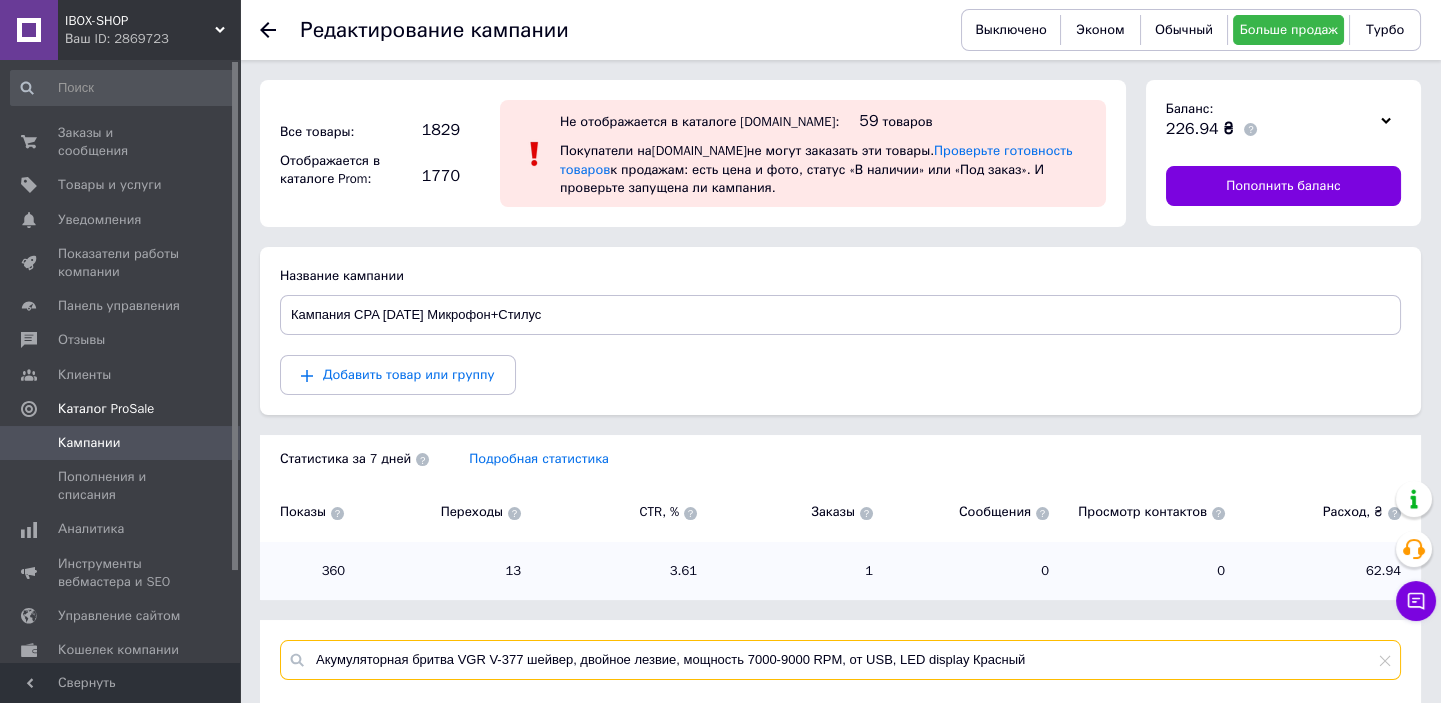 type on "Акумуляторная бритва VGR V-377 шейвер, двойное лезвие, мощность 7000-9000 RPM, от USB, LED display Красный" 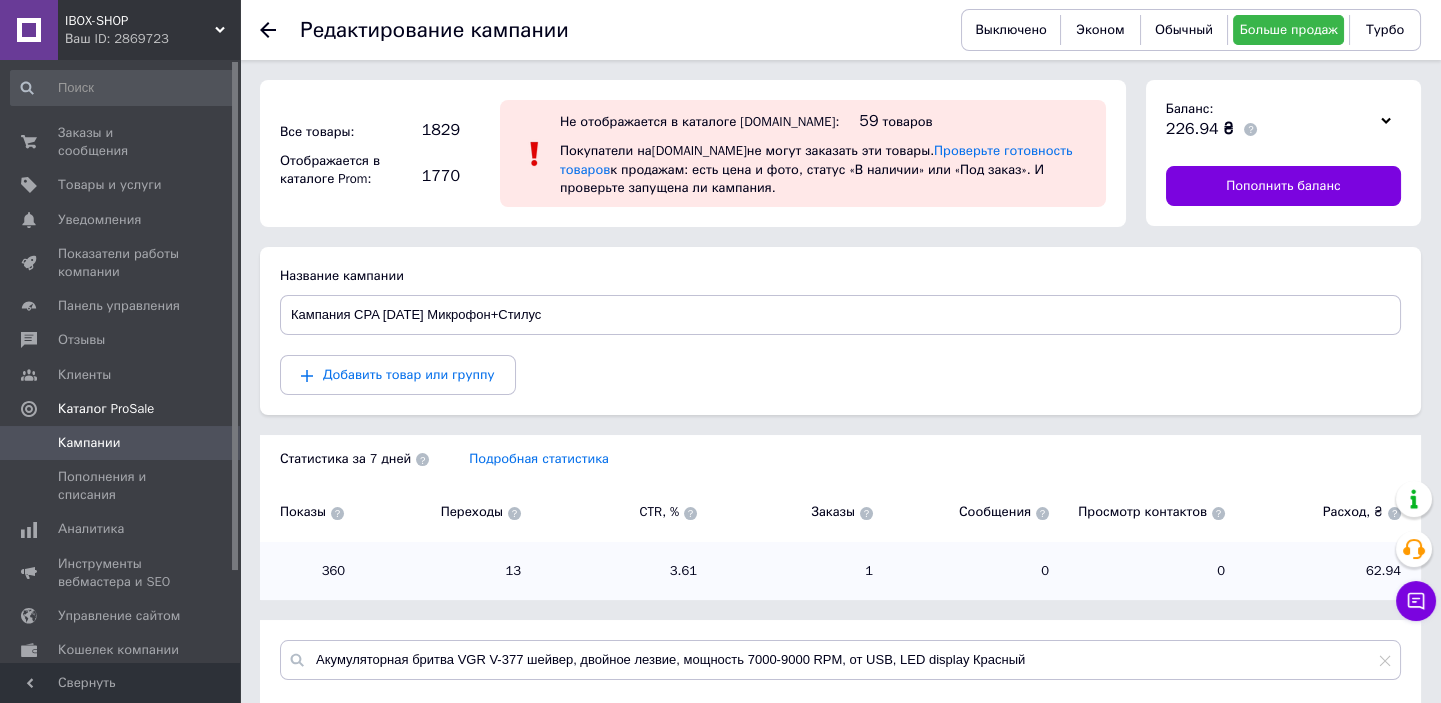 click 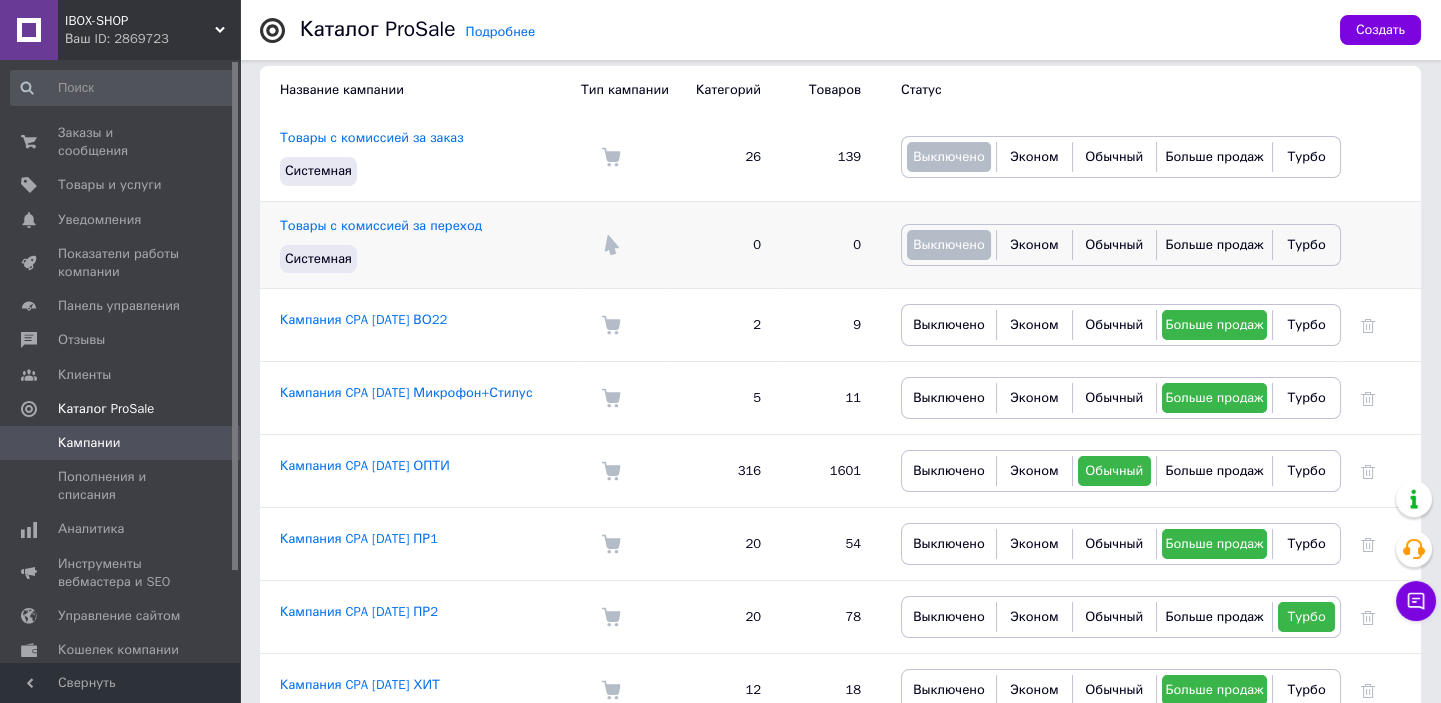 scroll, scrollTop: 222, scrollLeft: 0, axis: vertical 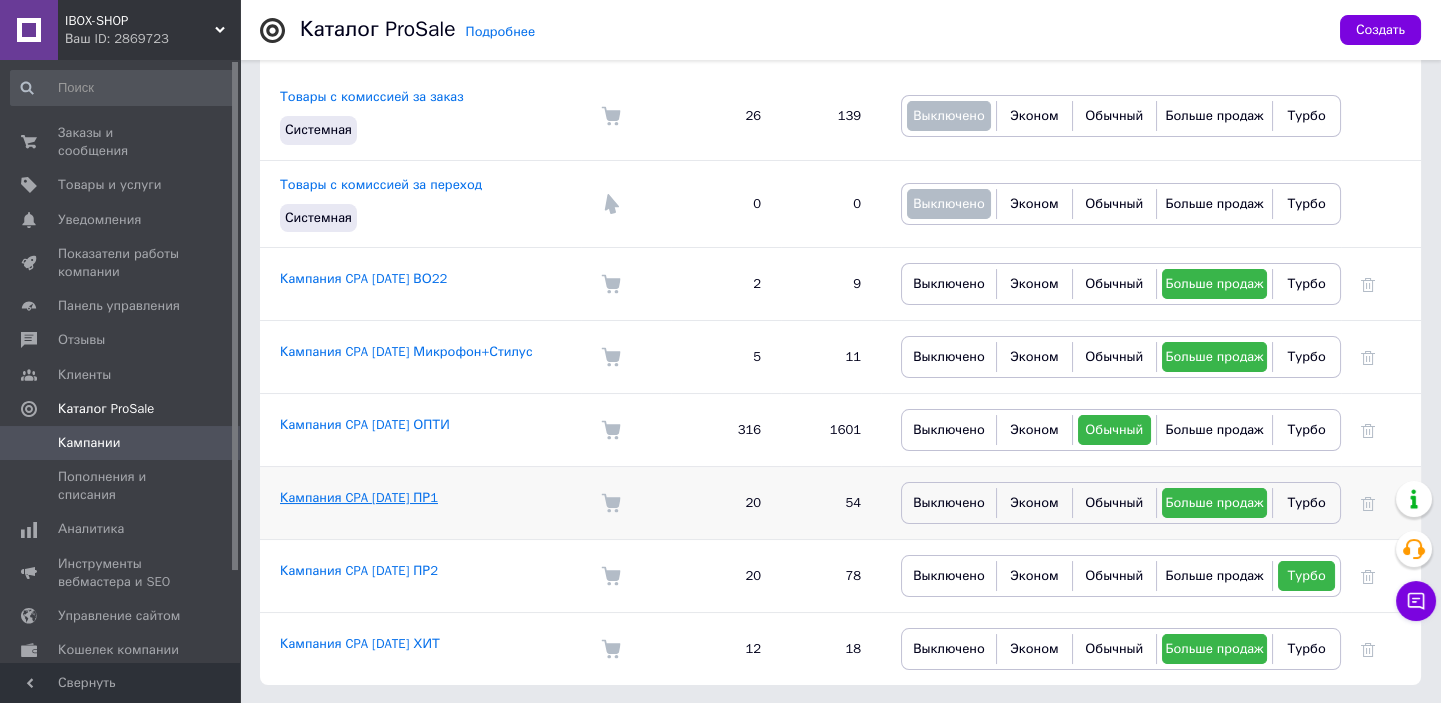 click on "Кампания CPA [DATE] ПР1" at bounding box center (359, 497) 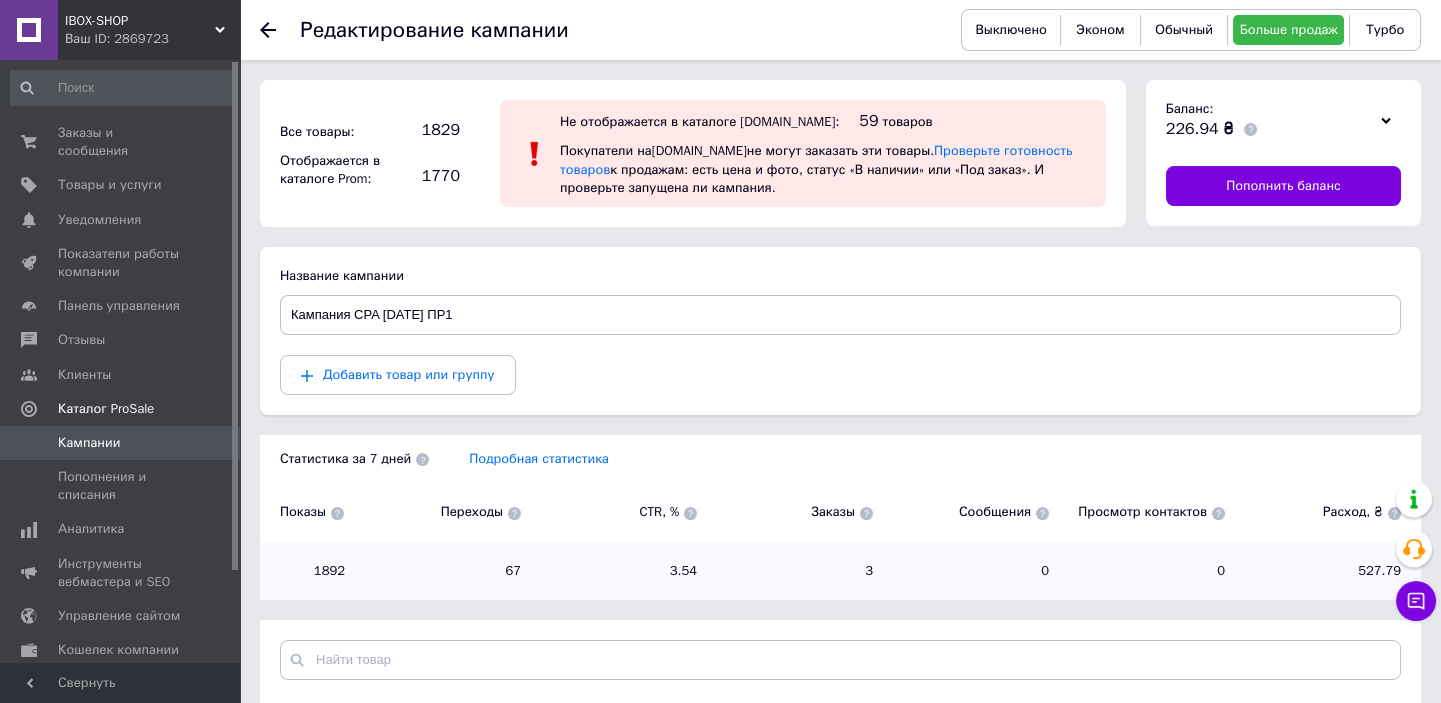 scroll, scrollTop: 545, scrollLeft: 0, axis: vertical 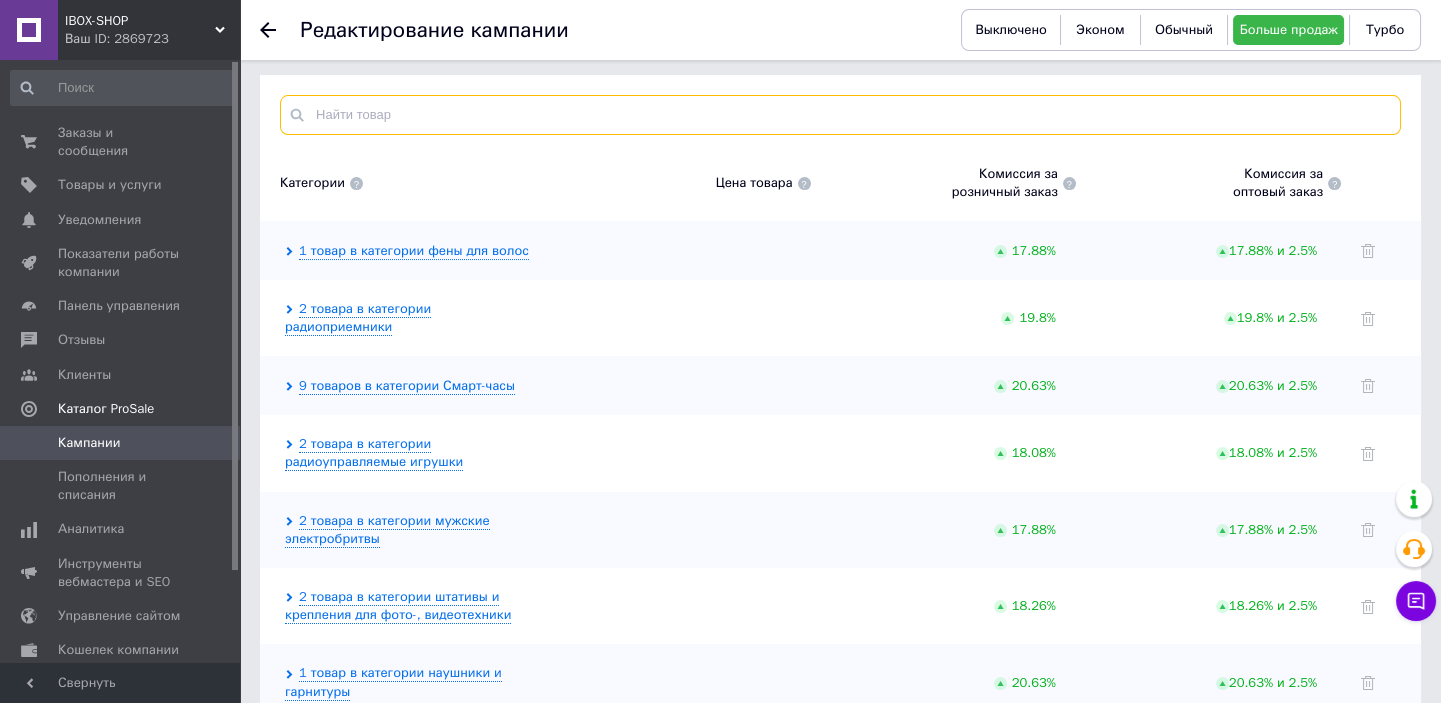 click at bounding box center [840, 115] 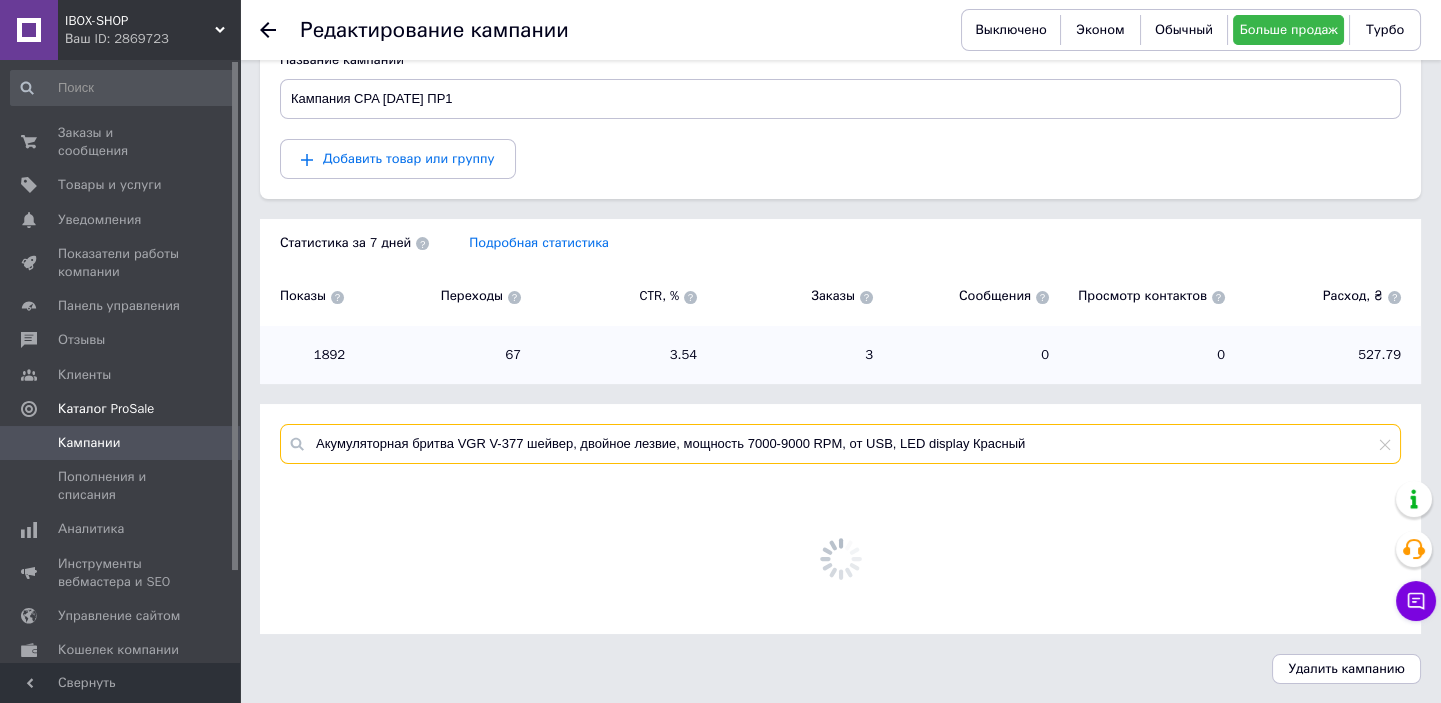 scroll, scrollTop: 378, scrollLeft: 0, axis: vertical 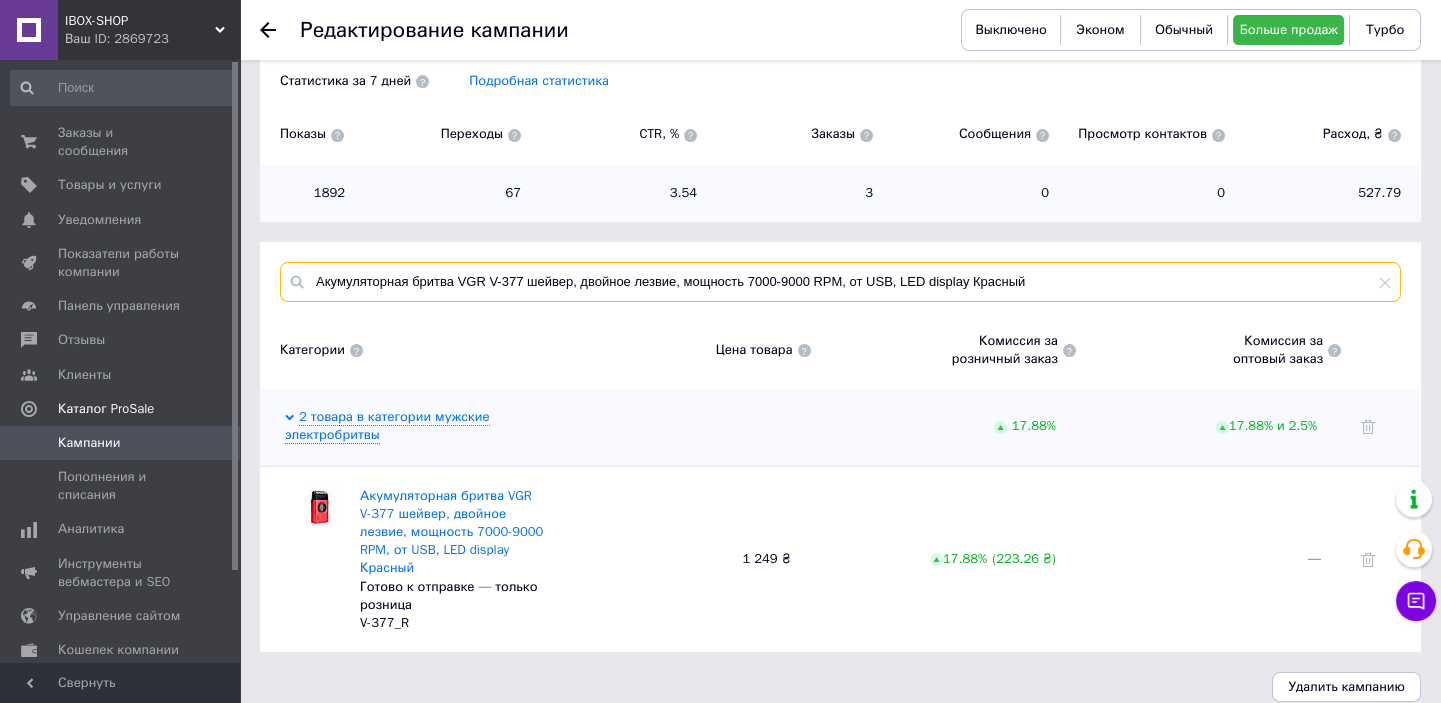 type on "Акумуляторная бритва VGR V-377 шейвер, двойное лезвие, мощность 7000-9000 RPM, от USB, LED display Красный" 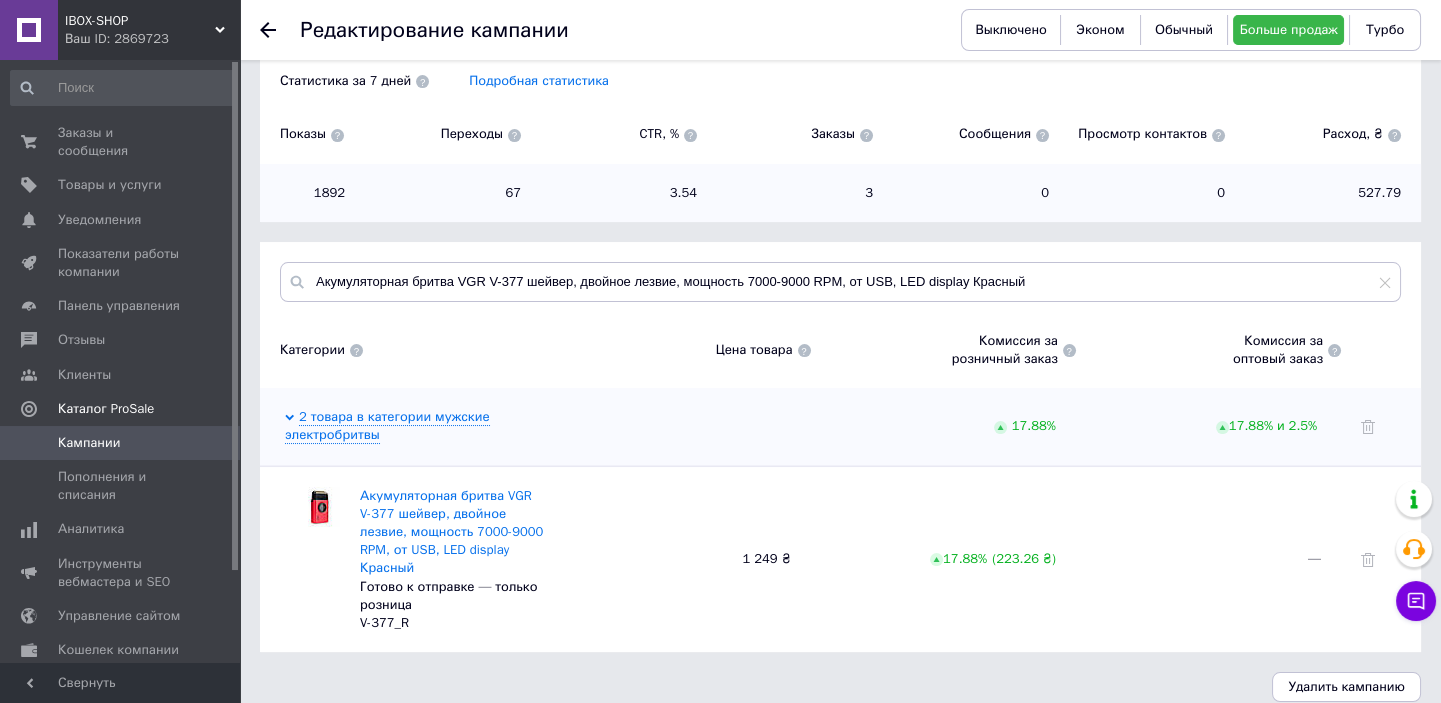 click 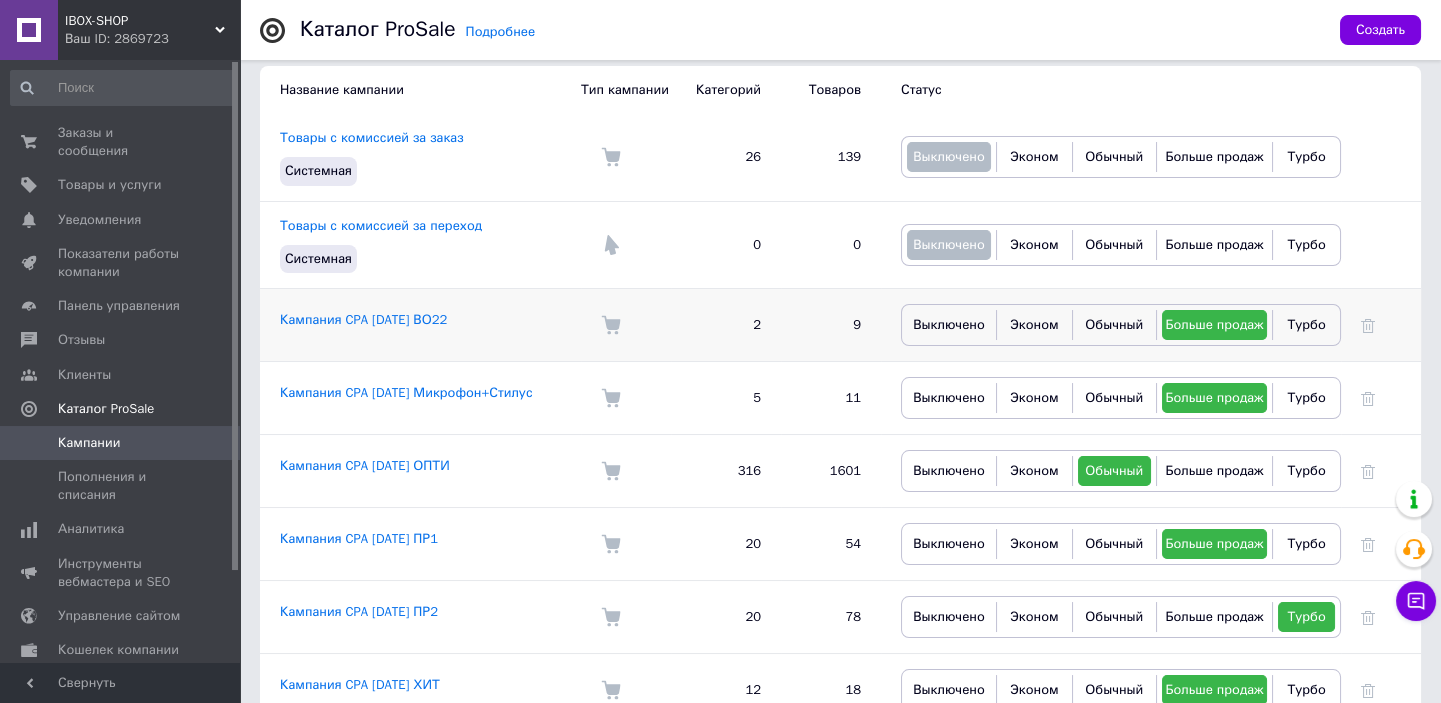 scroll, scrollTop: 222, scrollLeft: 0, axis: vertical 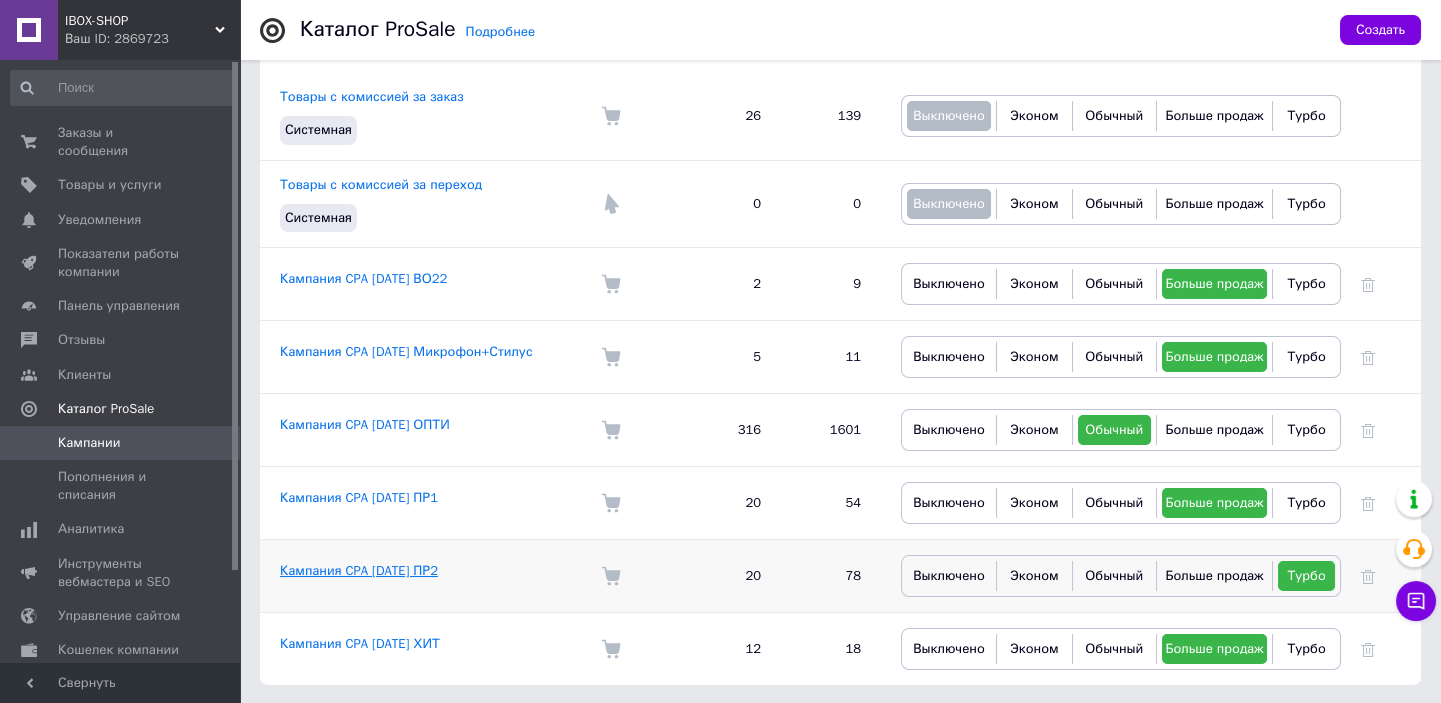 click on "Кампания CPA [DATE] ПР2" at bounding box center (359, 570) 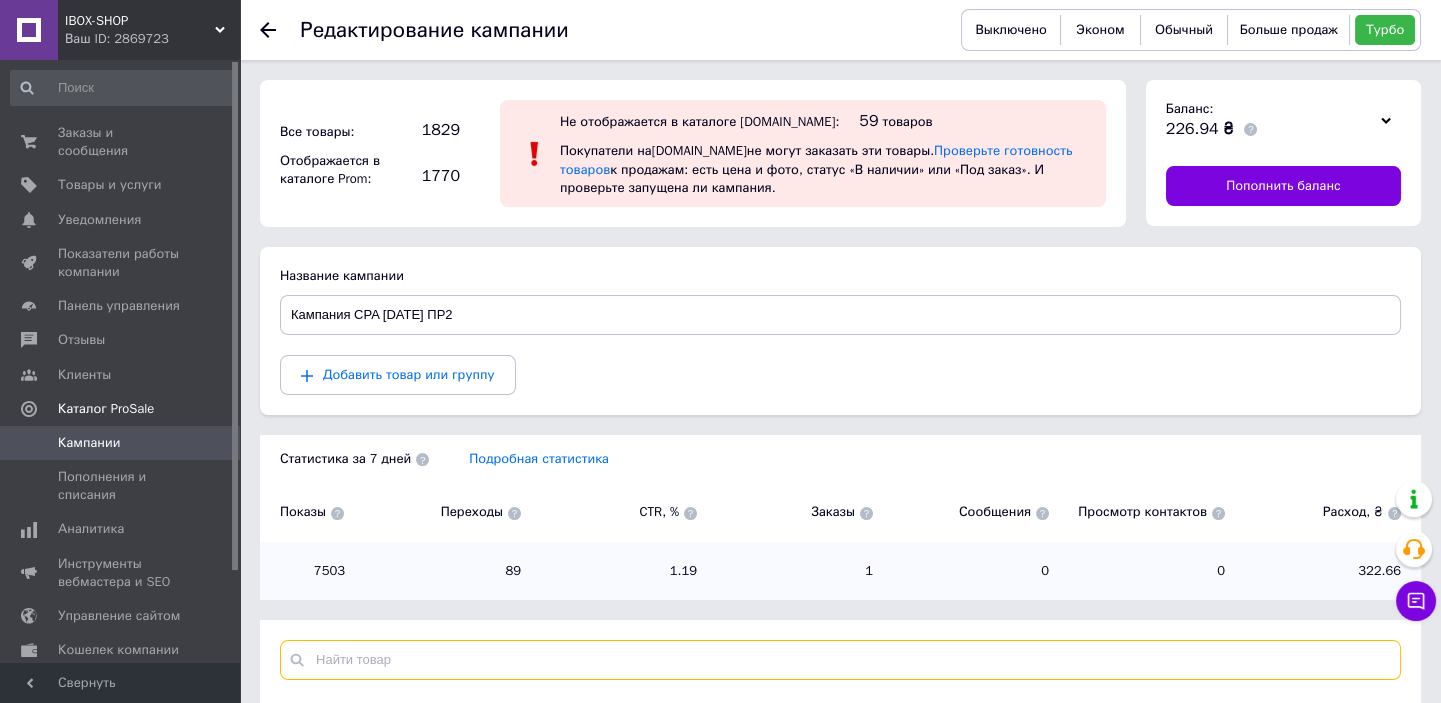 click at bounding box center (840, 660) 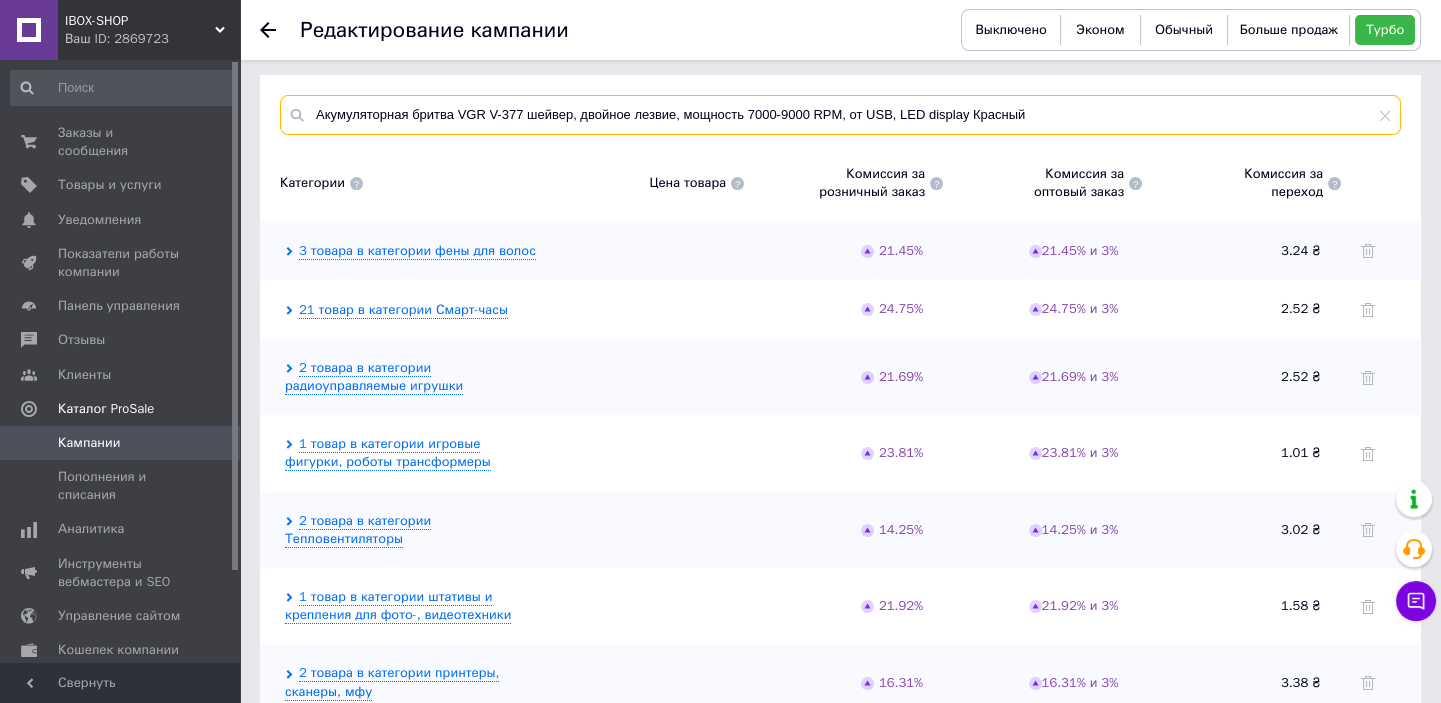 scroll, scrollTop: 191, scrollLeft: 0, axis: vertical 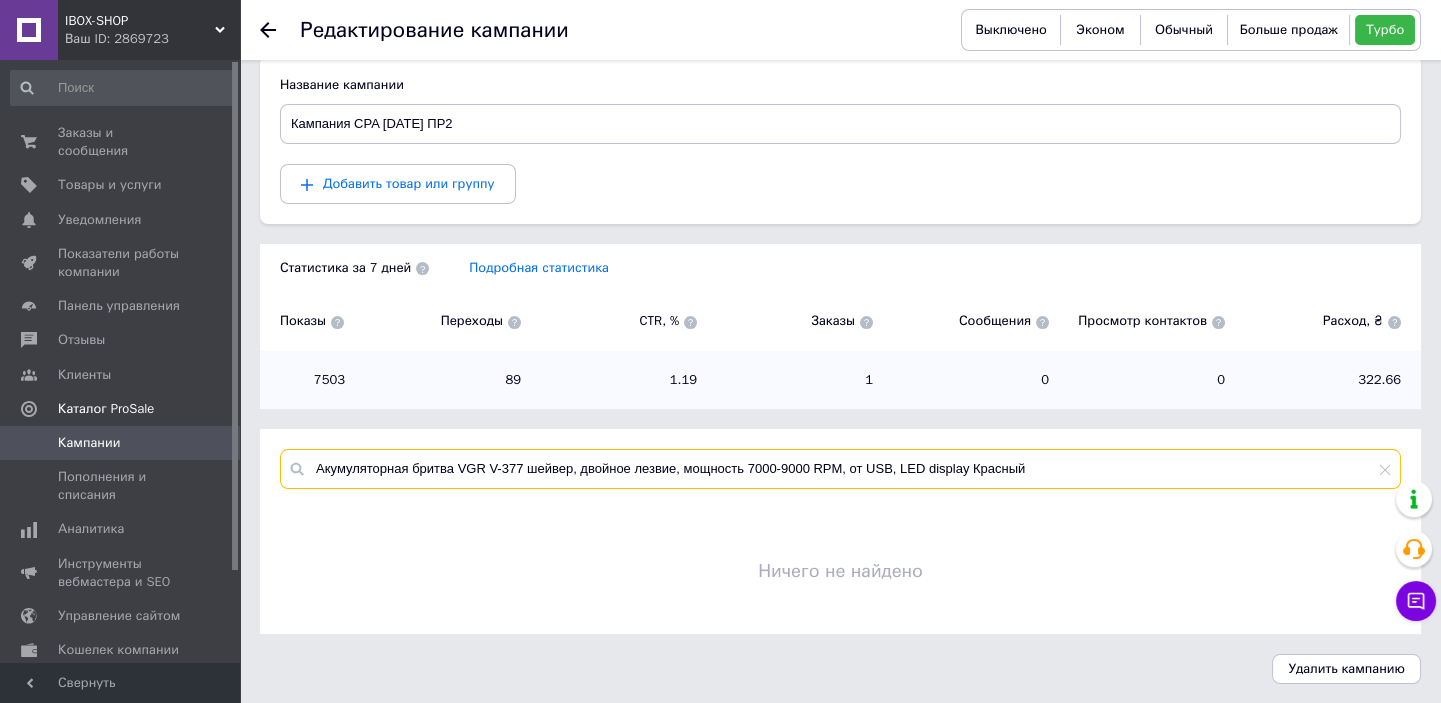 type on "Акумуляторная бритва VGR V-377 шейвер, двойное лезвие, мощность 7000-9000 RPM, от USB, LED display Красный" 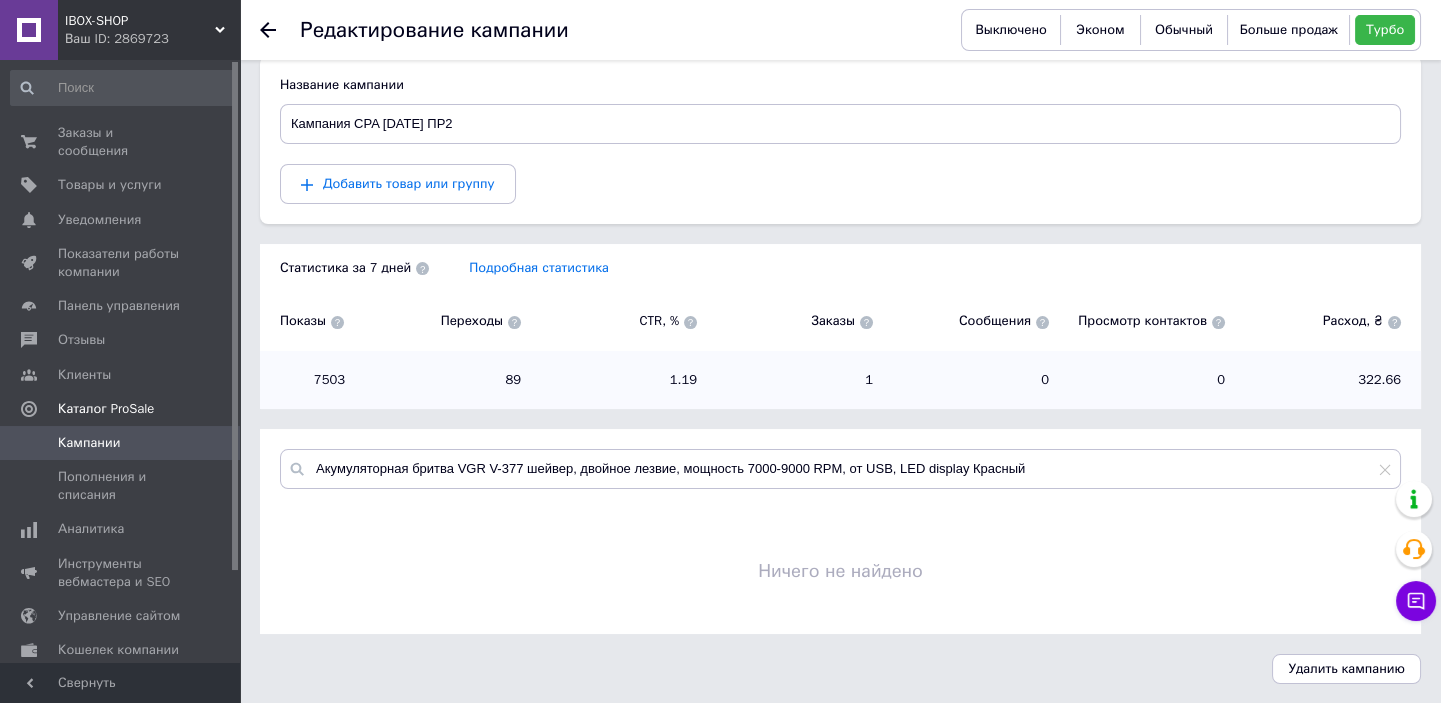 click 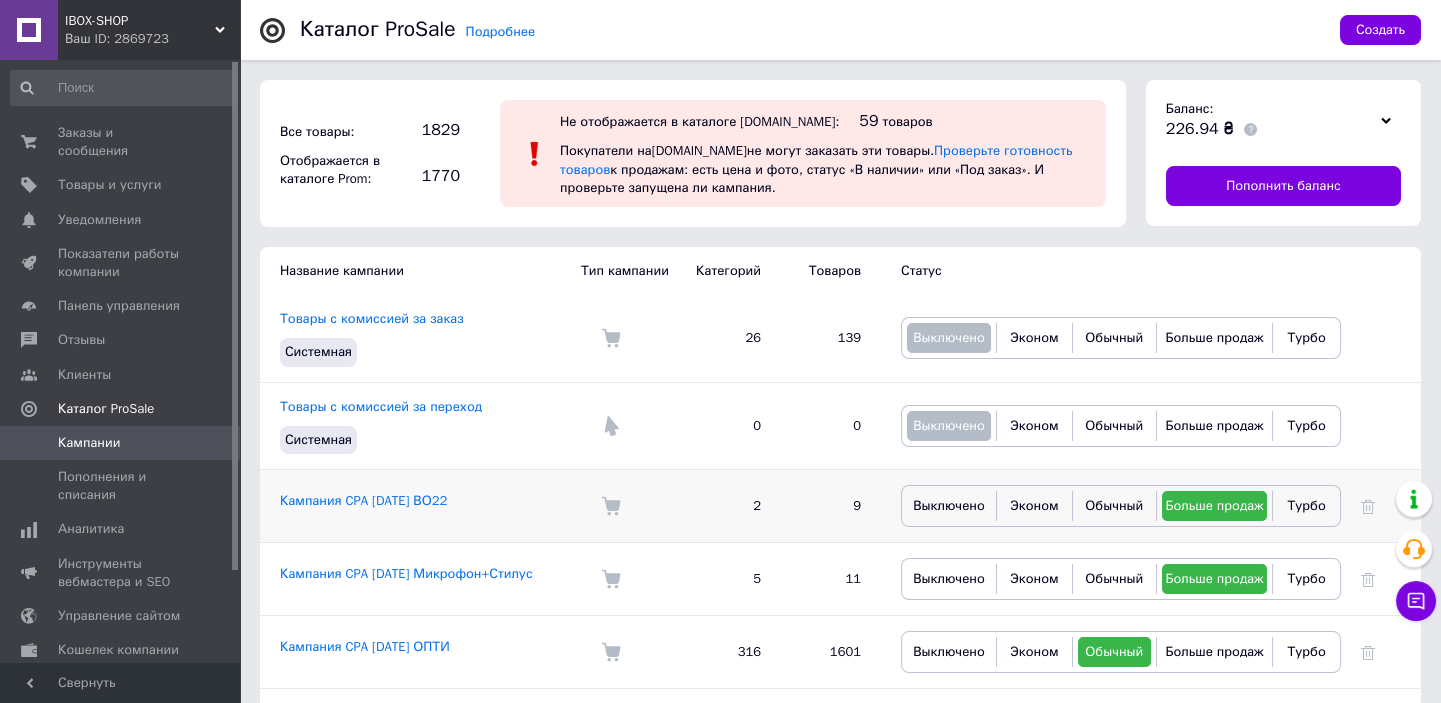 scroll, scrollTop: 222, scrollLeft: 0, axis: vertical 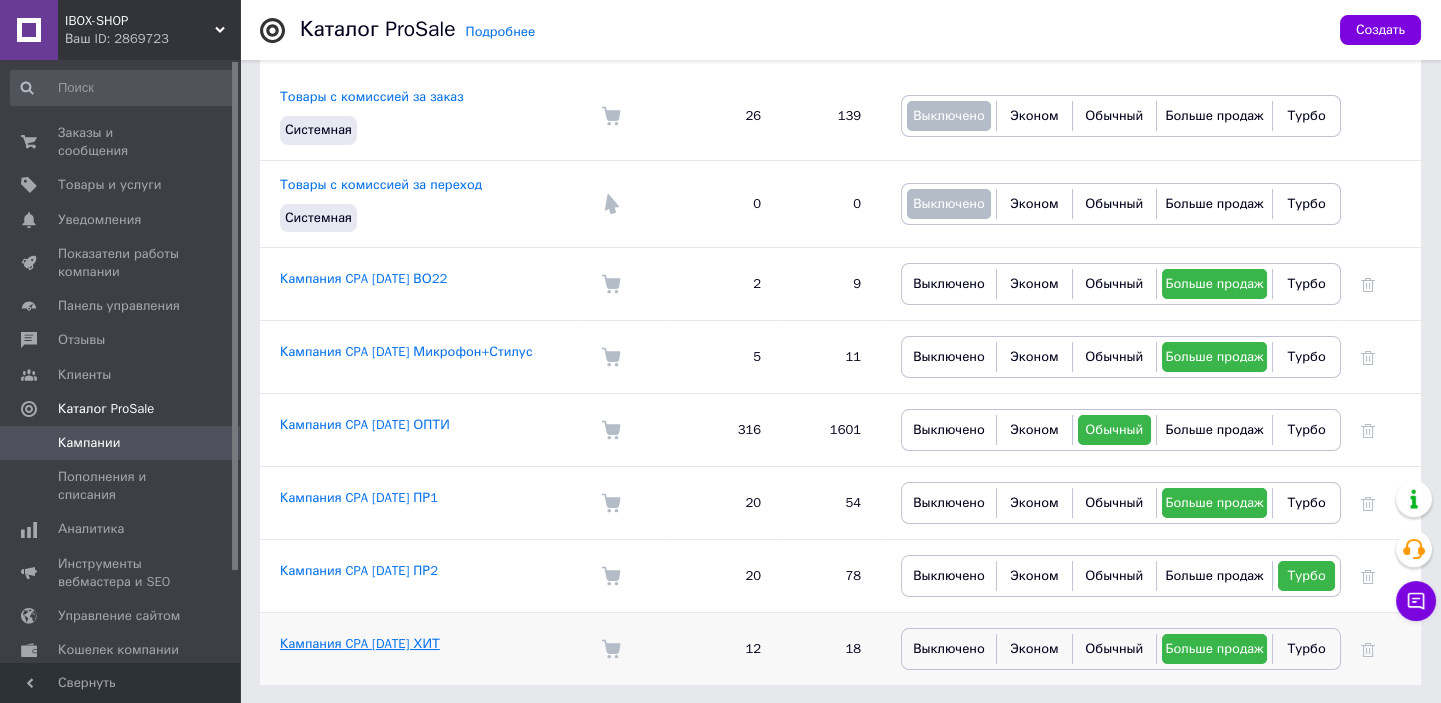 click on "Кампания CPA [DATE] ХИТ" at bounding box center [360, 643] 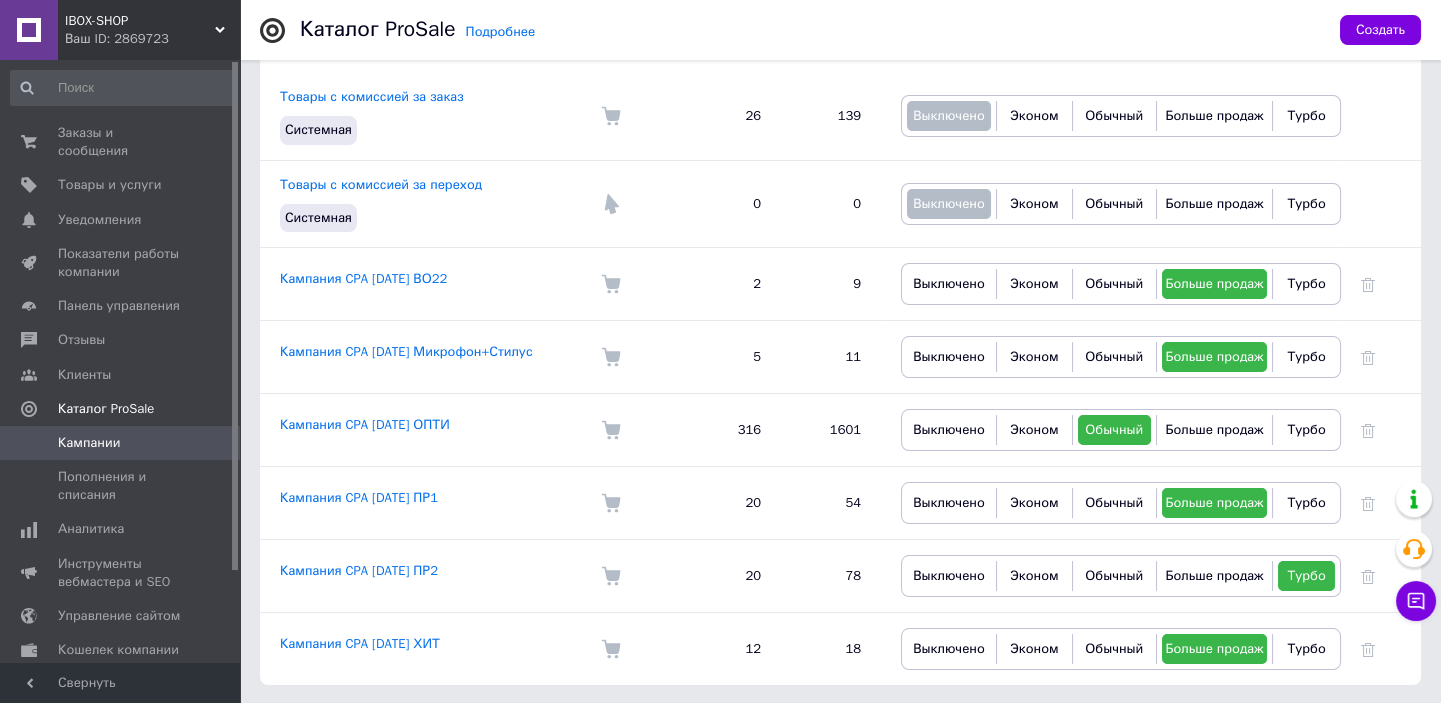 scroll, scrollTop: 0, scrollLeft: 0, axis: both 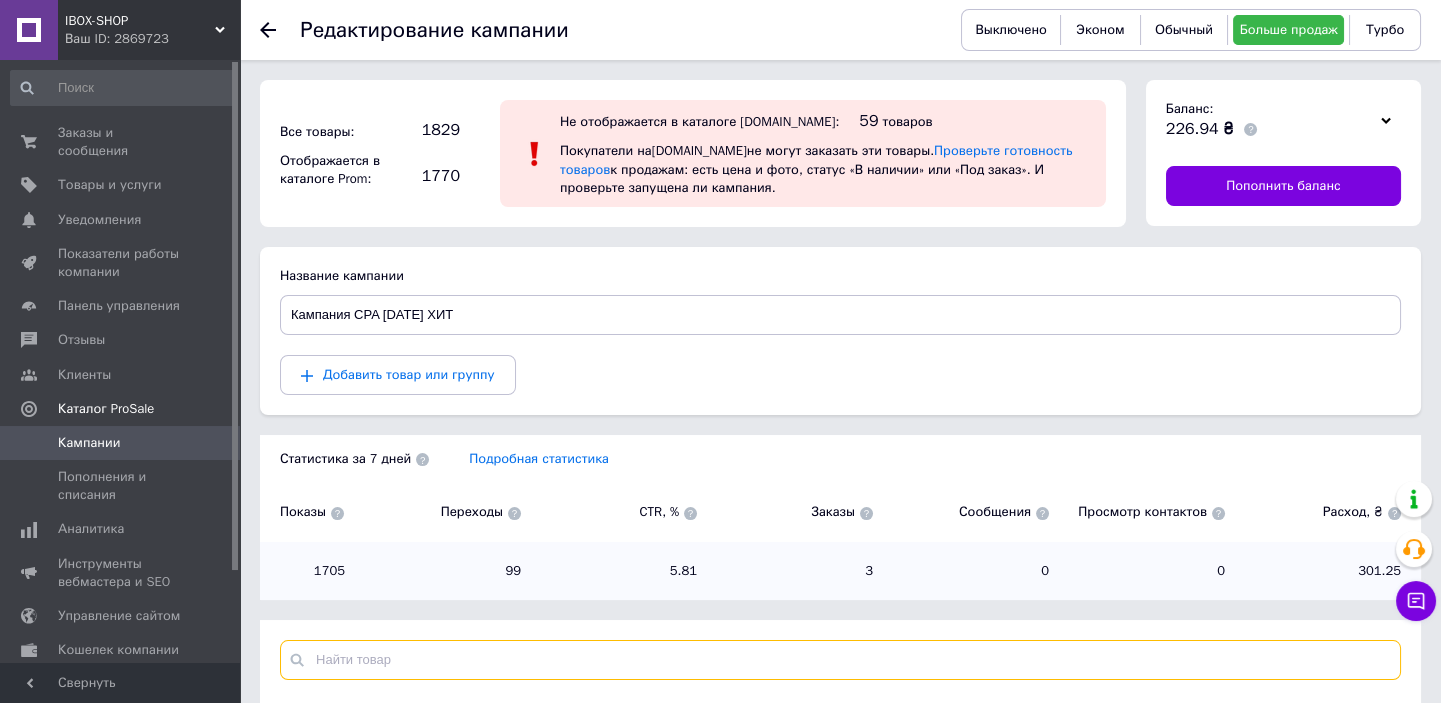 click at bounding box center [840, 660] 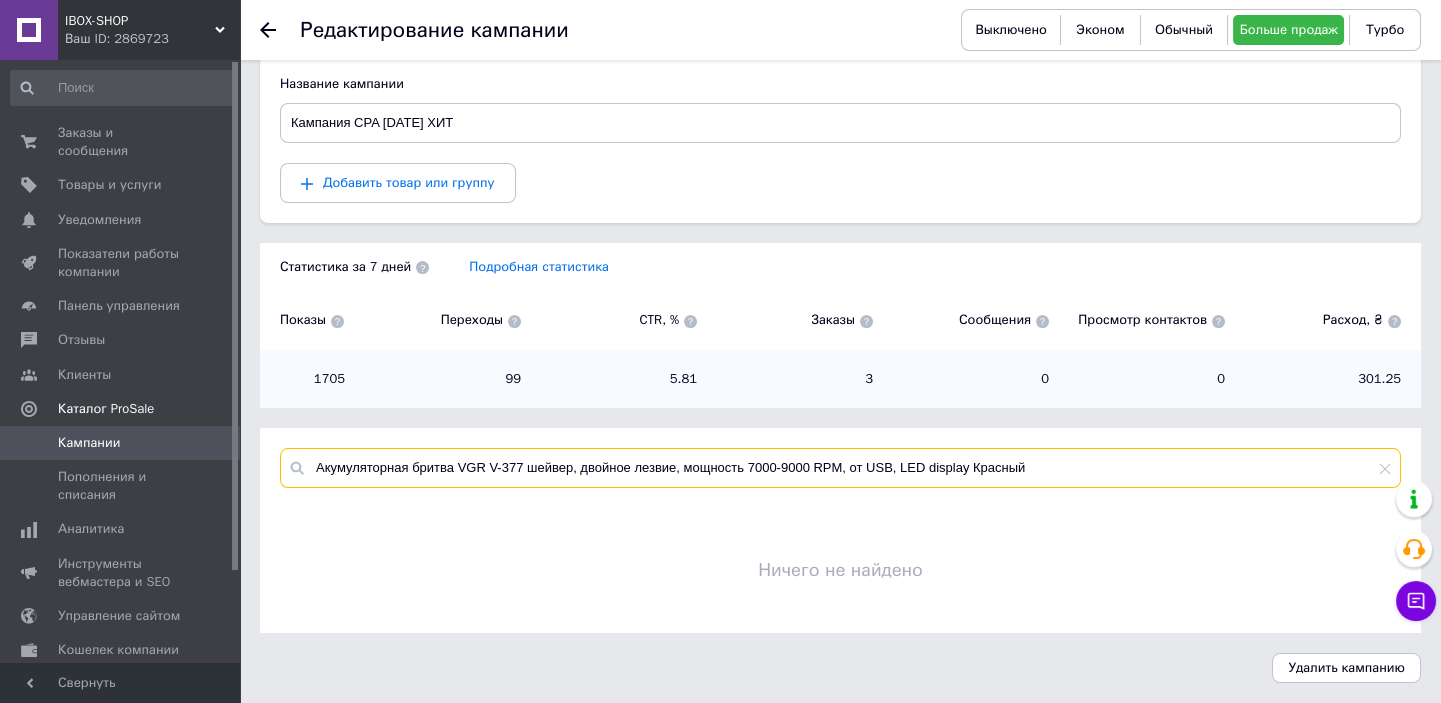 scroll, scrollTop: 191, scrollLeft: 0, axis: vertical 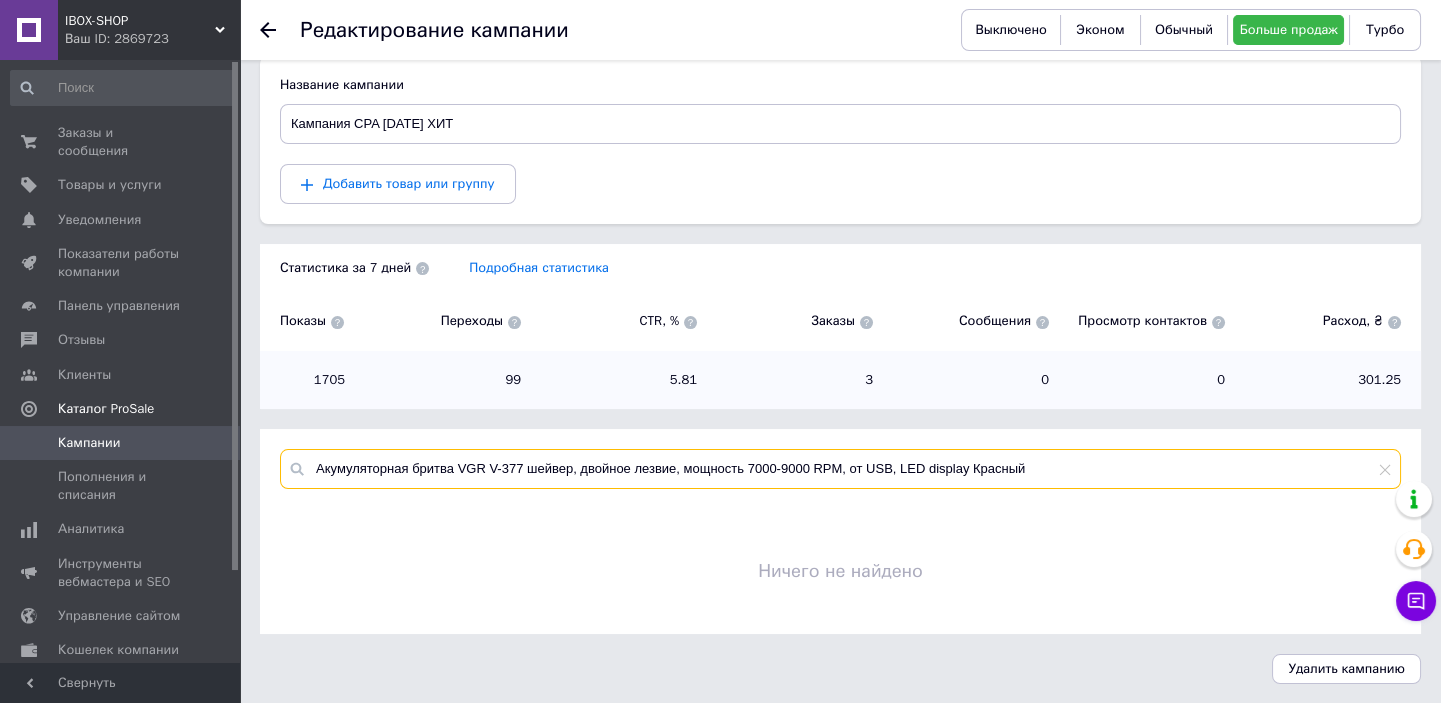 drag, startPoint x: 316, startPoint y: 462, endPoint x: 1022, endPoint y: 448, distance: 706.1388 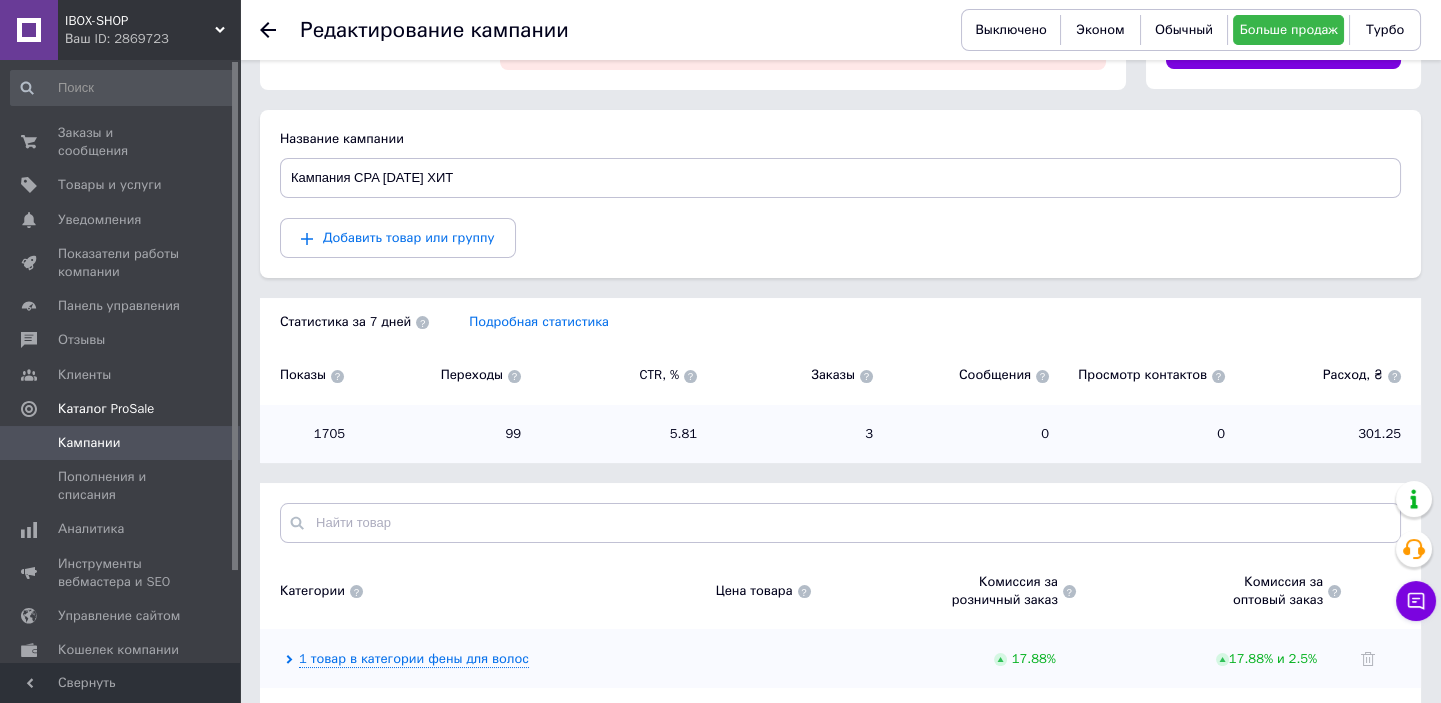 scroll, scrollTop: 191, scrollLeft: 0, axis: vertical 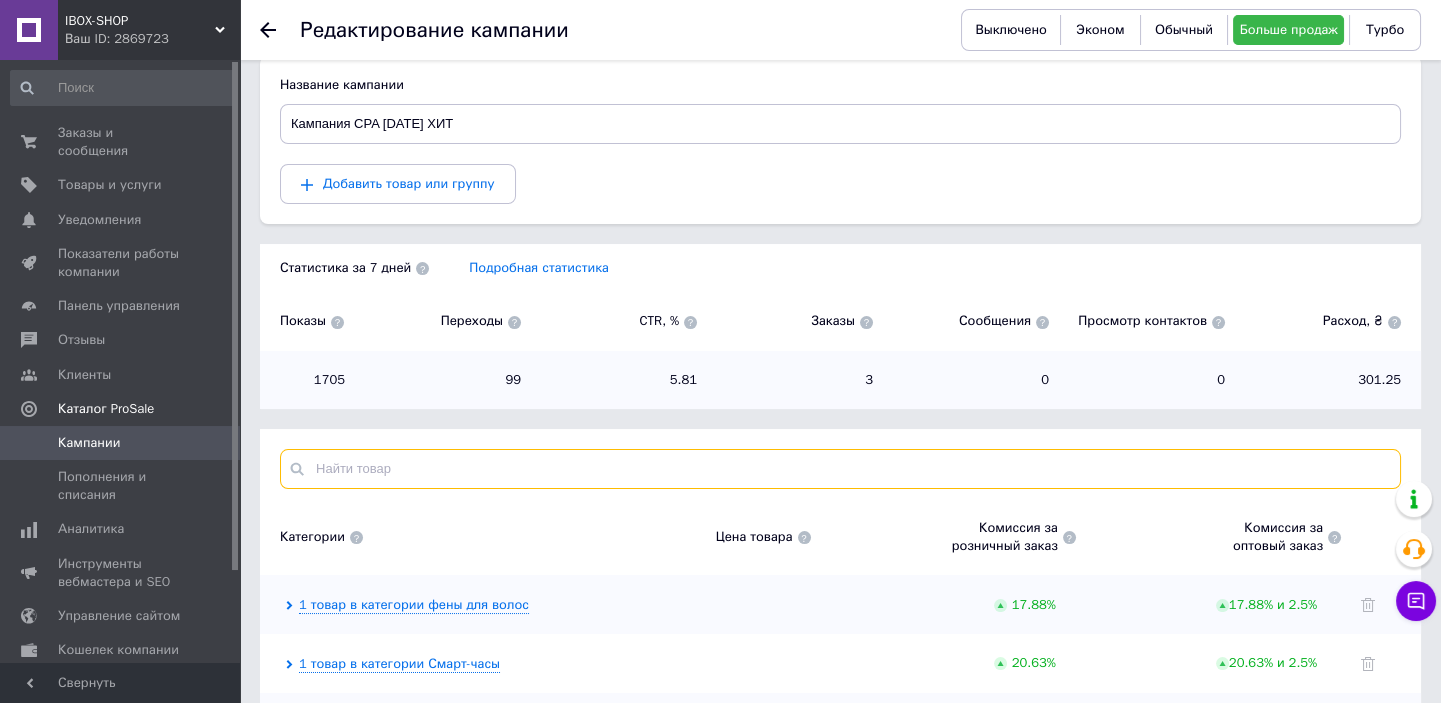 click at bounding box center (840, 469) 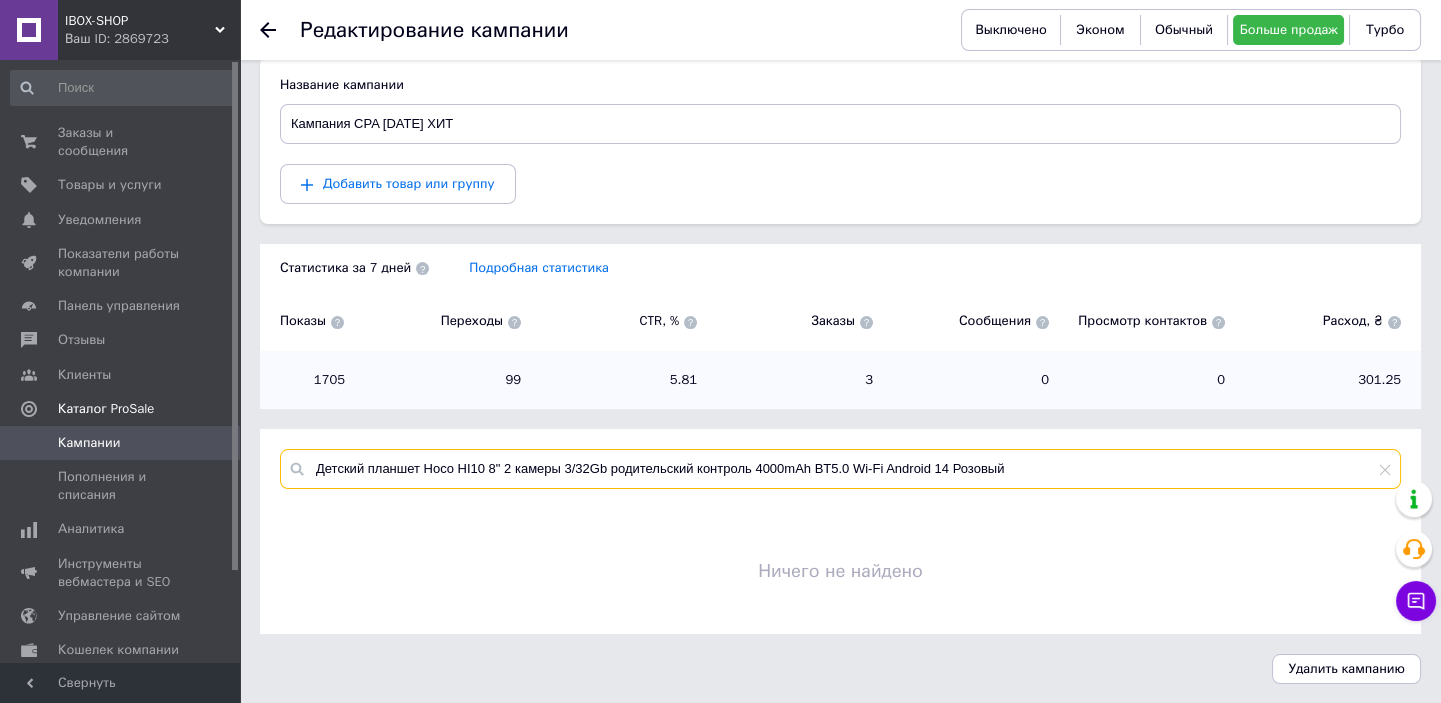 type on "Детский планшет Hoco HI10 8" 2 камеры 3/32Gb родительский контроль 4000mAh BT5.0 Wi-Fi Android 14 Розовый" 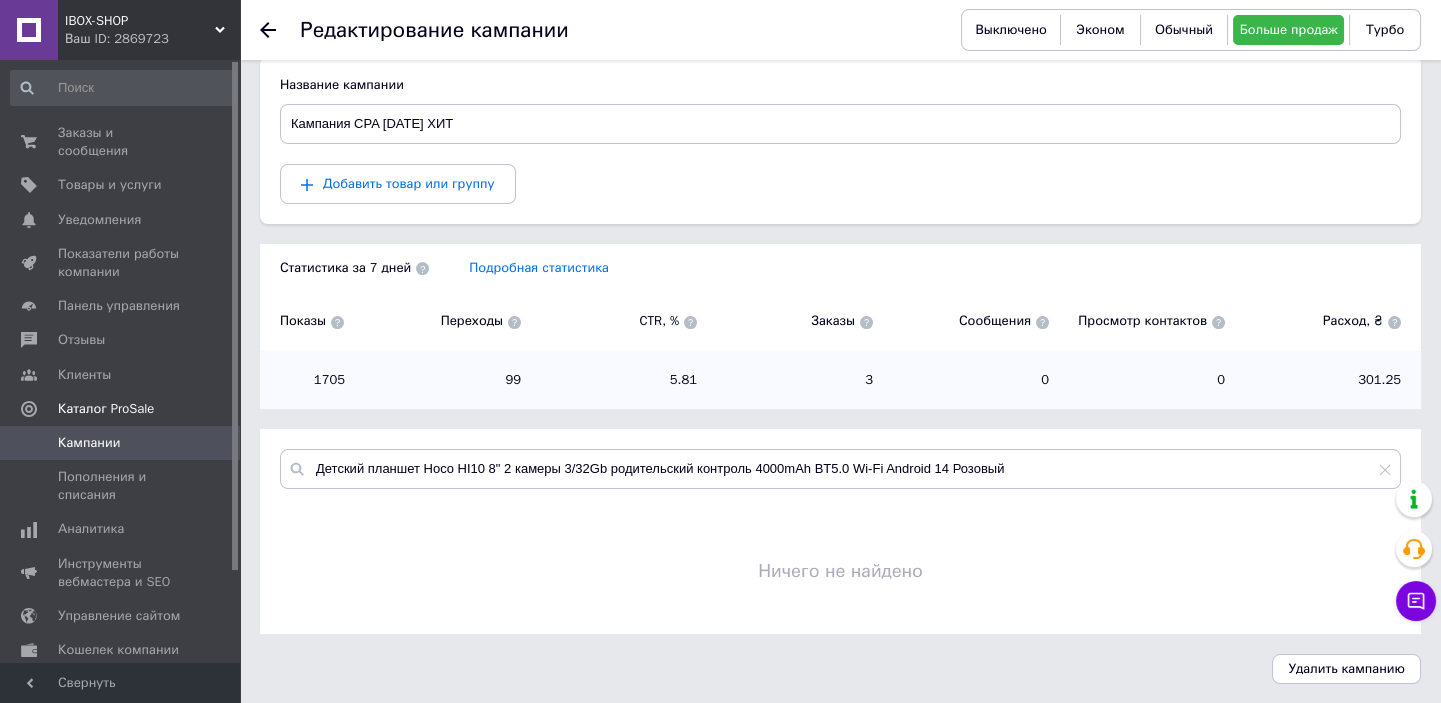 click 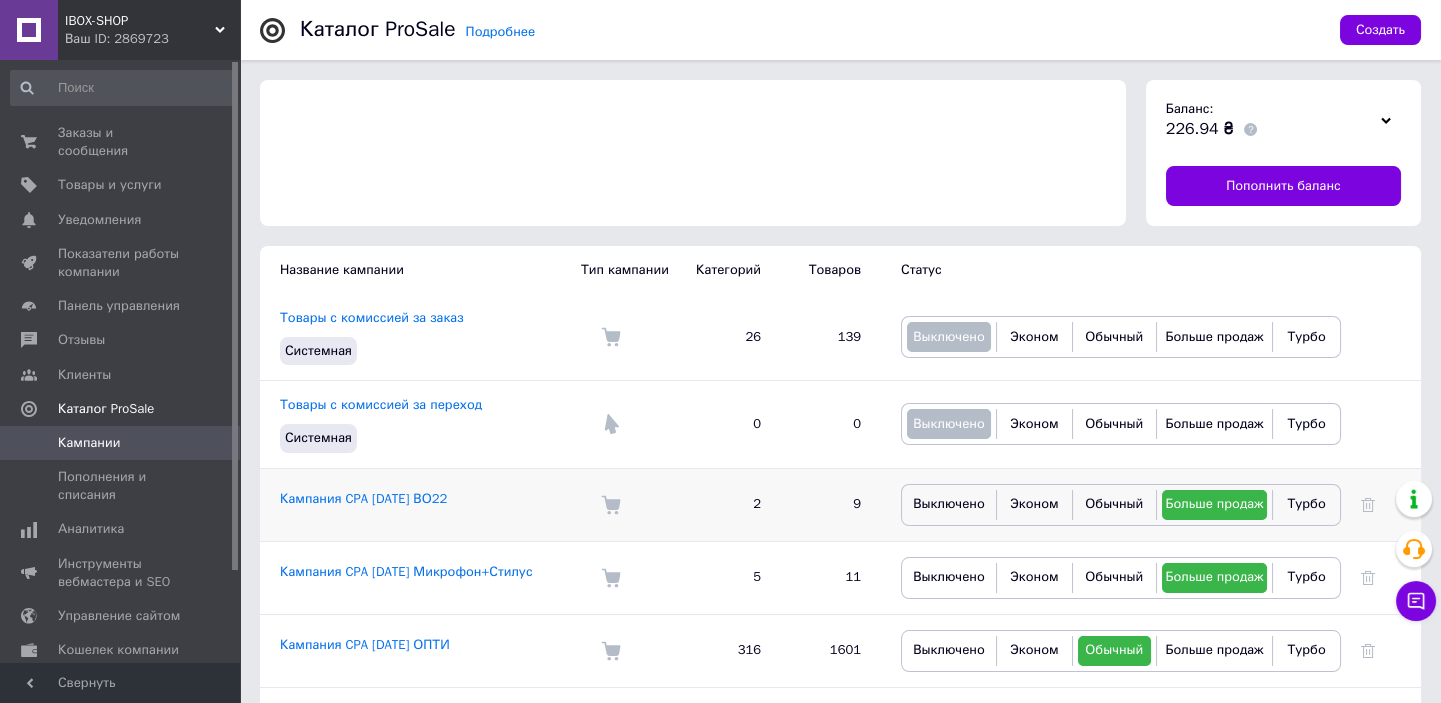 scroll, scrollTop: 220, scrollLeft: 0, axis: vertical 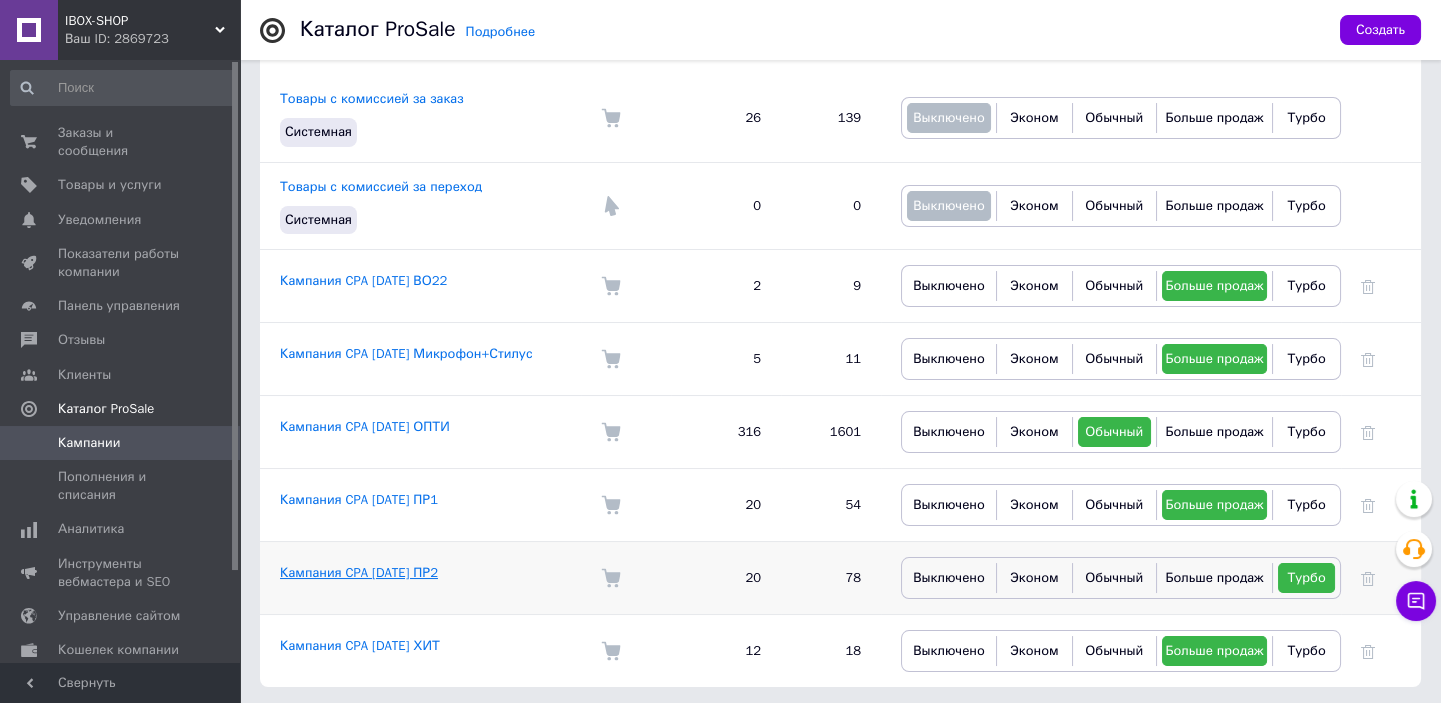 click on "Кампания CPA [DATE] ПР2" at bounding box center (359, 572) 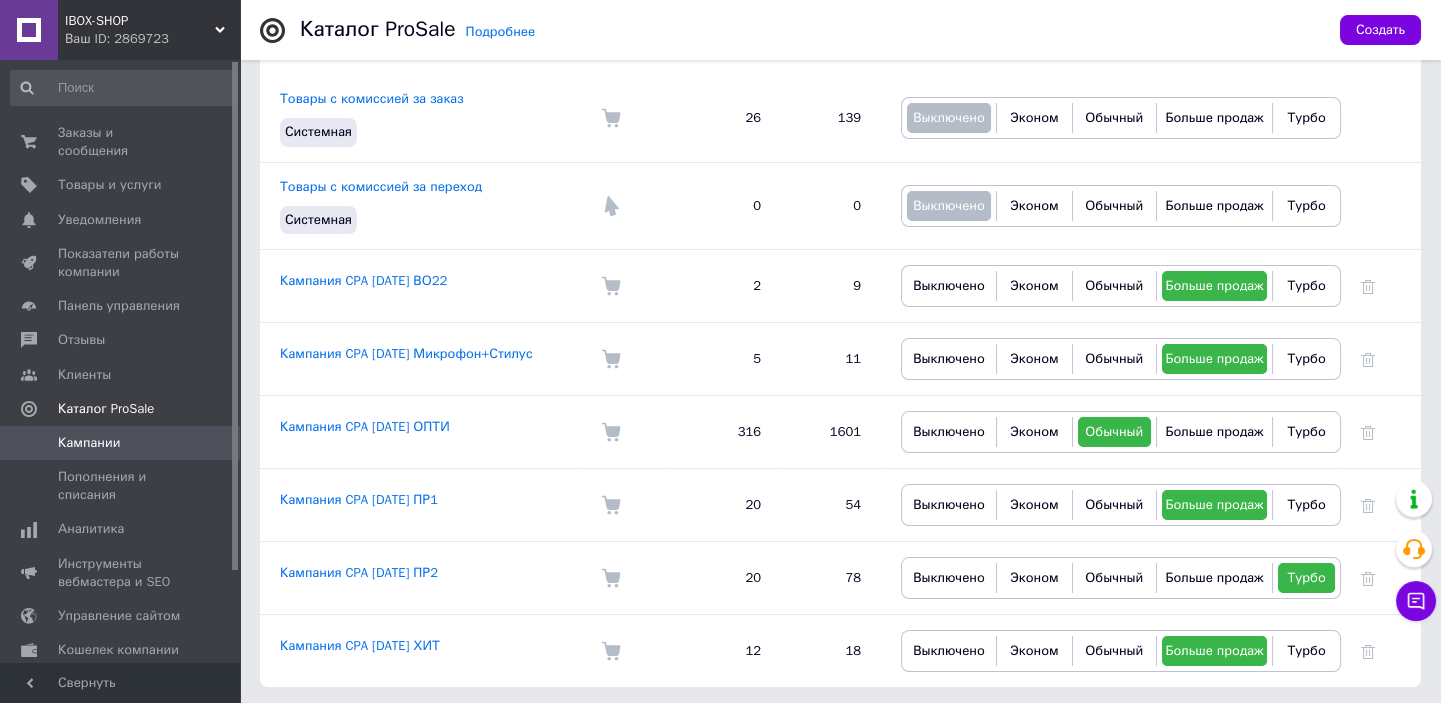 scroll, scrollTop: 0, scrollLeft: 0, axis: both 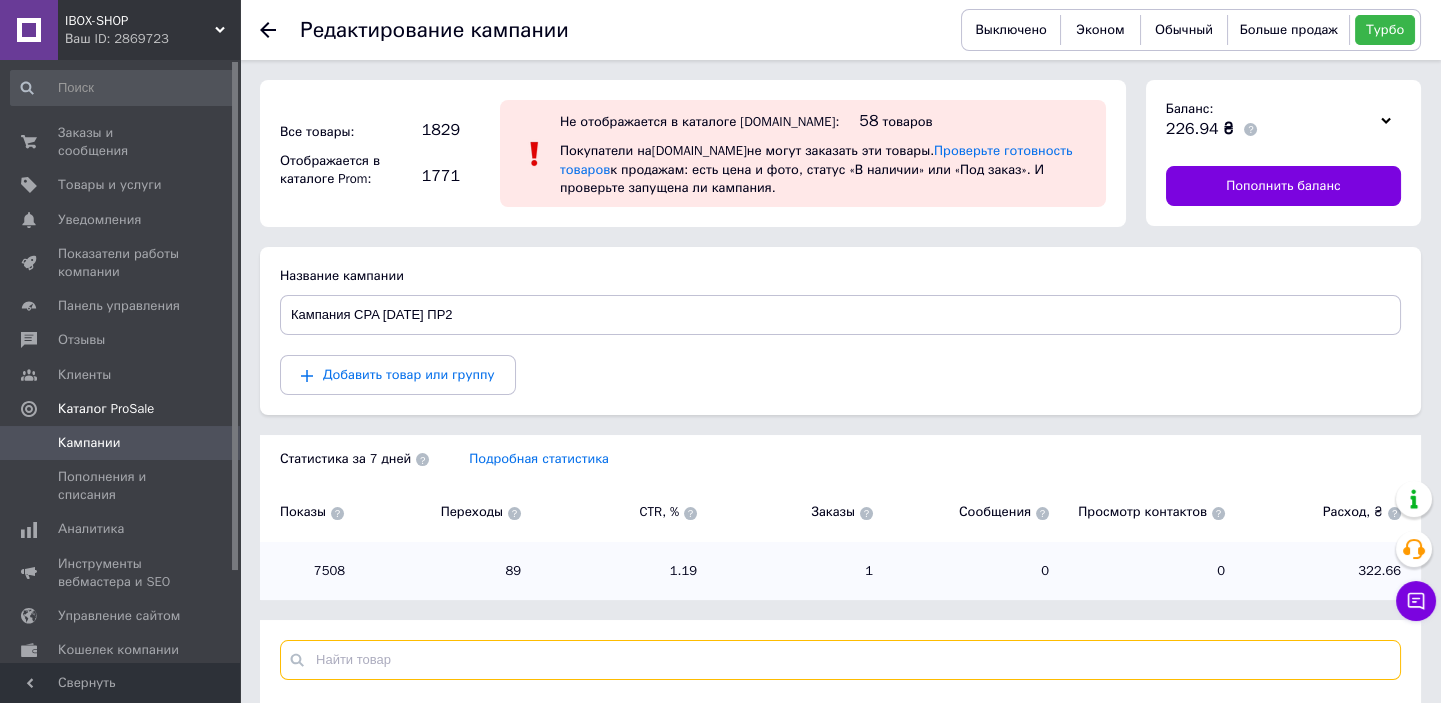 click at bounding box center [840, 660] 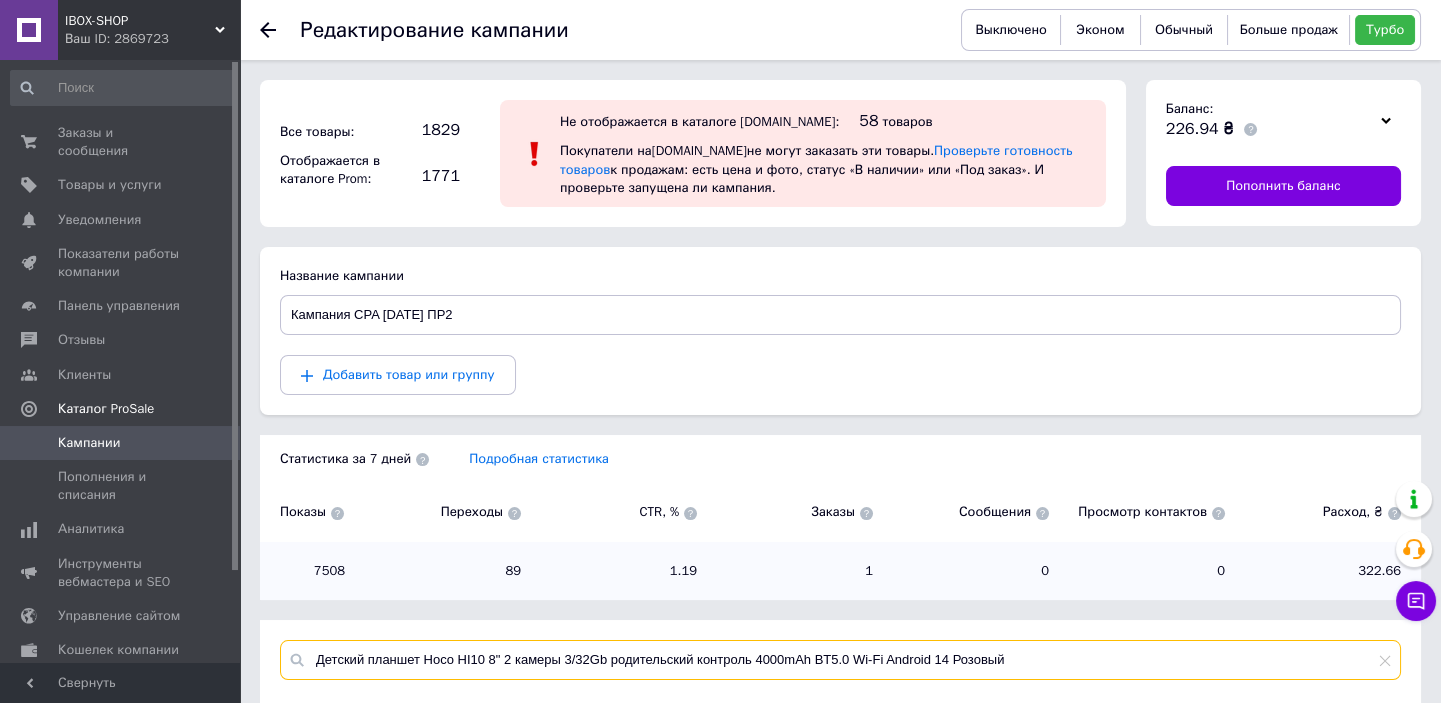 scroll, scrollTop: 191, scrollLeft: 0, axis: vertical 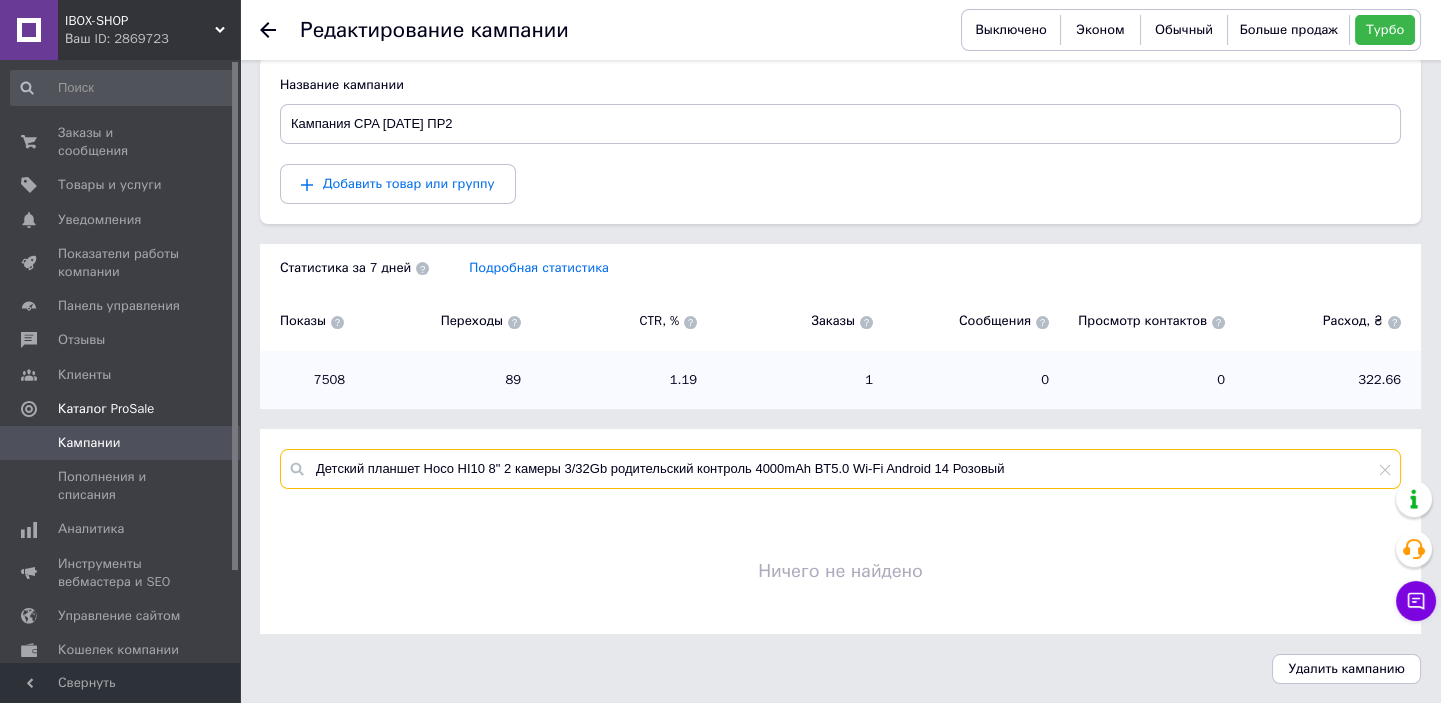 type on "Детский планшет Hoco HI10 8" 2 камеры 3/32Gb родительский контроль 4000mAh BT5.0 Wi-Fi Android 14 Розовый" 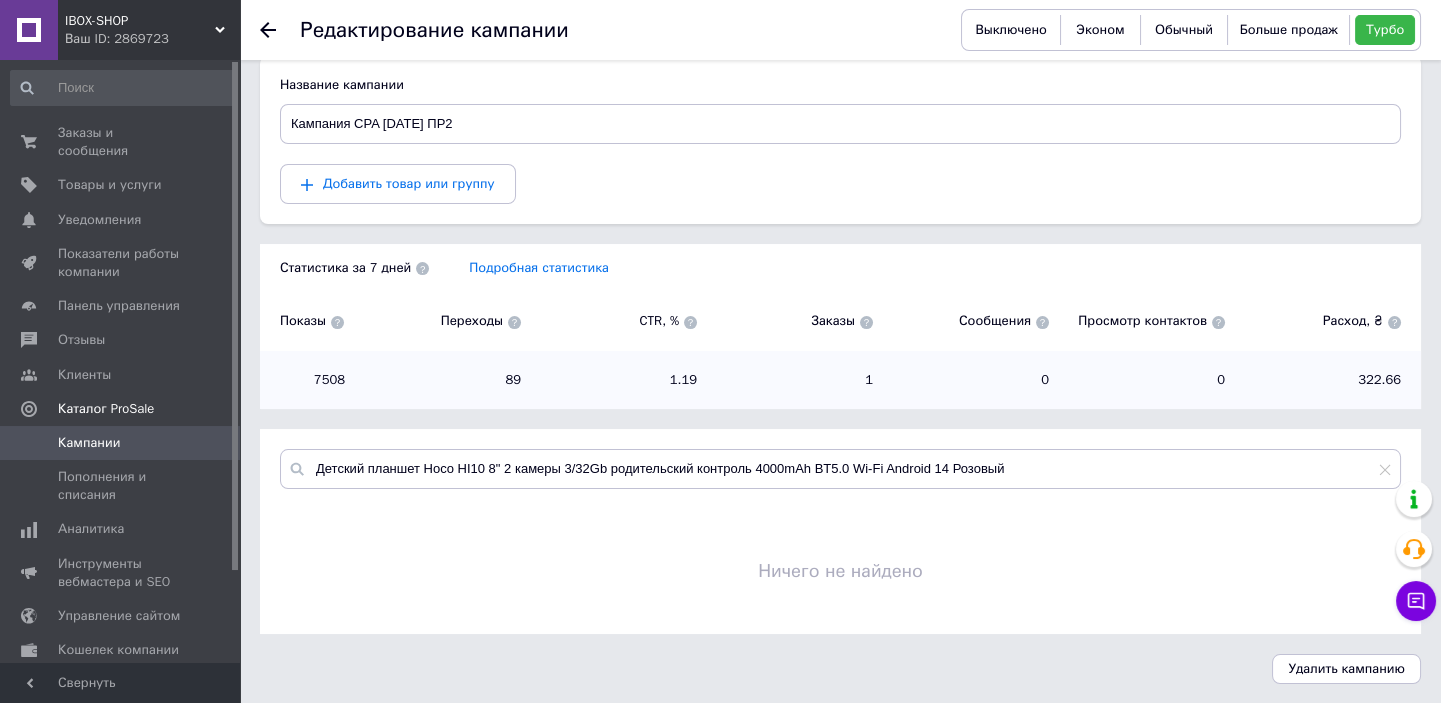 click 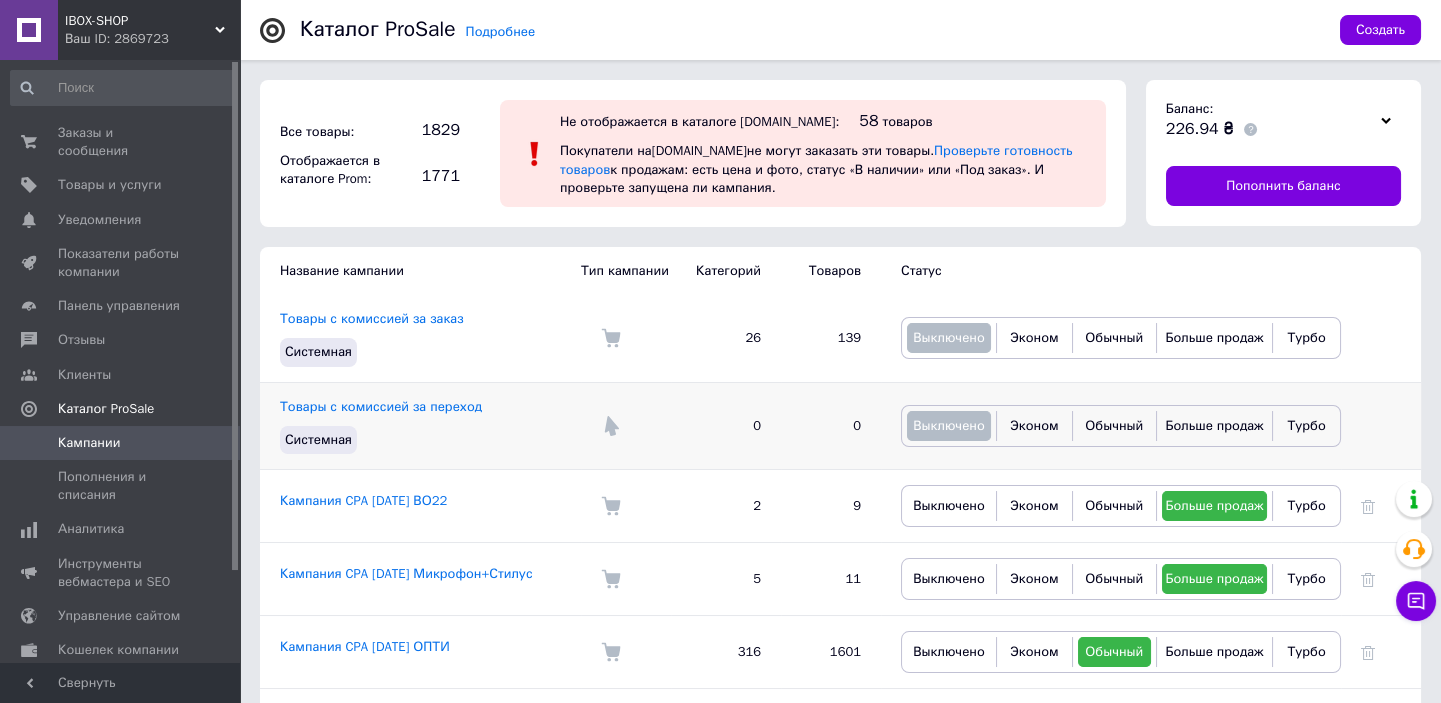 scroll, scrollTop: 222, scrollLeft: 0, axis: vertical 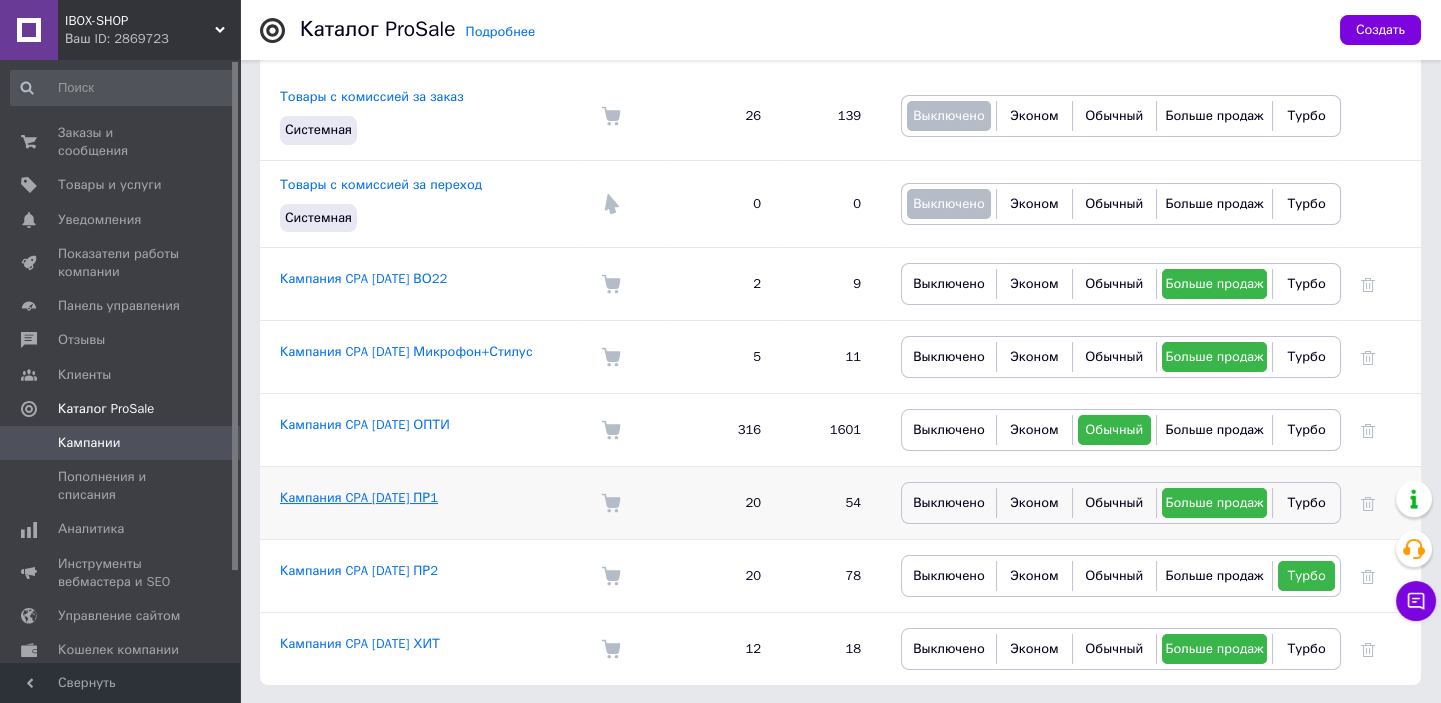 click on "Кампания CPA [DATE] ПР1" at bounding box center (359, 497) 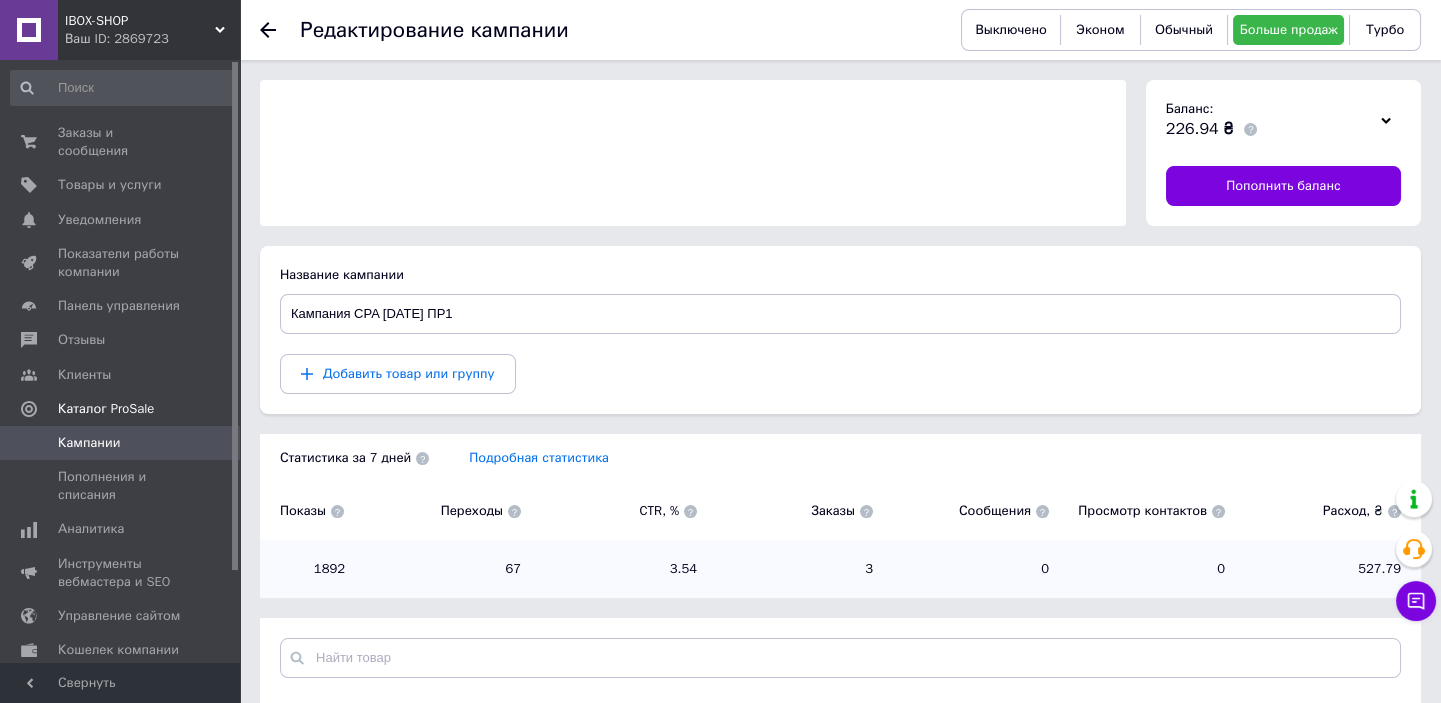 scroll, scrollTop: 454, scrollLeft: 0, axis: vertical 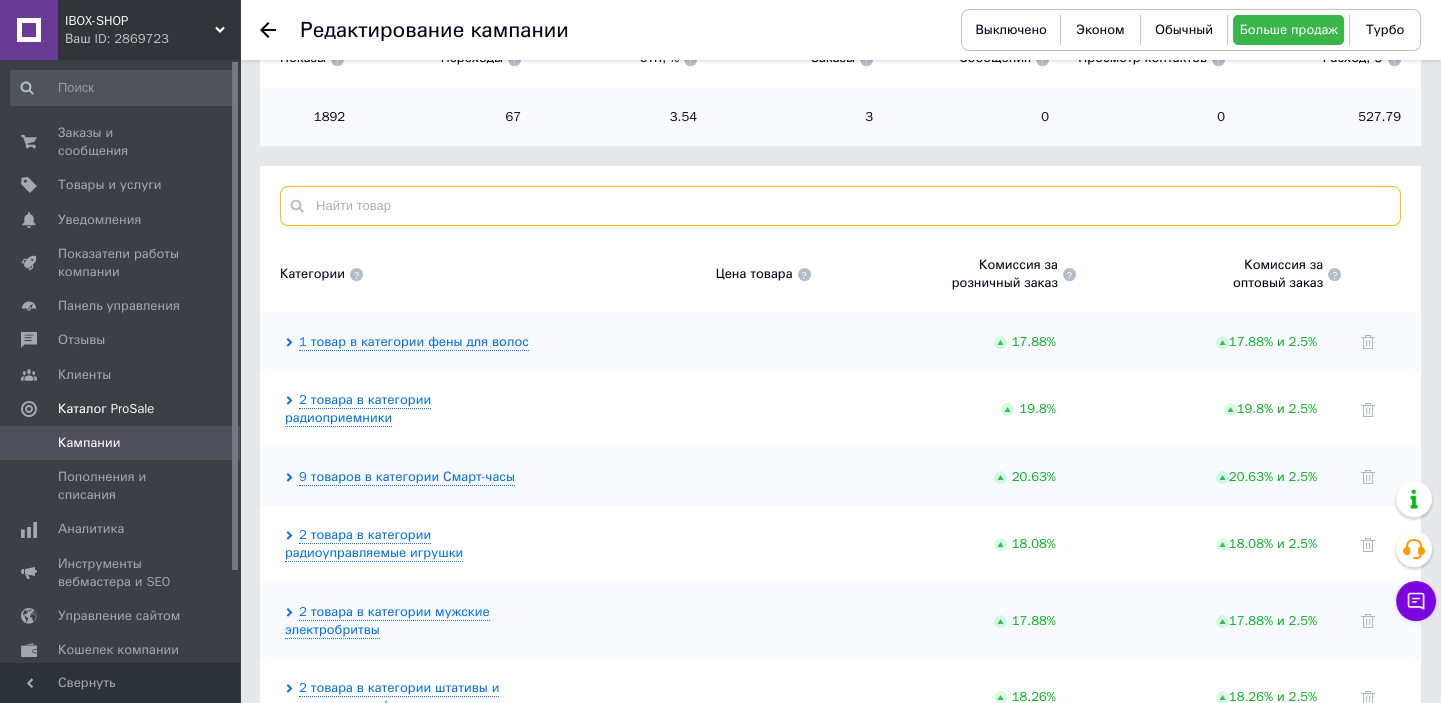 click at bounding box center [840, 206] 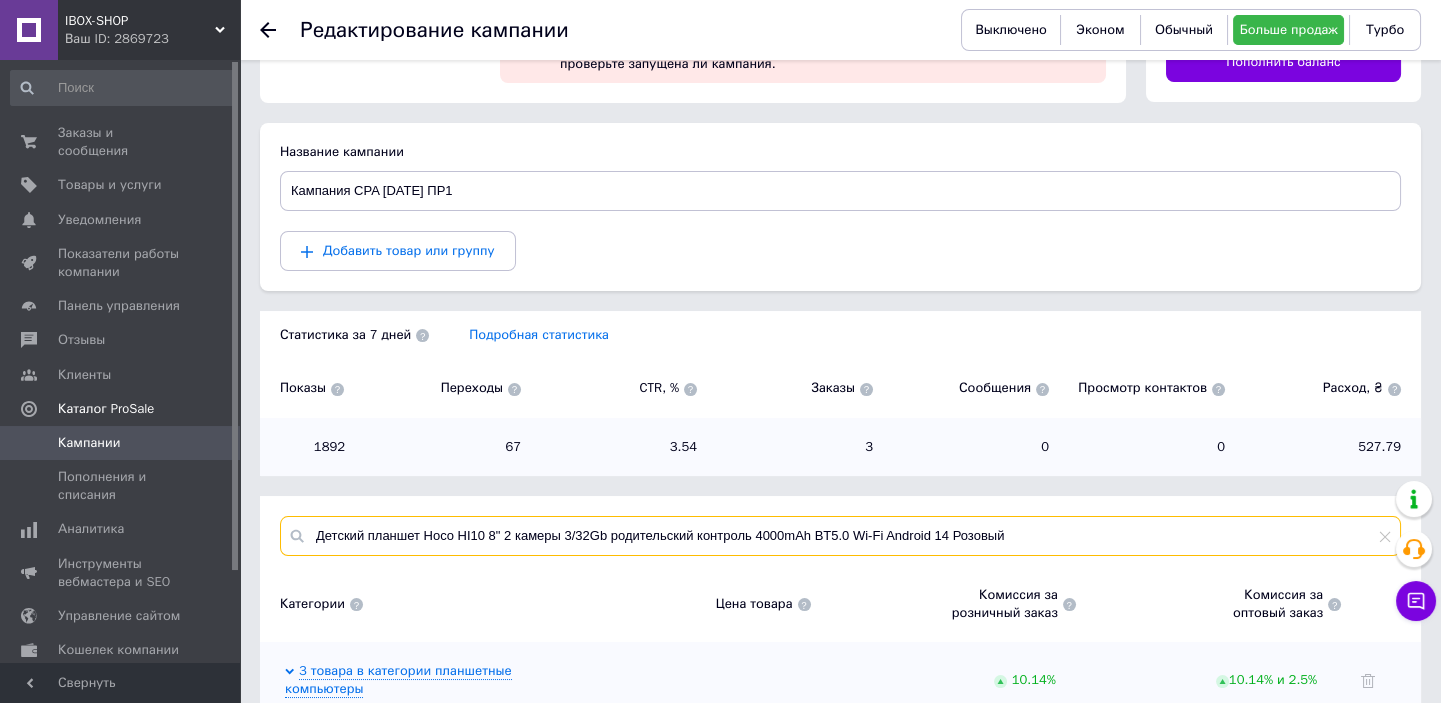 scroll, scrollTop: 33, scrollLeft: 0, axis: vertical 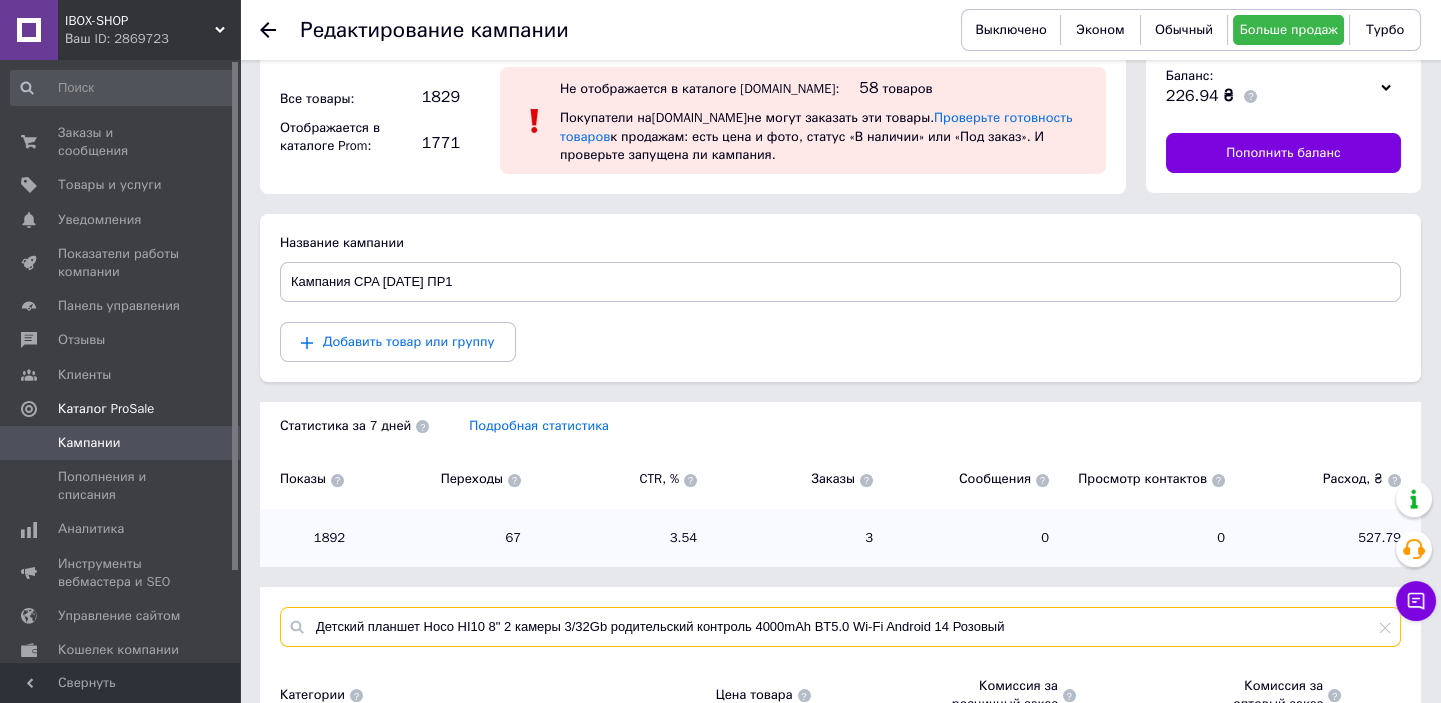 type on "Детский планшет Hoco HI10 8" 2 камеры 3/32Gb родительский контроль 4000mAh BT5.0 Wi-Fi Android 14 Розовый" 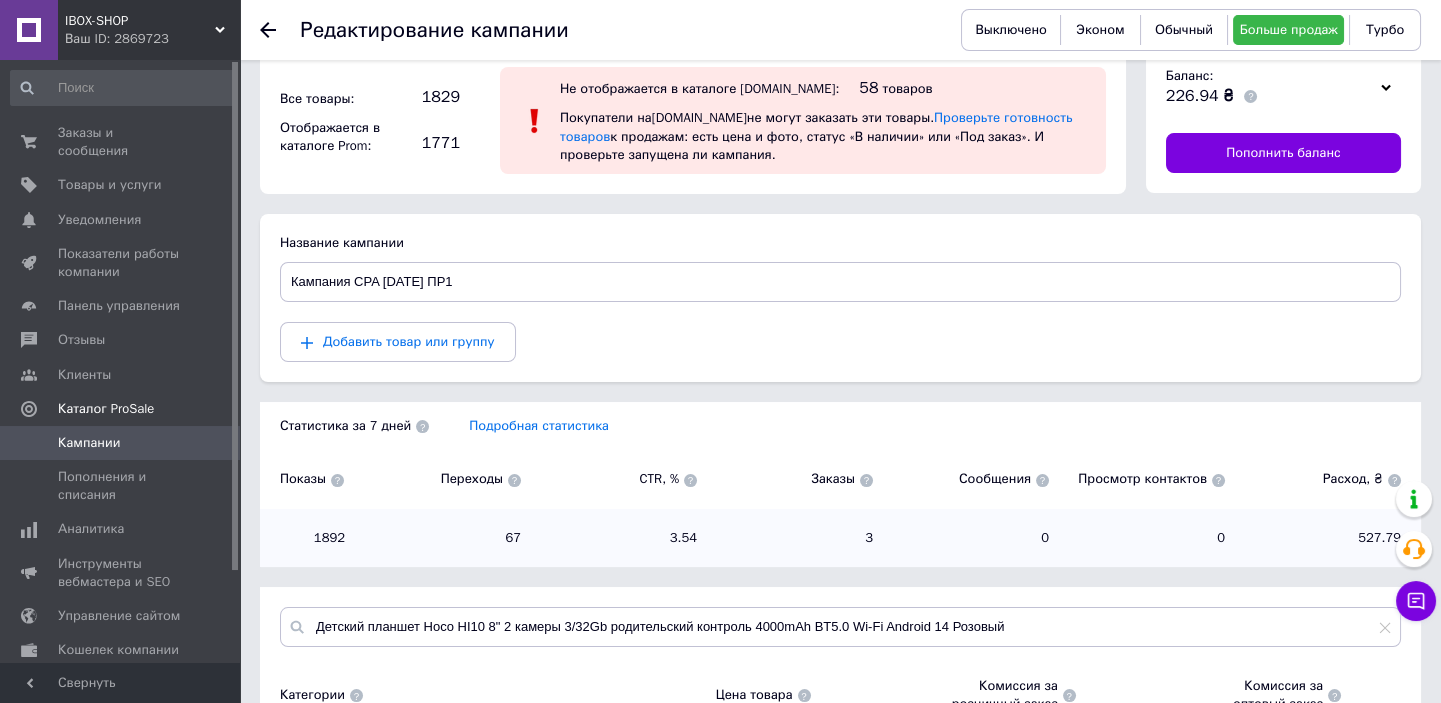click 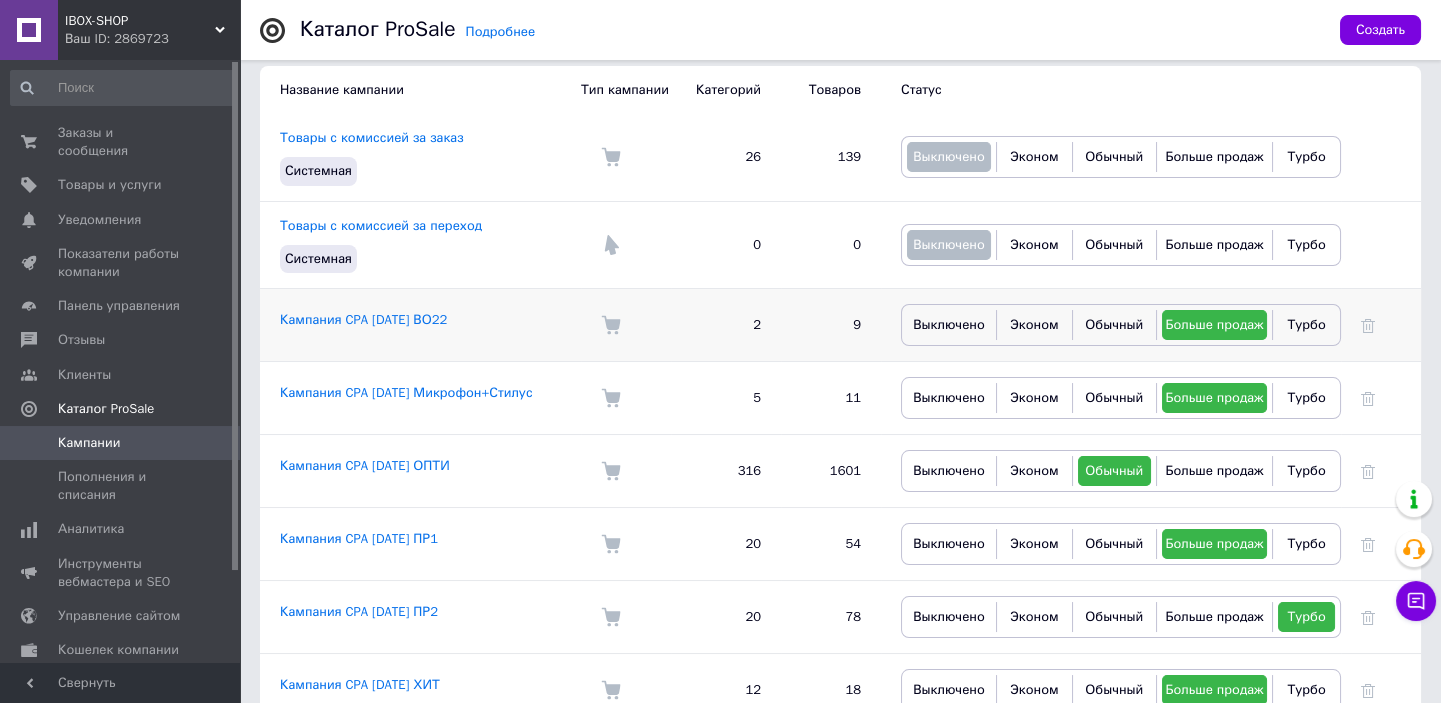 scroll, scrollTop: 222, scrollLeft: 0, axis: vertical 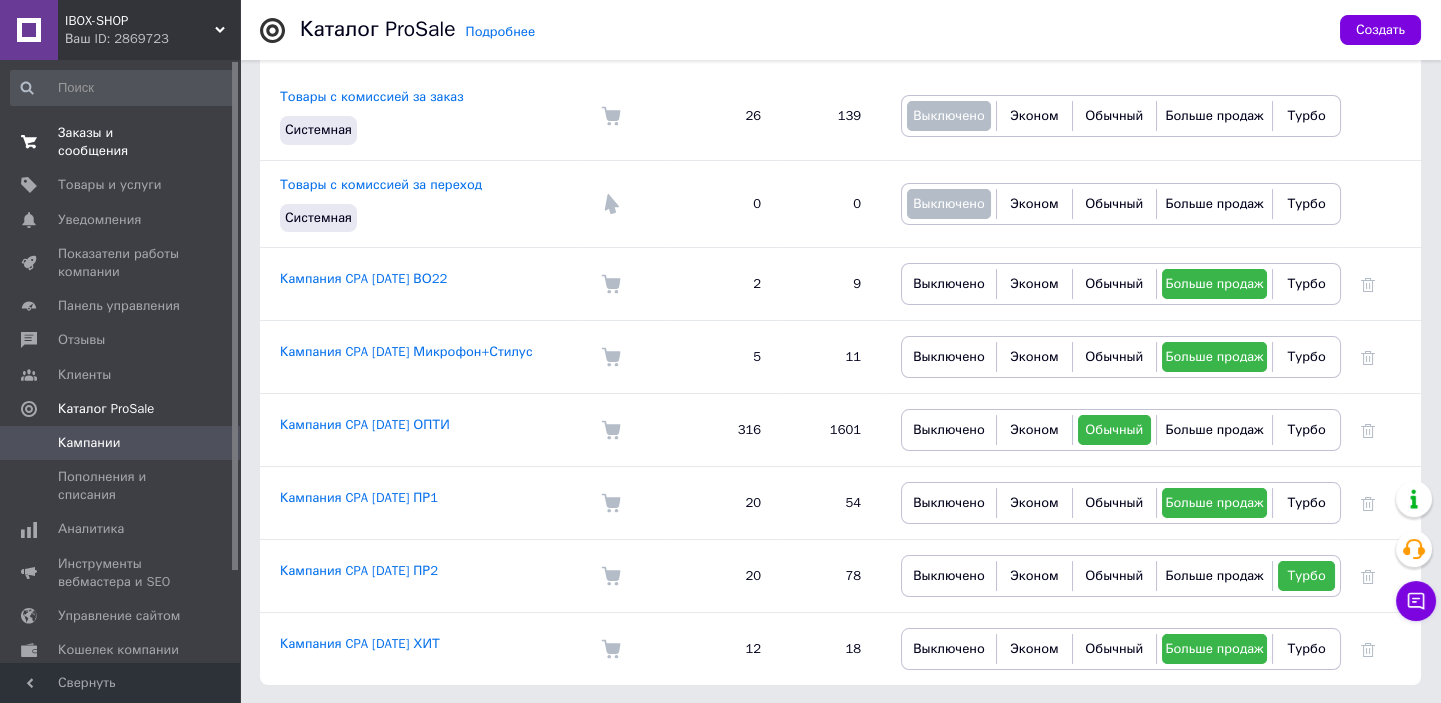 click on "Заказы и сообщения" at bounding box center (121, 142) 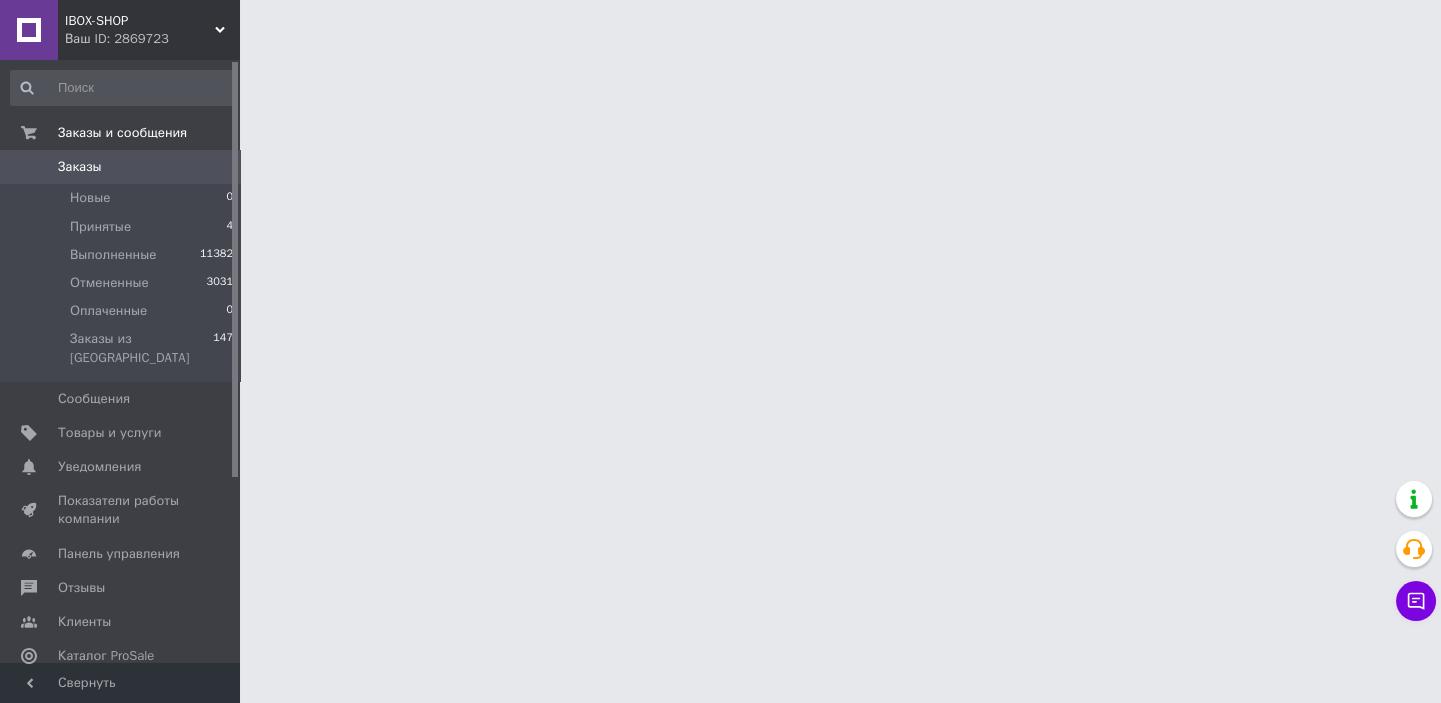 scroll, scrollTop: 0, scrollLeft: 0, axis: both 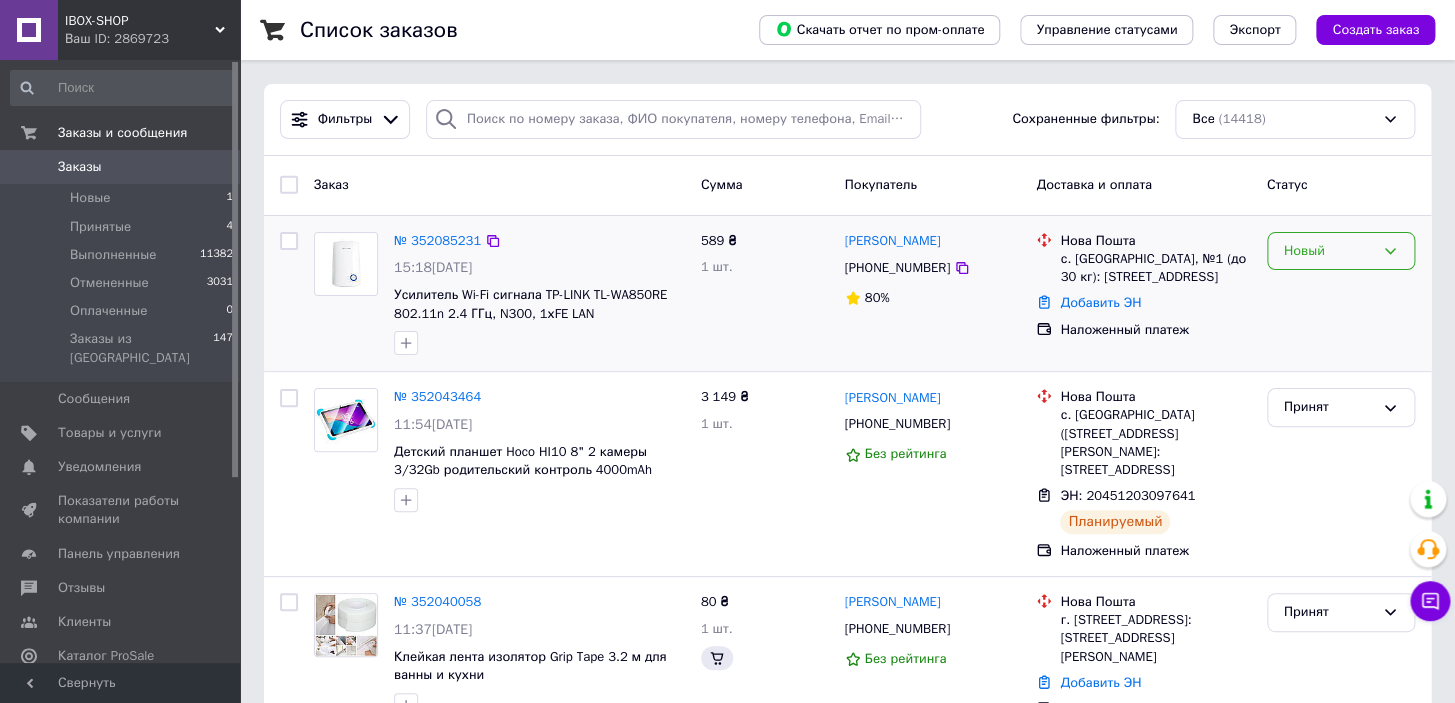 click on "Новый" at bounding box center (1329, 251) 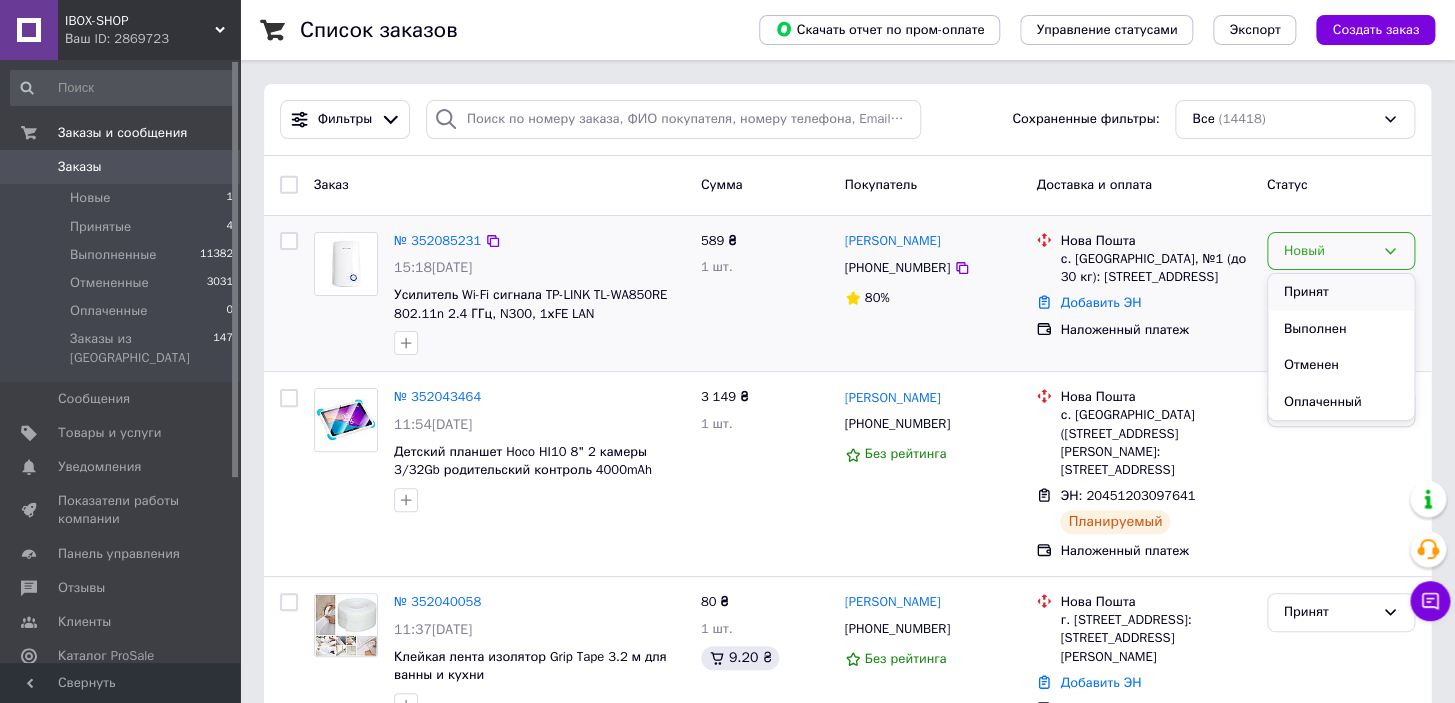 click on "Принят" at bounding box center [1341, 292] 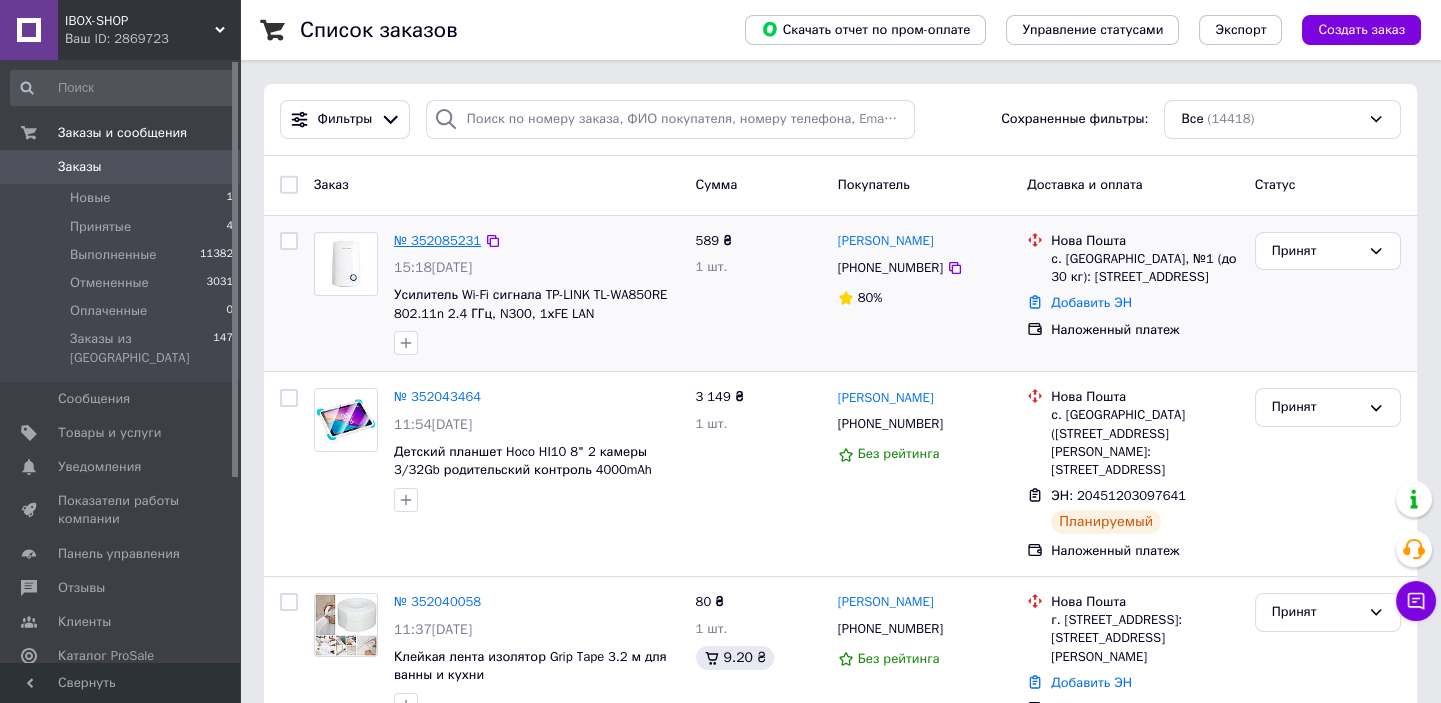 click on "№ 352085231" at bounding box center [437, 240] 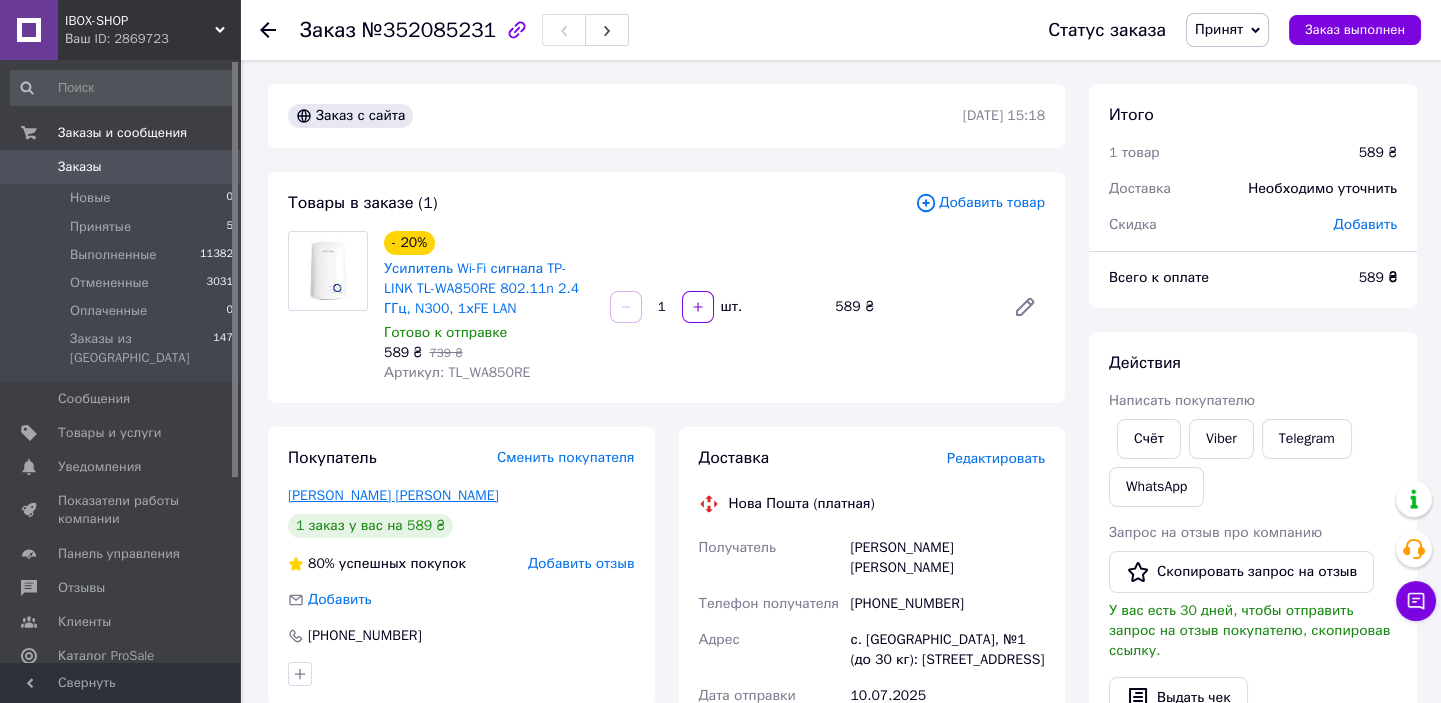 click on "[PERSON_NAME] [PERSON_NAME]" at bounding box center [393, 495] 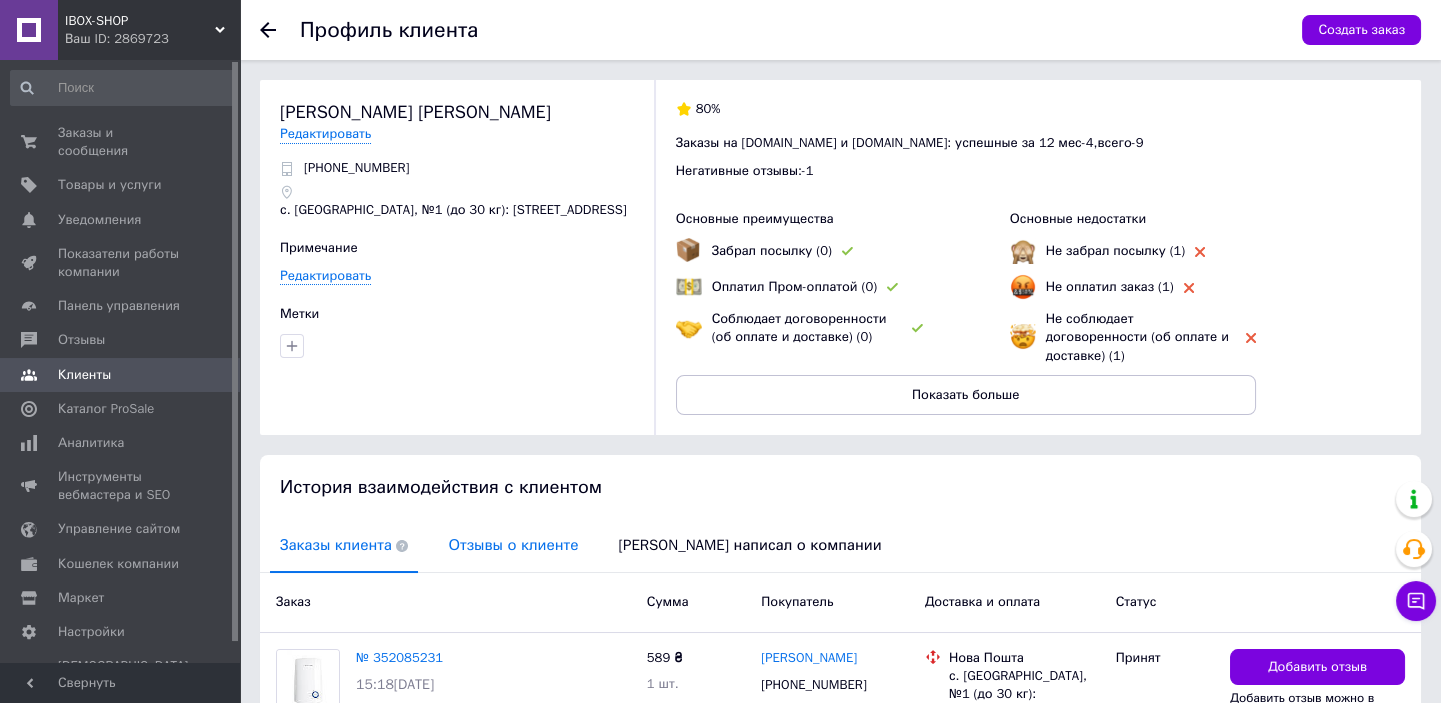 click on "Отзывы о клиенте" at bounding box center [513, 545] 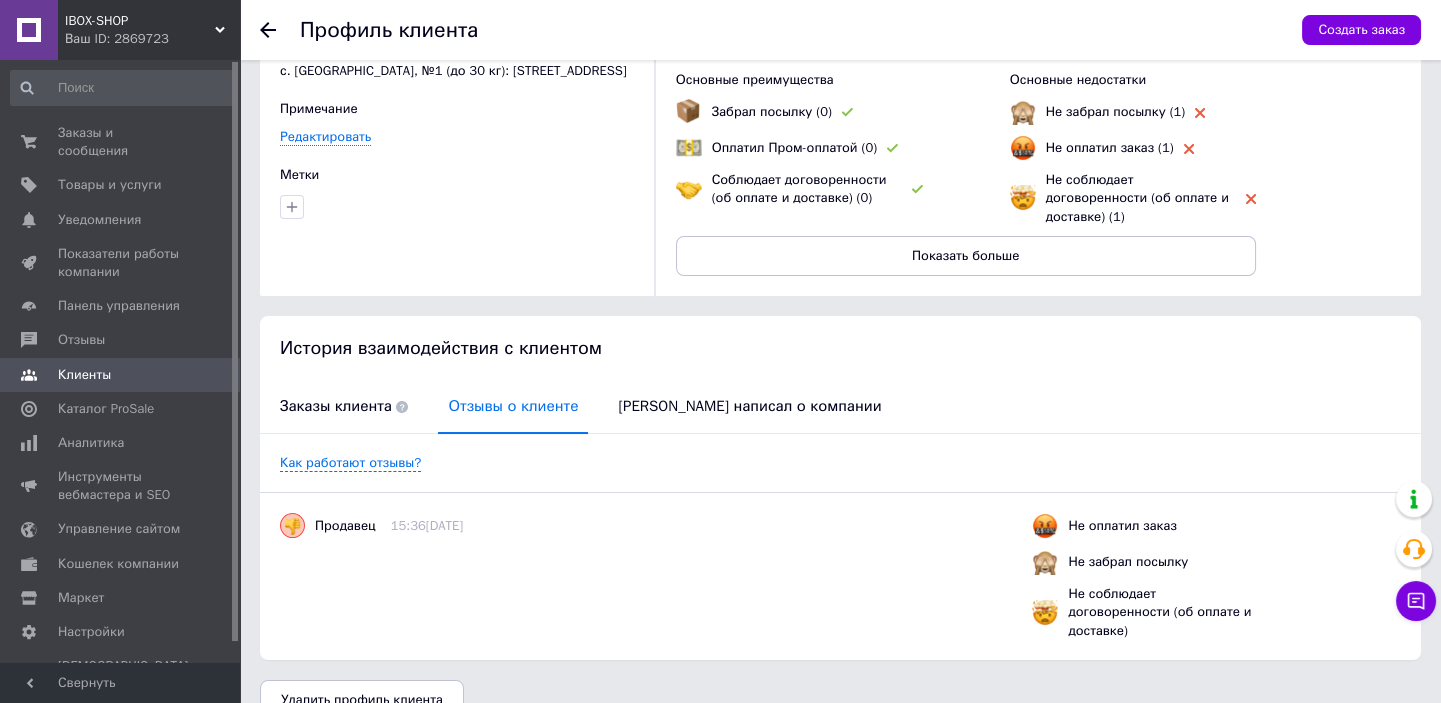 scroll, scrollTop: 0, scrollLeft: 0, axis: both 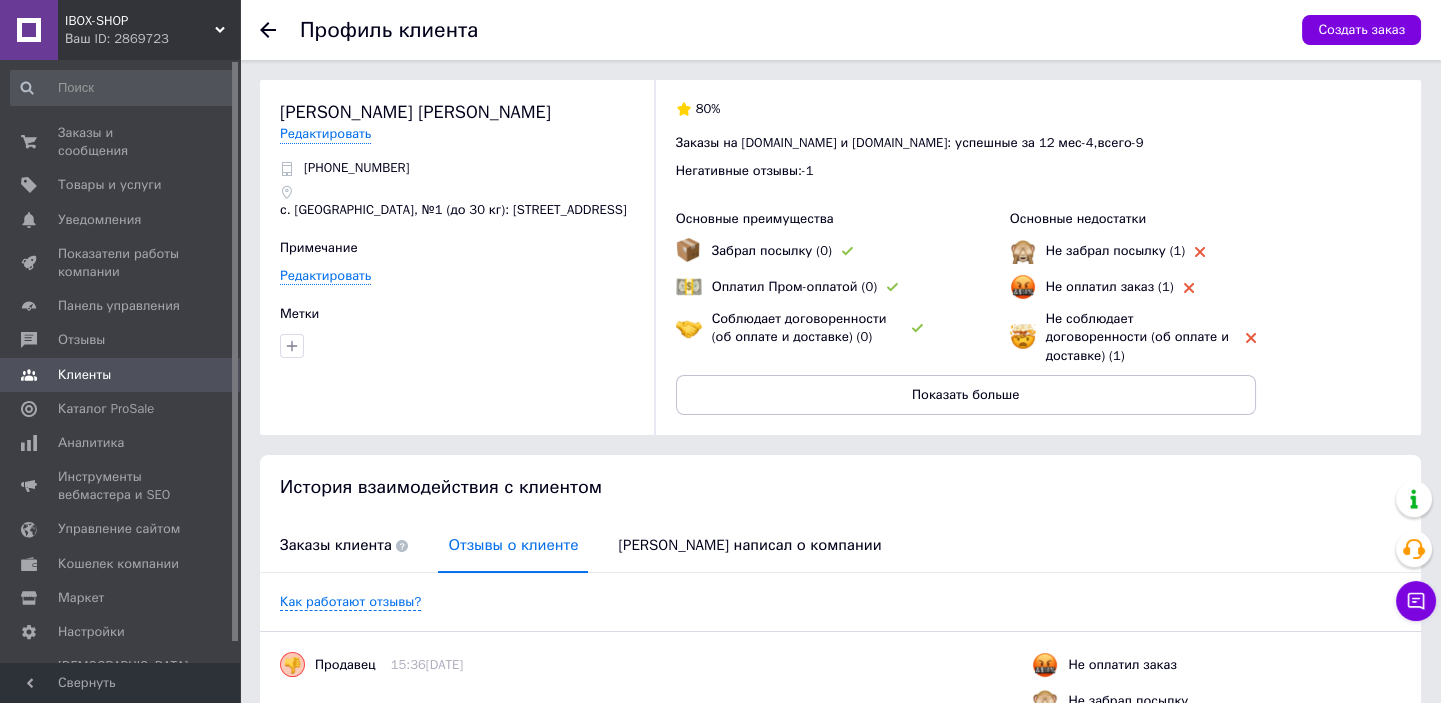 click 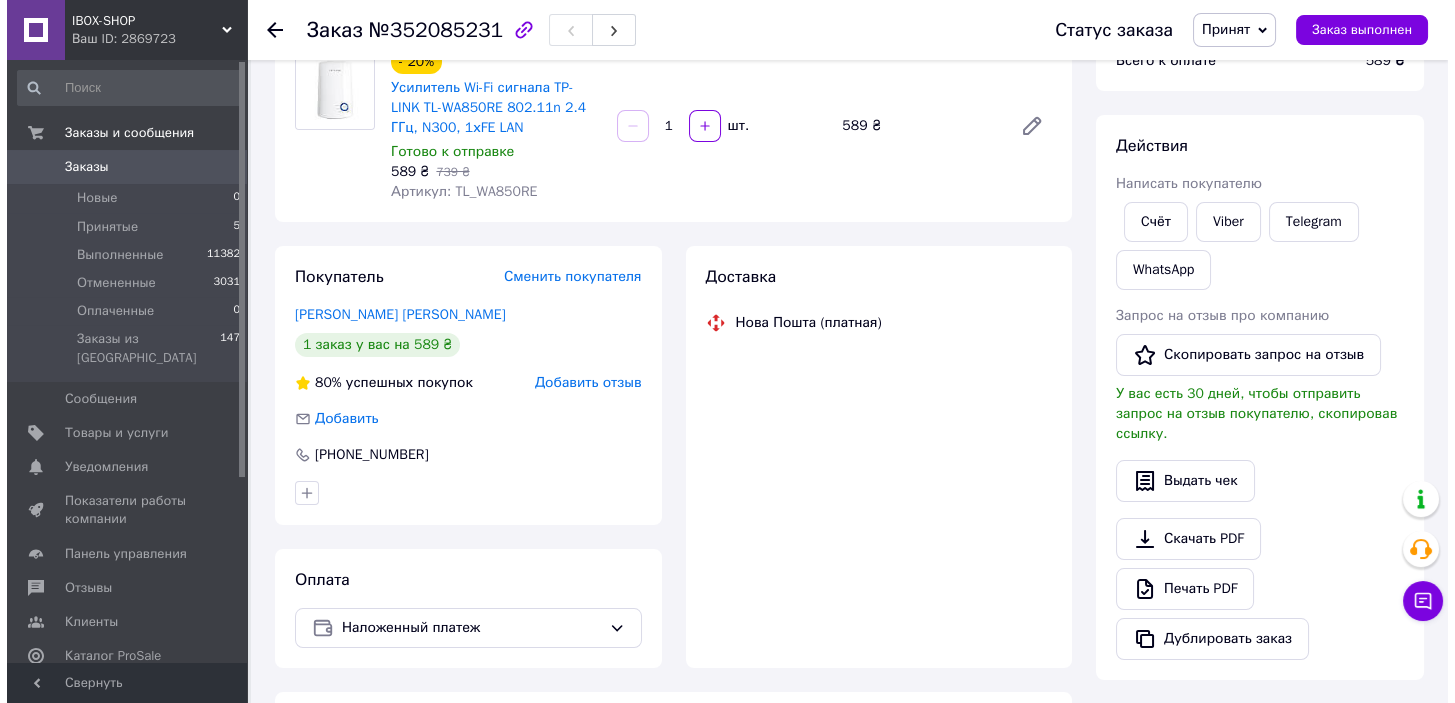 scroll, scrollTop: 272, scrollLeft: 0, axis: vertical 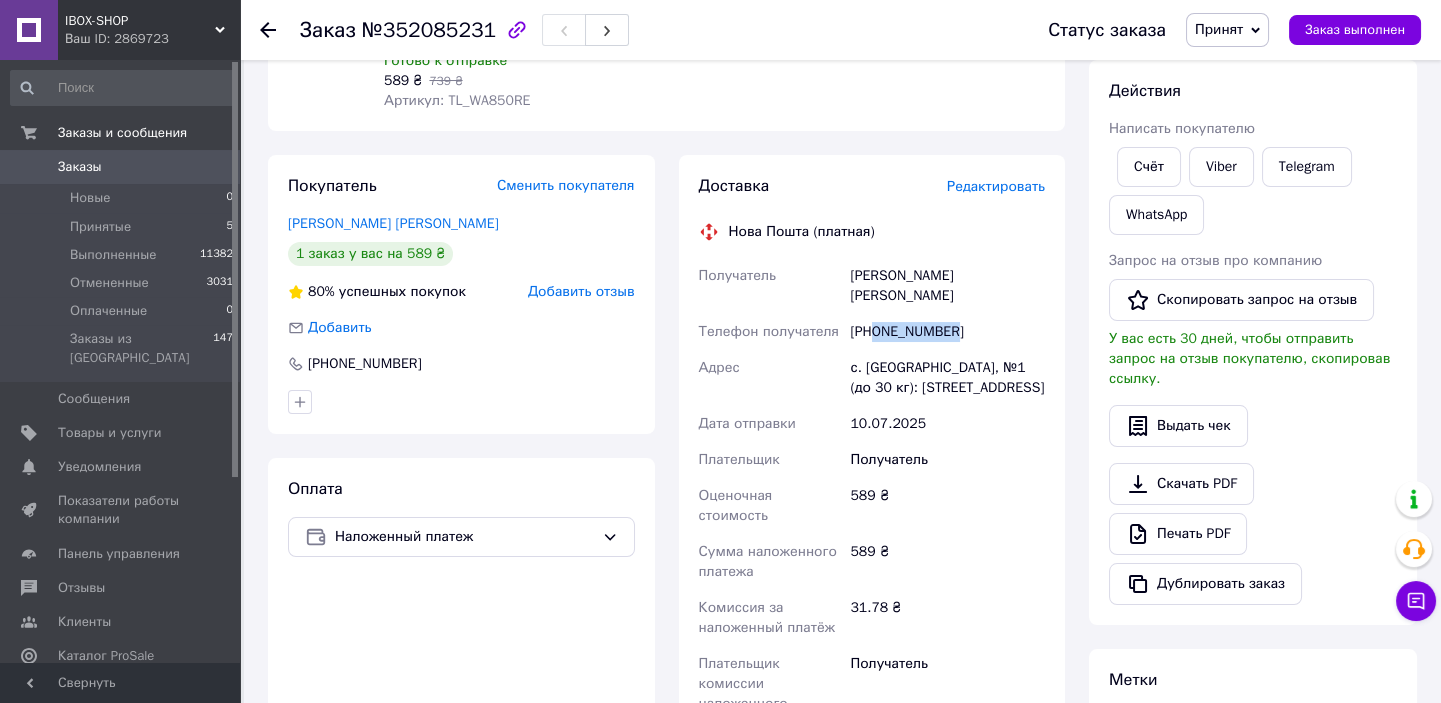 drag, startPoint x: 874, startPoint y: 319, endPoint x: 969, endPoint y: 318, distance: 95.005264 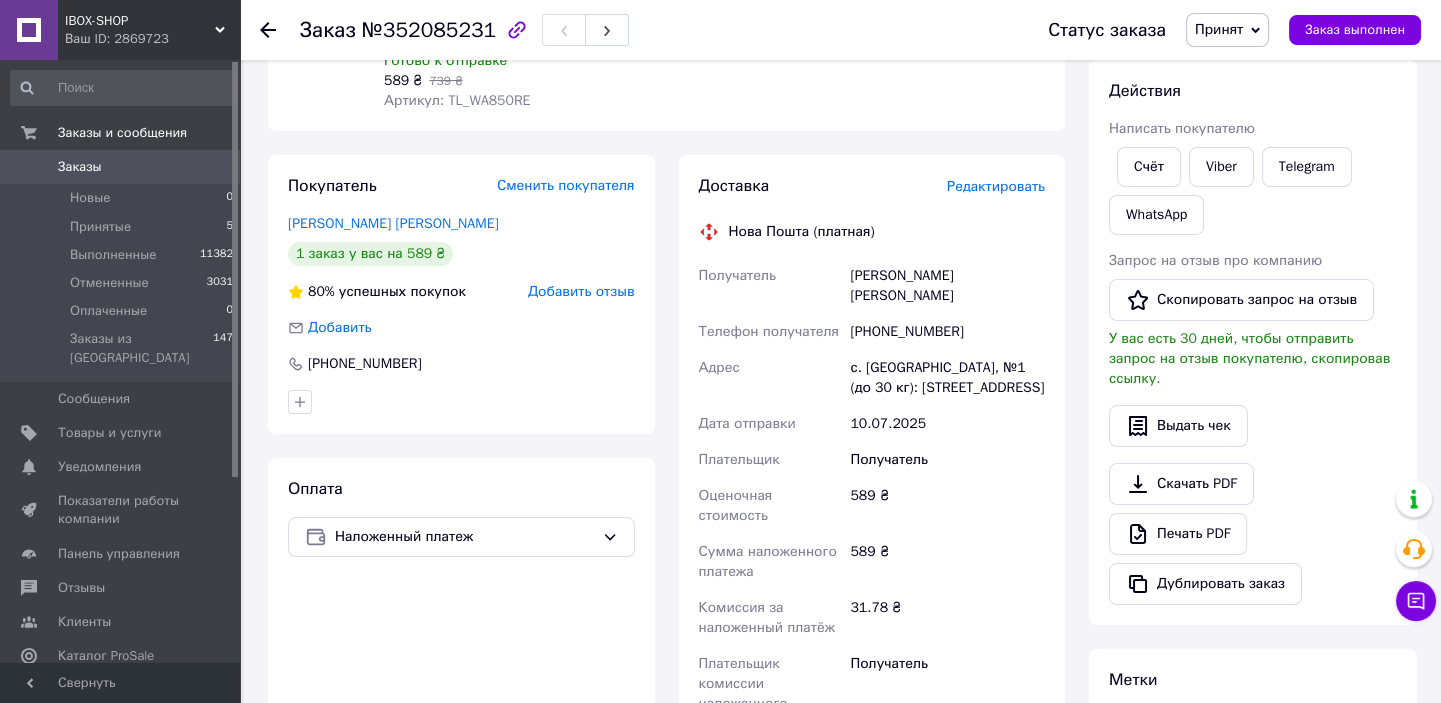 click on "Добавить отзыв" at bounding box center (581, 291) 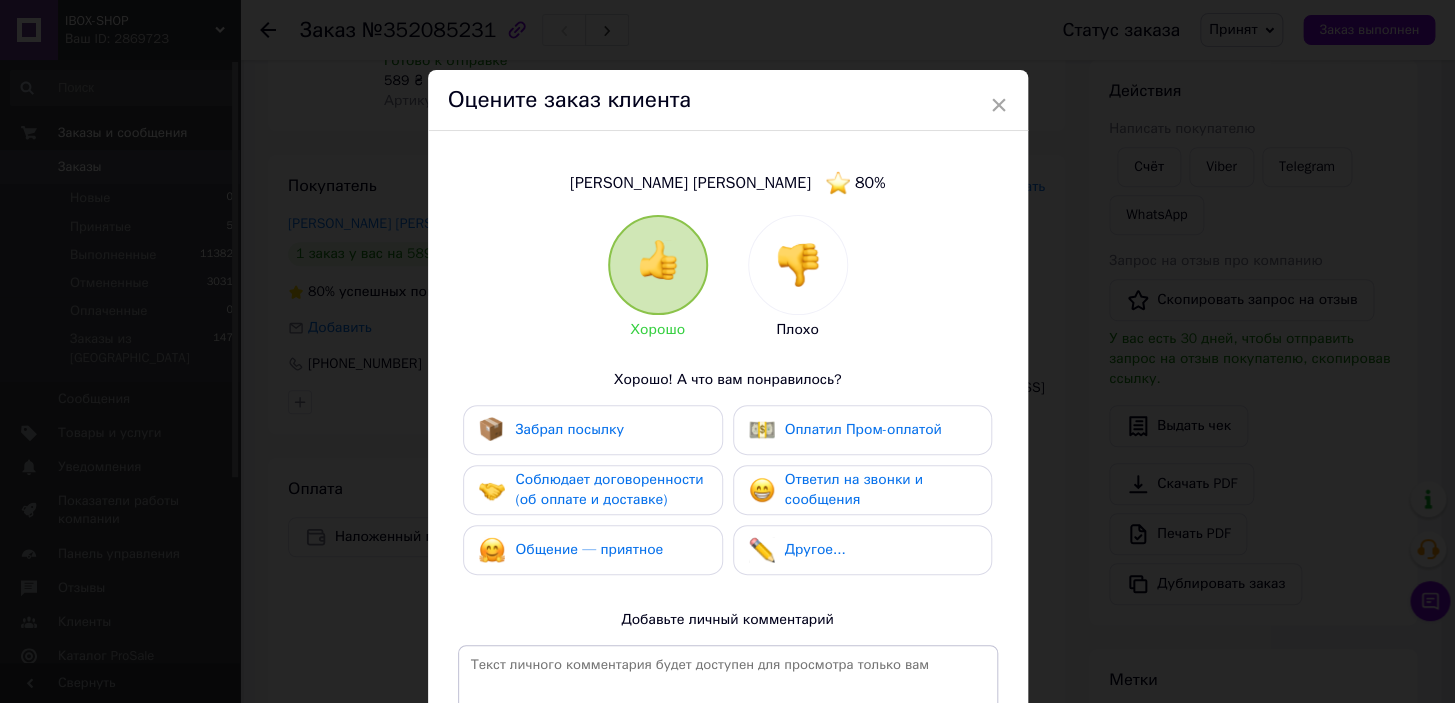 click at bounding box center (798, 265) 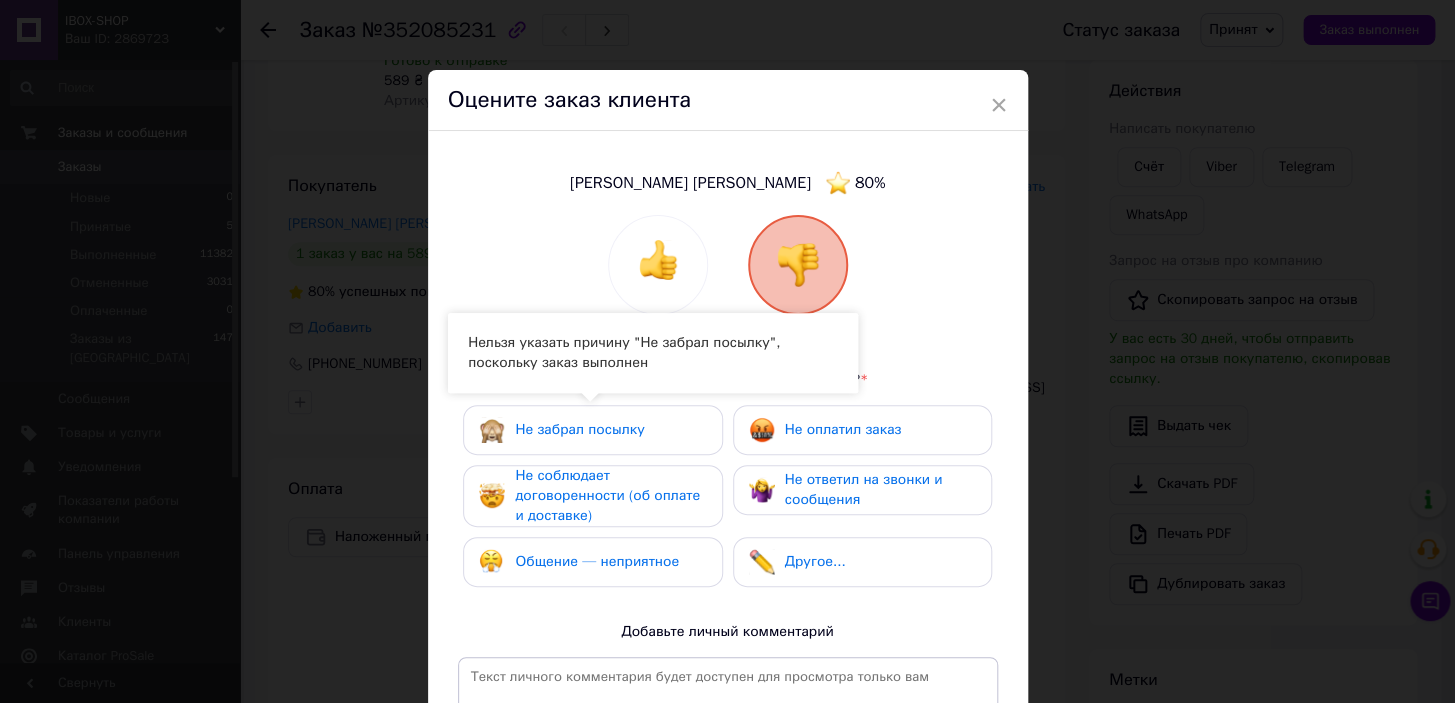 click on "Не соблюдает договоренности (об оплате и доставке)" at bounding box center (610, 496) 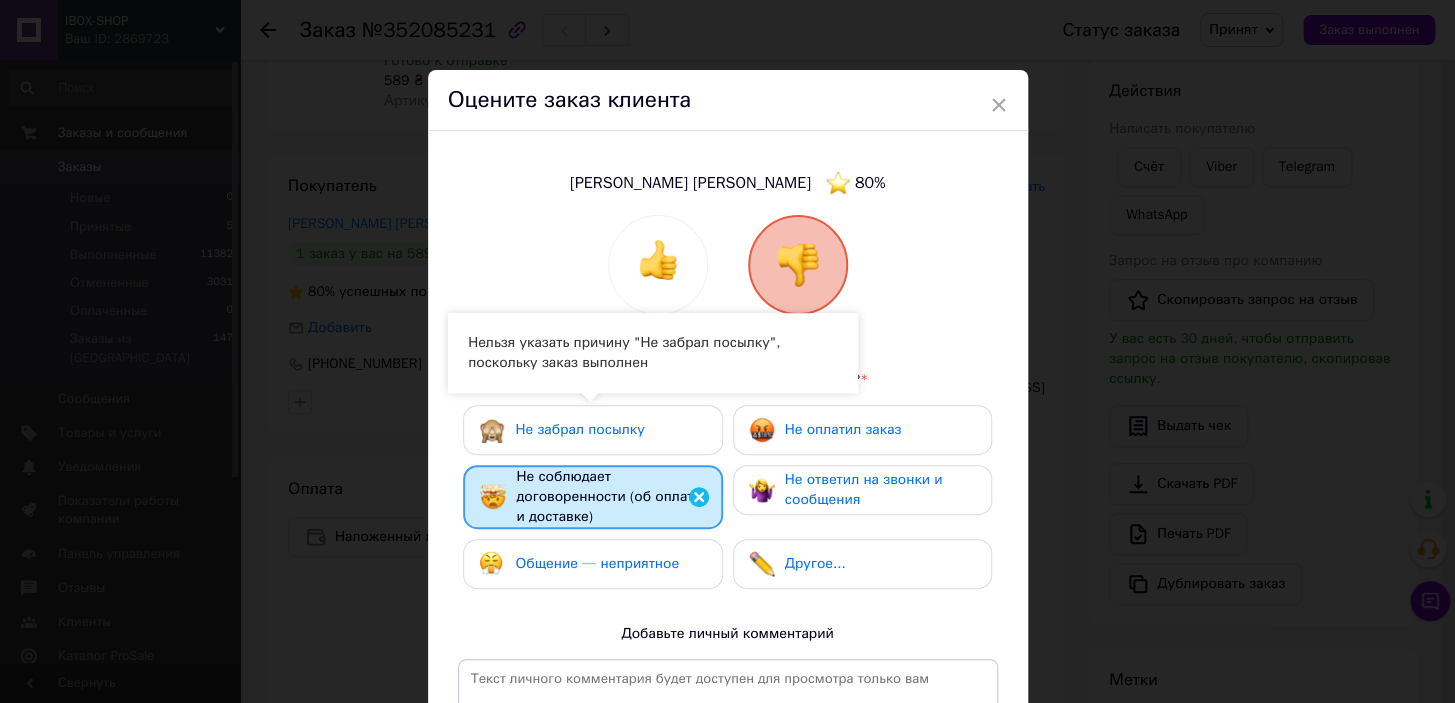 click on "Общение — неприятное" at bounding box center (592, 564) 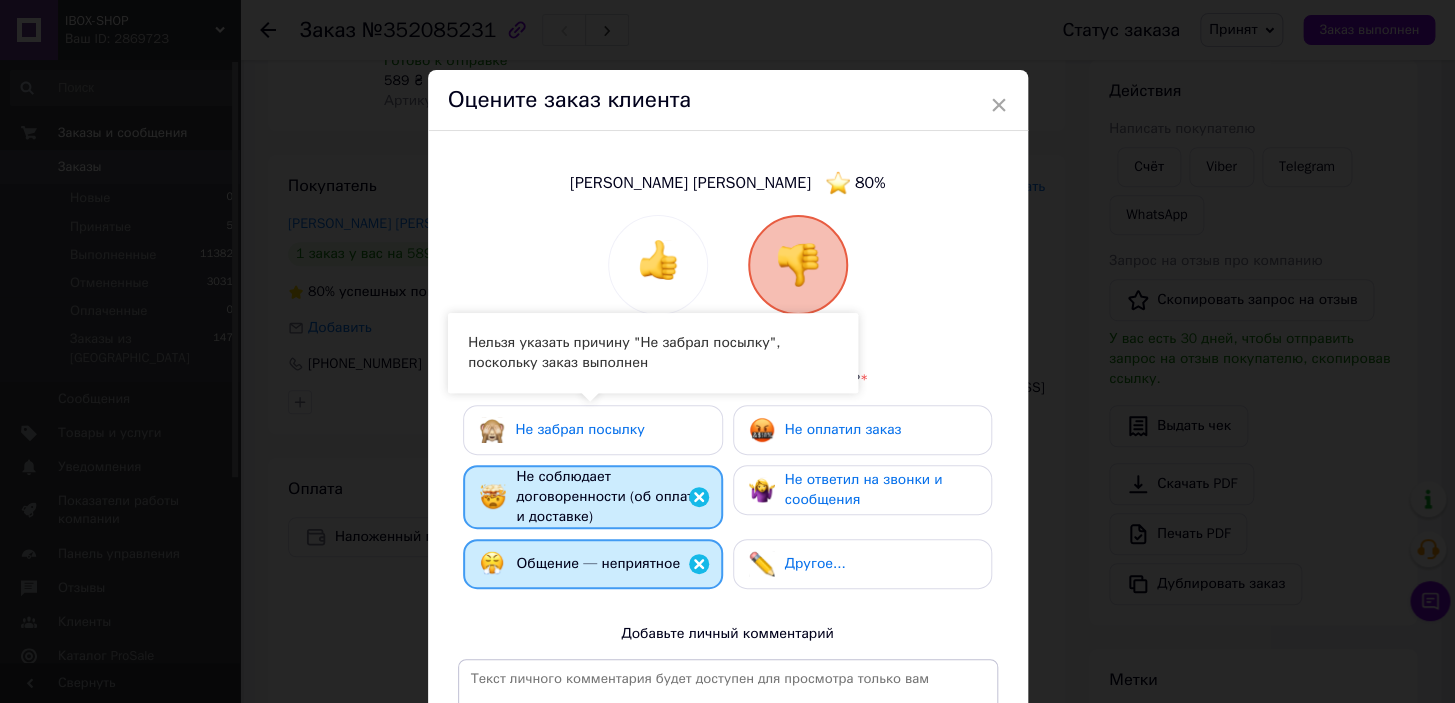 click on "Не оплатил заказ" at bounding box center [843, 429] 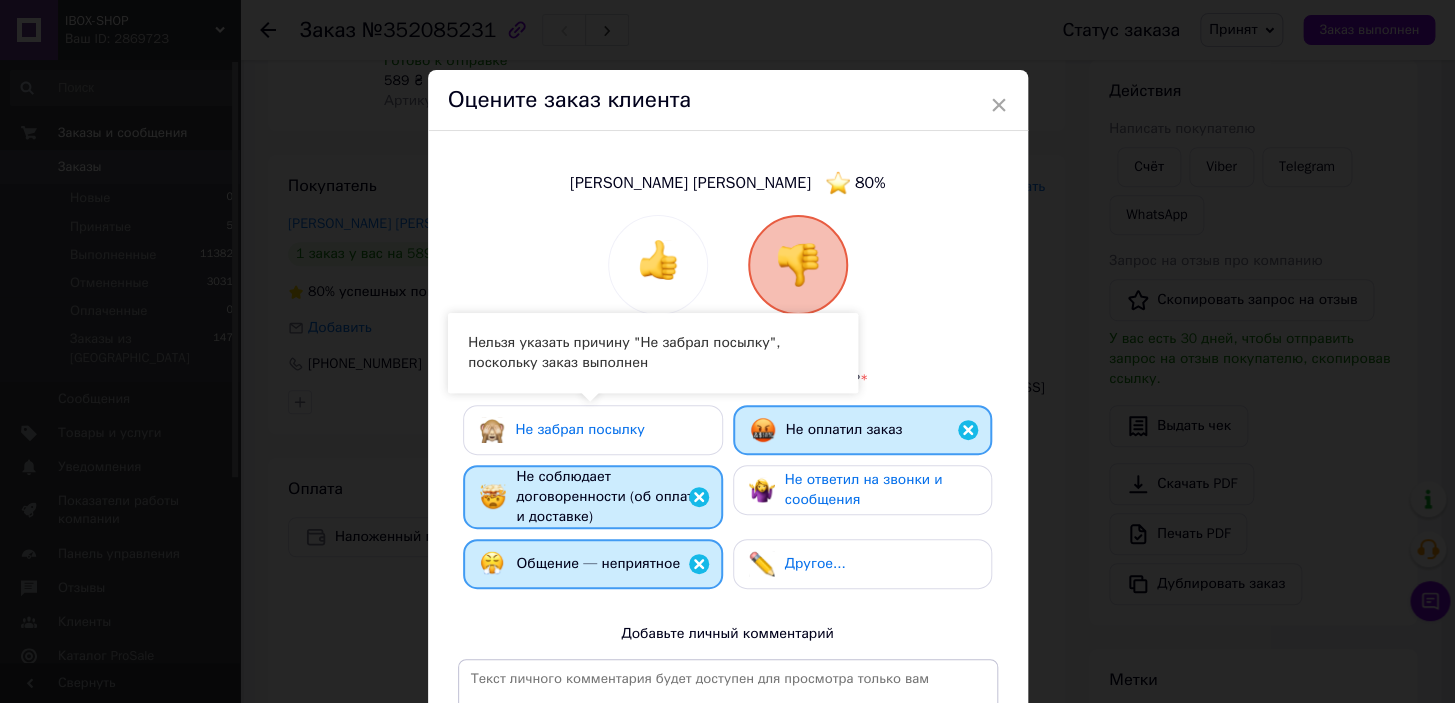click on "Не ответил на звонки и сообщения" at bounding box center (864, 489) 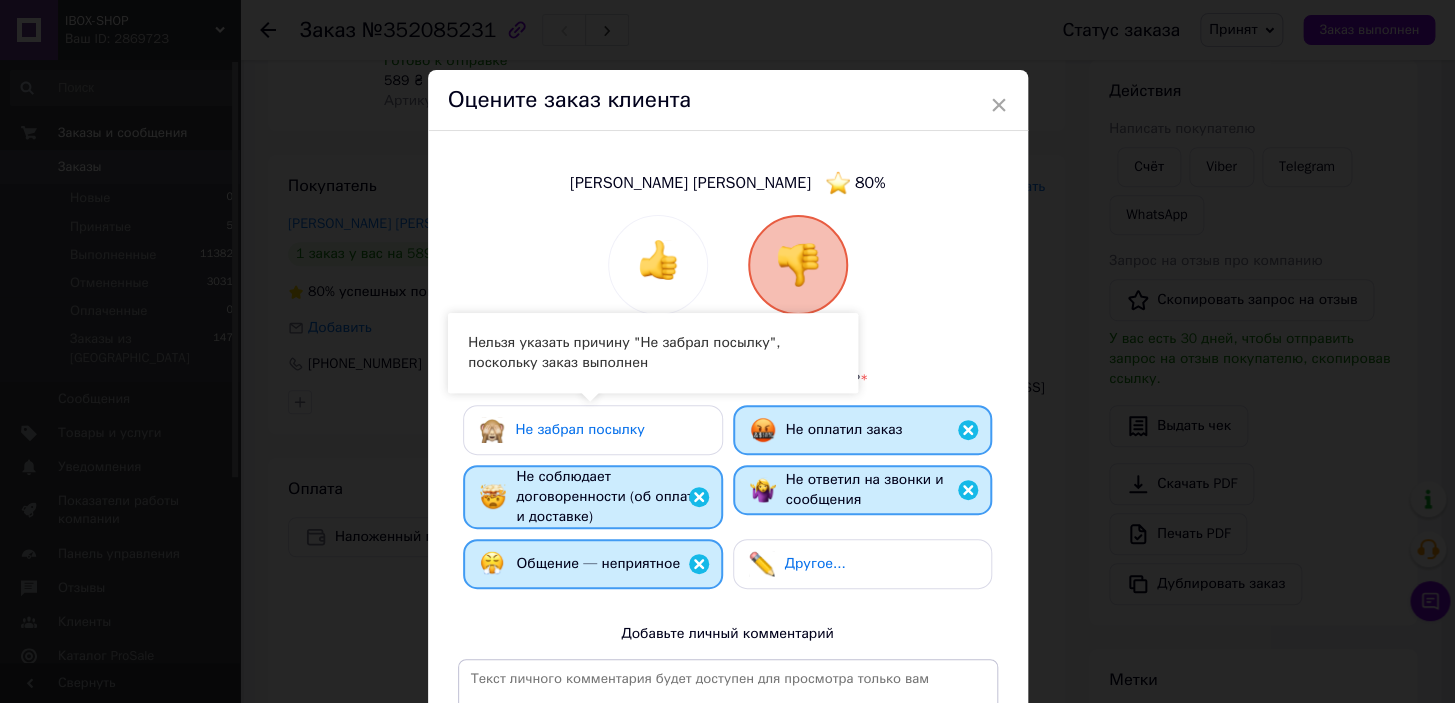 click on "Другое..." at bounding box center (815, 563) 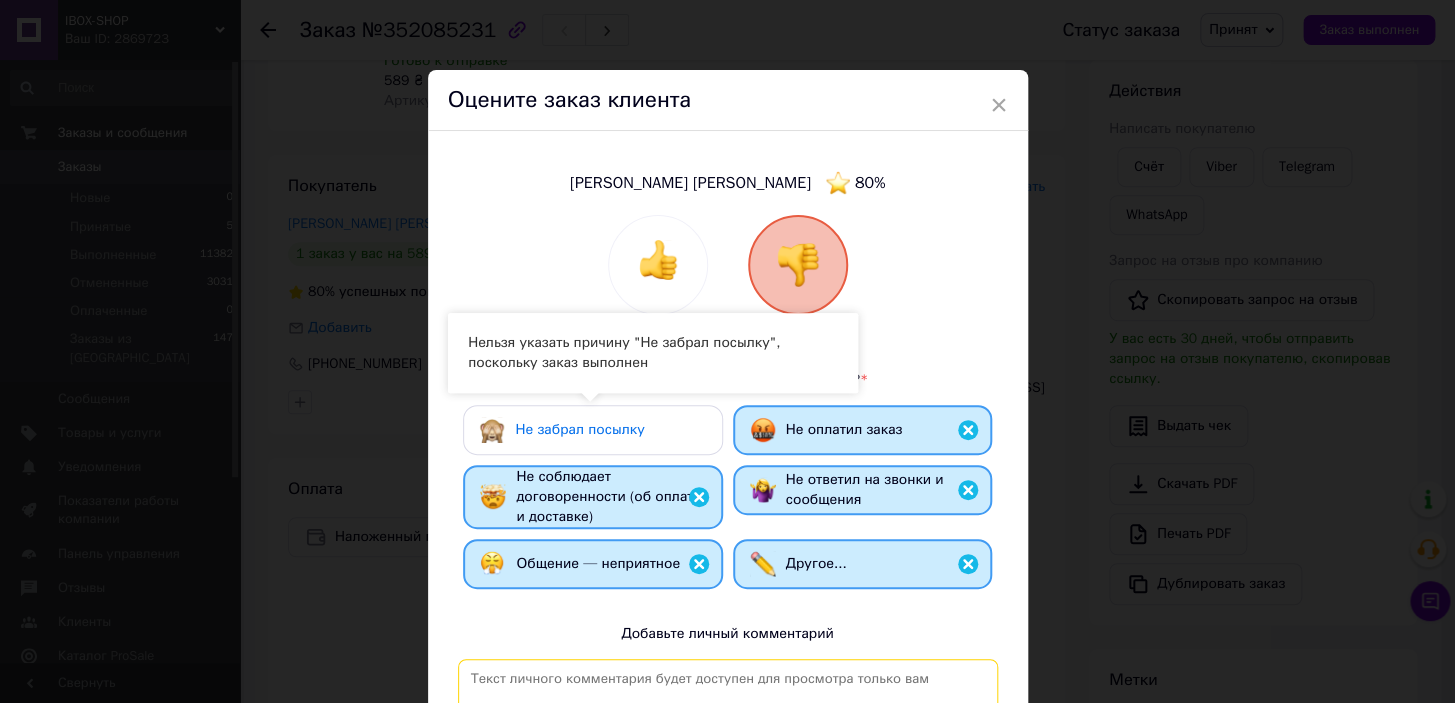 click at bounding box center [728, 742] 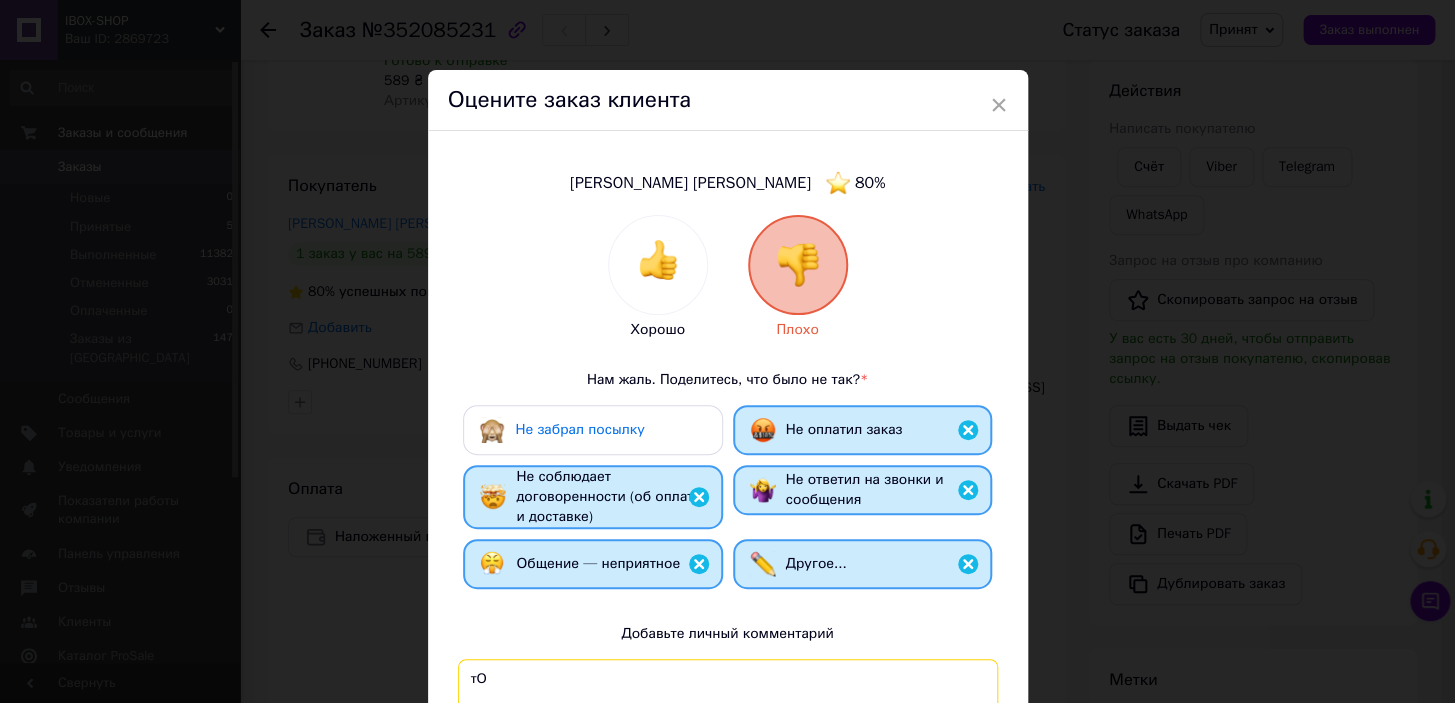 type on "т" 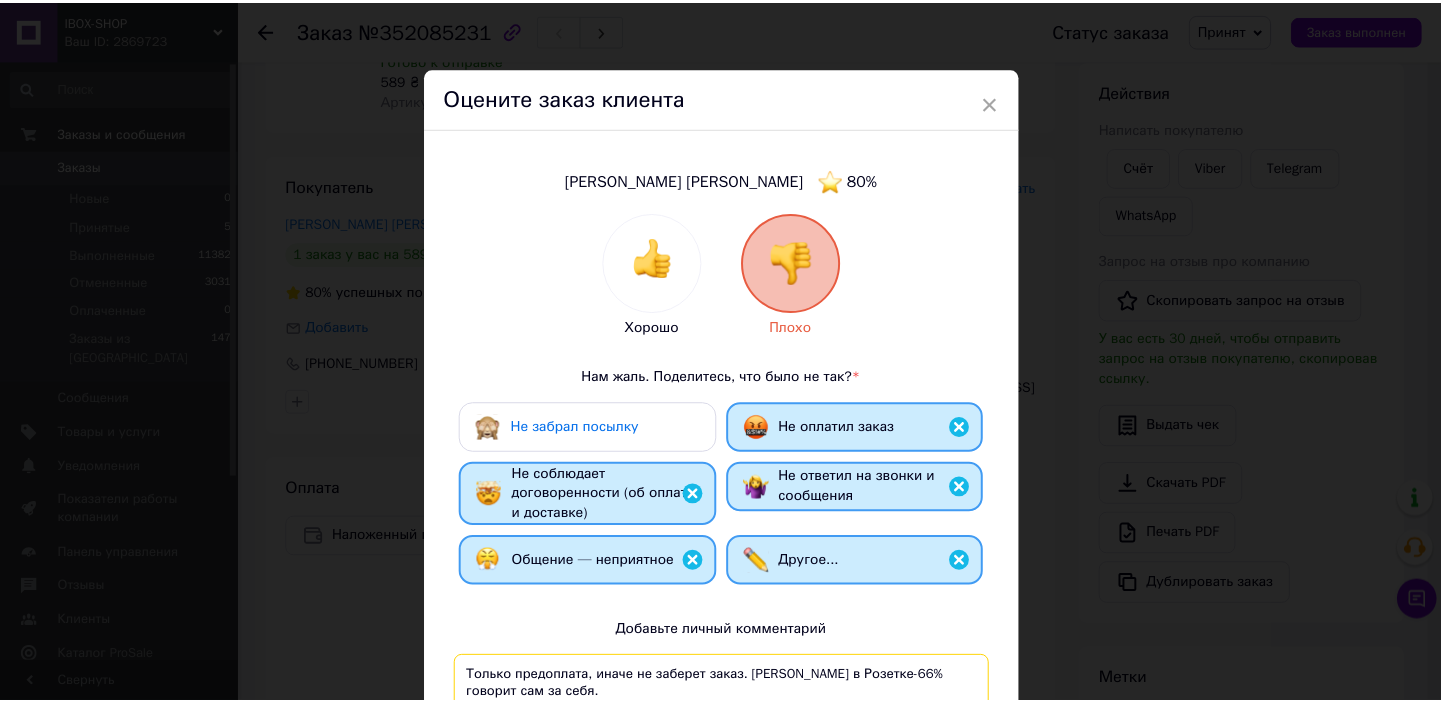 scroll, scrollTop: 275, scrollLeft: 0, axis: vertical 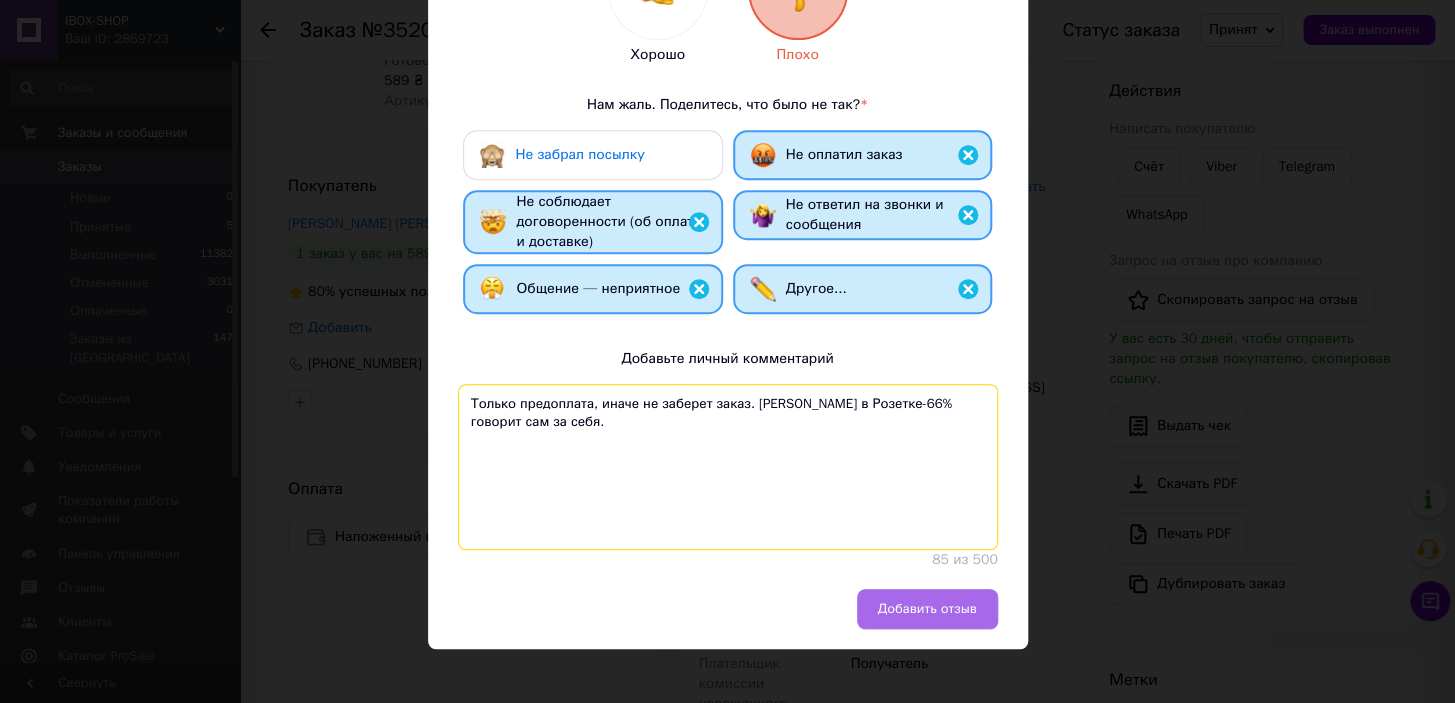 type on "Только предоплата, иначе не заберет заказ. [PERSON_NAME] в Розетке-66% говорит сам за себя." 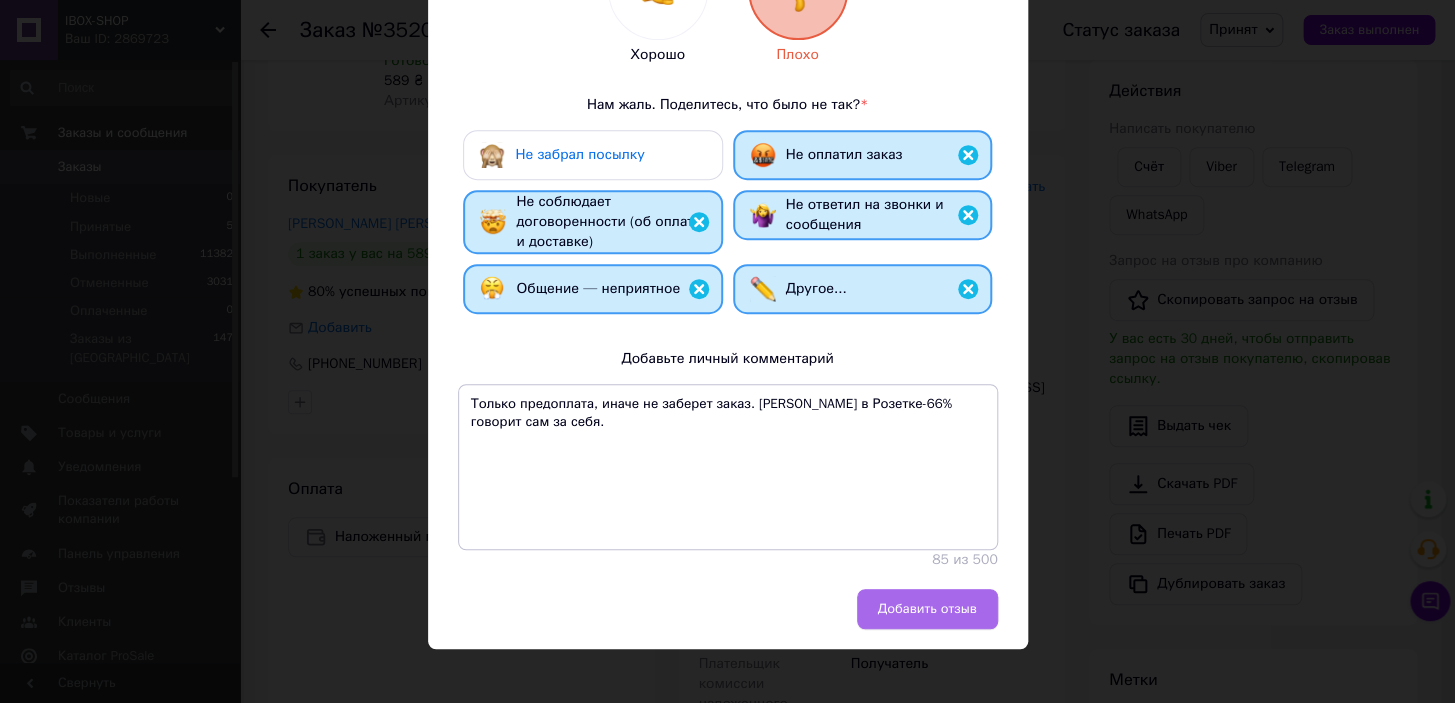 click on "Добавить отзыв" at bounding box center [927, 609] 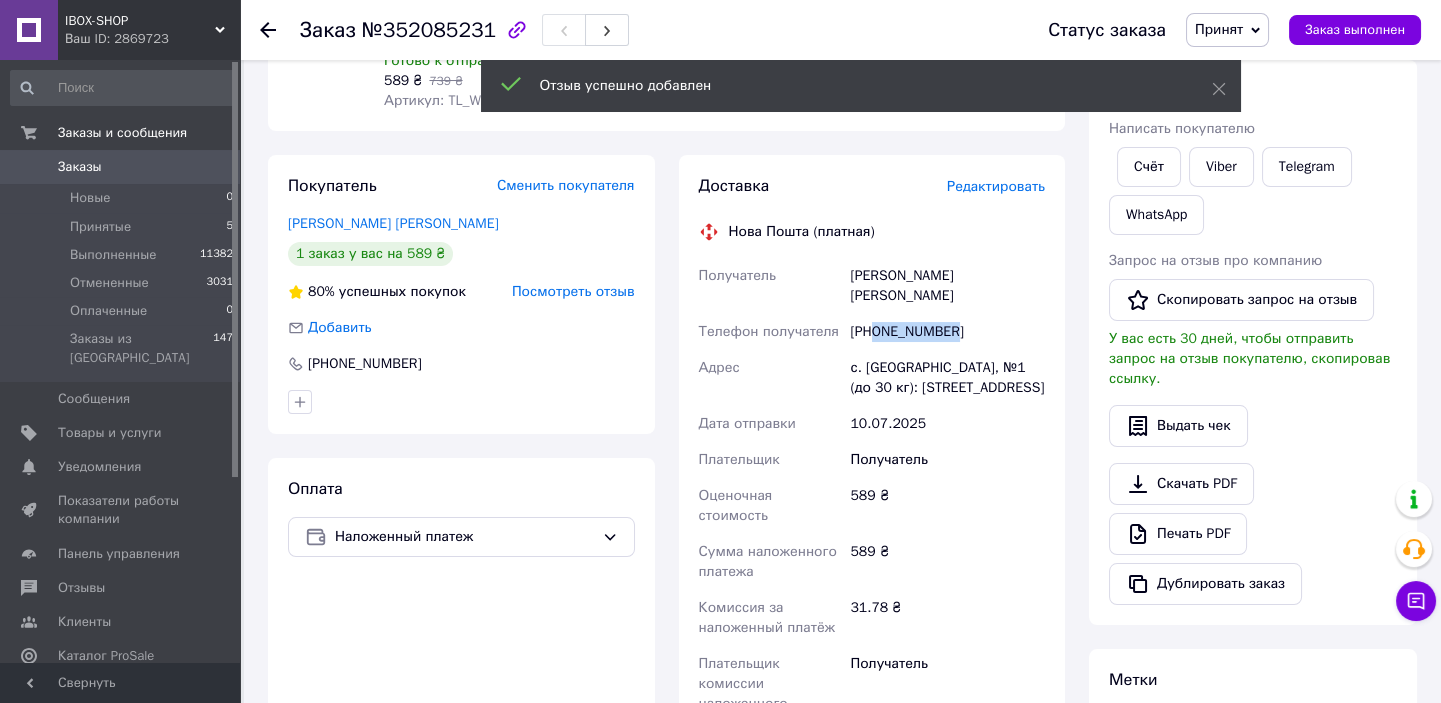 drag, startPoint x: 874, startPoint y: 314, endPoint x: 992, endPoint y: 310, distance: 118.06778 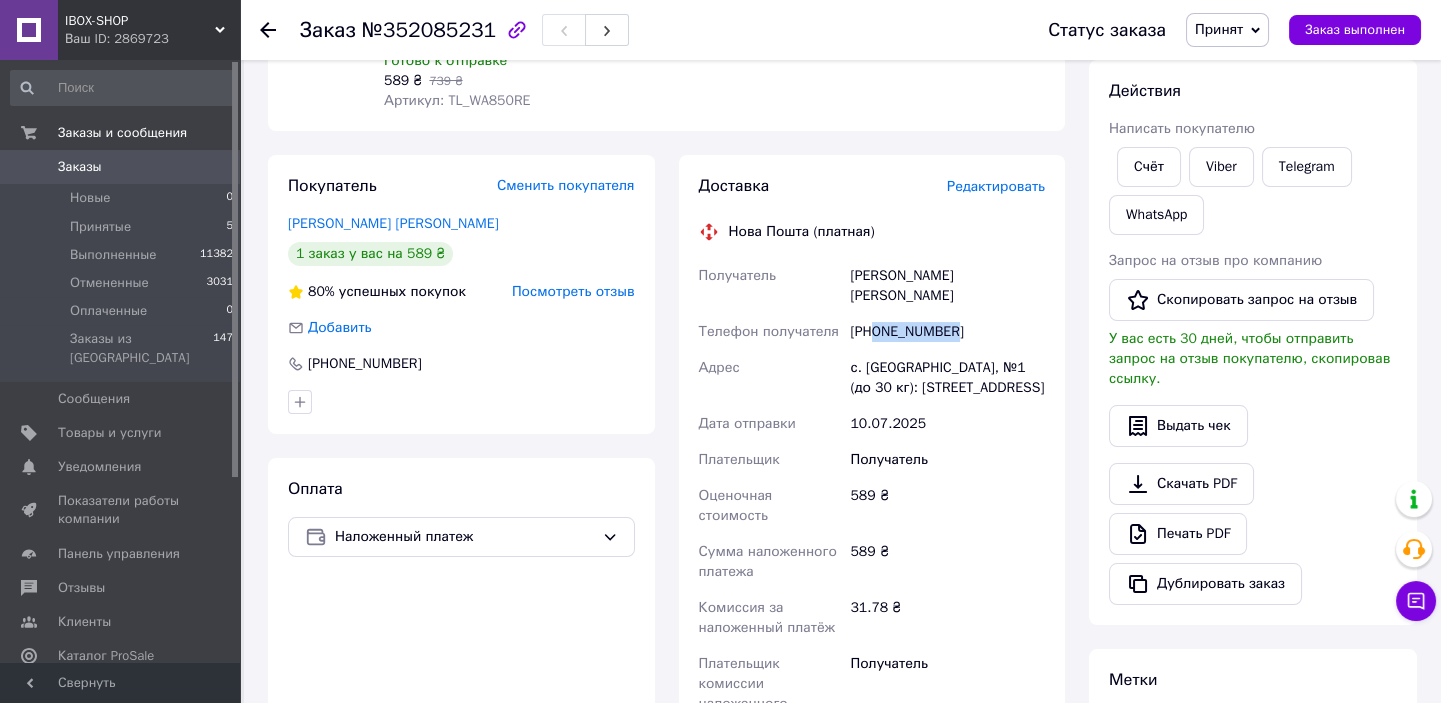 copy on "0968163827" 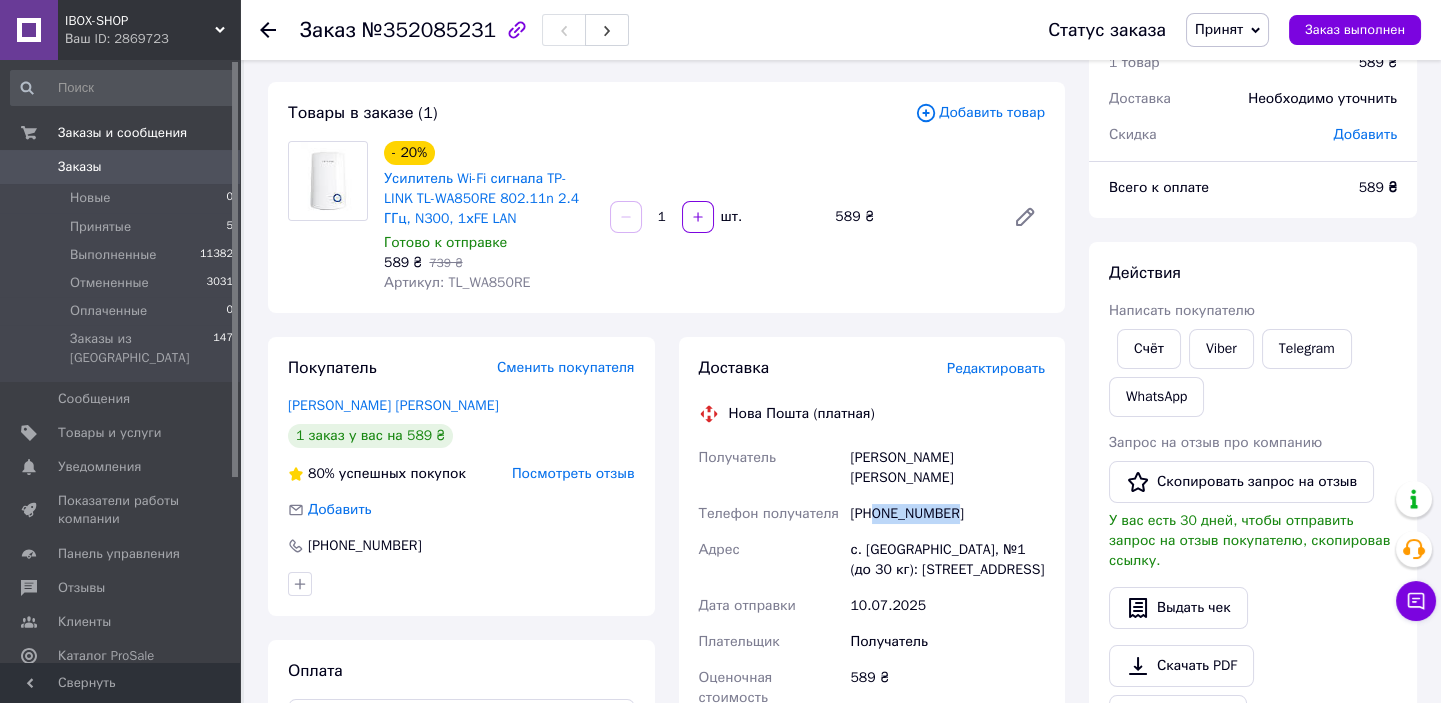 scroll, scrollTop: 181, scrollLeft: 0, axis: vertical 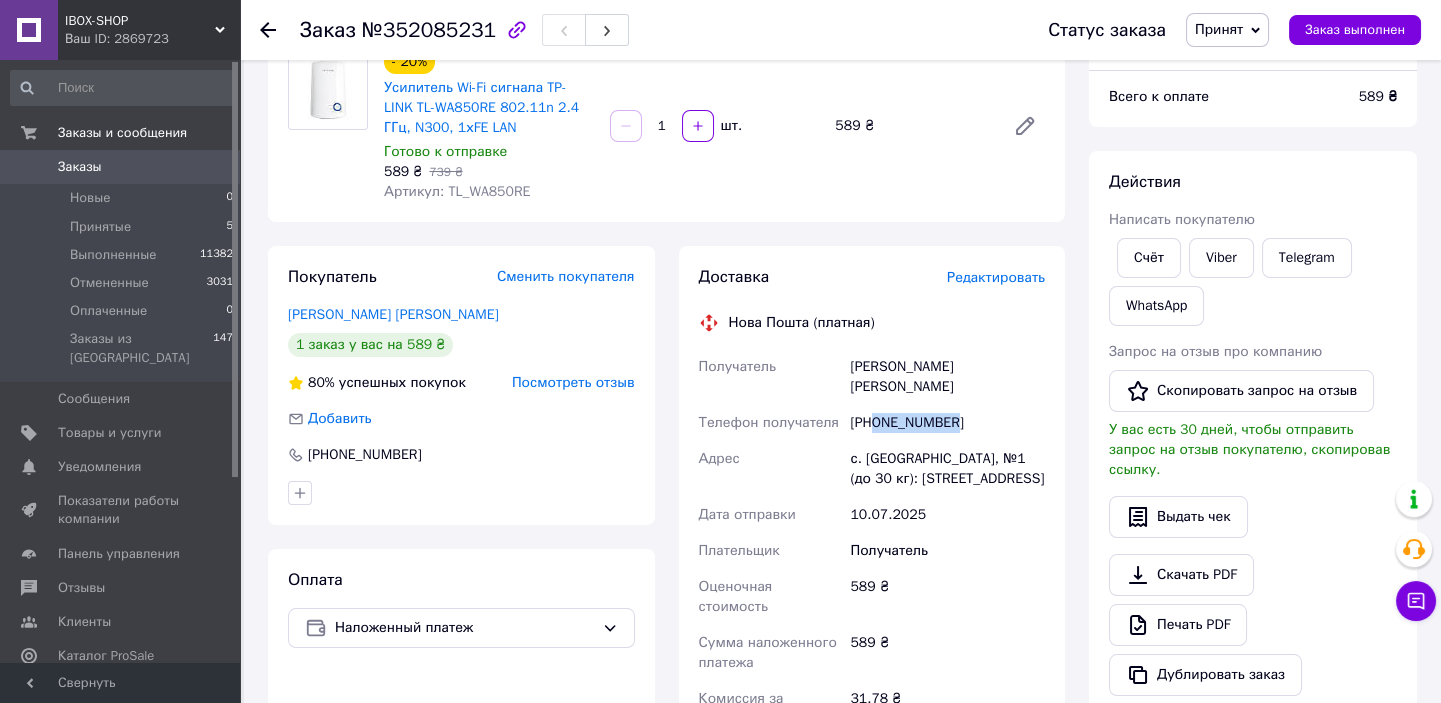 click on "Доставка Редактировать Нова Пошта (платная) Получатель [PERSON_NAME] [PERSON_NAME] Телефон получателя [PHONE_NUMBER] Адрес с. Нижние Становцы, №1 (до 30 кг): [STREET_ADDRESS] Дата отправки [DATE] Плательщик Получатель Оценочная стоимость 589 ₴ Сумма наложенного платежа 589 ₴ Комиссия за наложенный платёж 31.78 ₴ Плательщик комиссии наложенного платежа Получатель Передать номер или Сгенерировать ЭН Плательщик Получатель Отправитель Фамилия получателя [PERSON_NAME] Имя получателя [PERSON_NAME] Отчество получателя Телефон получателя [PHONE_NUMBER] Тип доставки В отделении Курьером Город 589 <" at bounding box center (872, 646) 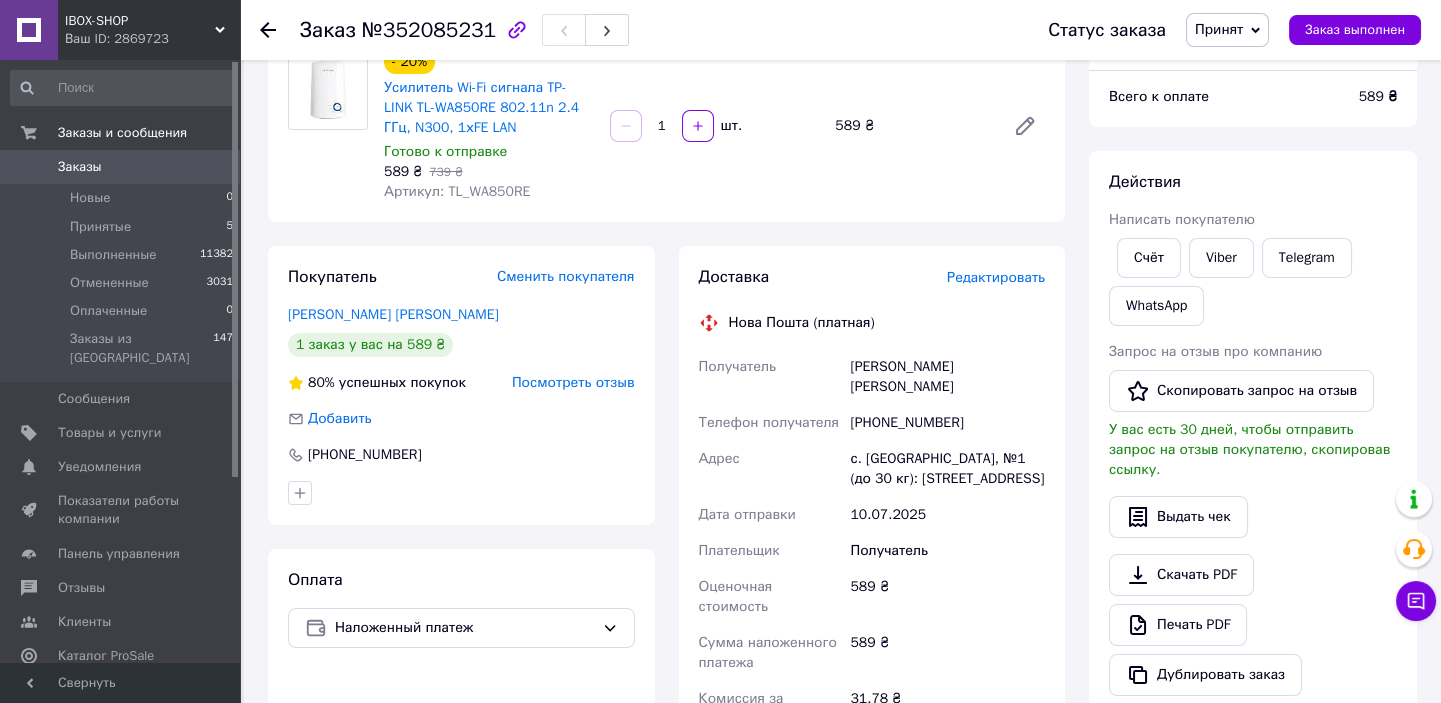 click on "Редактировать" at bounding box center (996, 277) 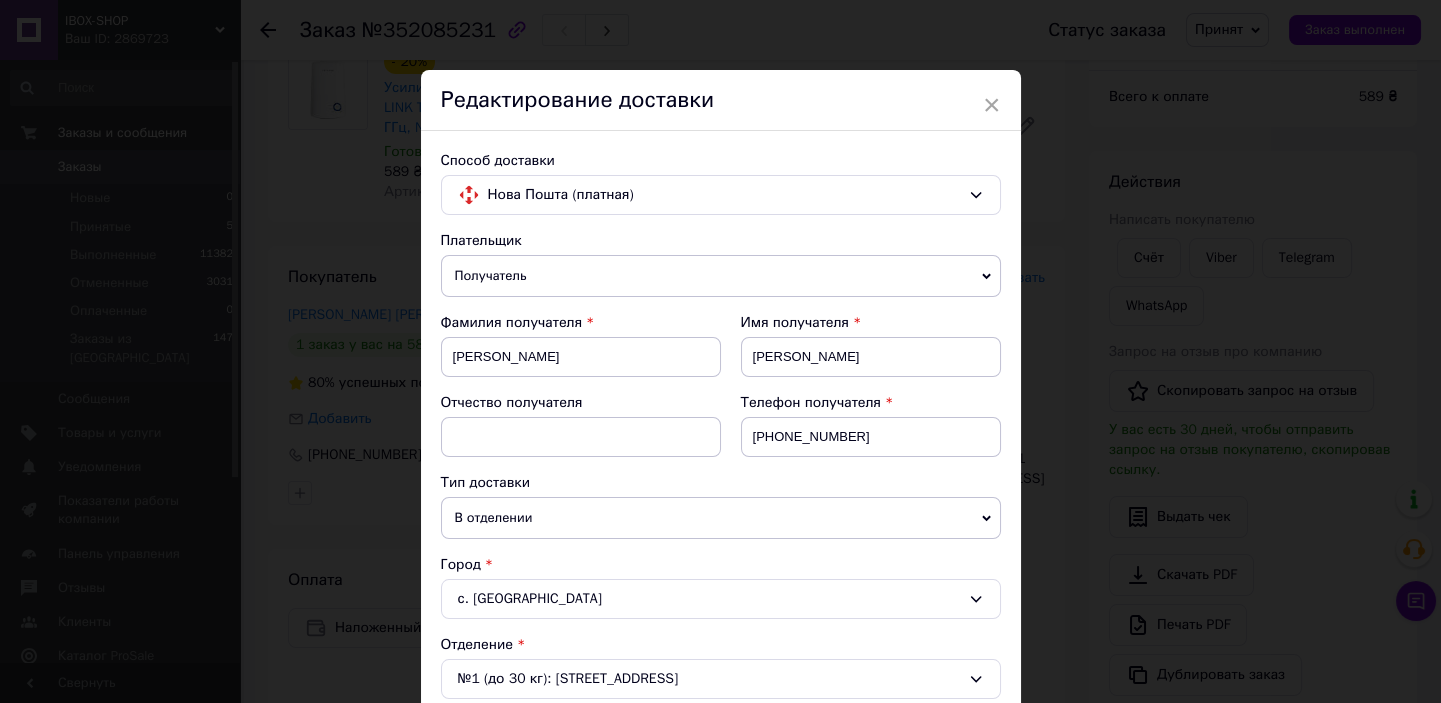 scroll, scrollTop: 636, scrollLeft: 0, axis: vertical 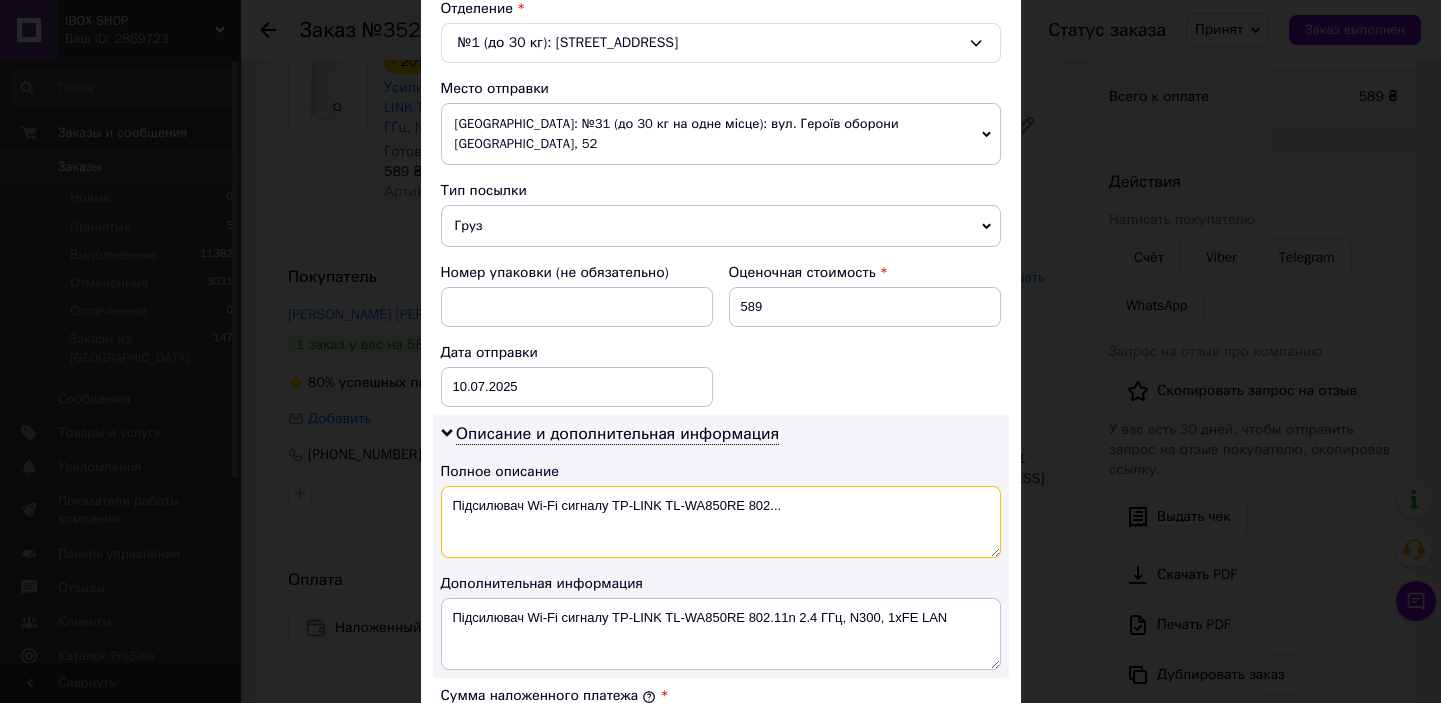drag, startPoint x: 608, startPoint y: 482, endPoint x: 847, endPoint y: 487, distance: 239.05229 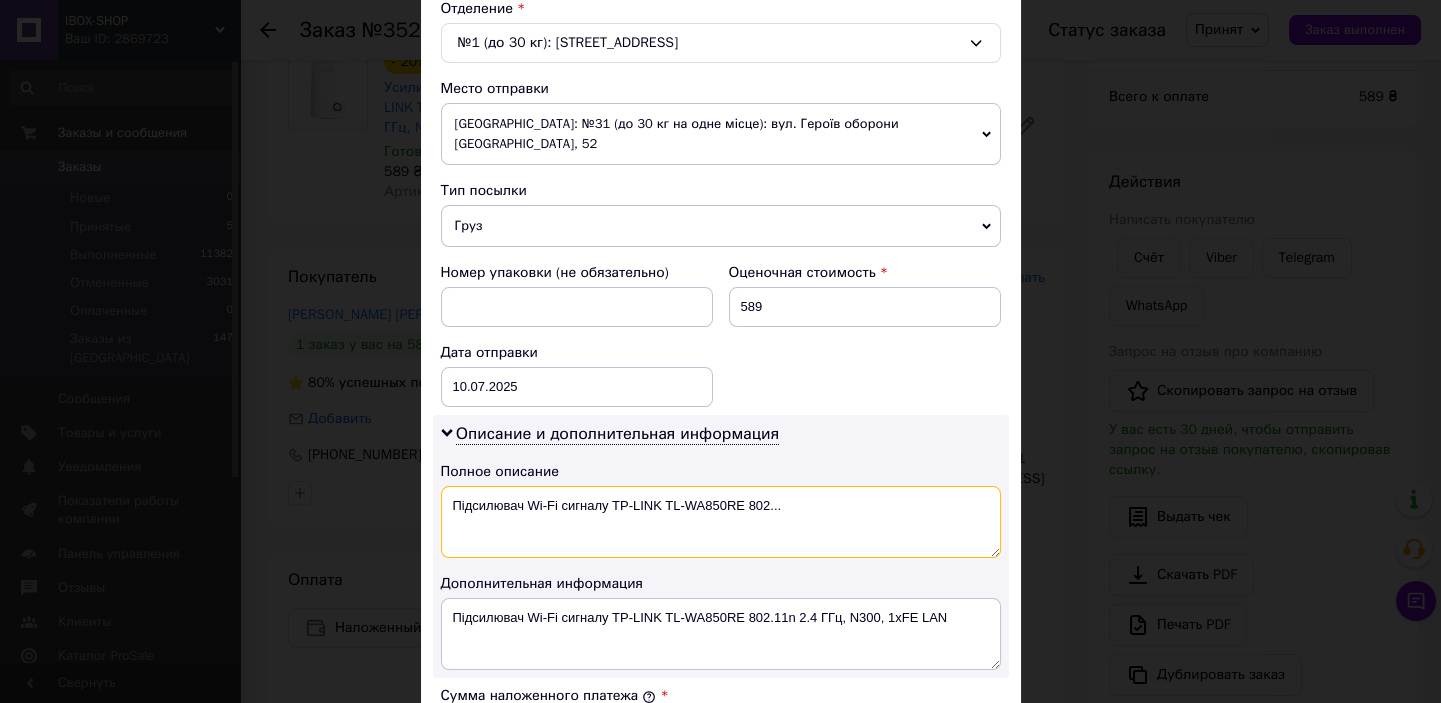 click on "Підсилювач Wi-Fi сигналу TP-LINK TL-WA850RE 802..." at bounding box center [721, 522] 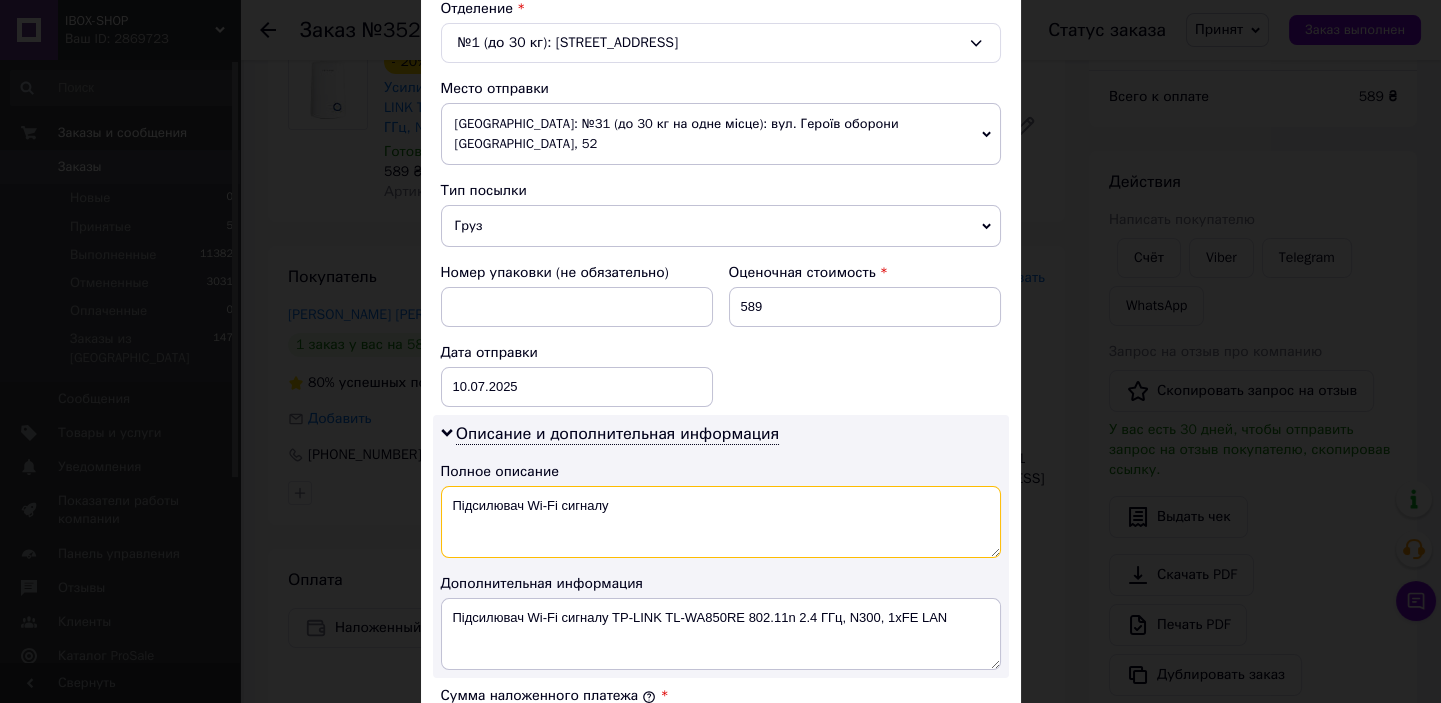 type on "Підсилювач Wi-Fi сигналу" 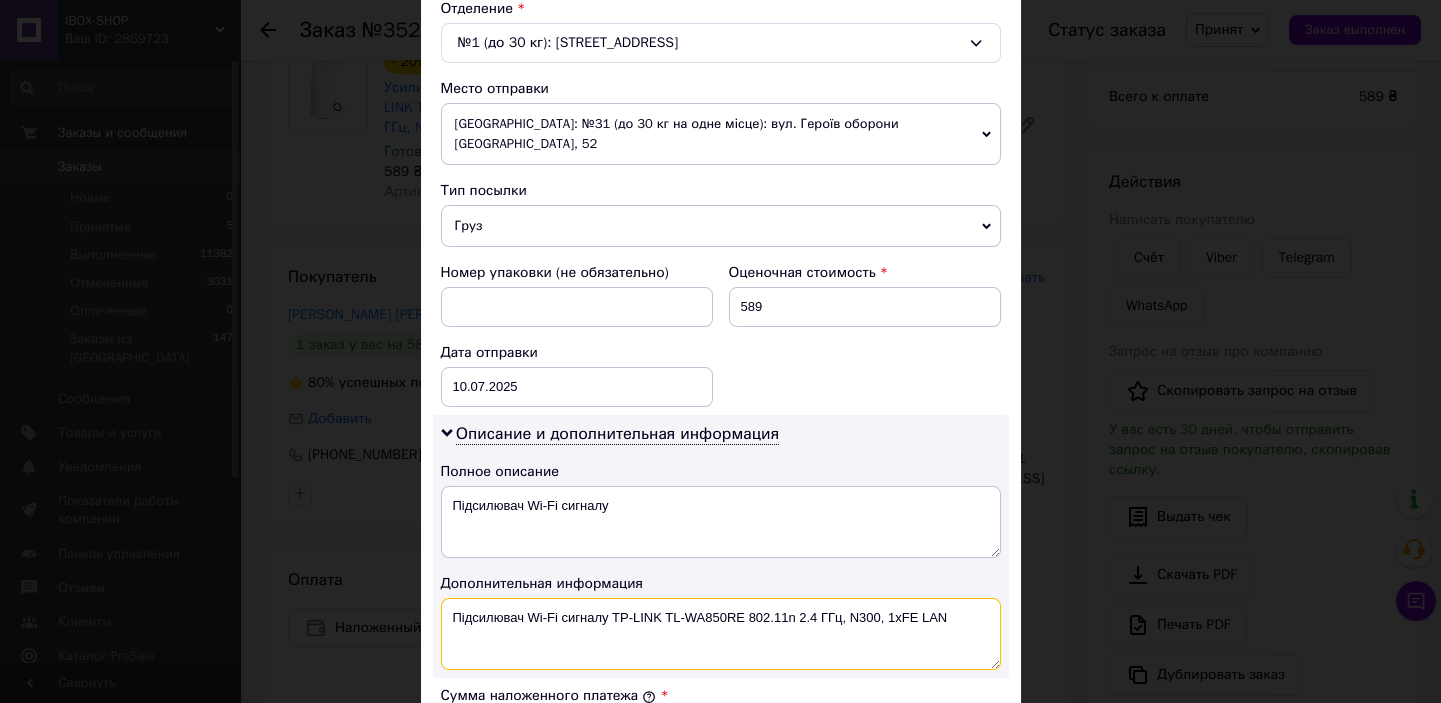 drag, startPoint x: 610, startPoint y: 596, endPoint x: 973, endPoint y: 598, distance: 363.00552 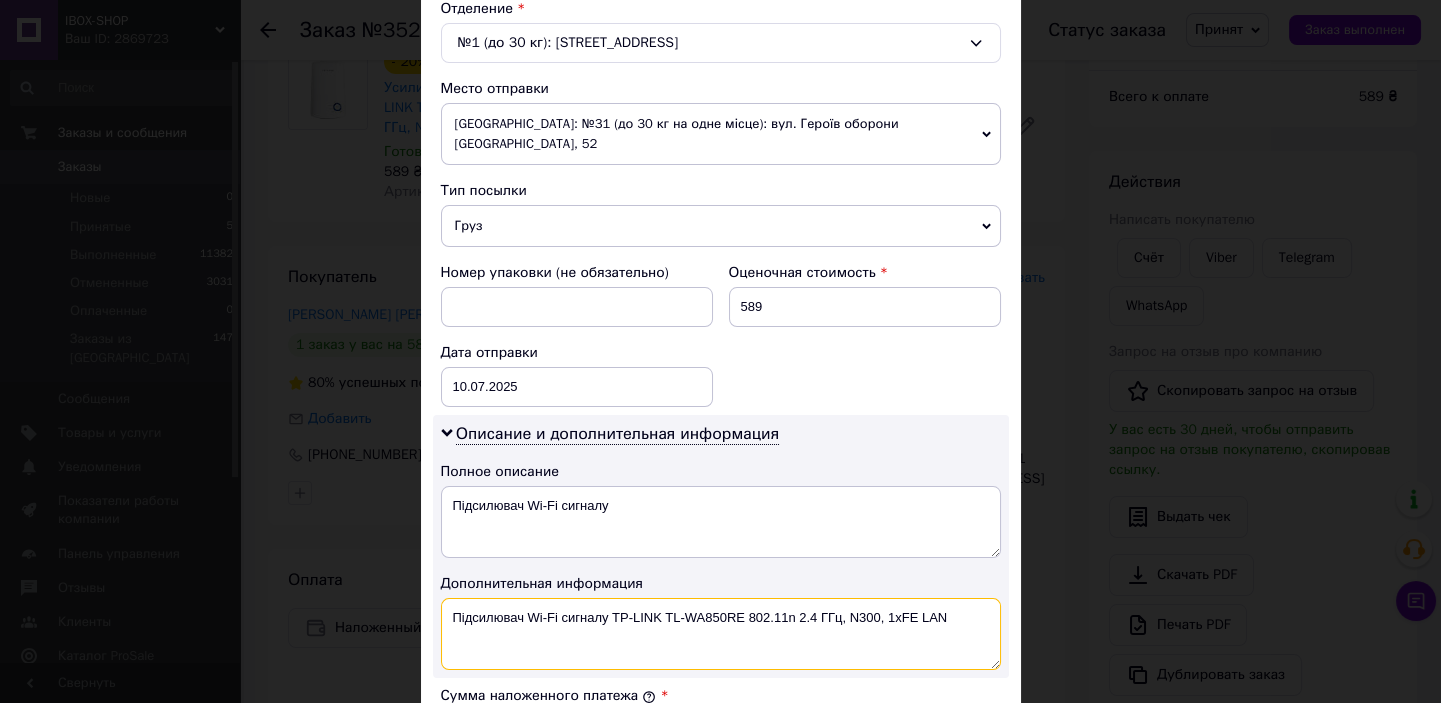click on "Підсилювач Wi-Fi сигналу TP-LINK TL-WA850RE 802.11n 2.4 ГГц, N300, 1хFE LAN" at bounding box center [721, 634] 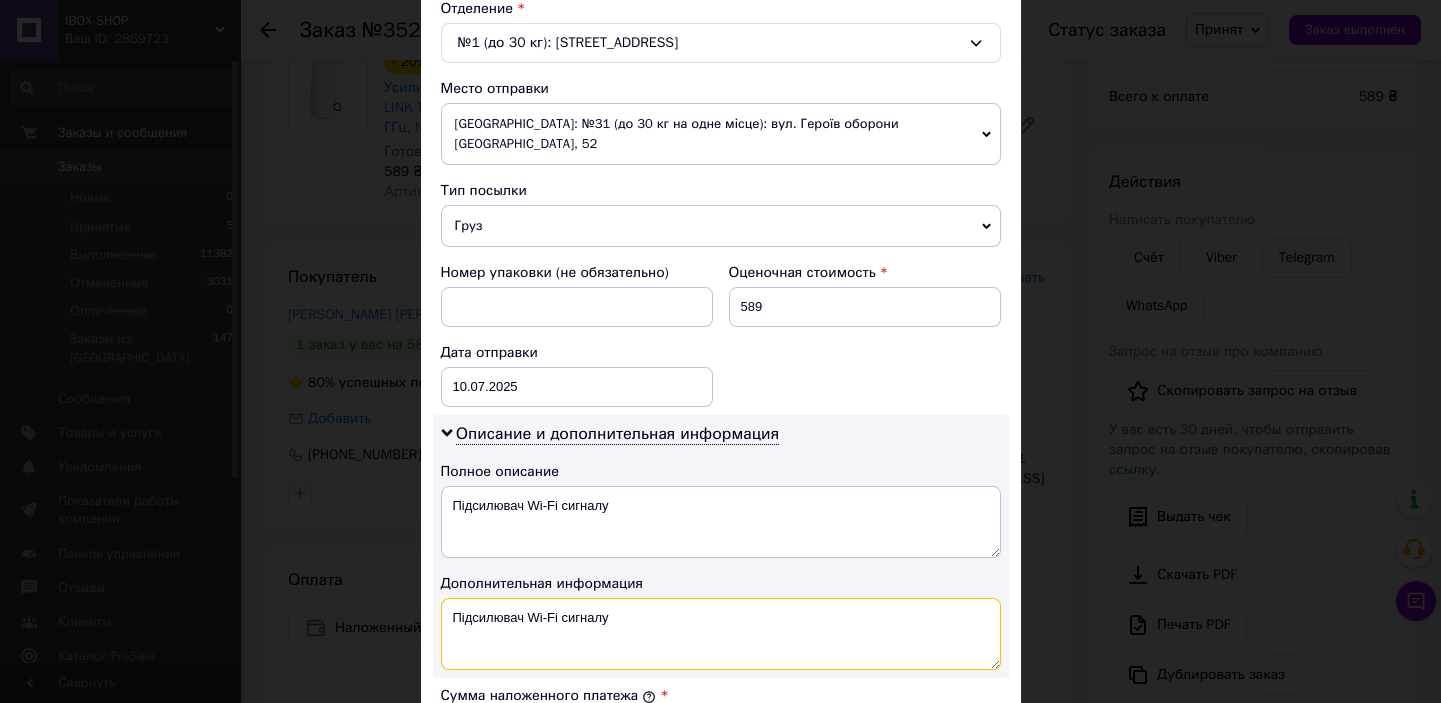 scroll, scrollTop: 1043, scrollLeft: 0, axis: vertical 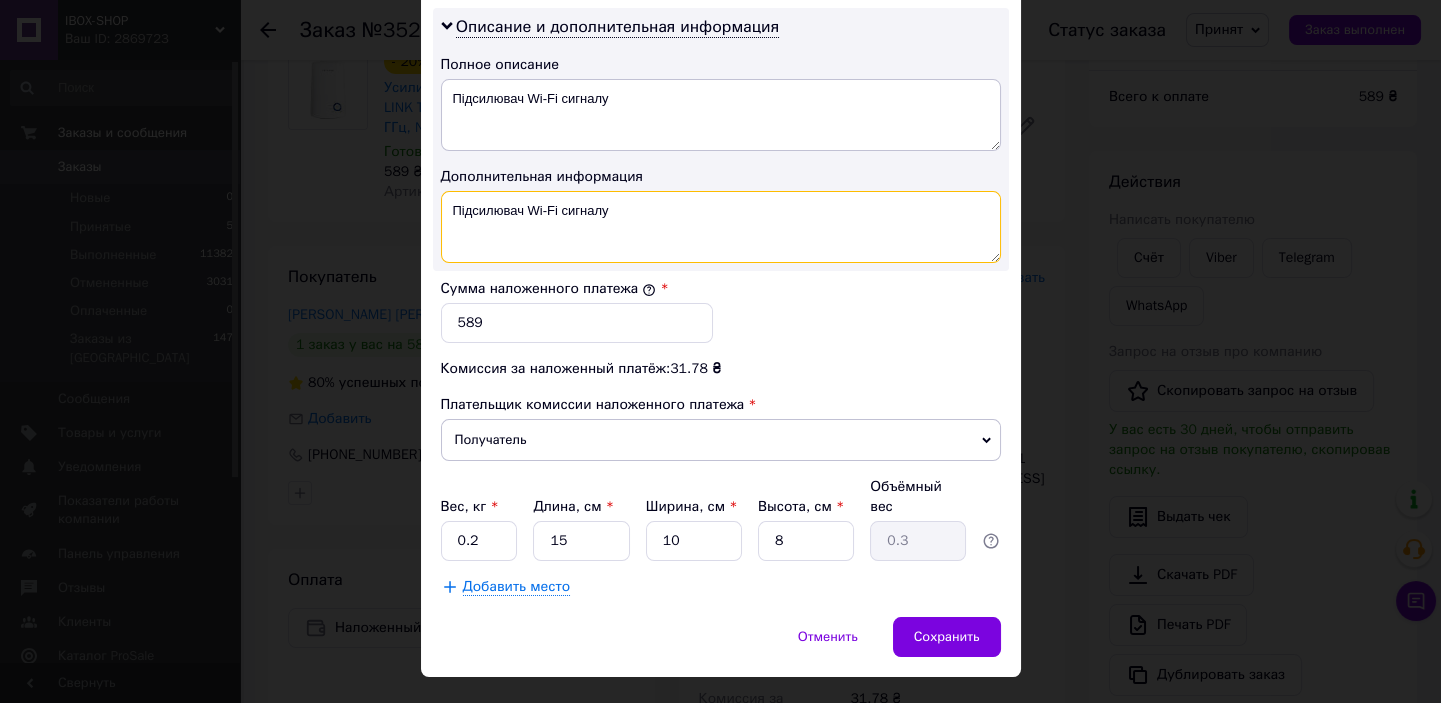 type on "Підсилювач Wi-Fi сигналу" 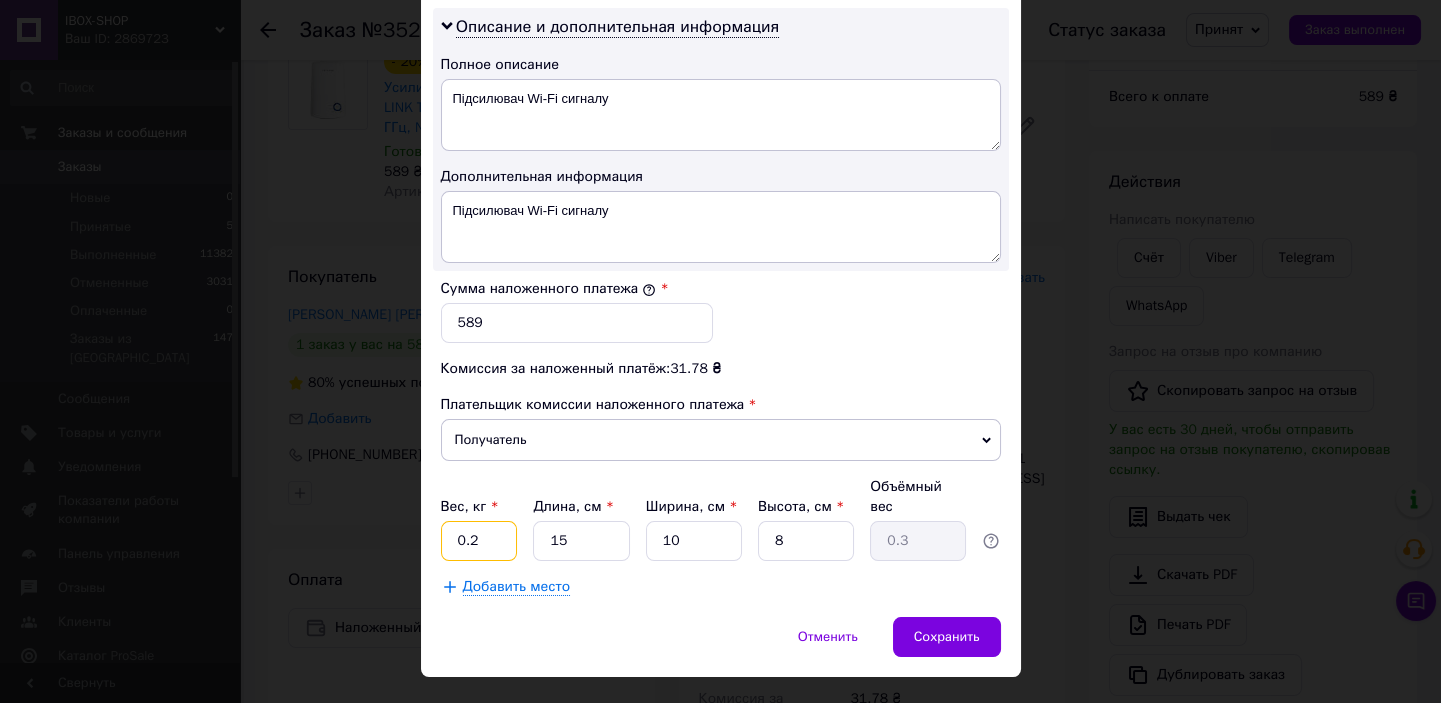 click on "0.2" at bounding box center [479, 541] 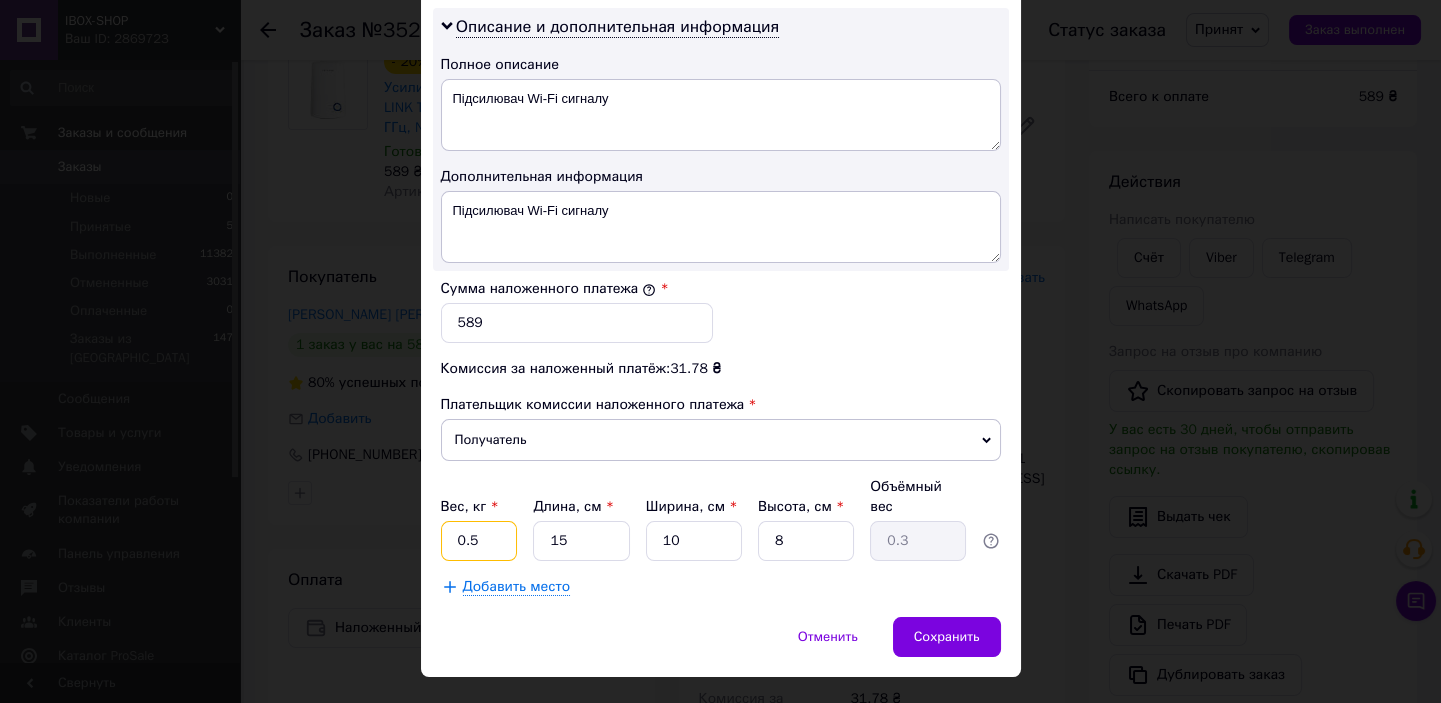 type on "0.5" 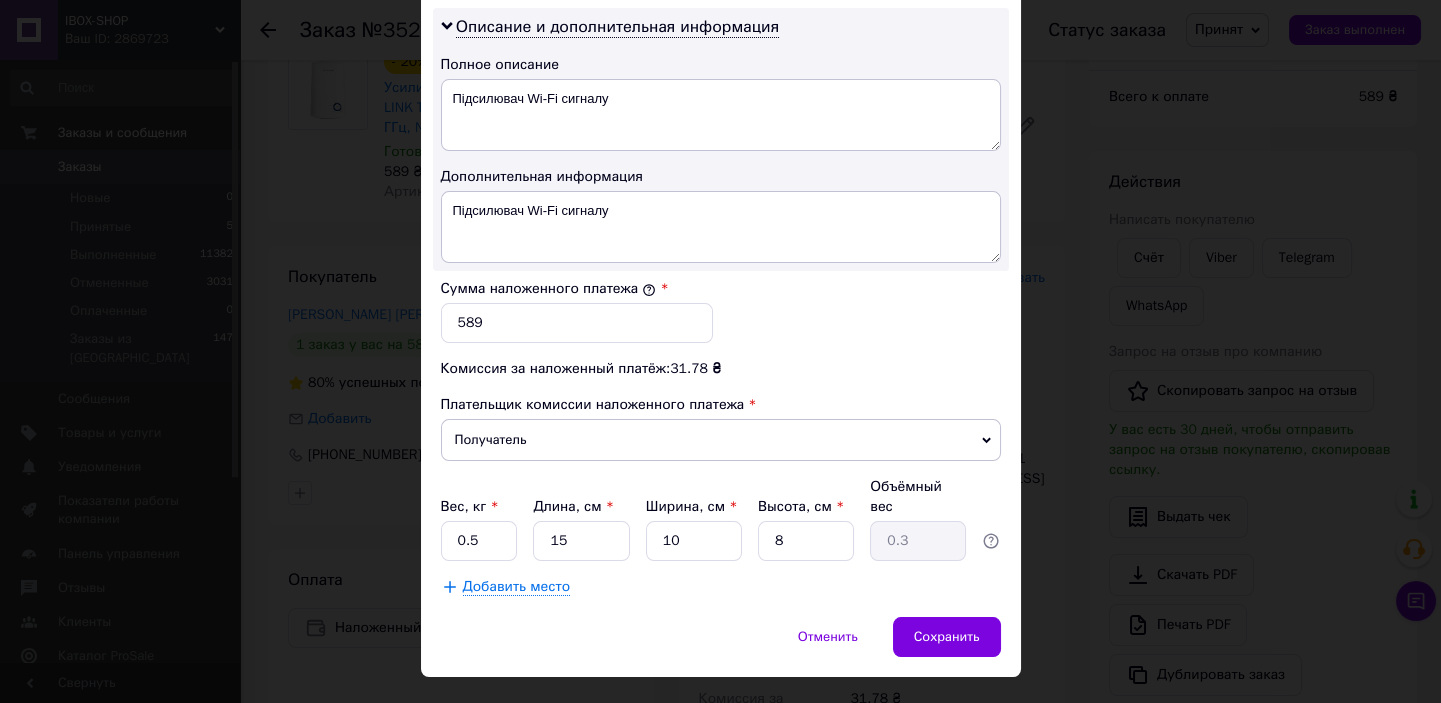 click on "Способ доставки Нова Пошта (платная) Плательщик Получатель Отправитель Фамилия получателя [PERSON_NAME] Имя получателя [PERSON_NAME] Отчество получателя Телефон получателя [PHONE_NUMBER] Тип доставки В отделении Курьером В почтомате Город с. Нижние Становцы Отделение №1 (до 30 кг): [STREET_ADDRESS] Место отправки [GEOGRAPHIC_DATA]: №31 (до 30 кг на одне місце): вул. Героїв оборони [GEOGRAPHIC_DATA], 52 Нет совпадений. Попробуйте изменить условия поиска Добавить еще место отправки Тип посылки Груз Документы Номер упаковки (не обязательно) Оценочная стоимость 589 Дата отправки [DATE] < 2025 > < Июль > Пн Вт 1" at bounding box center (721, -148) 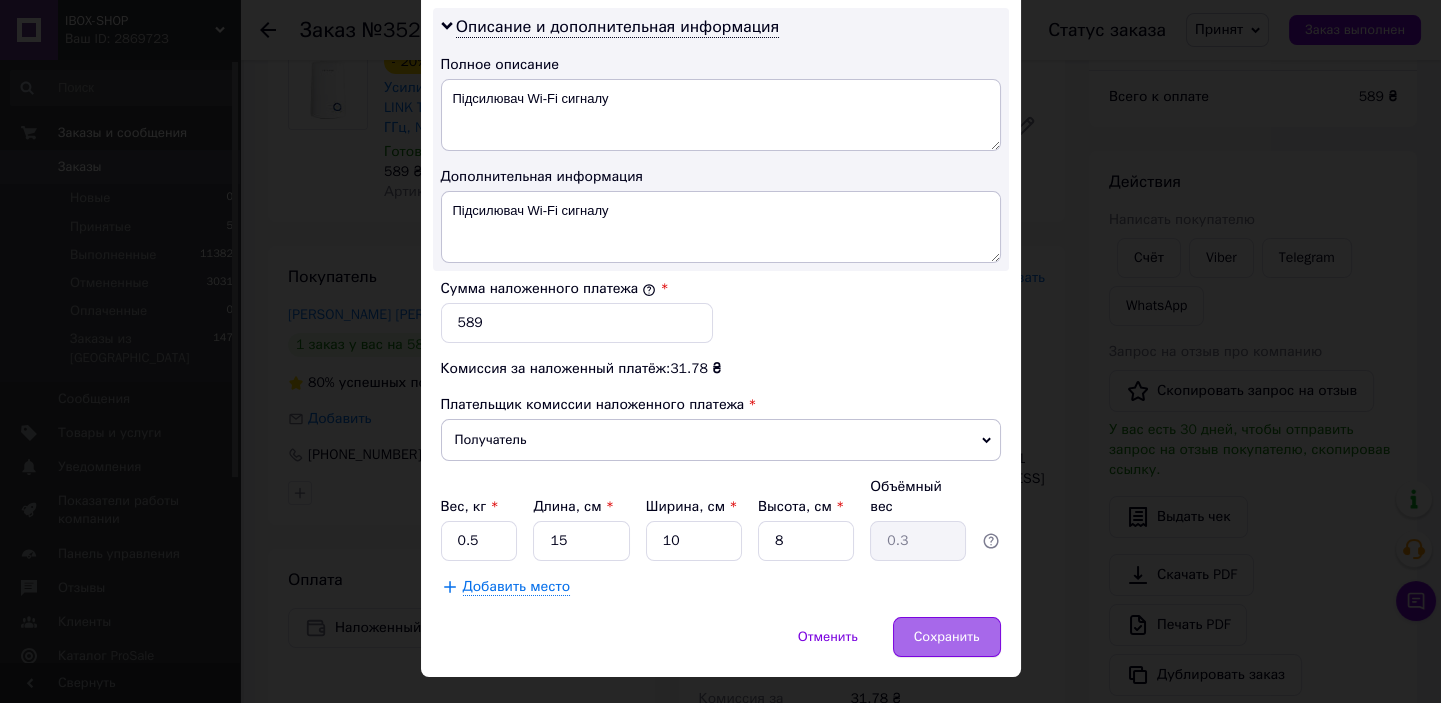 click on "Сохранить" at bounding box center [947, 637] 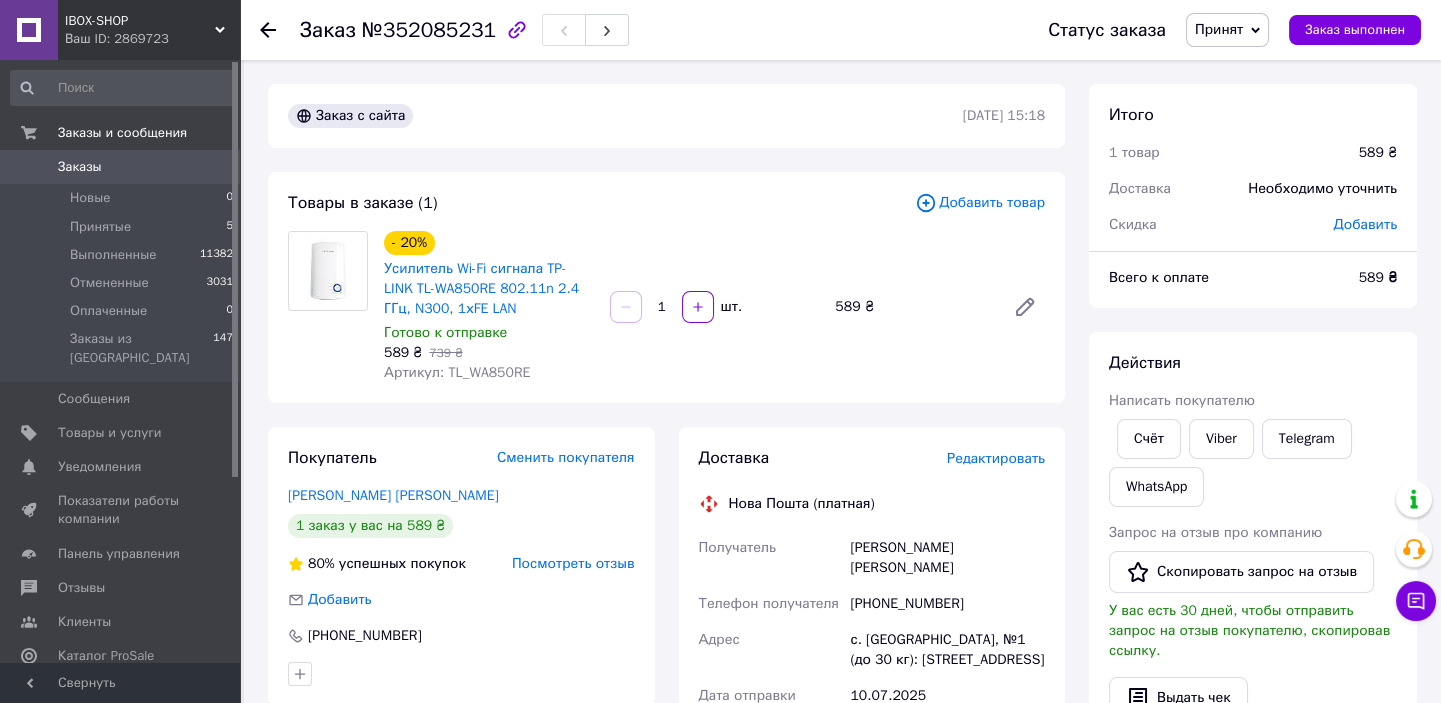 scroll, scrollTop: 363, scrollLeft: 0, axis: vertical 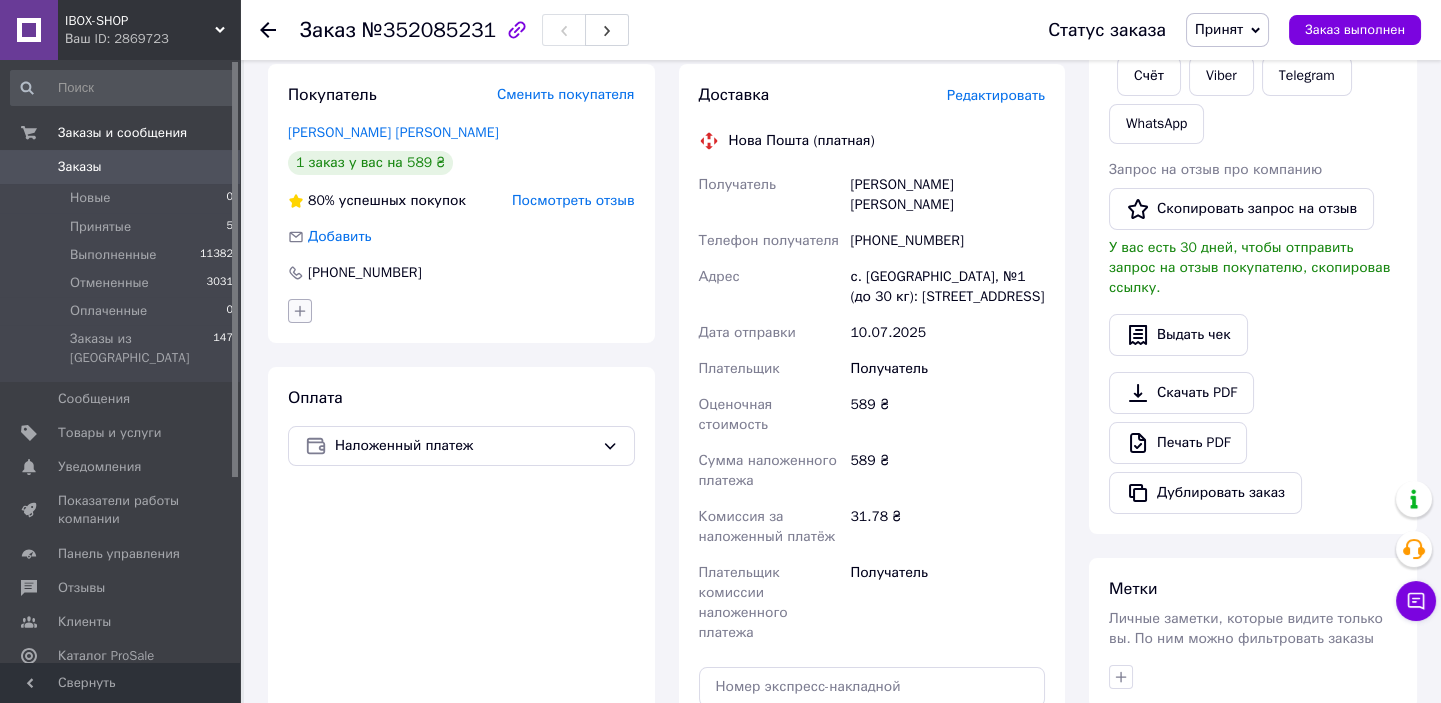 click 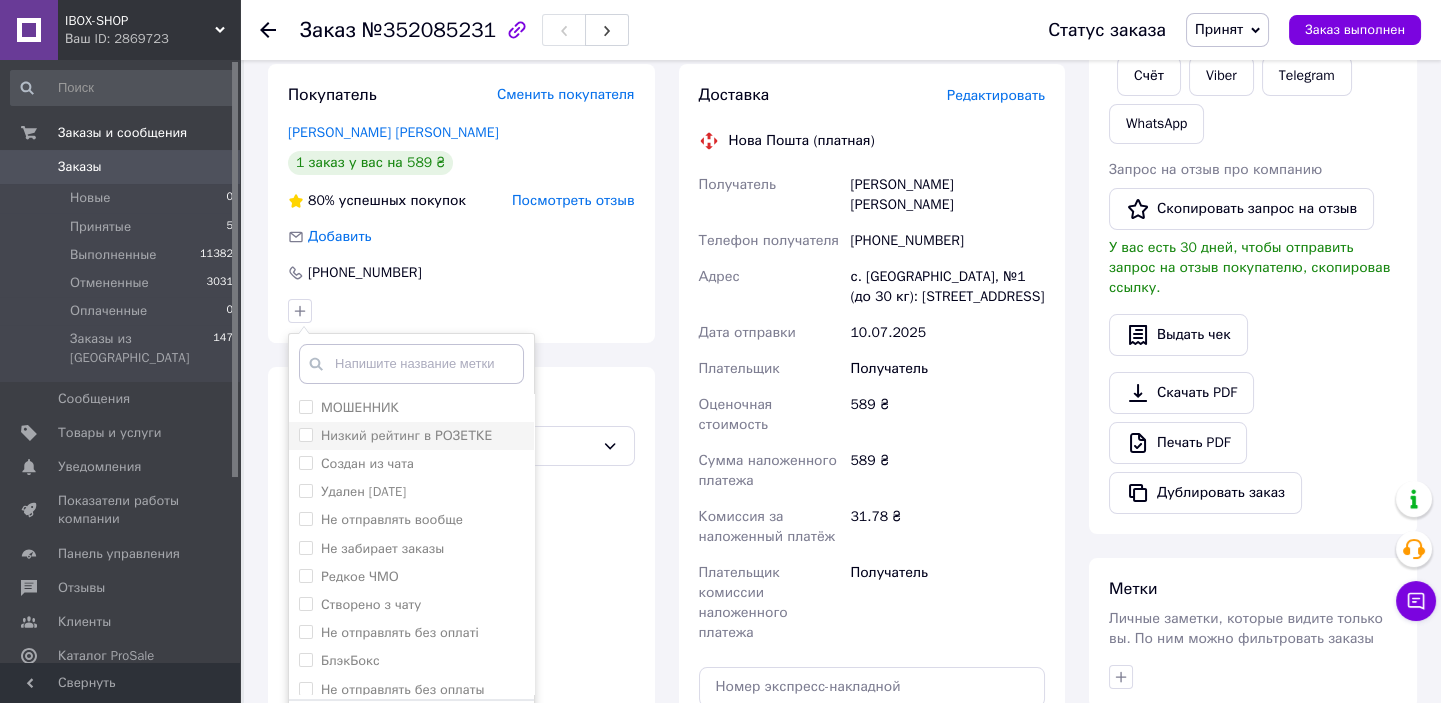 click on "Низкий рейтинг в РОЗЕТКЕ" at bounding box center (406, 435) 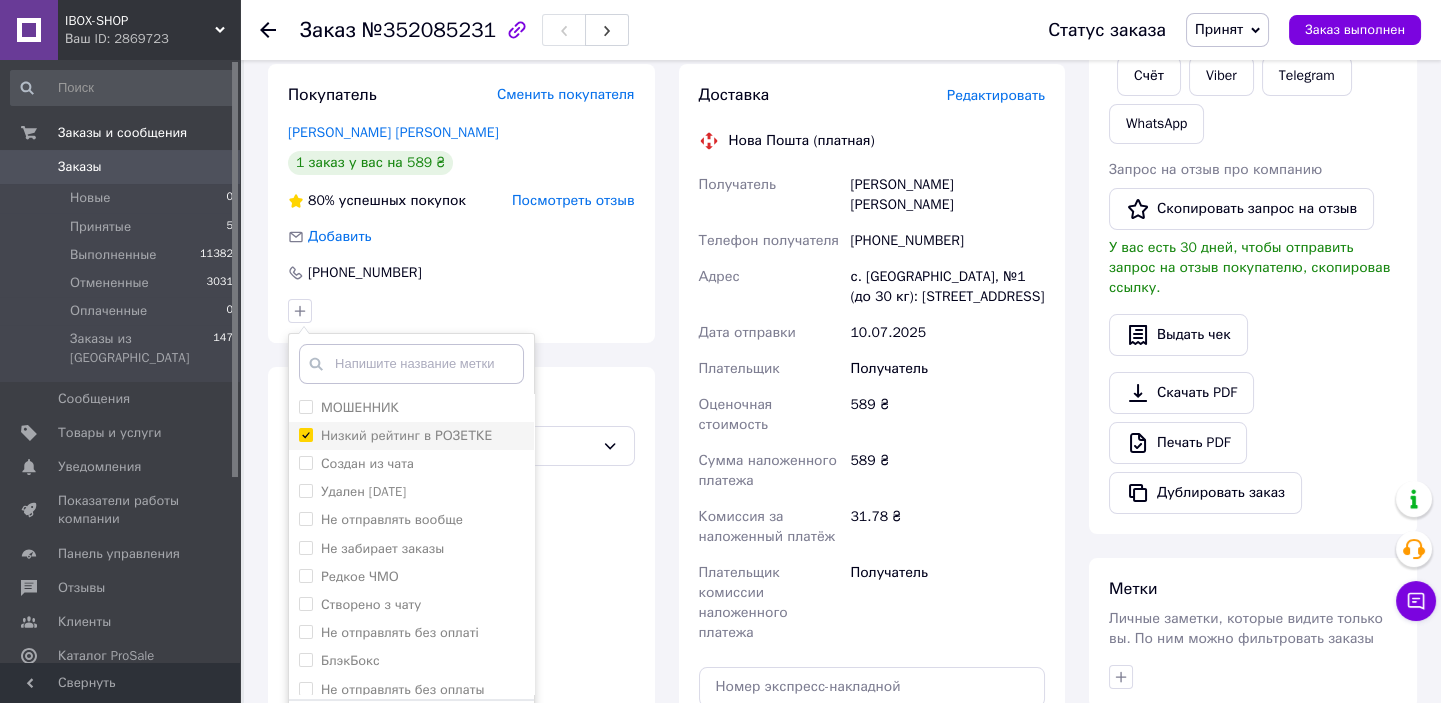 checkbox on "true" 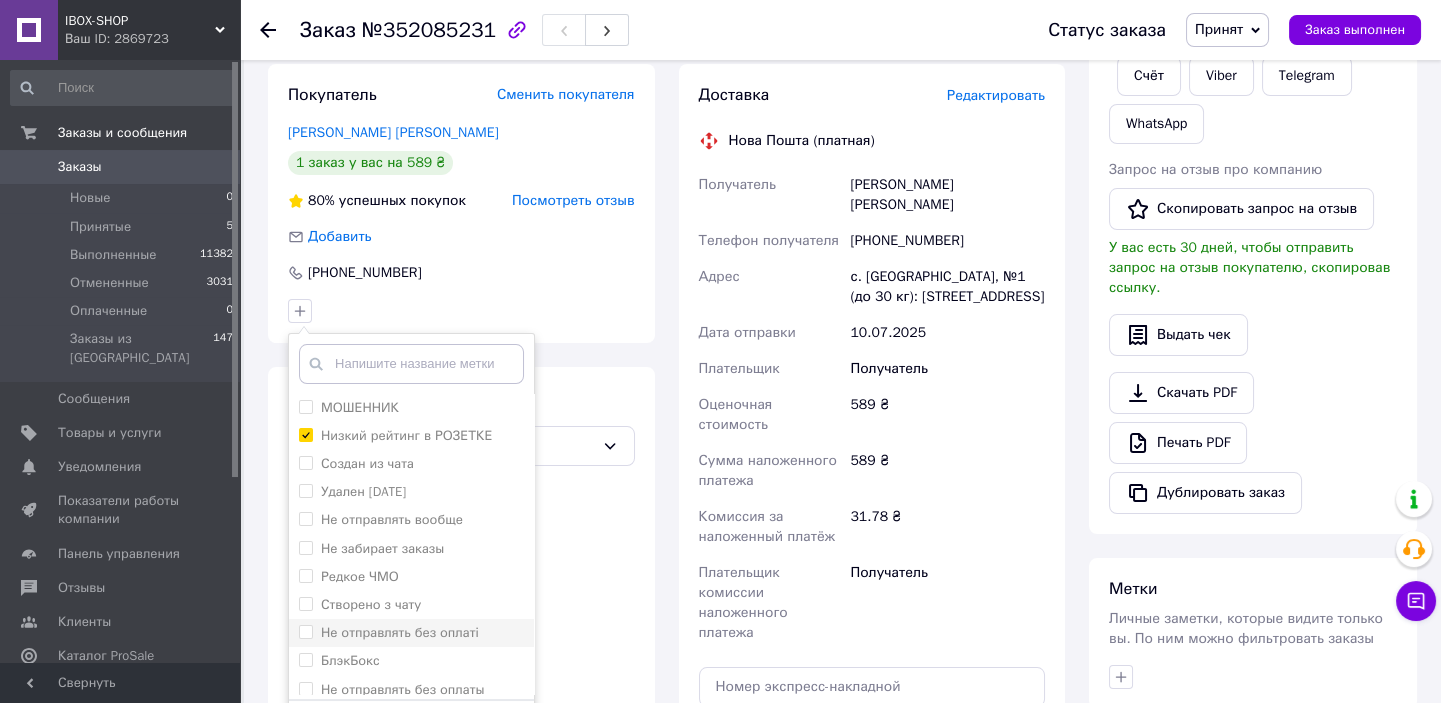 scroll, scrollTop: 66, scrollLeft: 0, axis: vertical 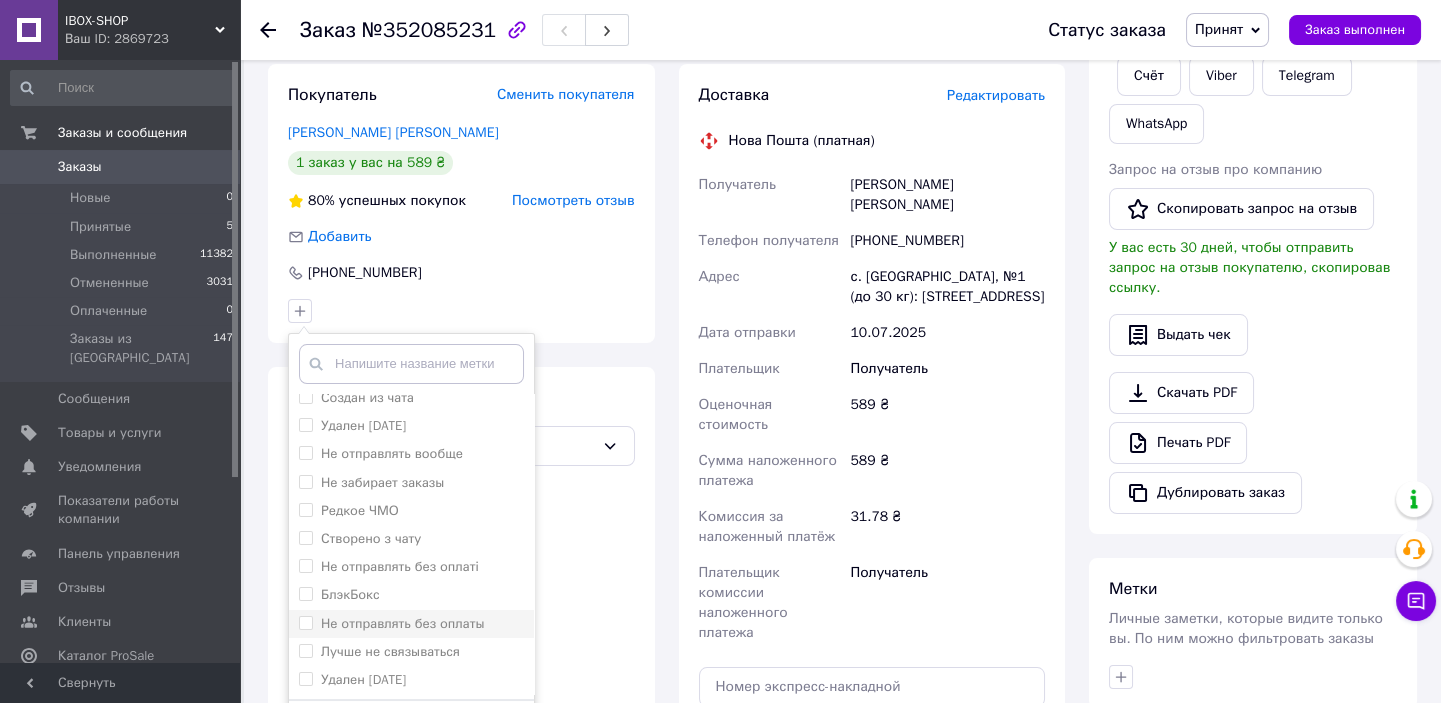 click on "Не отправлять без оплаты" at bounding box center (402, 623) 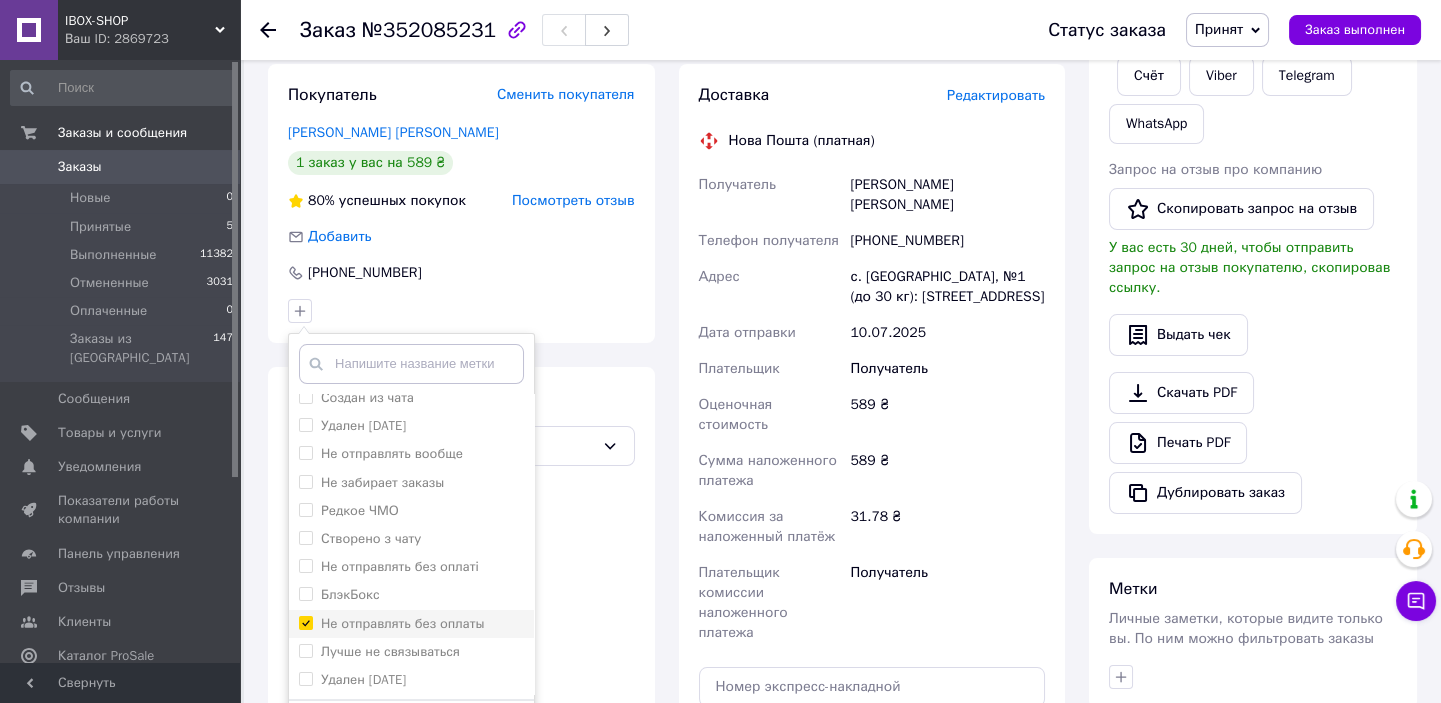 checkbox on "true" 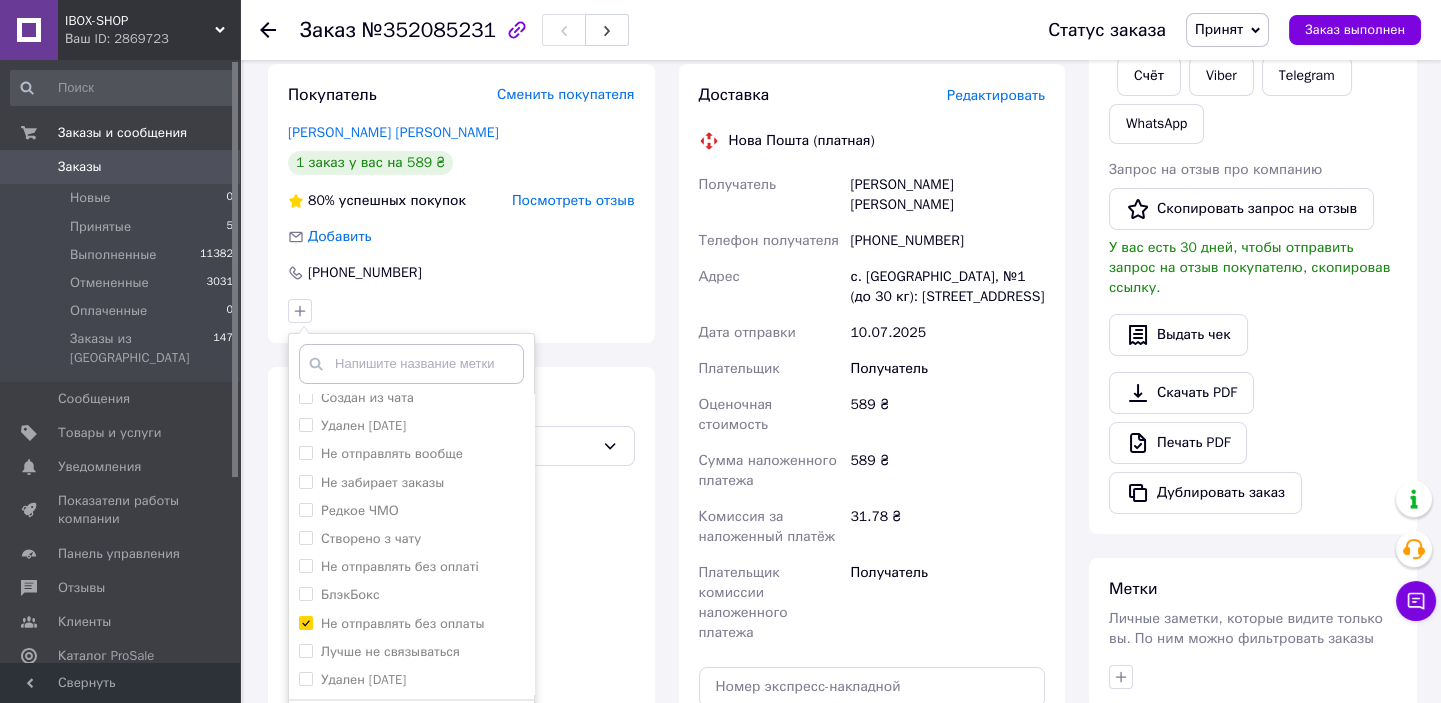 scroll, scrollTop: 545, scrollLeft: 0, axis: vertical 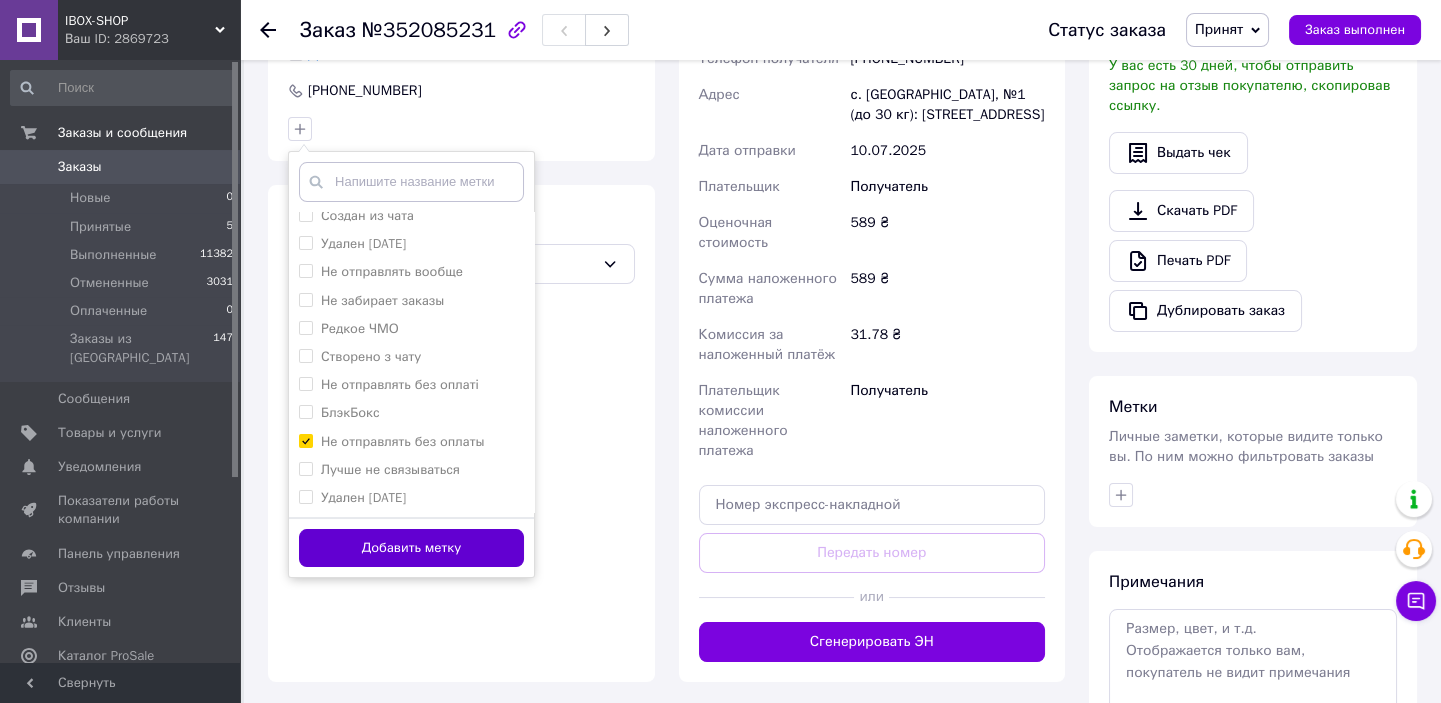 click on "Добавить метку" at bounding box center (411, 548) 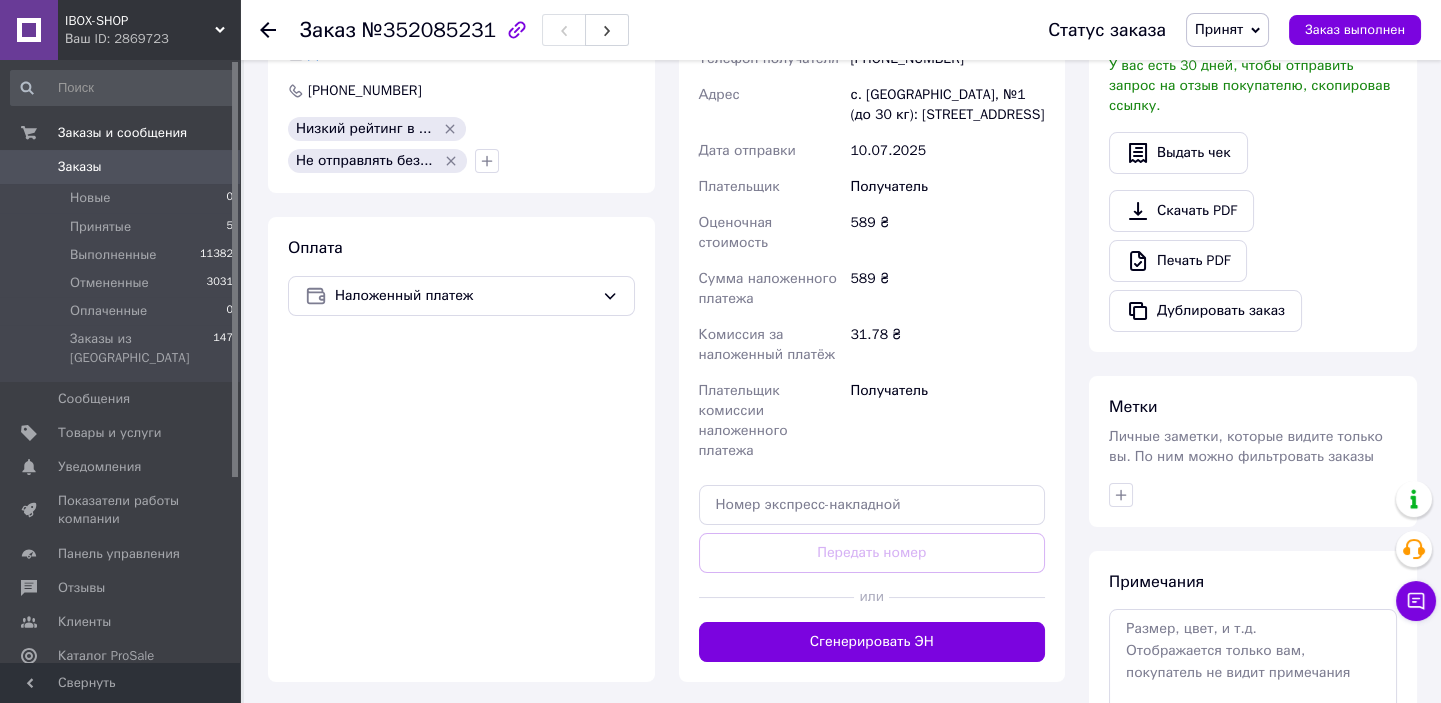 scroll, scrollTop: 181, scrollLeft: 0, axis: vertical 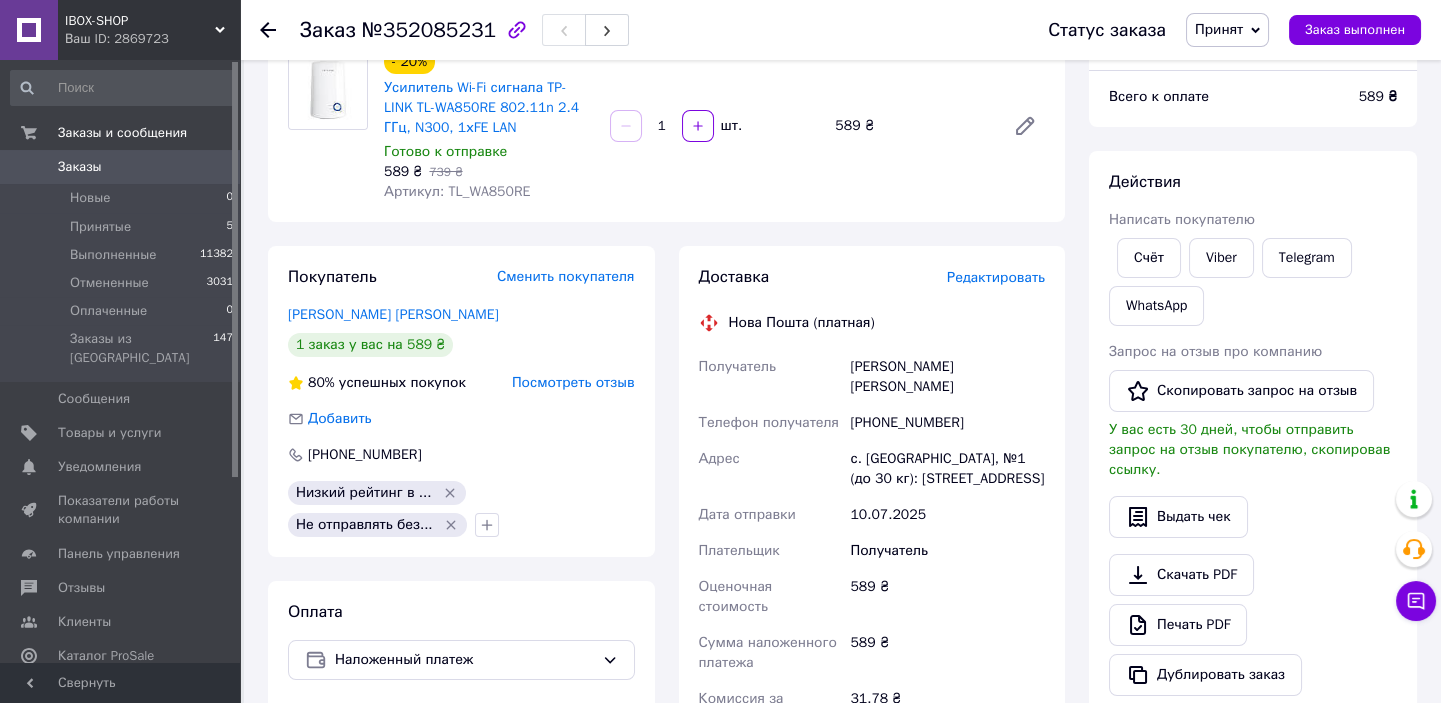 click on "№352085231" at bounding box center [429, 30] 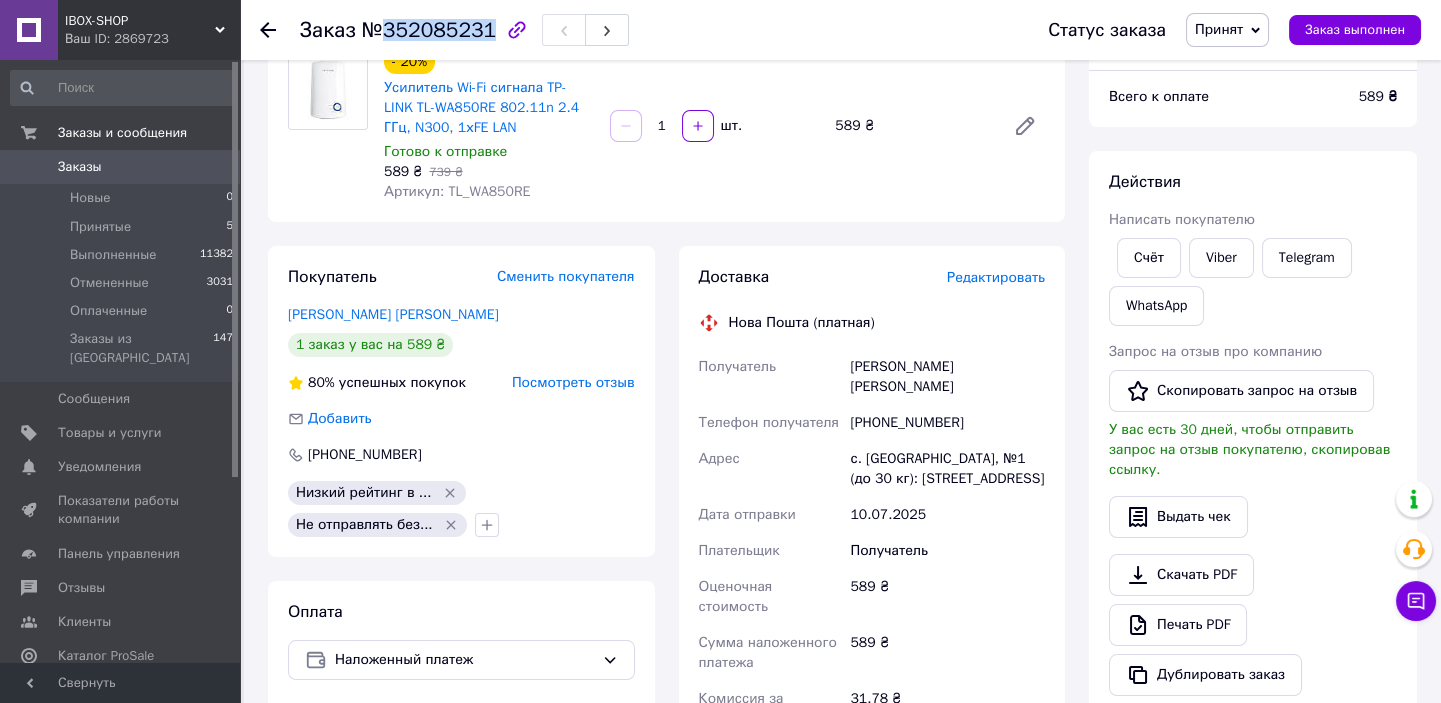 click on "№352085231" at bounding box center (429, 30) 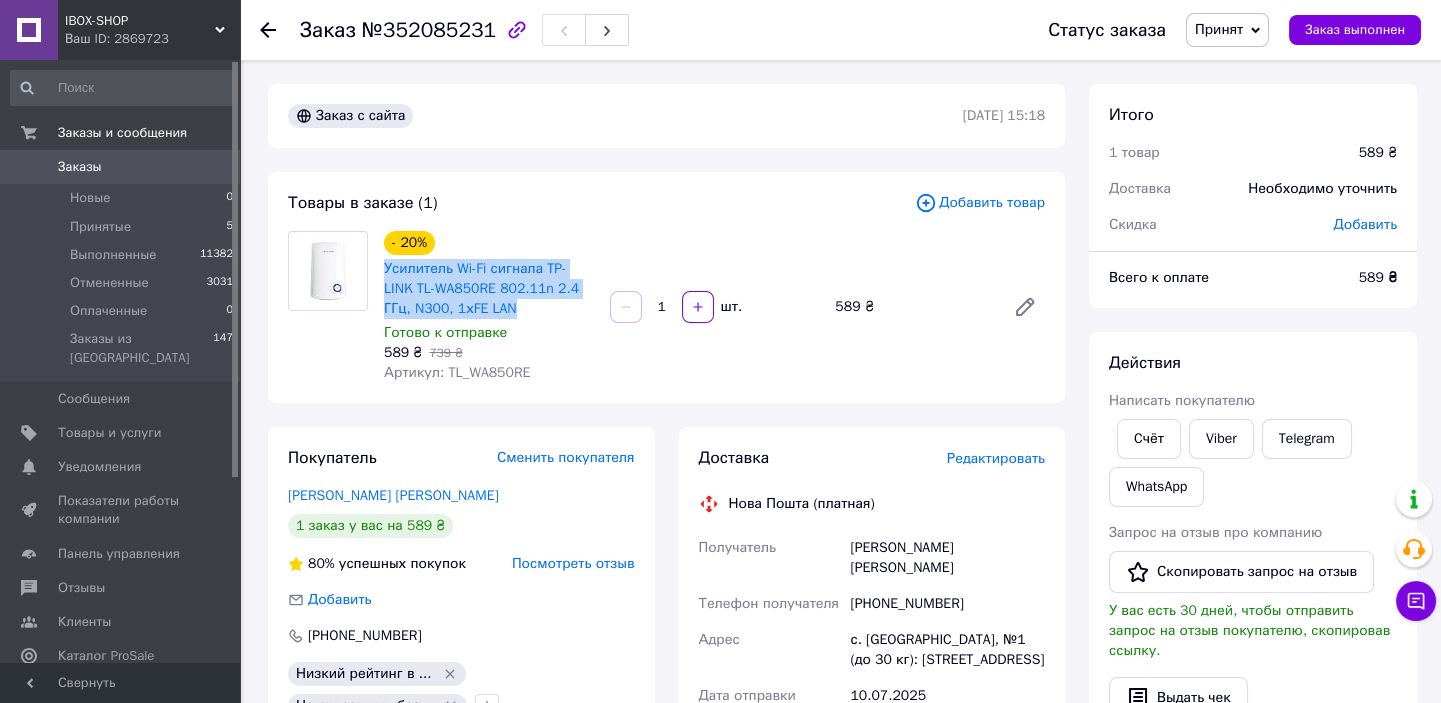 drag, startPoint x: 380, startPoint y: 270, endPoint x: 486, endPoint y: 303, distance: 111.01801 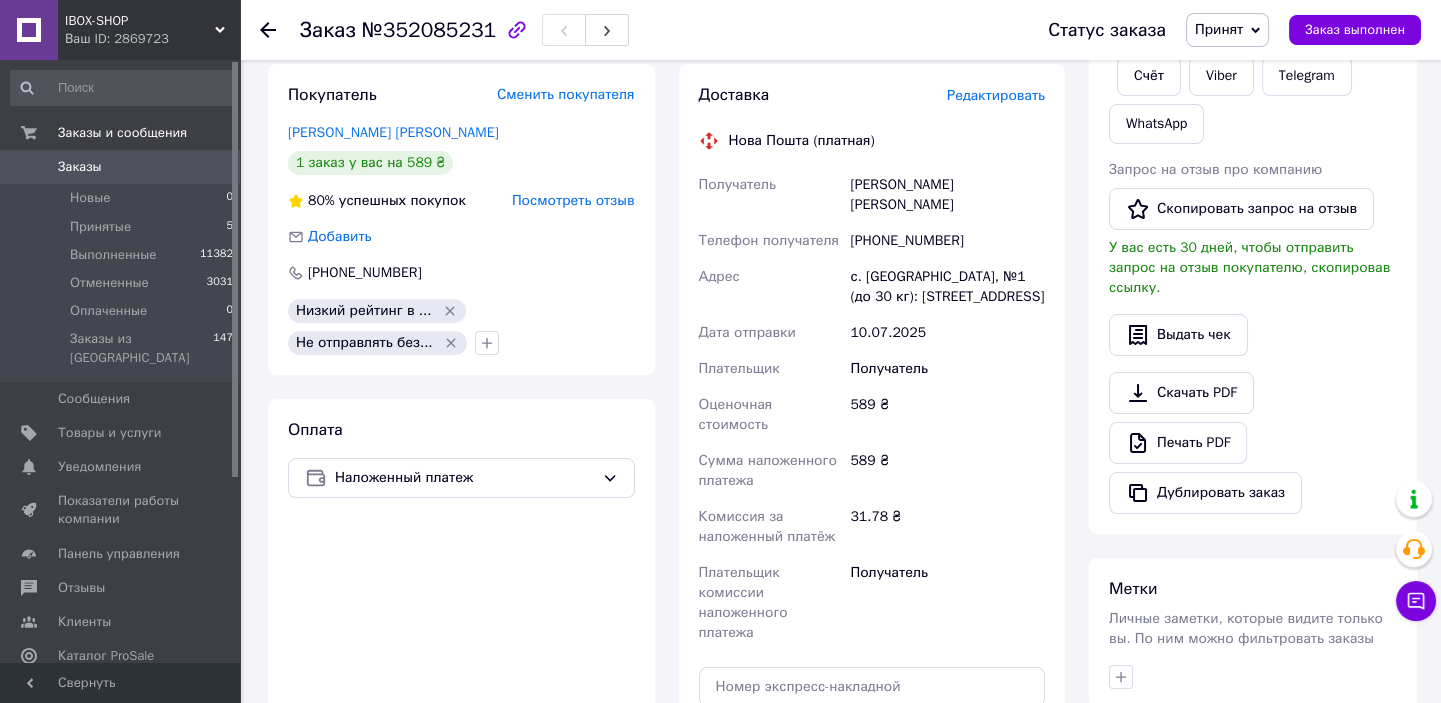 scroll, scrollTop: 636, scrollLeft: 0, axis: vertical 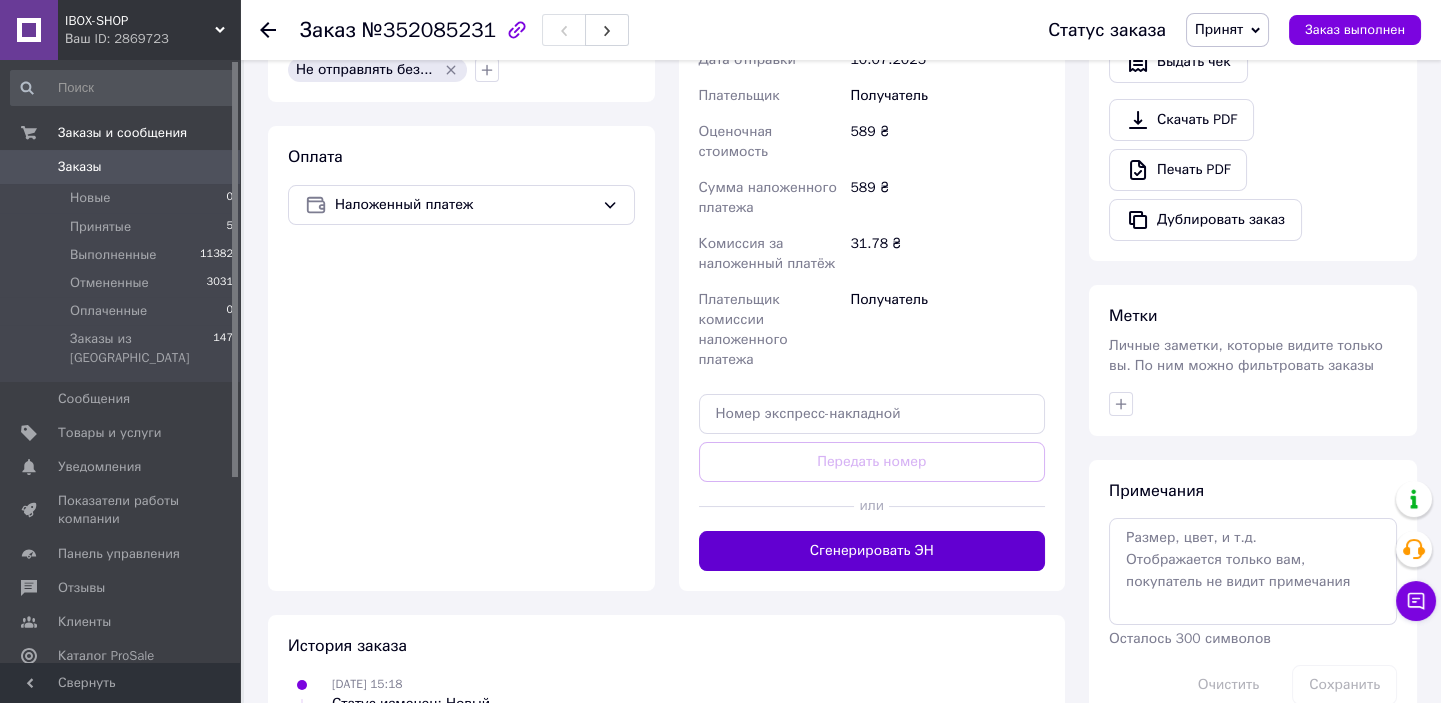 click on "Сгенерировать ЭН" at bounding box center [872, 551] 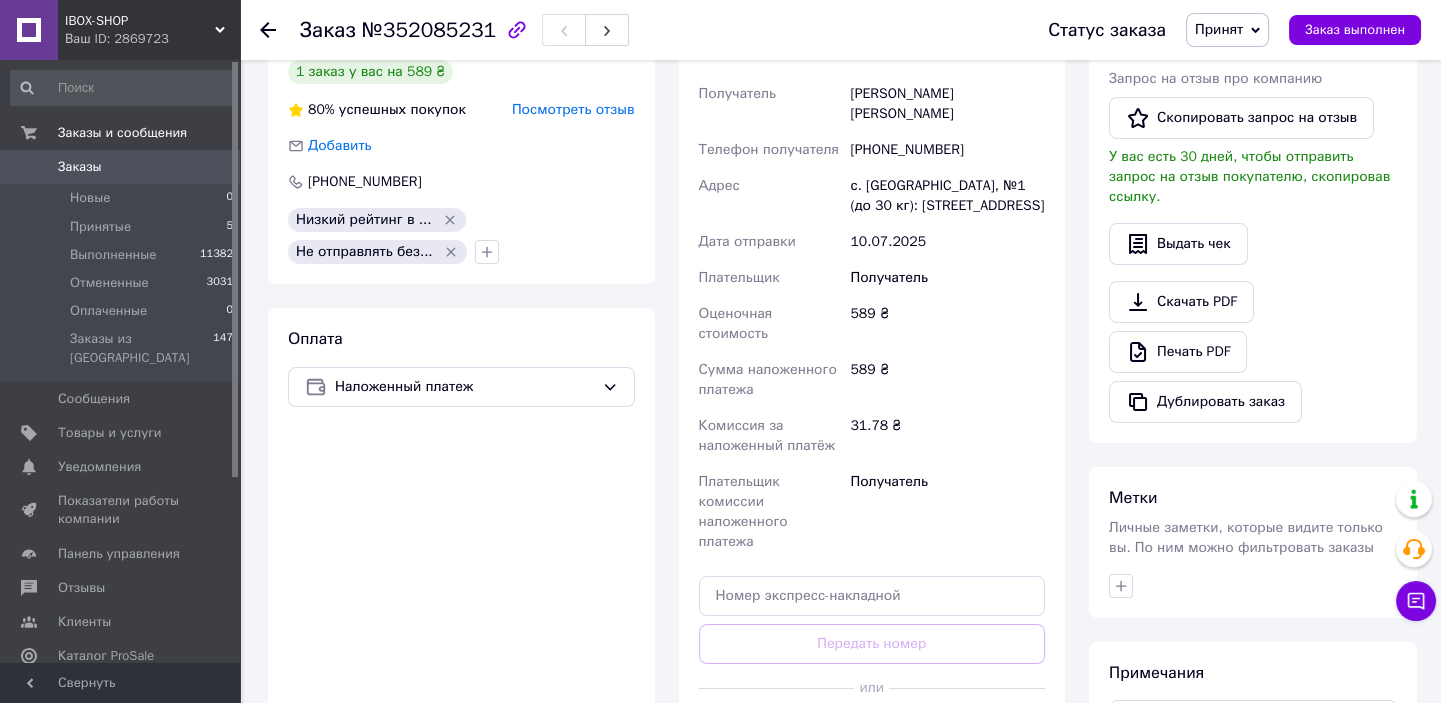 scroll, scrollTop: 272, scrollLeft: 0, axis: vertical 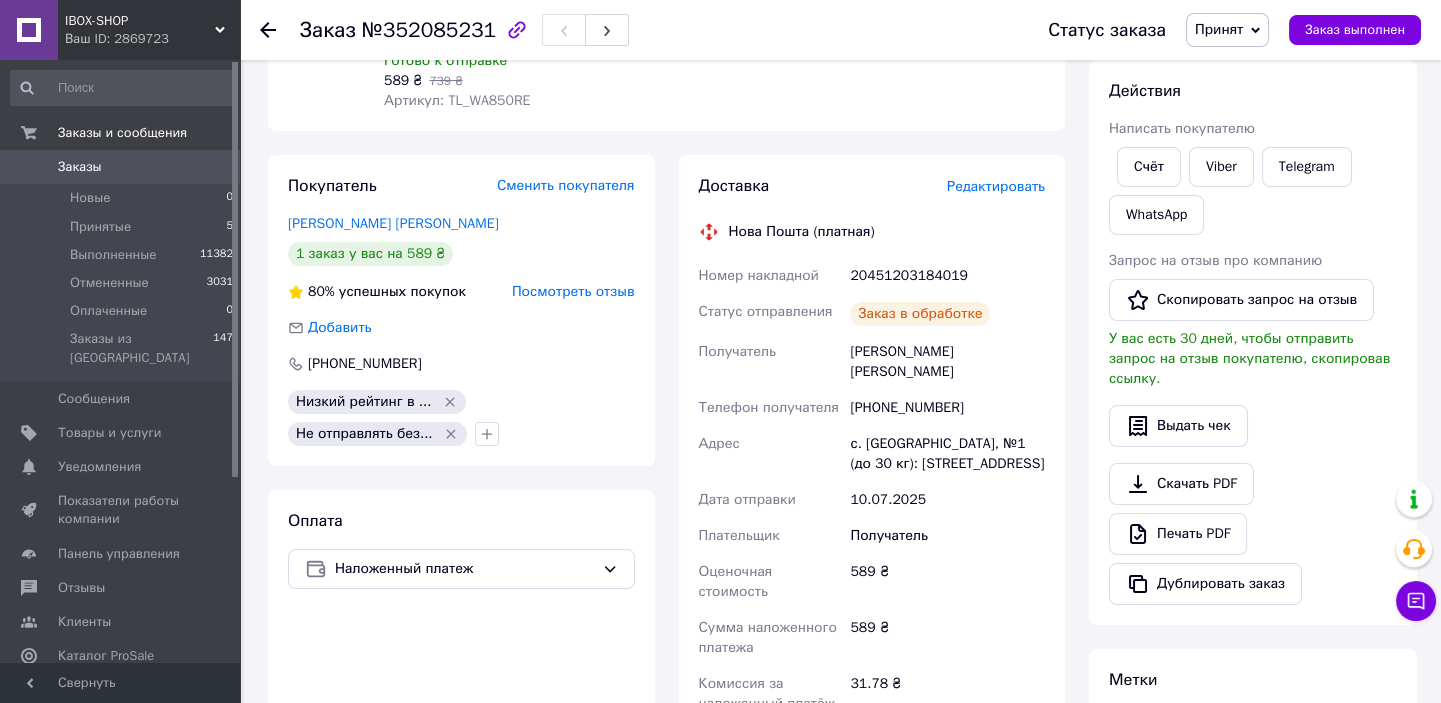 click on "20451203184019" at bounding box center [947, 276] 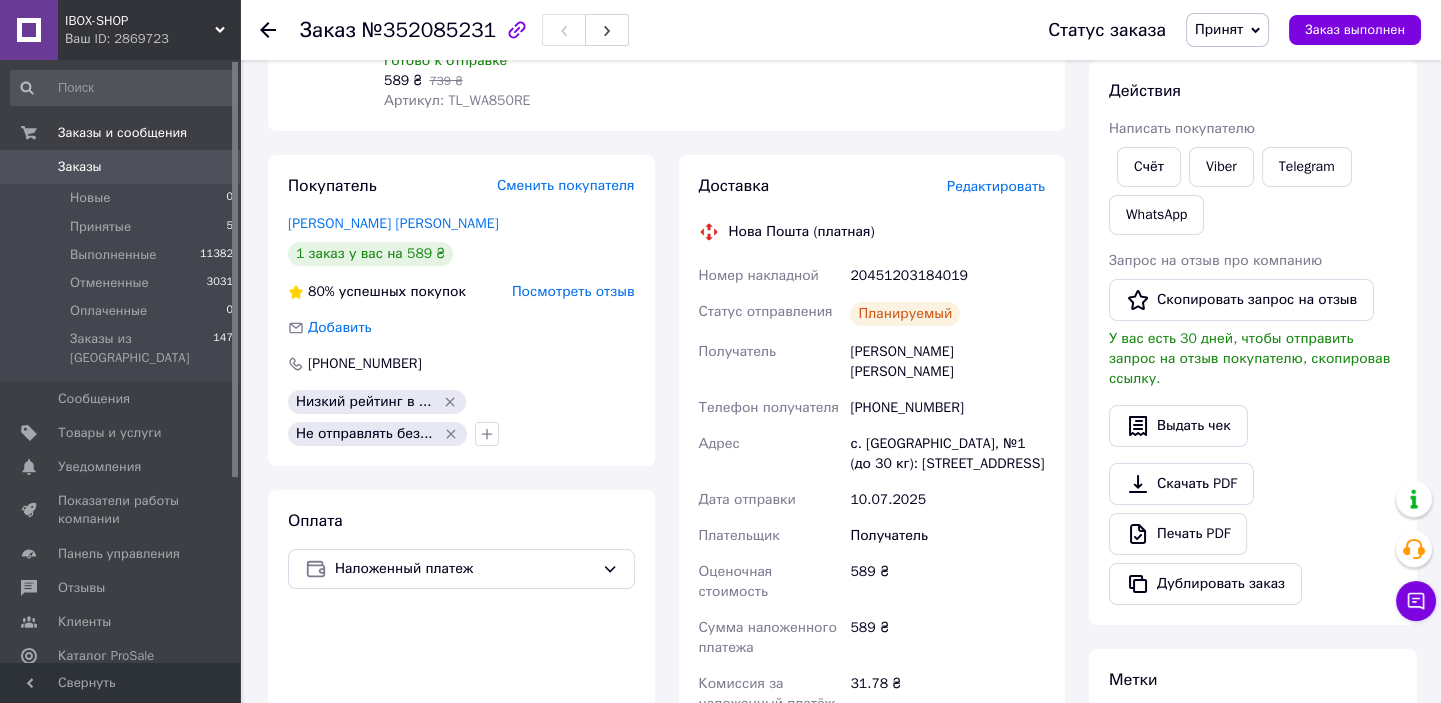 click on "20451203184019" at bounding box center [947, 276] 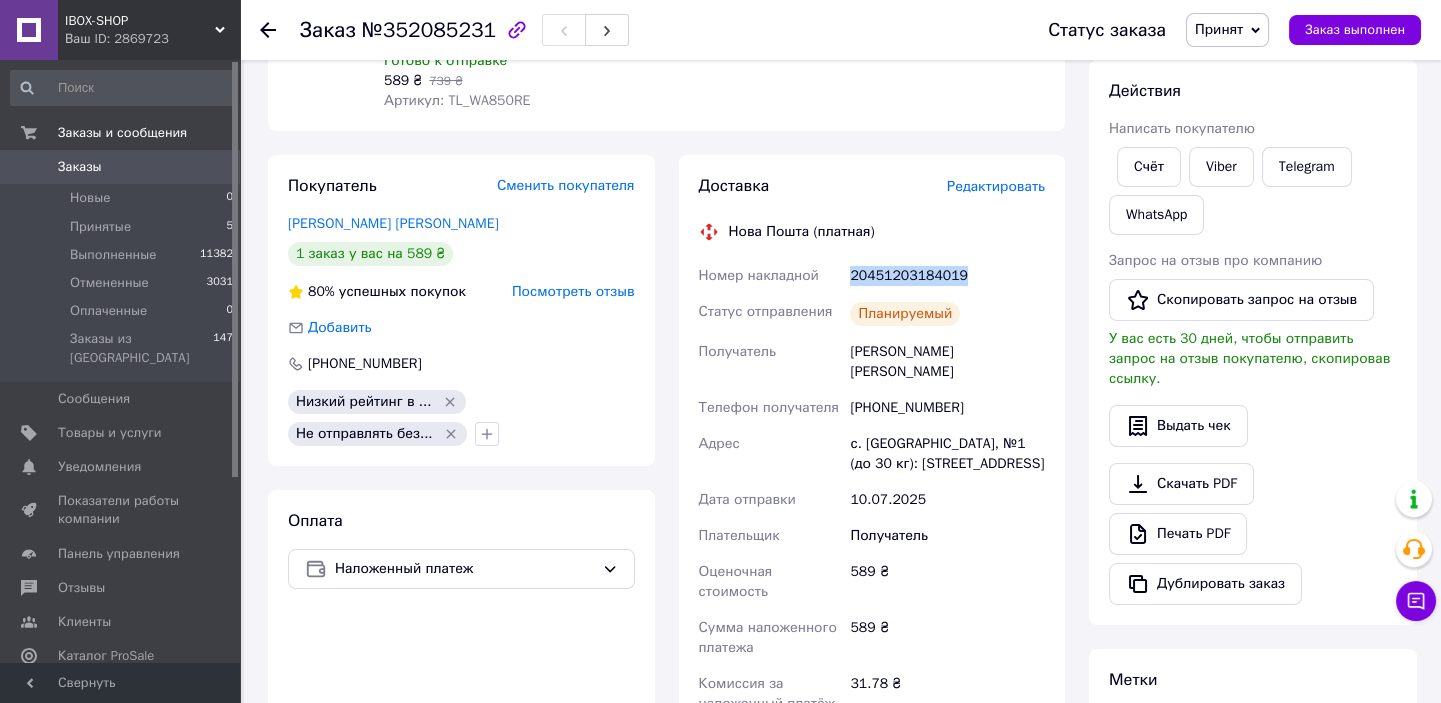 click on "20451203184019" at bounding box center [947, 276] 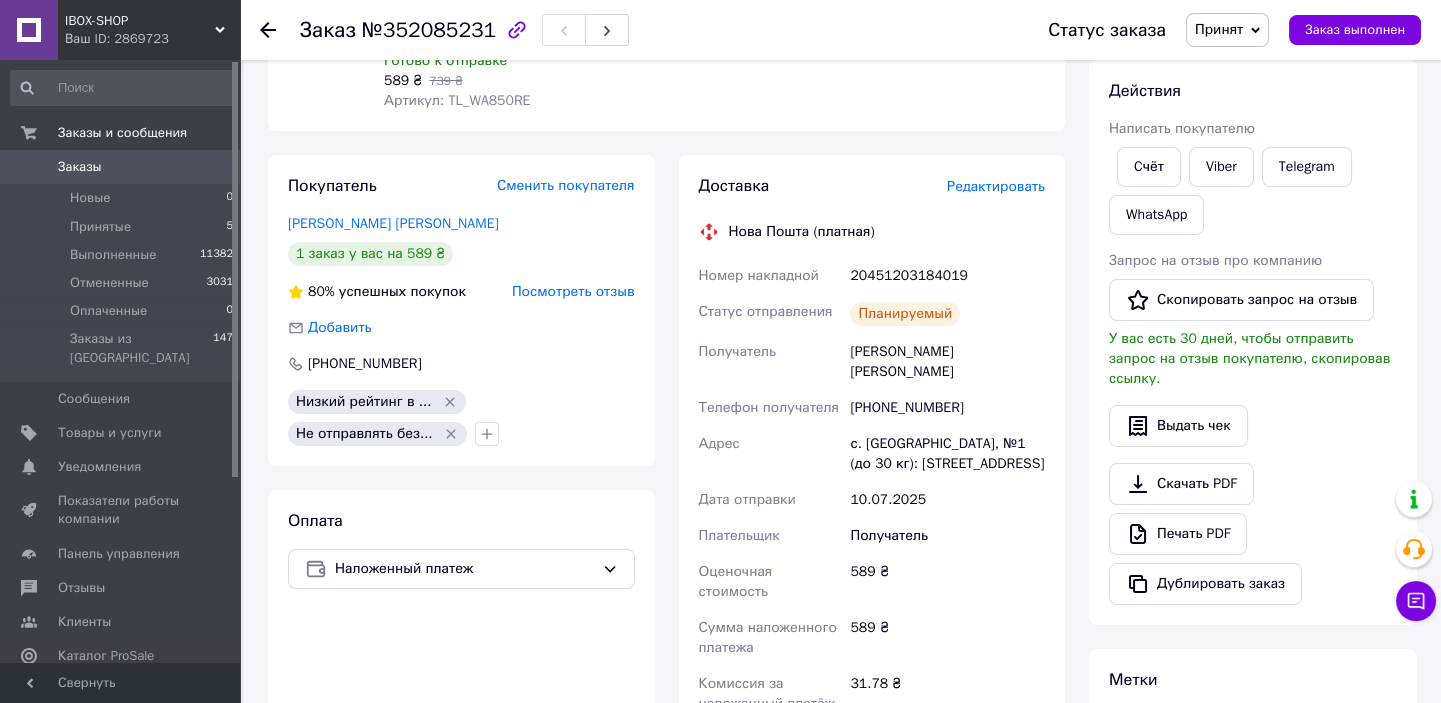 click on "Доставка Редактировать Нова Пошта (платная) Номер накладной 20451203184019 Статус отправления Планируемый Получатель [PERSON_NAME] [PERSON_NAME] Телефон получателя [PHONE_NUMBER] Адрес с. Нижние Становцы, №1 (до 30 кг): [STREET_ADDRESS] Дата отправки [DATE] Плательщик Получатель Оценочная стоимость 589 ₴ Сумма наложенного платежа 589 ₴ Комиссия за наложенный платёж 31.78 ₴ Плательщик комиссии наложенного платежа Получатель Стоимость доставки 107.95 ₴ Распечатать ЭН Плательщик Получатель Отправитель Фамилия получателя [GEOGRAPHIC_DATA] Имя получателя [PERSON_NAME] Отчество получателя [PHONE_NUMBER] 589" at bounding box center [872, 542] 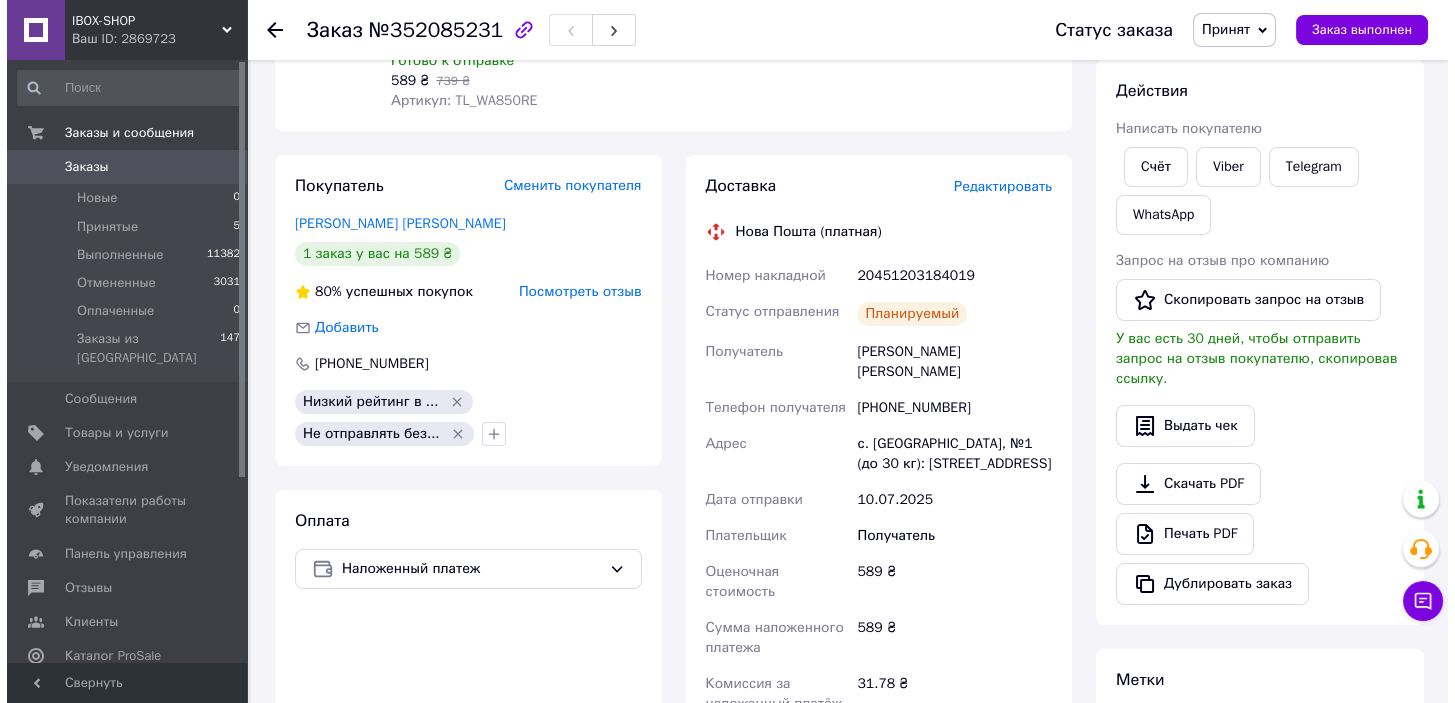 scroll, scrollTop: 0, scrollLeft: 0, axis: both 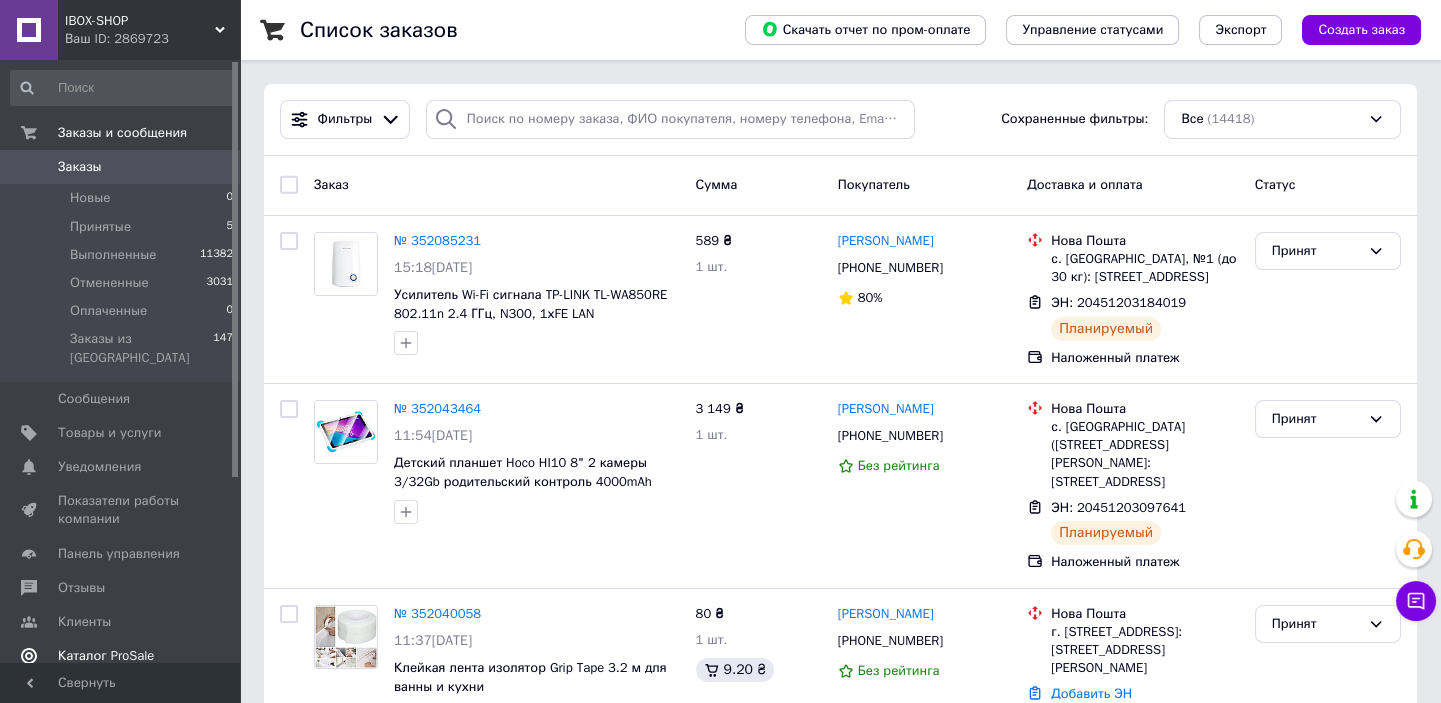 click on "Каталог ProSale" at bounding box center [106, 656] 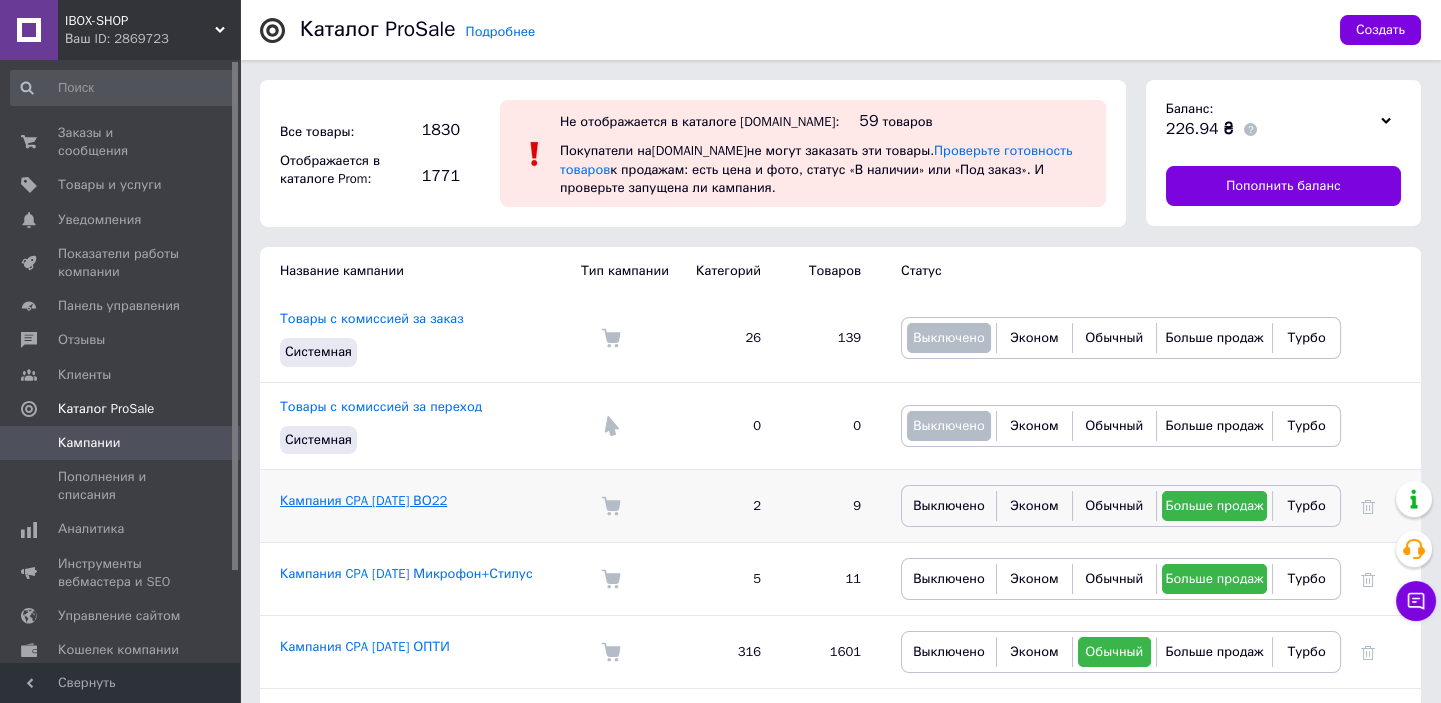click on "Кампания CPA [DATE] ВО22" at bounding box center [363, 500] 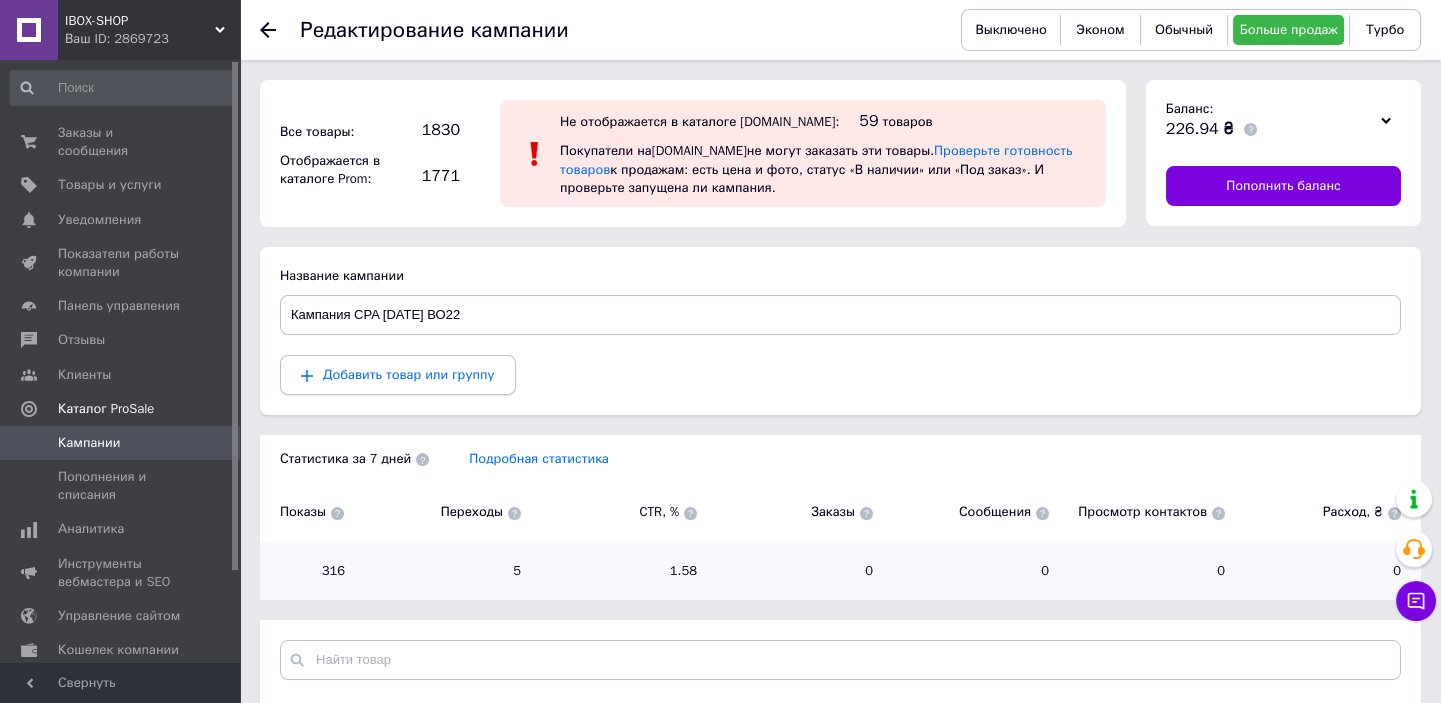 click on "Добавить товар или группу" at bounding box center [398, 375] 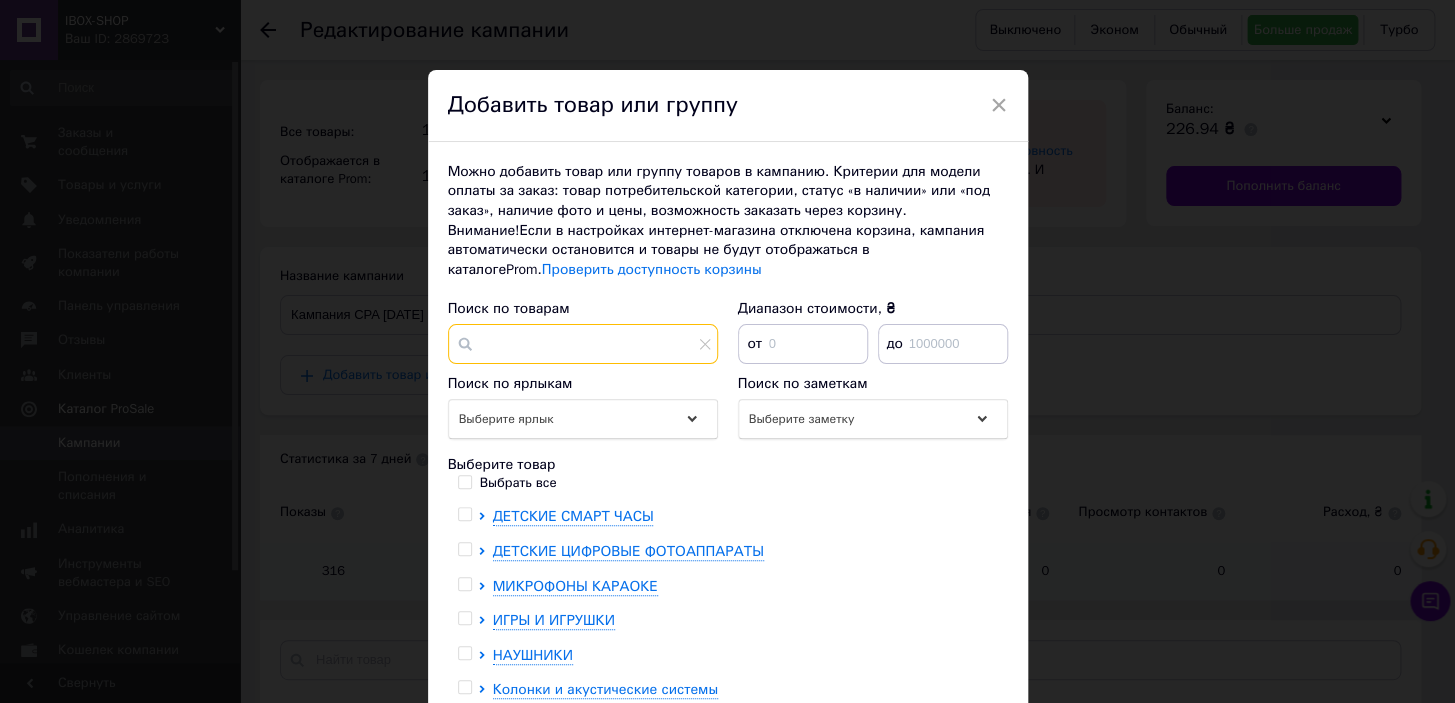 click at bounding box center (583, 344) 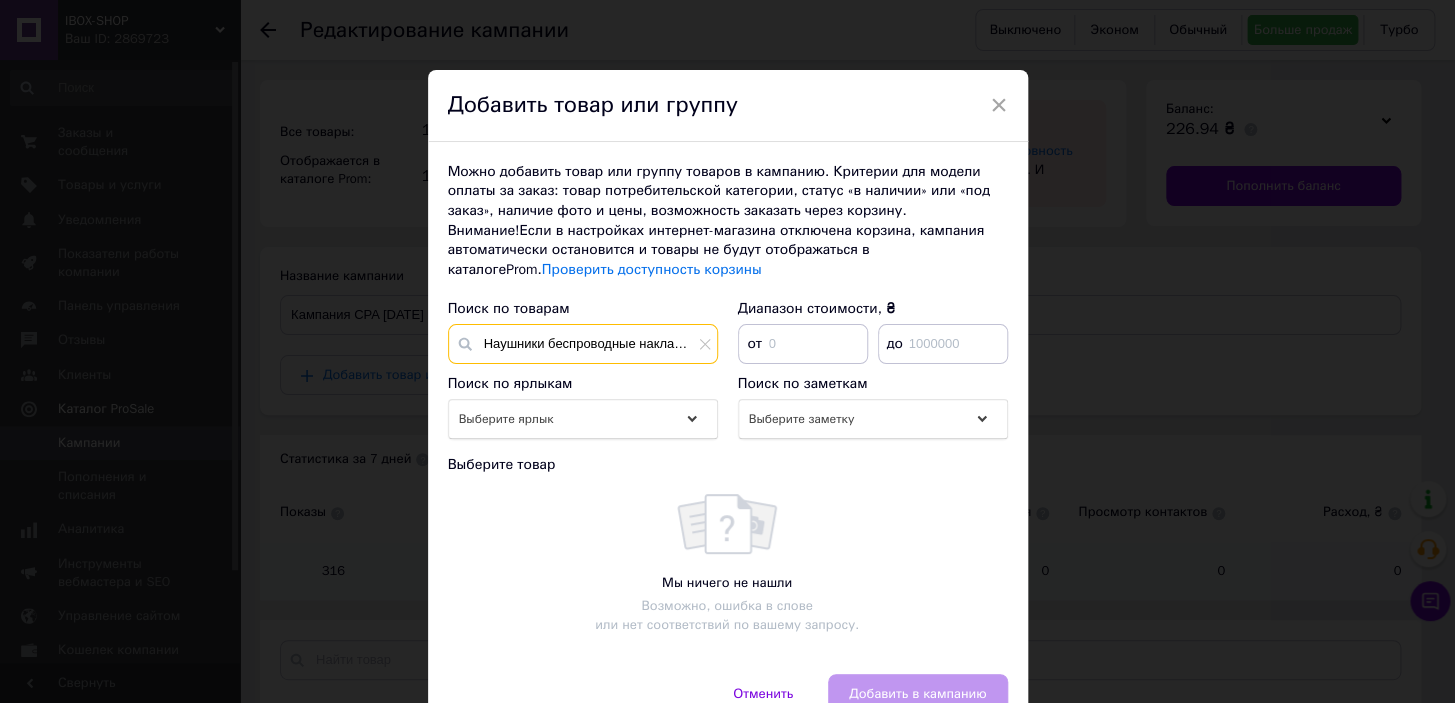 scroll, scrollTop: 0, scrollLeft: 387, axis: horizontal 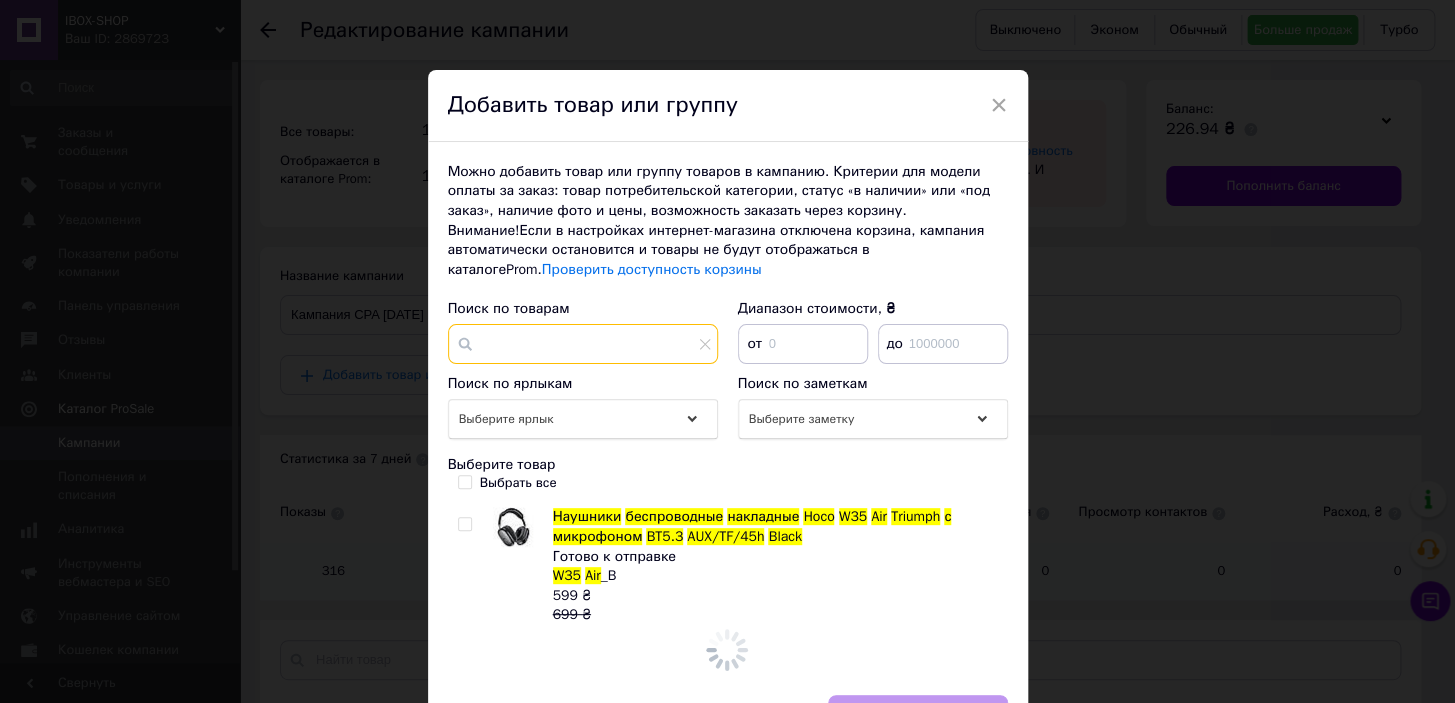 type on "Наушники беспроводные накладные Hoco W35 Air Triumph с микрофоном BT5.3 AUX/TF/45h Black" 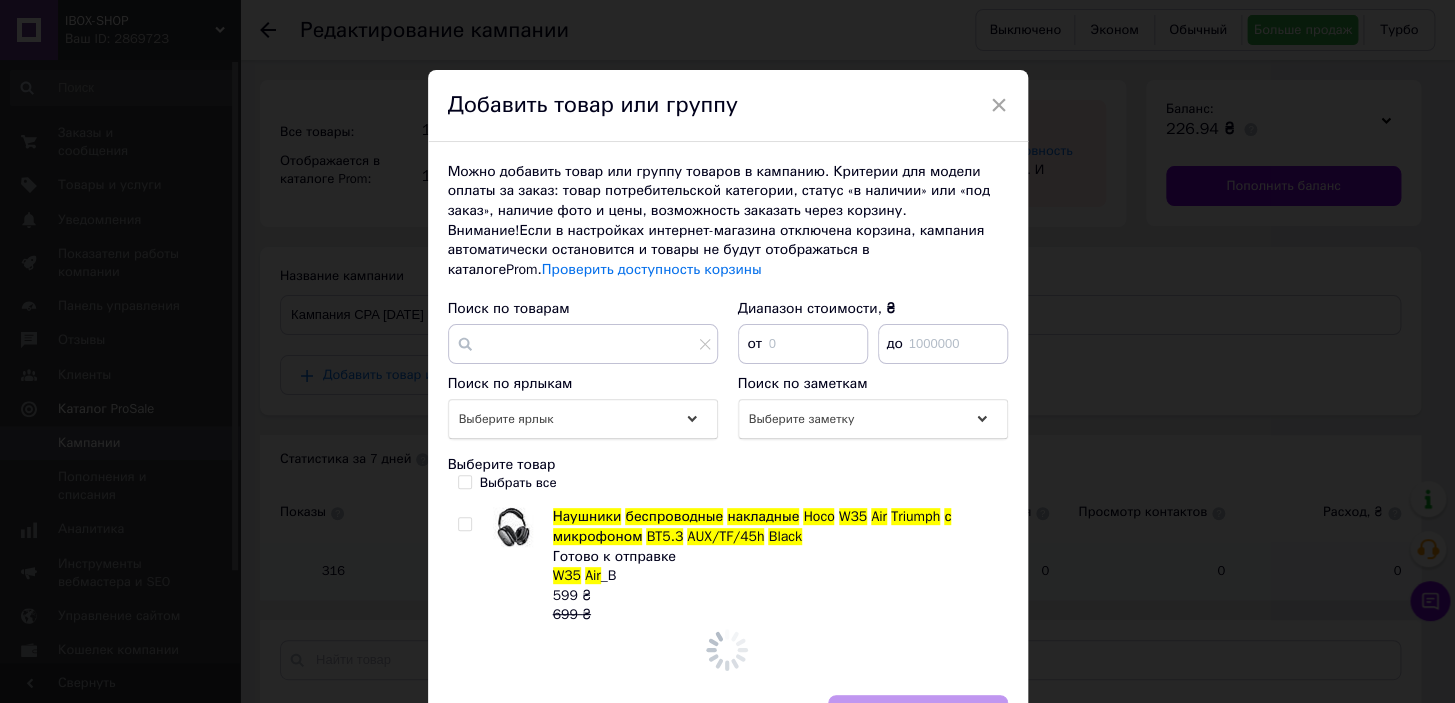 click at bounding box center [464, 524] 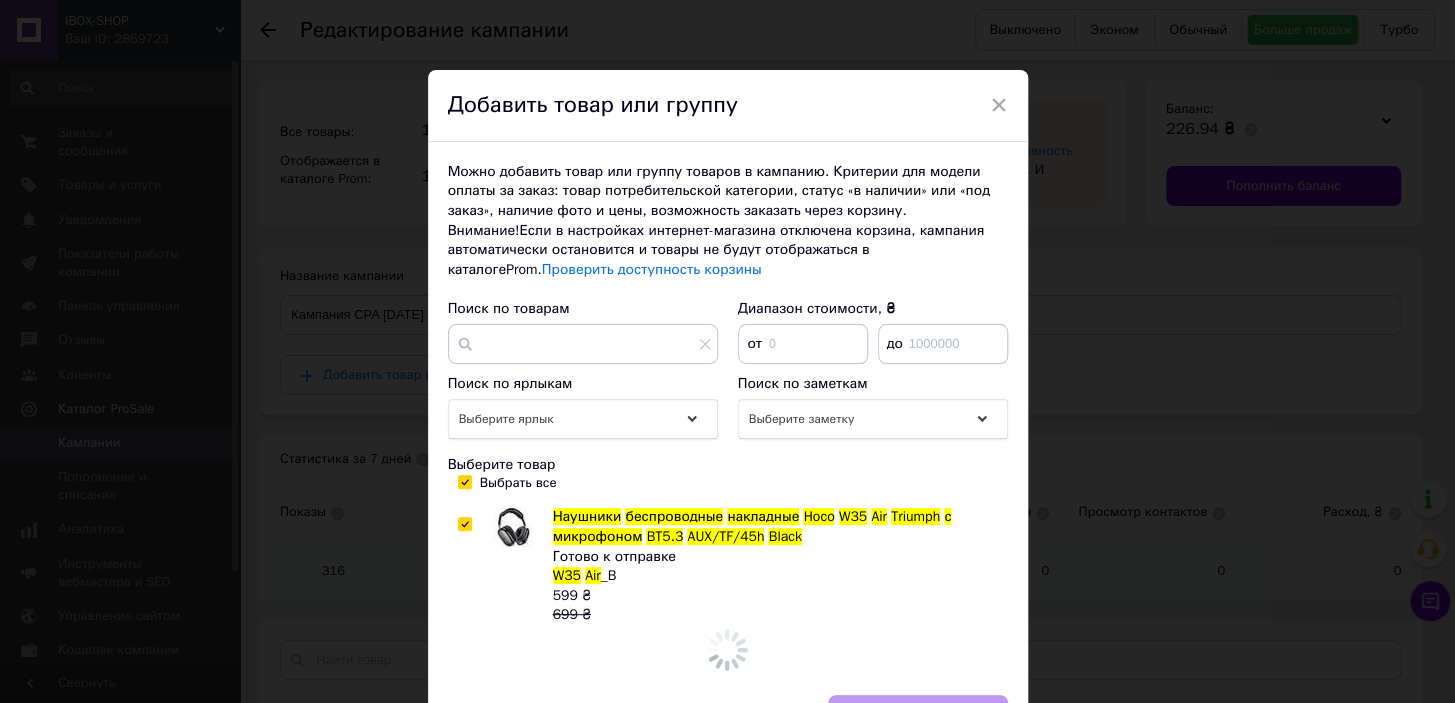 checkbox on "true" 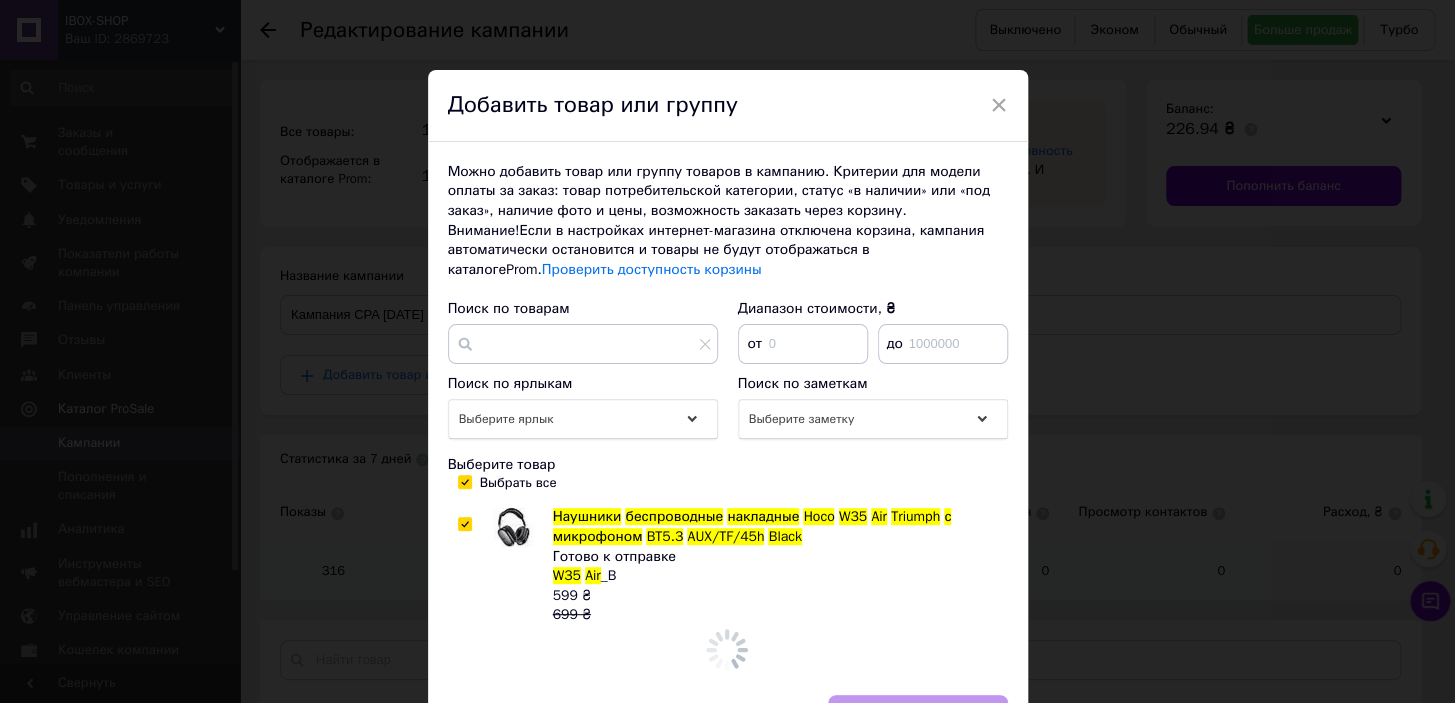 checkbox on "true" 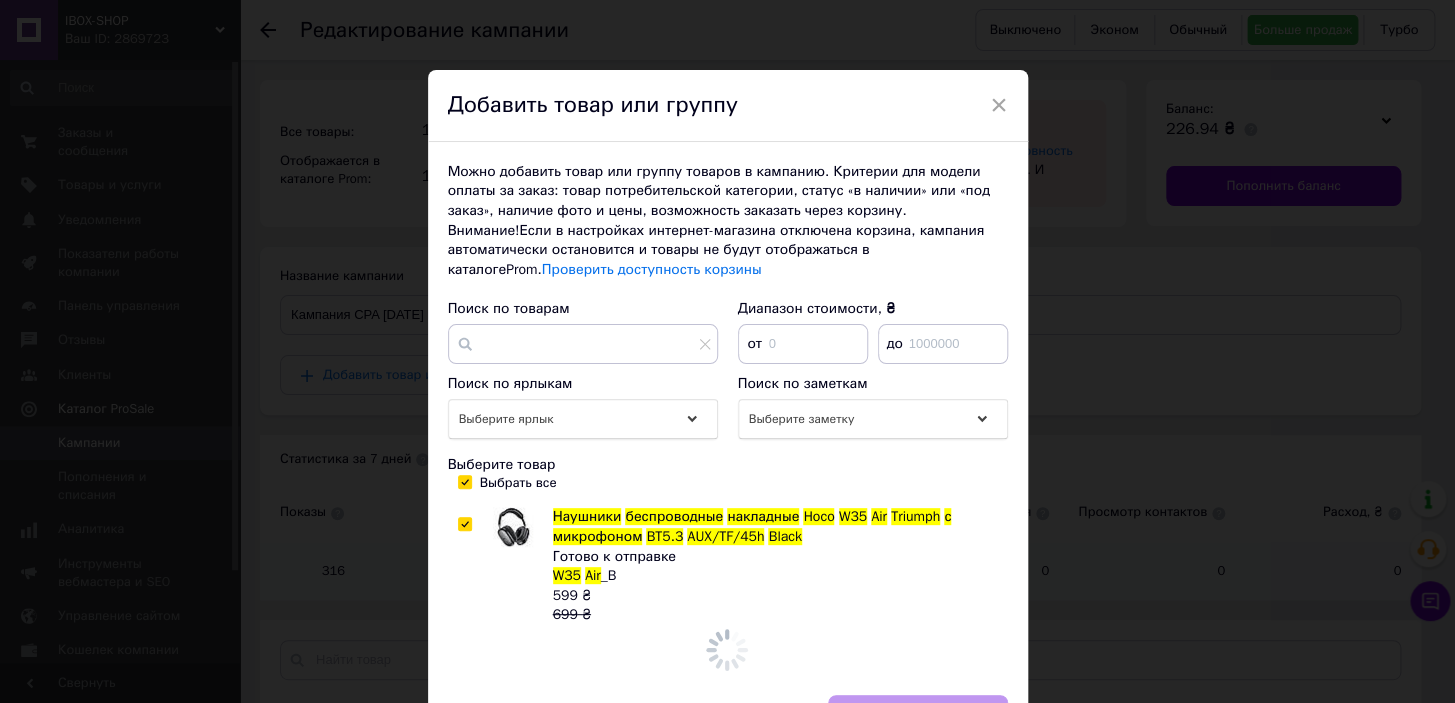 scroll, scrollTop: 0, scrollLeft: 0, axis: both 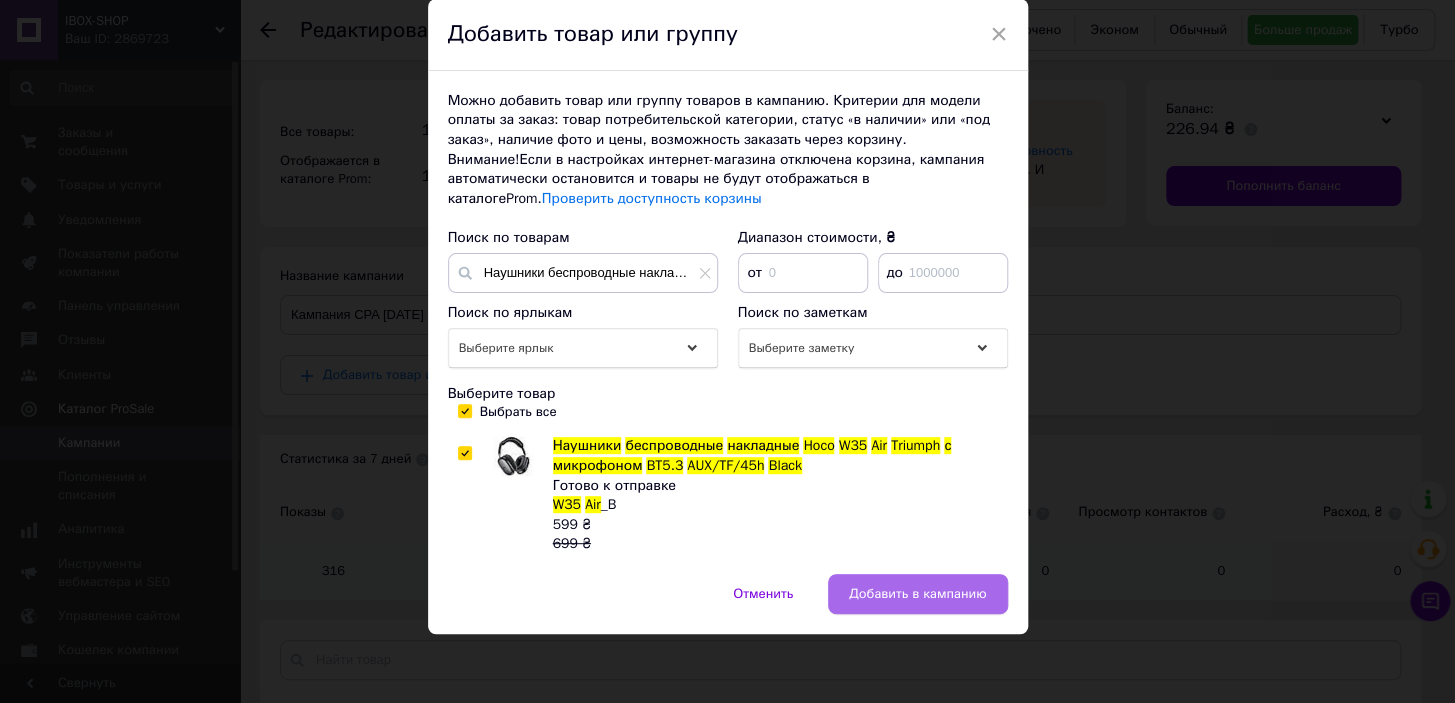 click on "Добавить в кампанию" at bounding box center [917, 594] 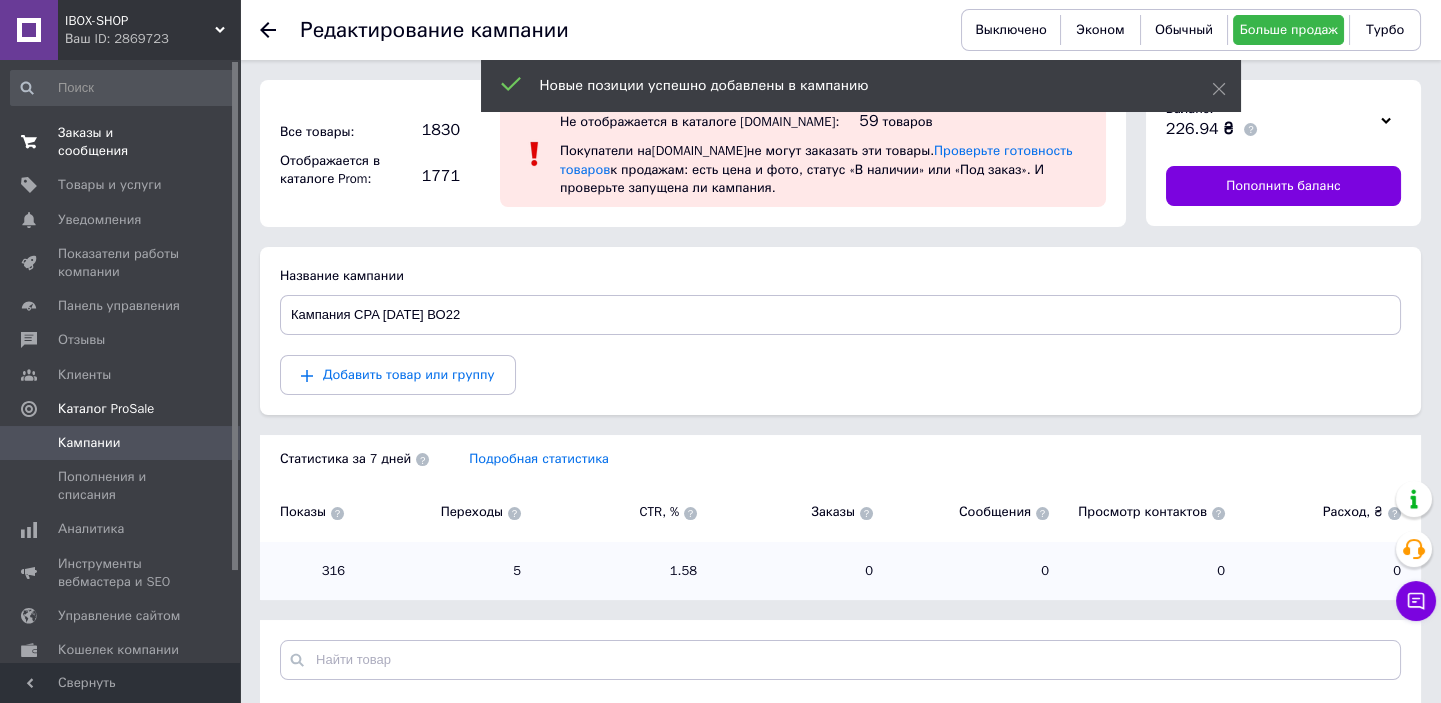 click on "Заказы и сообщения" at bounding box center [121, 142] 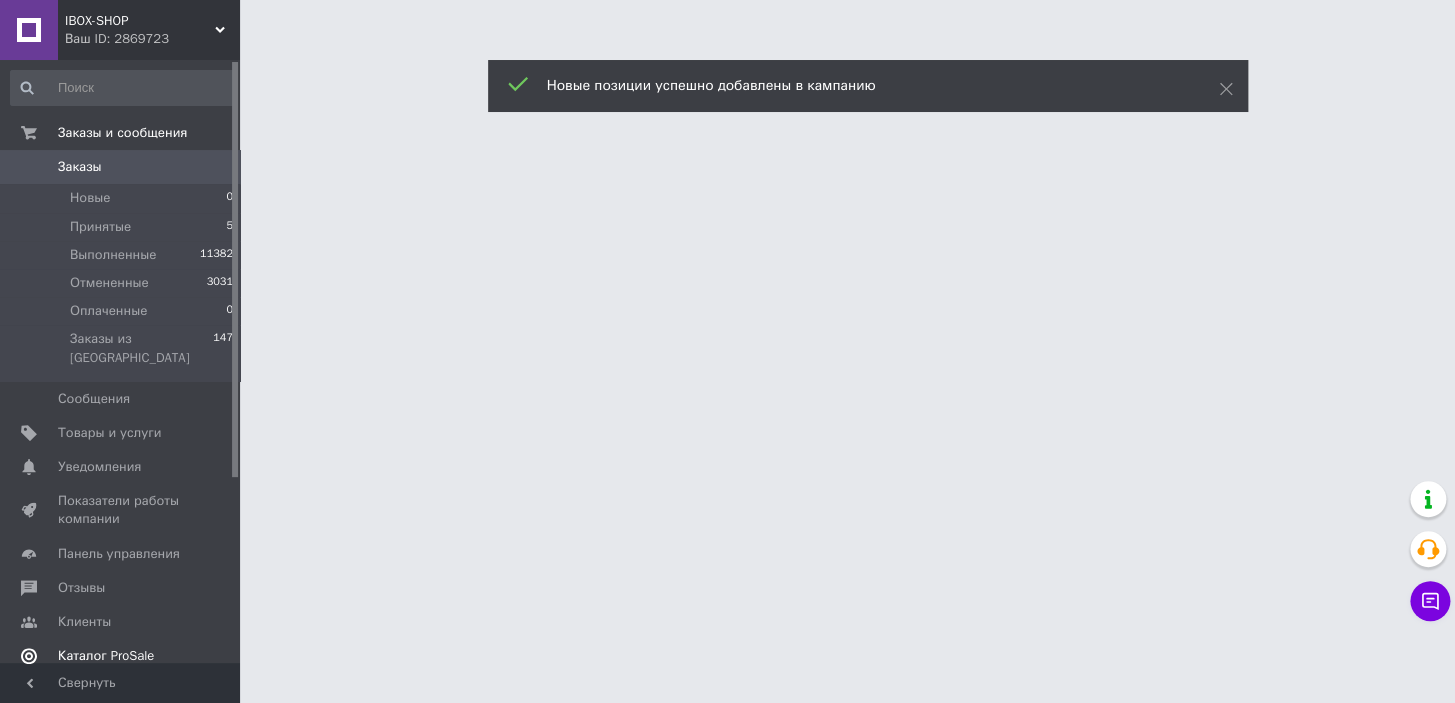 click on "Каталог ProSale" at bounding box center (106, 656) 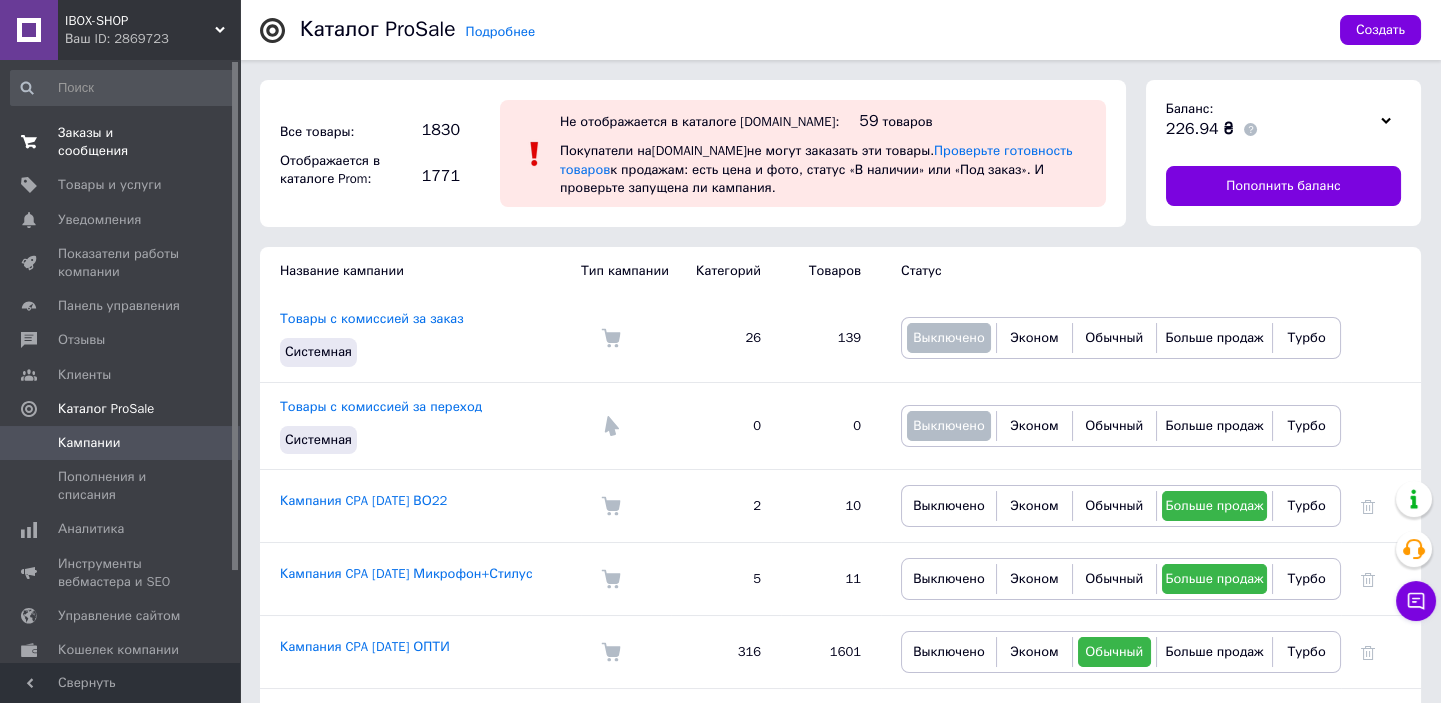 click on "Заказы и сообщения" at bounding box center (121, 142) 